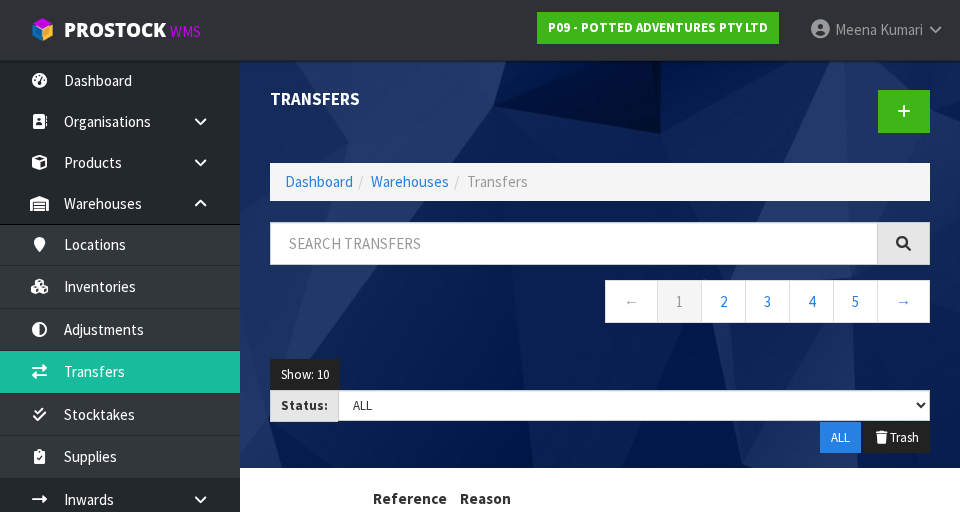 scroll, scrollTop: 0, scrollLeft: 0, axis: both 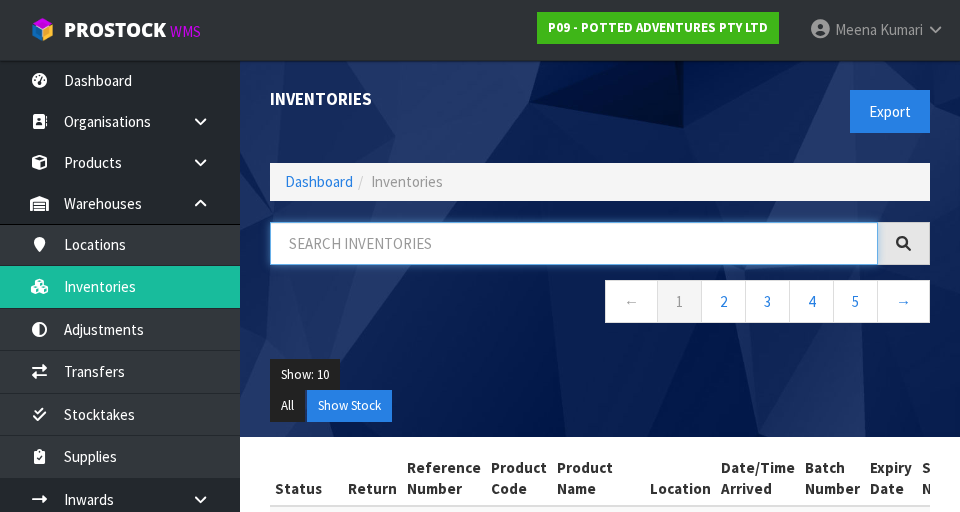 click at bounding box center [574, 243] 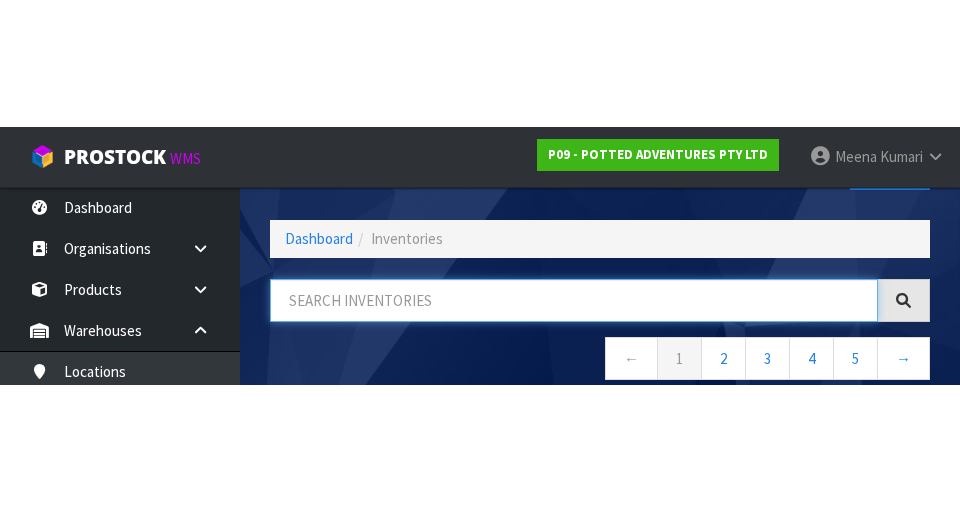 scroll, scrollTop: 114, scrollLeft: 0, axis: vertical 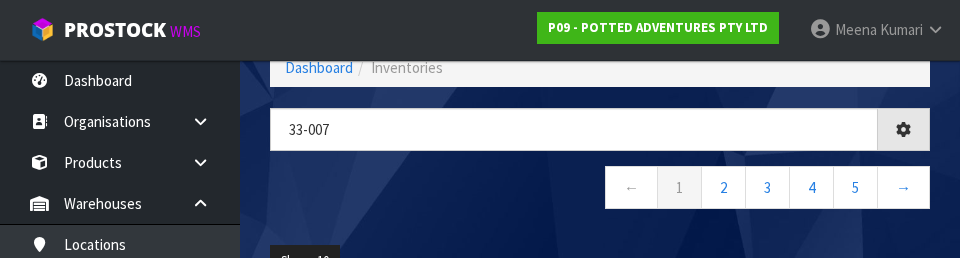 click on "←
1 2 3 4 5
→" at bounding box center (600, 190) 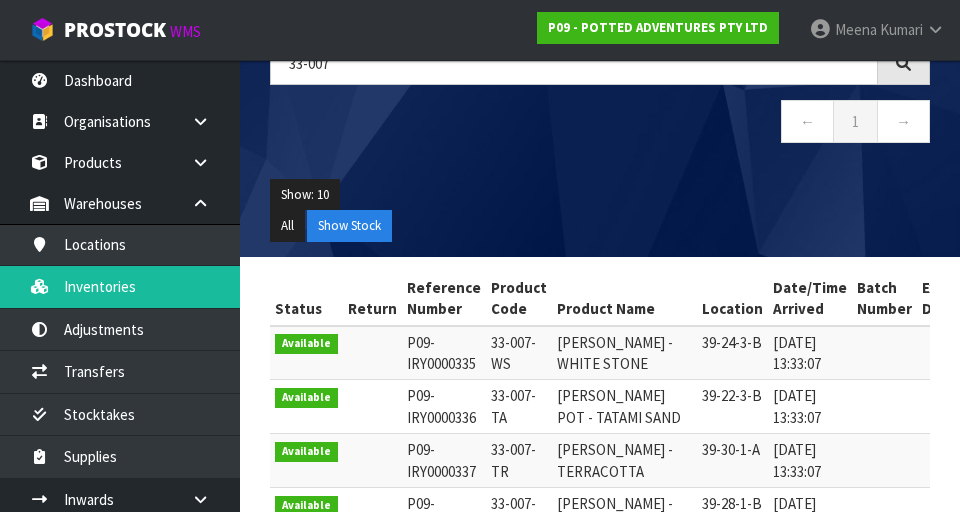 scroll, scrollTop: 0, scrollLeft: 0, axis: both 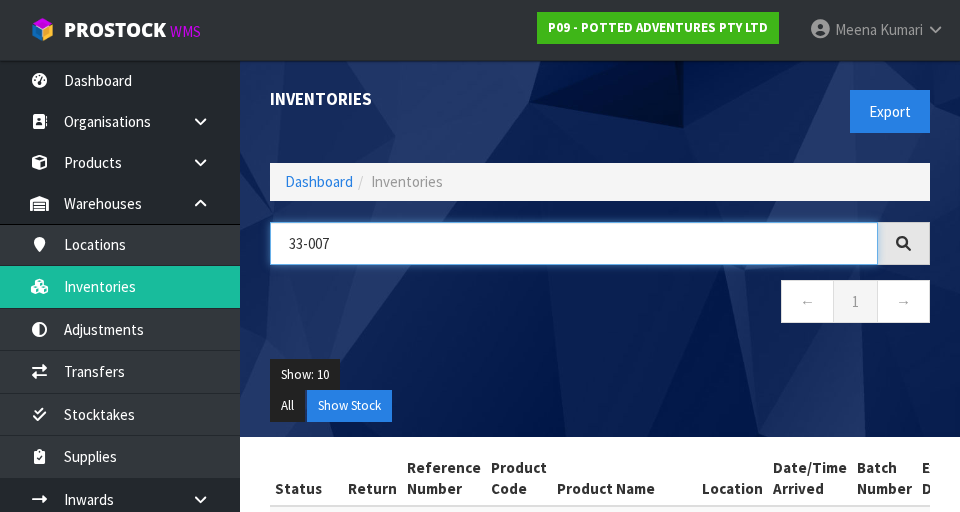click on "33-007" at bounding box center [574, 243] 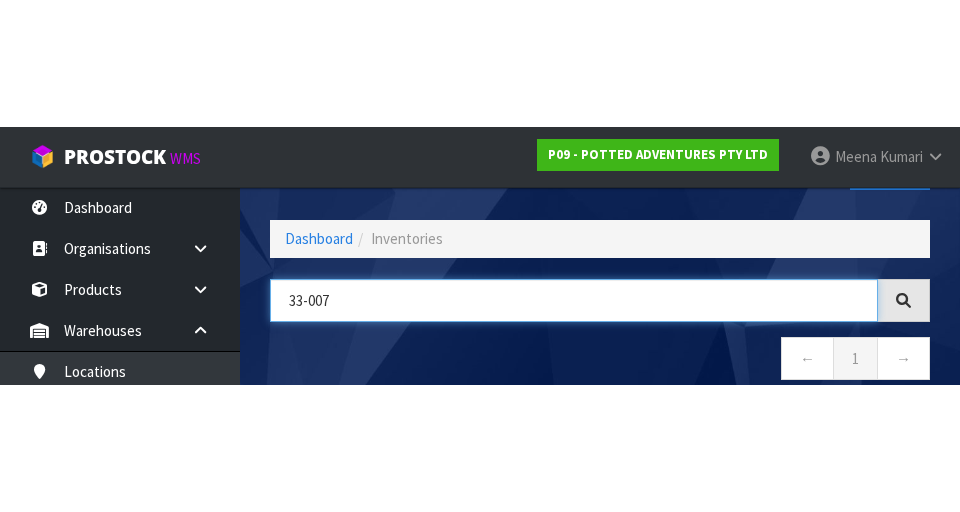 scroll, scrollTop: 114, scrollLeft: 0, axis: vertical 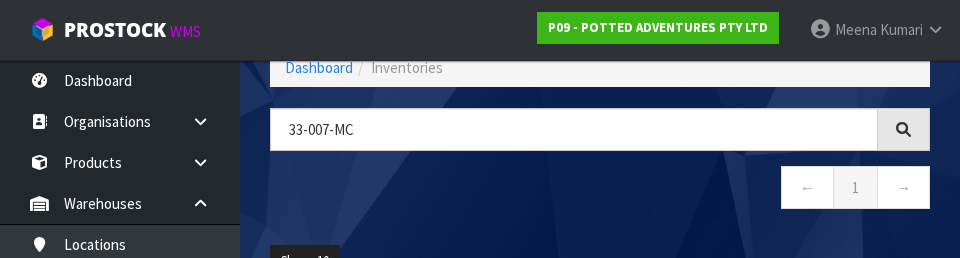 click on "←
1
→" at bounding box center [600, 190] 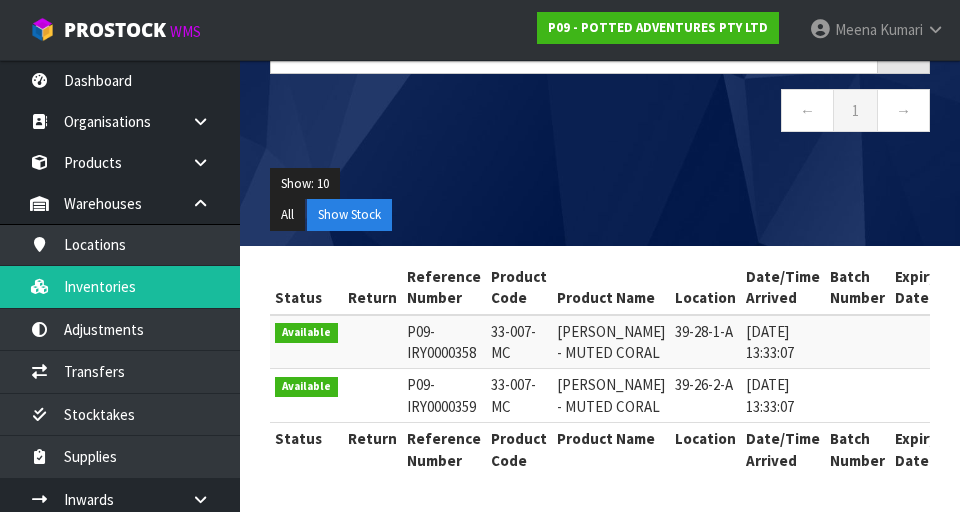 scroll, scrollTop: 277, scrollLeft: 0, axis: vertical 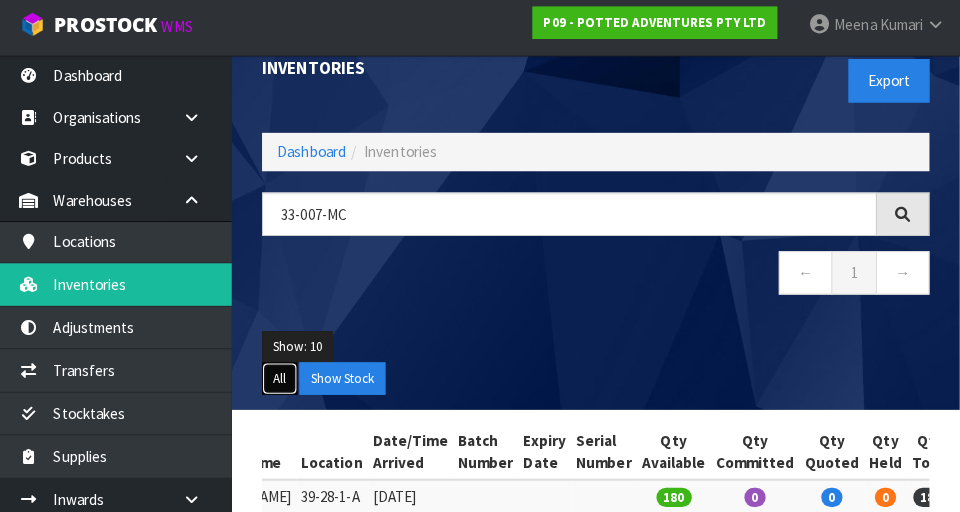 click on "All" at bounding box center [287, 380] 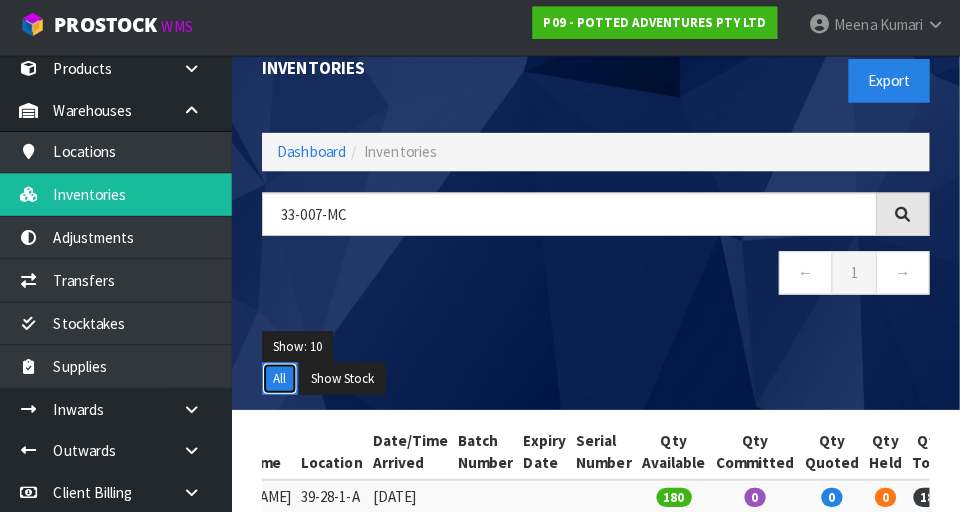 scroll, scrollTop: 88, scrollLeft: 0, axis: vertical 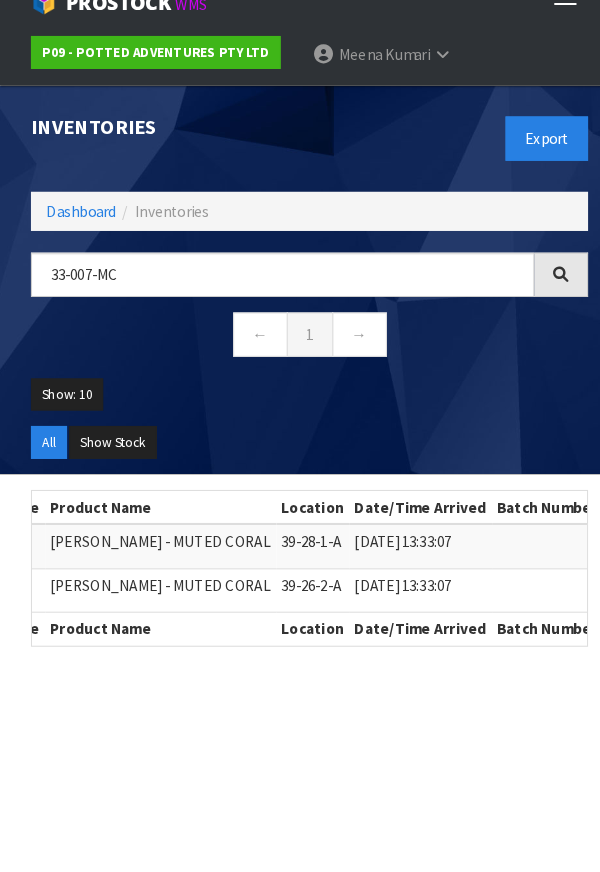 click on "←
1
→" at bounding box center [300, 353] 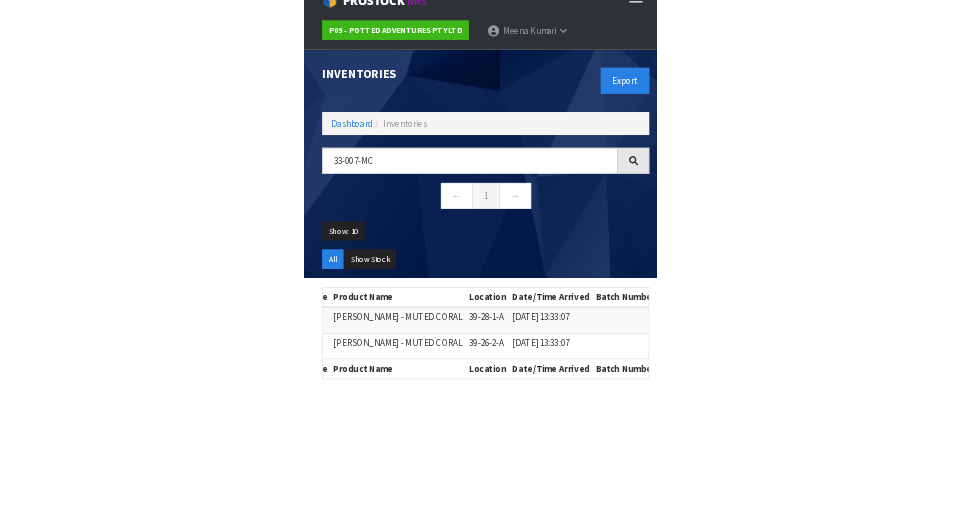 scroll, scrollTop: 14, scrollLeft: 0, axis: vertical 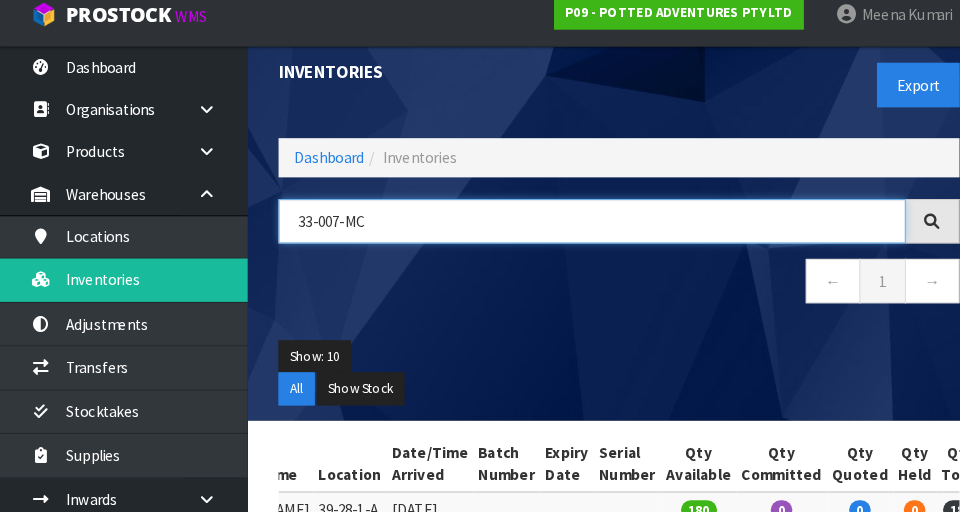 click on "33-007-MC" at bounding box center [574, 229] 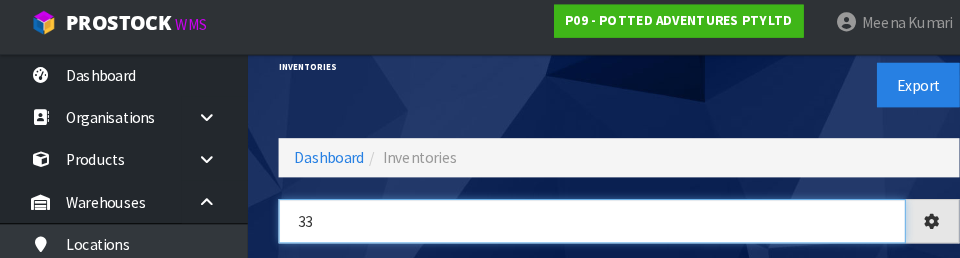 type on "3" 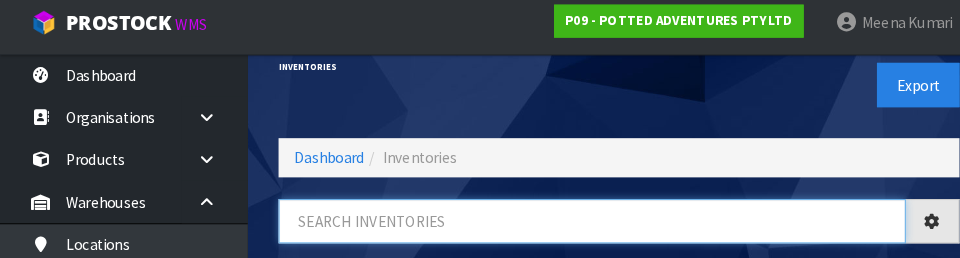 type on "2" 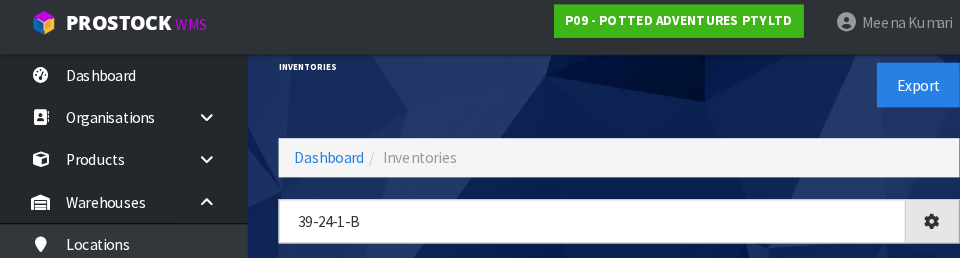 click on "Export" at bounding box center [772, 89] 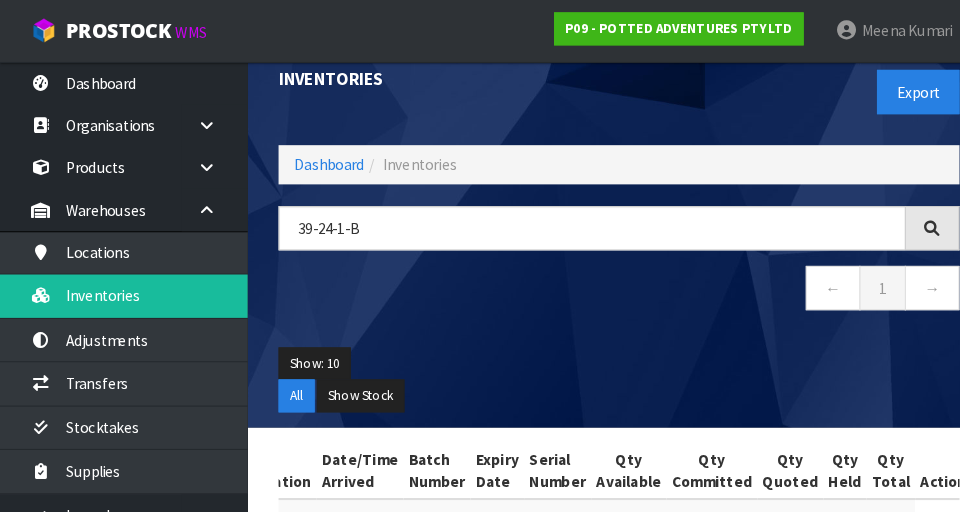 scroll, scrollTop: 0, scrollLeft: 323, axis: horizontal 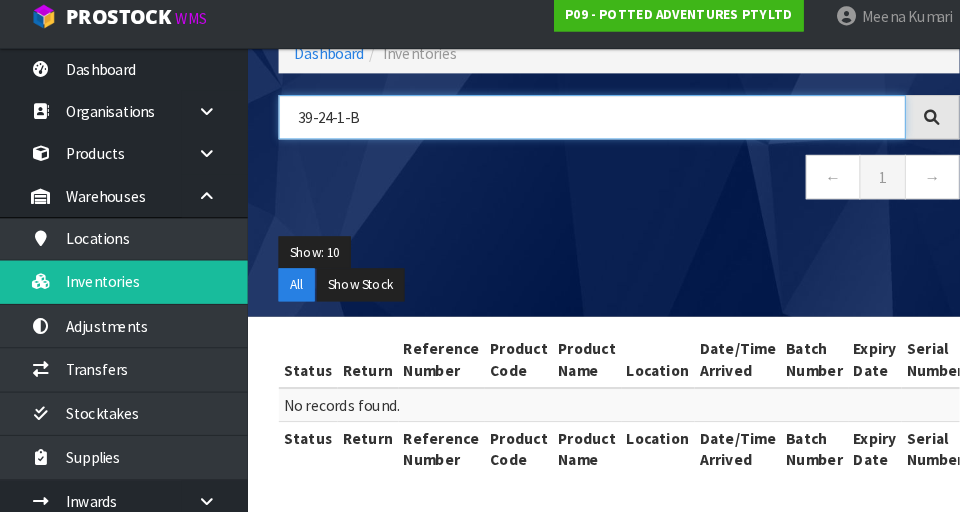 click on "39-24-1-B" at bounding box center [574, 127] 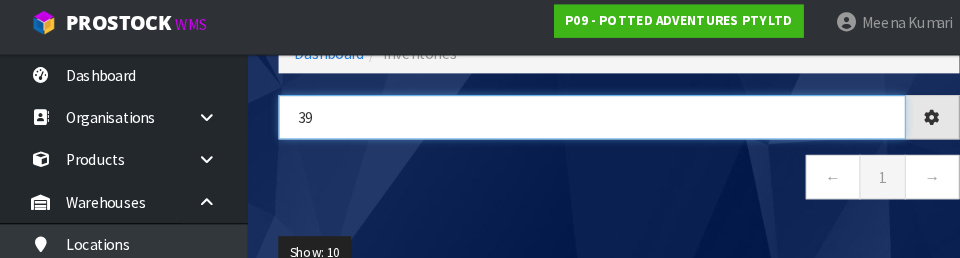 type on "3" 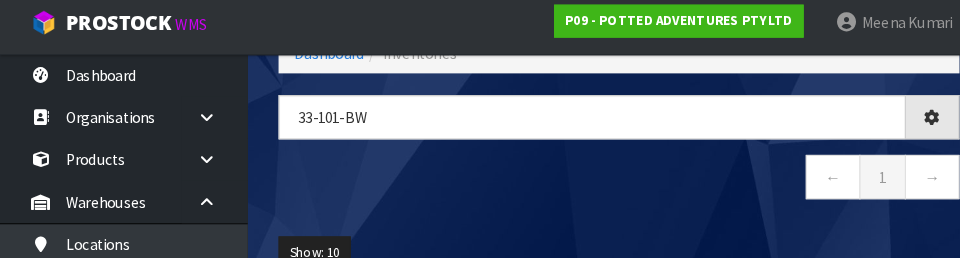 click on "←
1
→" at bounding box center (600, 182) 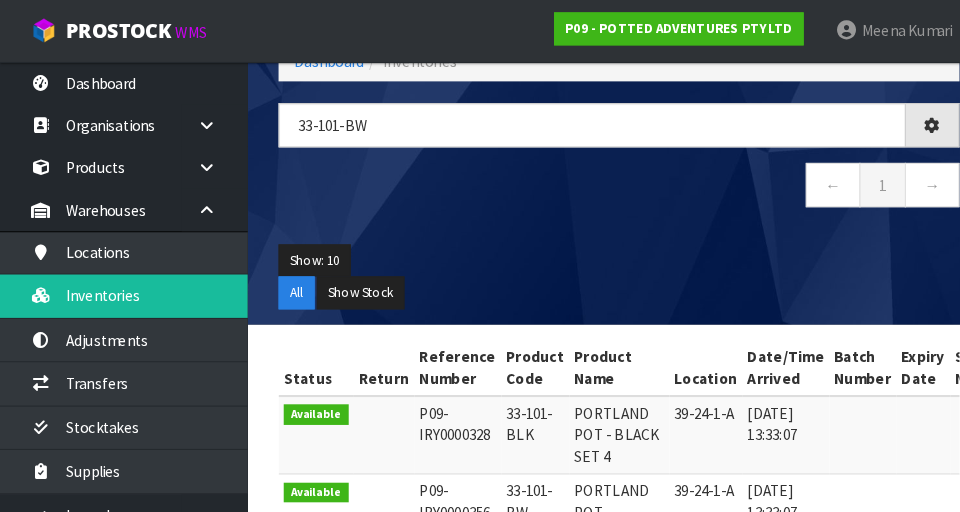 type on "33-101-BW" 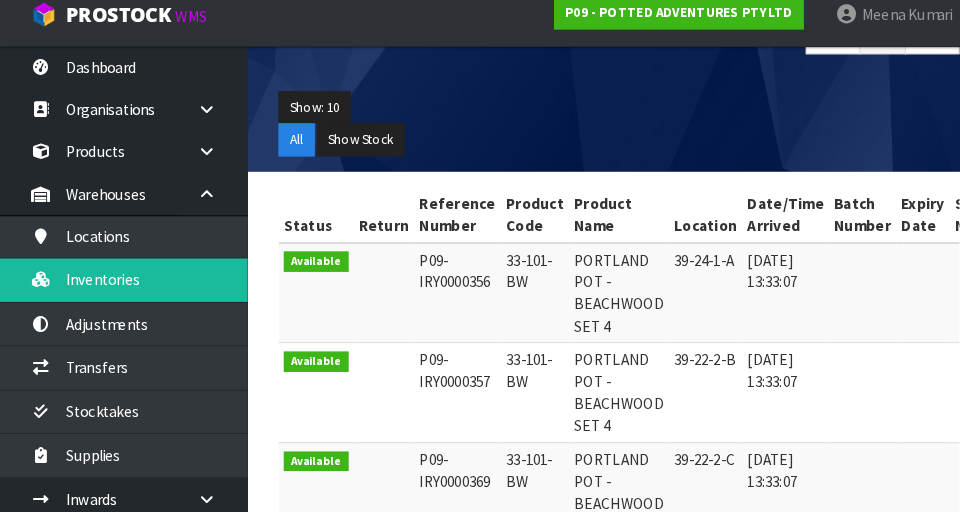 scroll, scrollTop: 264, scrollLeft: 0, axis: vertical 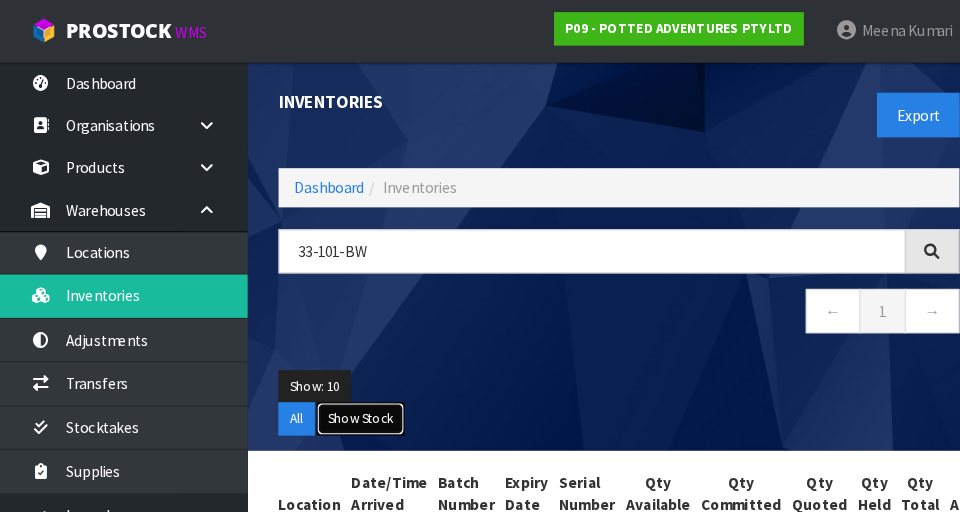 click on "Show Stock" at bounding box center [349, 406] 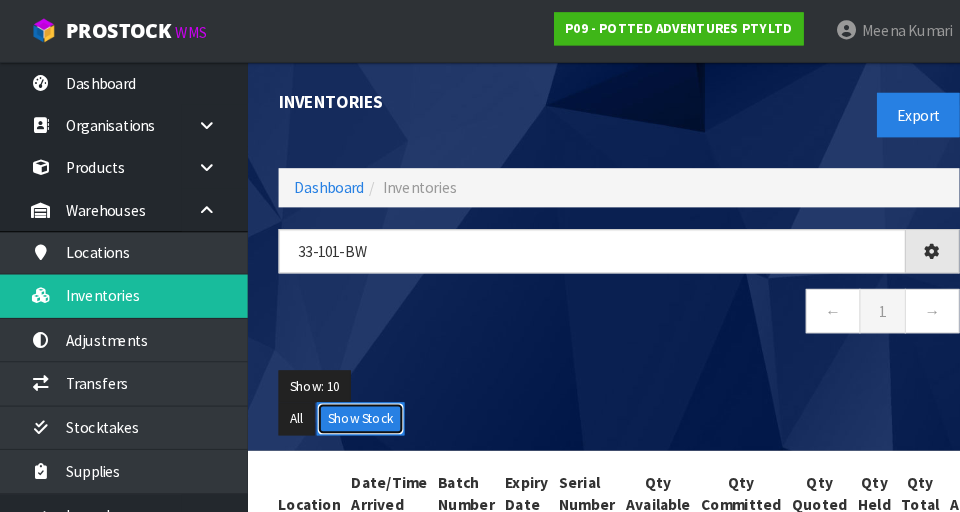 scroll, scrollTop: 0, scrollLeft: 383, axis: horizontal 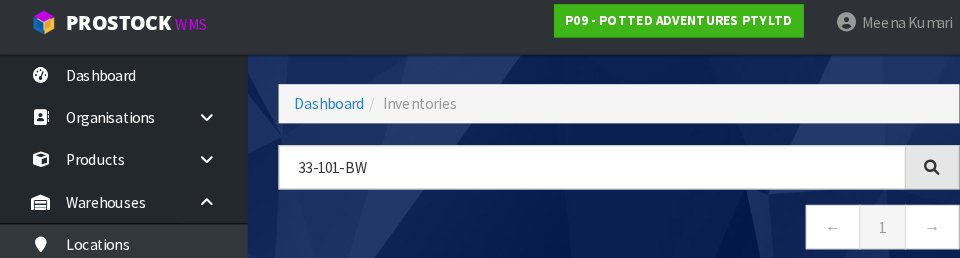 click on "←
1
→" at bounding box center [600, 230] 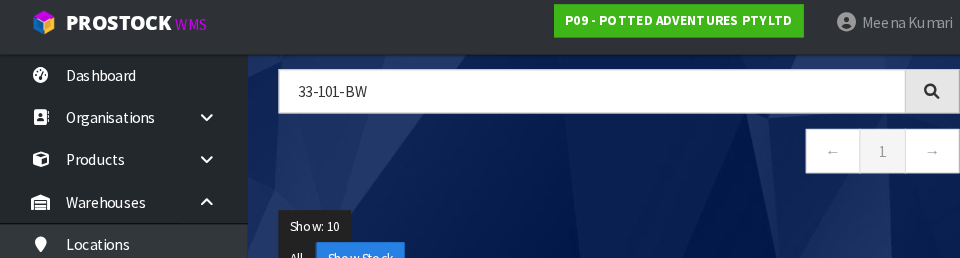 scroll, scrollTop: 149, scrollLeft: 0, axis: vertical 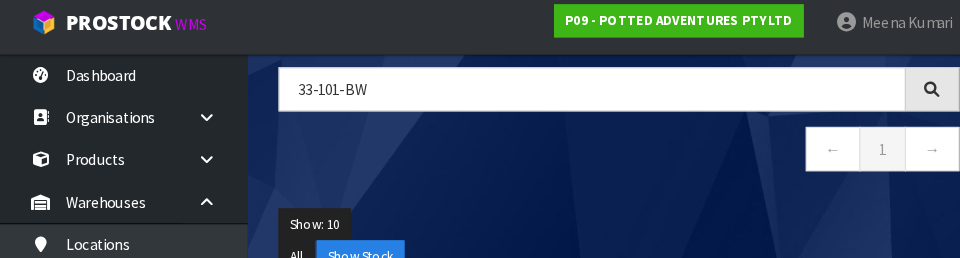 click on "33-101-BW
←
1
→" at bounding box center [600, 134] 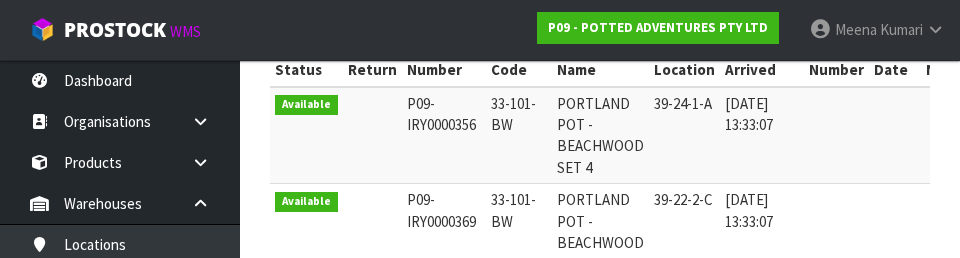 scroll, scrollTop: 531, scrollLeft: 0, axis: vertical 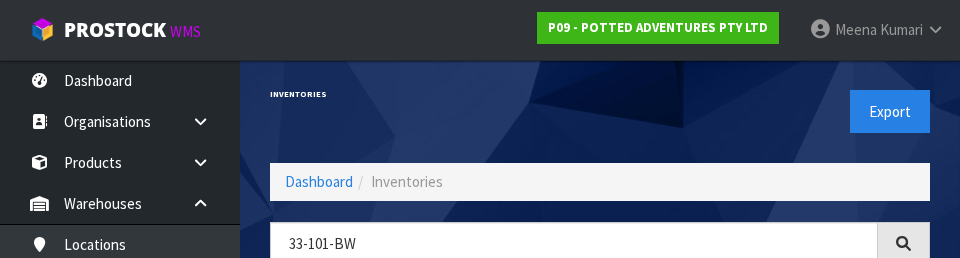 click on "Export" at bounding box center [772, 111] 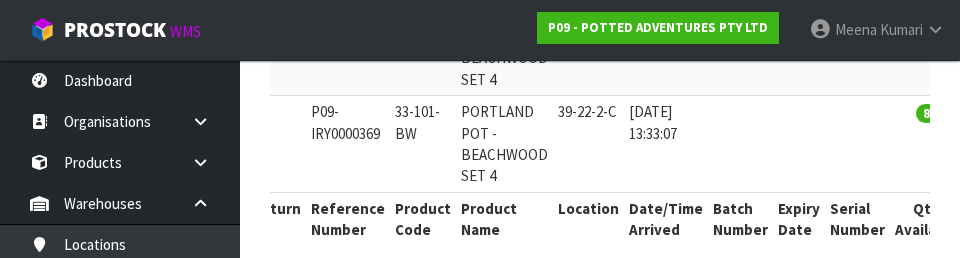 scroll, scrollTop: 510, scrollLeft: 0, axis: vertical 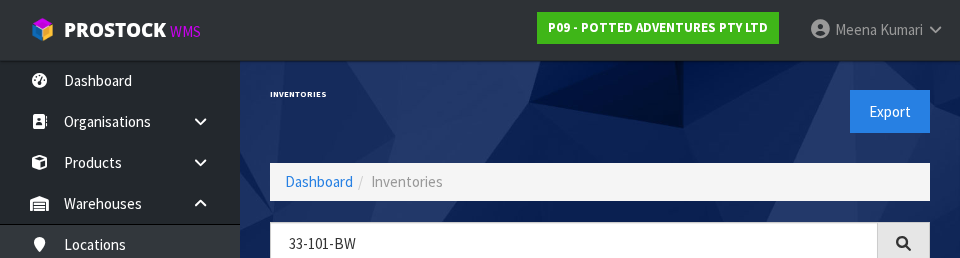 click on "Export" at bounding box center [772, 111] 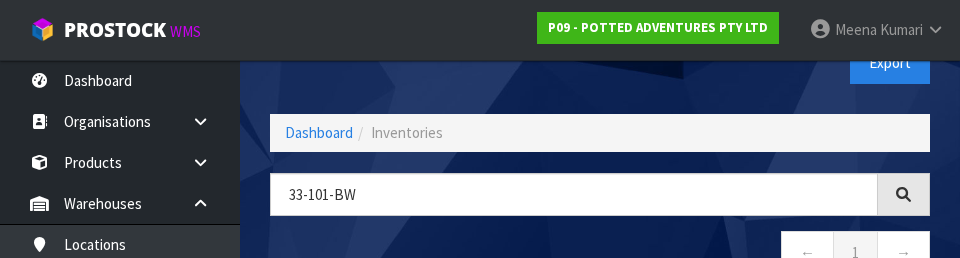 scroll, scrollTop: 65, scrollLeft: 0, axis: vertical 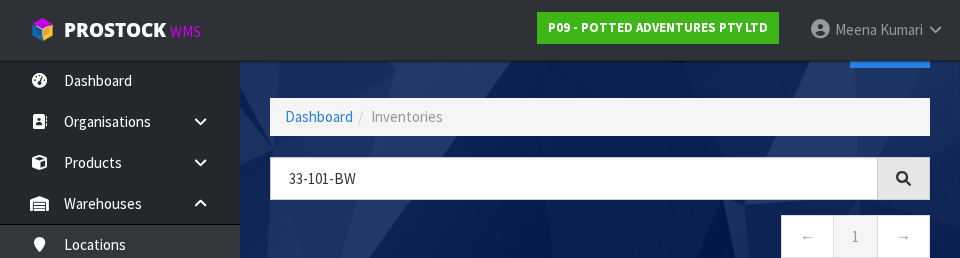 click on "←
1
→" at bounding box center (600, 239) 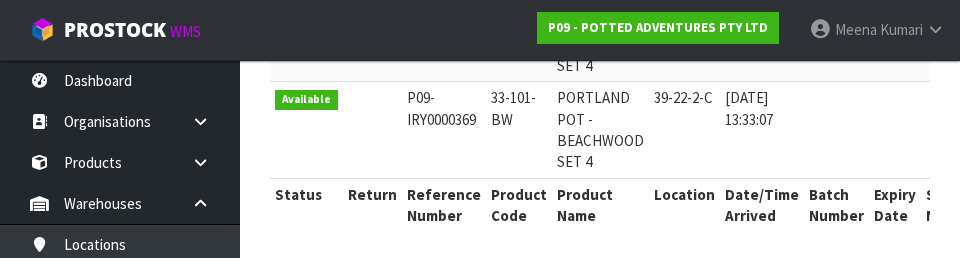 scroll, scrollTop: 520, scrollLeft: 0, axis: vertical 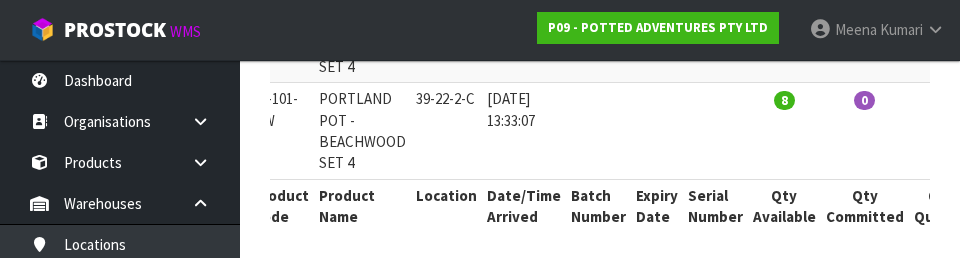 click on "0" at bounding box center (941, 131) 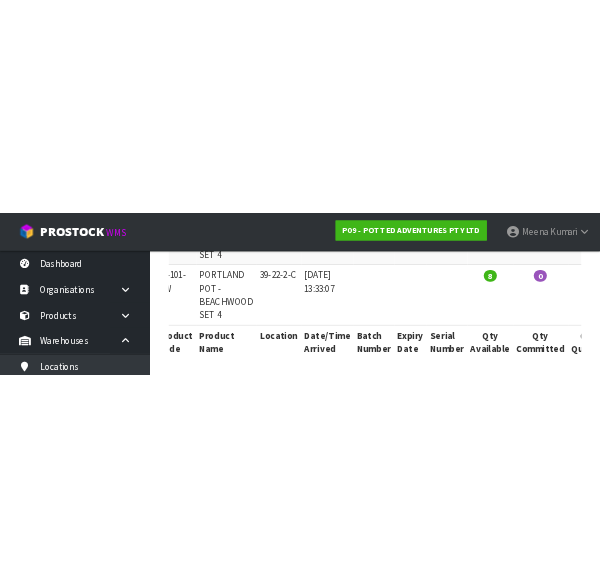 scroll, scrollTop: 0, scrollLeft: 0, axis: both 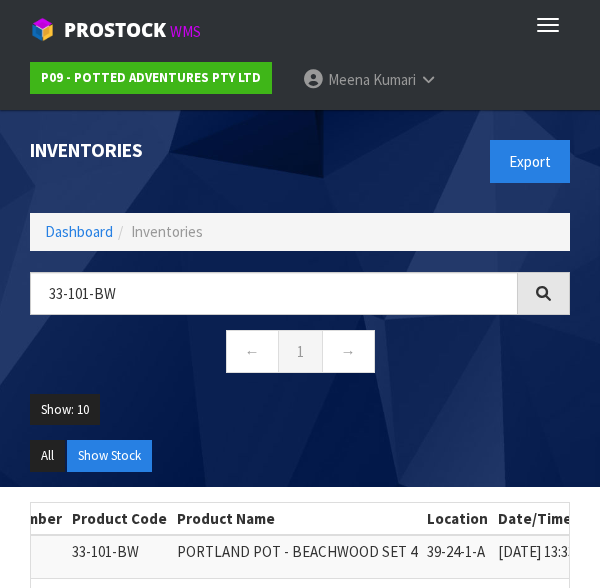 click on "Show: 10
5
10
25
50" at bounding box center (300, 417) 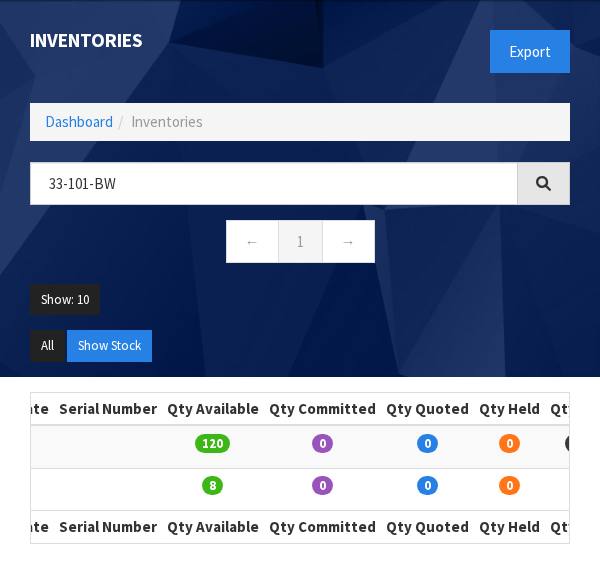 scroll, scrollTop: 0, scrollLeft: 1011, axis: horizontal 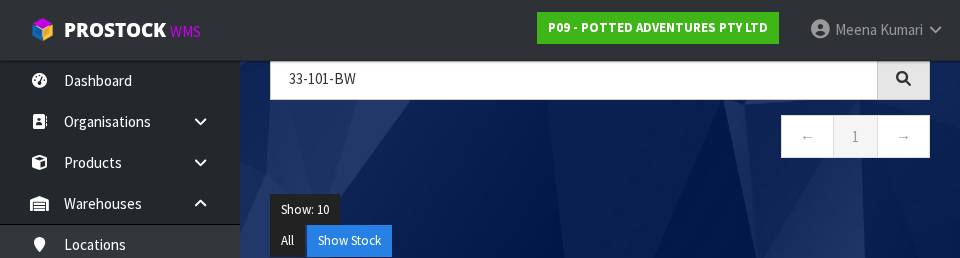 click on "←
1
→" at bounding box center [600, 139] 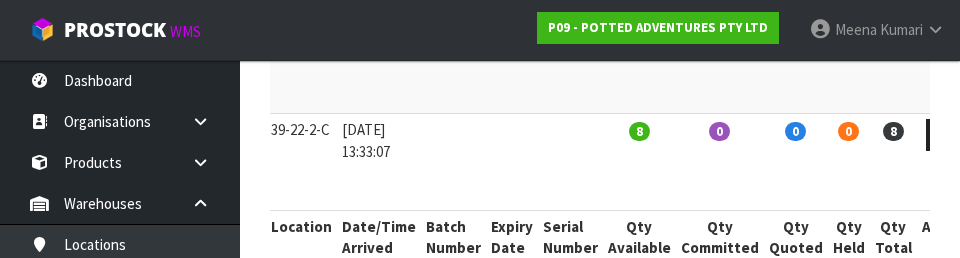 scroll, scrollTop: 497, scrollLeft: 0, axis: vertical 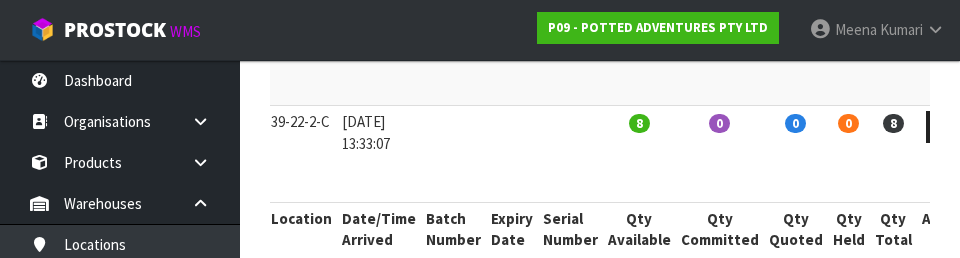 click at bounding box center [512, 154] 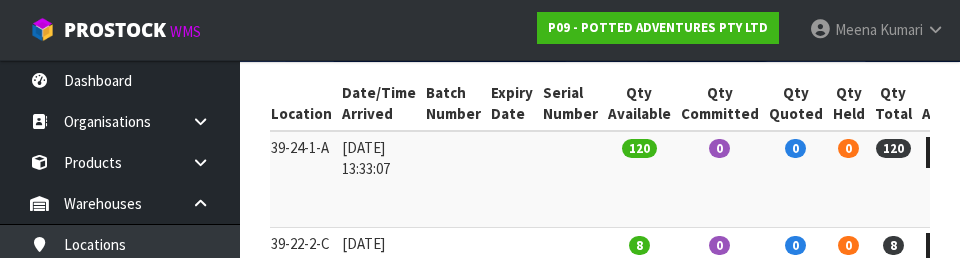 scroll, scrollTop: 374, scrollLeft: 0, axis: vertical 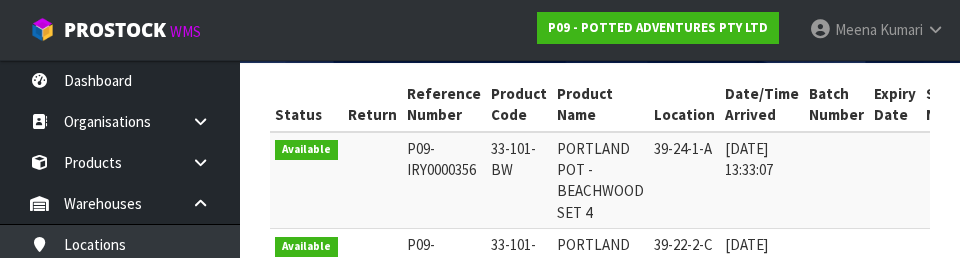 copy on "33-101-BW" 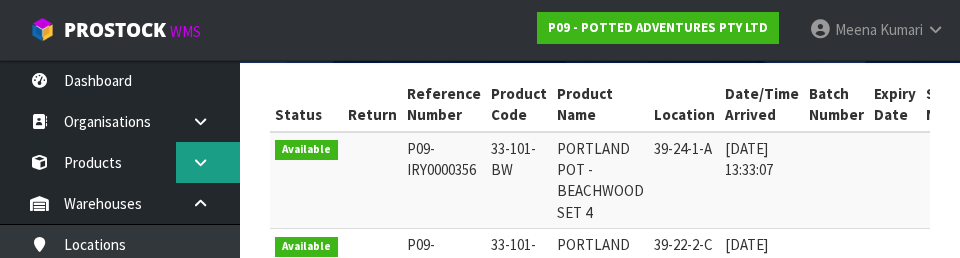 click at bounding box center [208, 162] 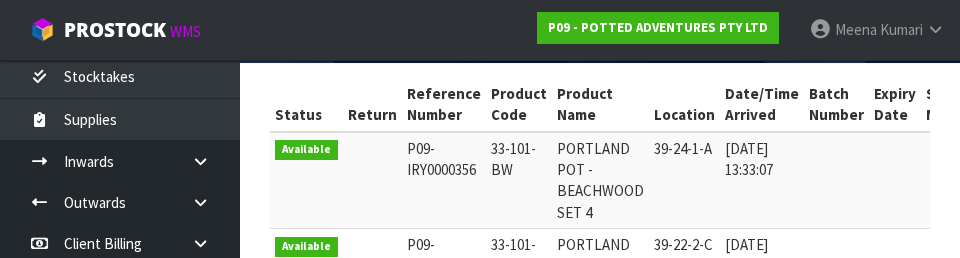 scroll, scrollTop: 506, scrollLeft: 0, axis: vertical 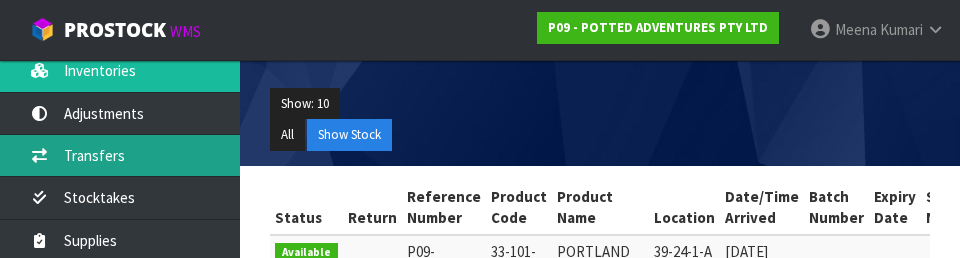 click on "Transfers" at bounding box center [120, 155] 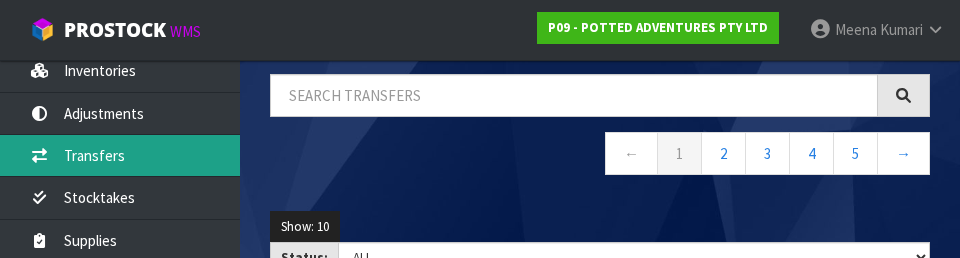 scroll, scrollTop: 0, scrollLeft: 0, axis: both 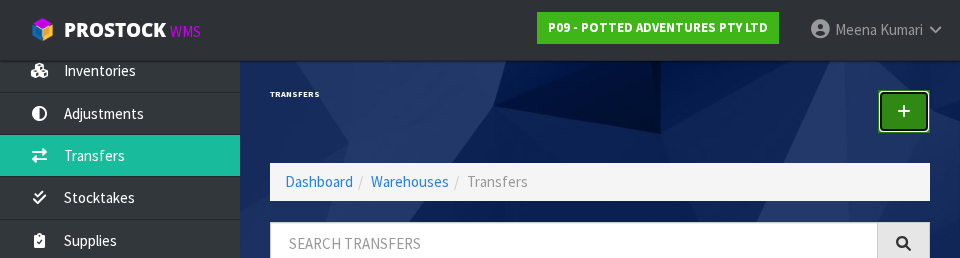 click at bounding box center [904, 111] 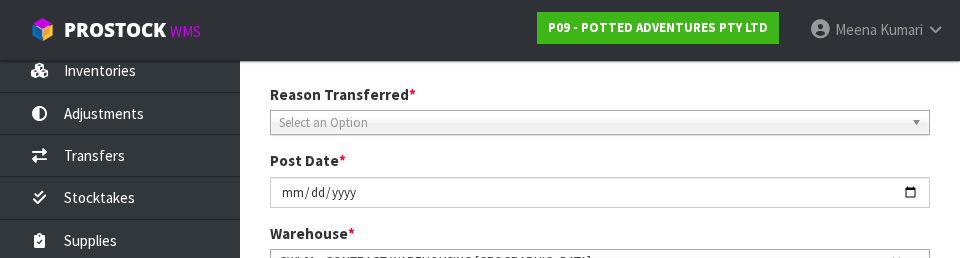 scroll, scrollTop: 264, scrollLeft: 0, axis: vertical 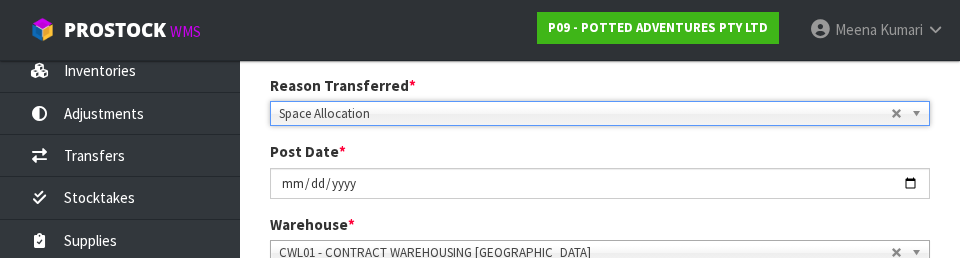 click on "Reason Transferred  *
Space Allocation Damage Expired Stock Repair QA
Space Allocation
Space Allocation Damage Expired Stock Repair QA" at bounding box center [600, 100] 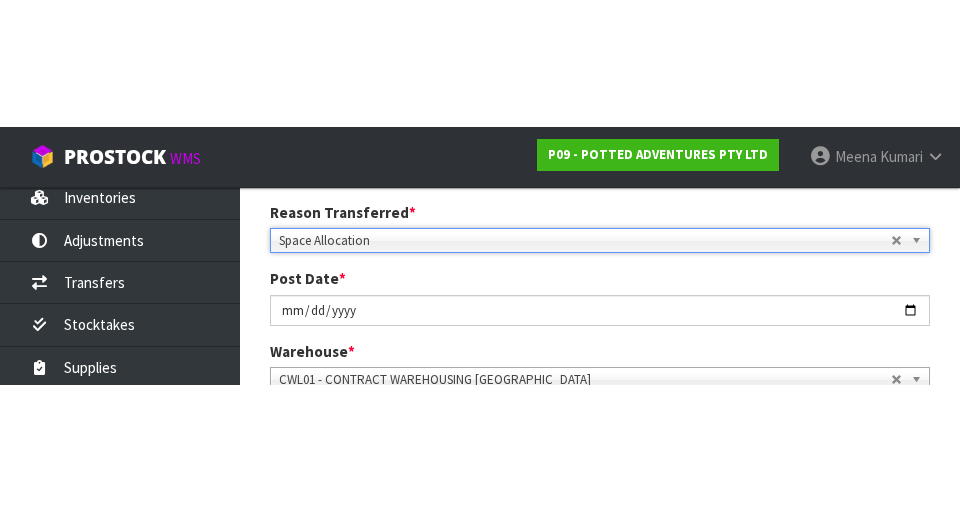scroll, scrollTop: 274, scrollLeft: 0, axis: vertical 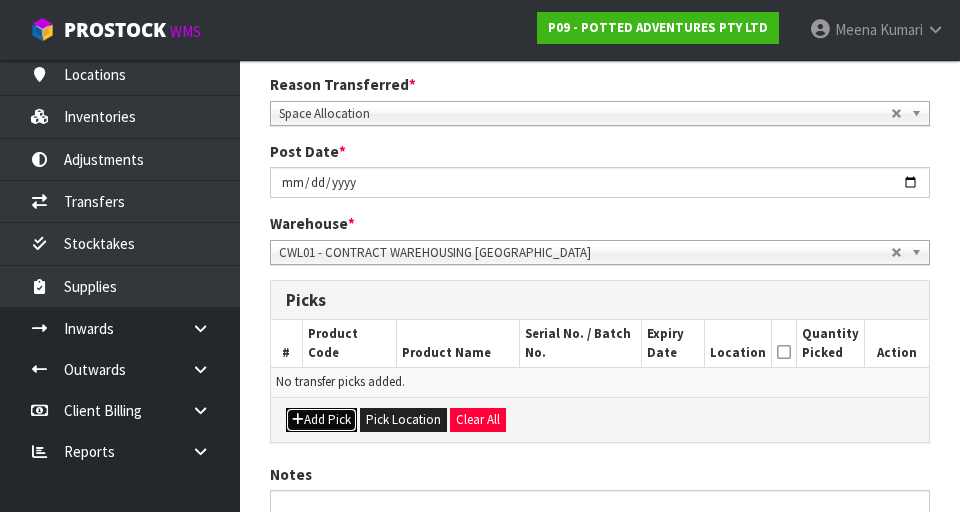 click on "Add Pick" at bounding box center [321, 420] 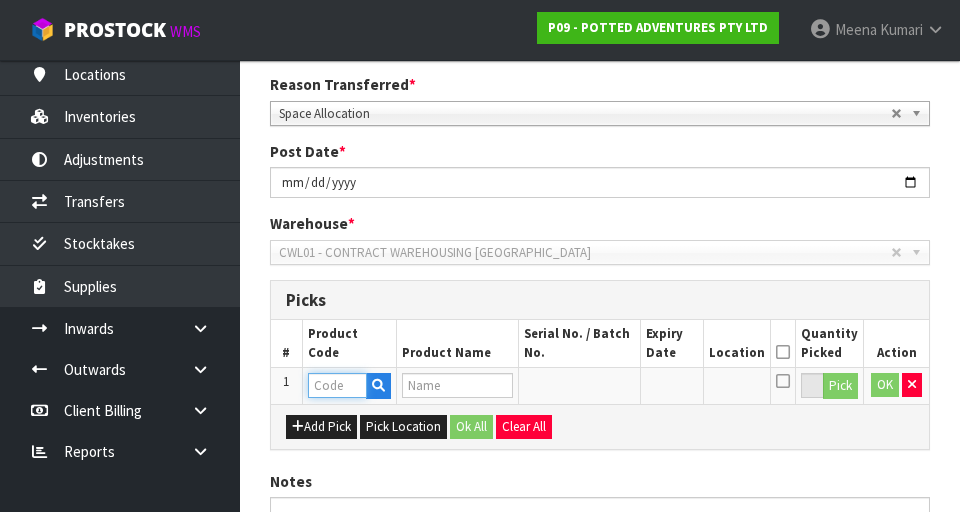 paste on "33-101-BW" 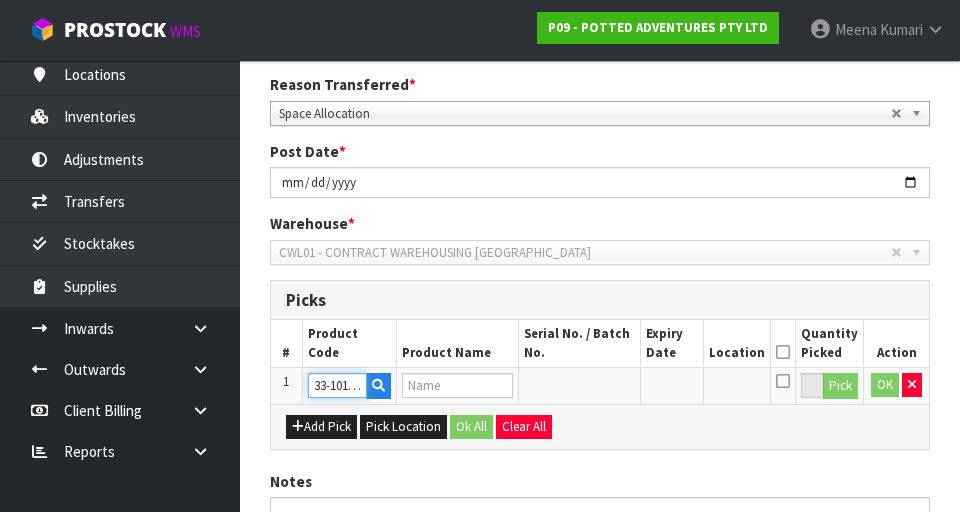 scroll, scrollTop: 0, scrollLeft: 10, axis: horizontal 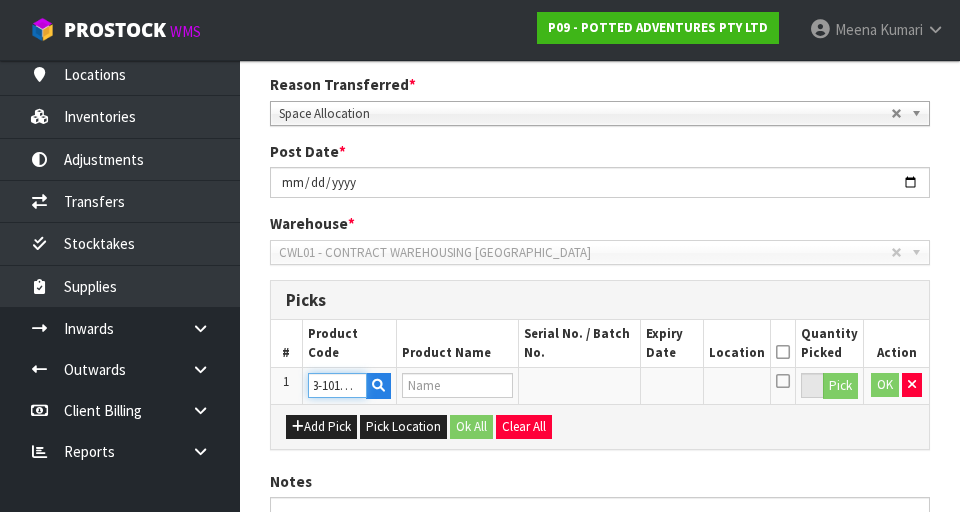 type on "PORTLAND POT - BEACHWOOD SET 4" 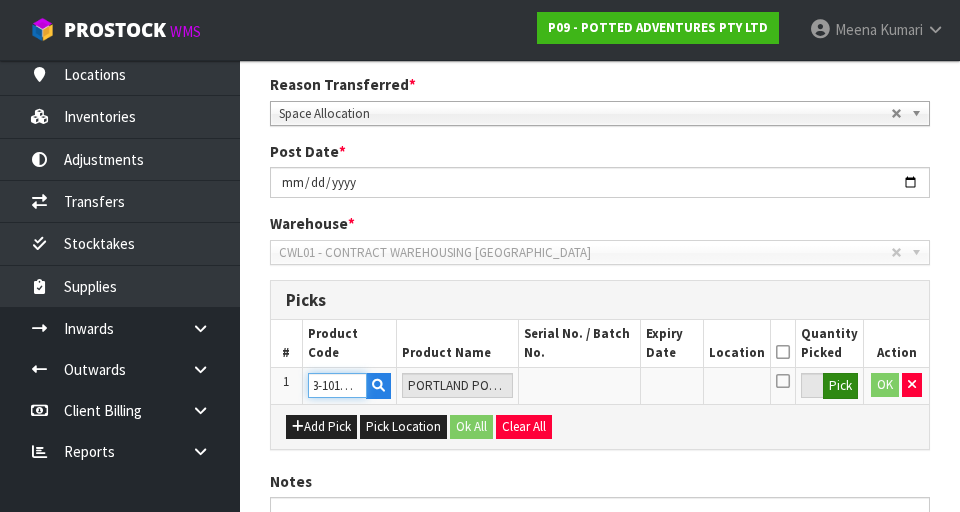 type on "33-101-BW" 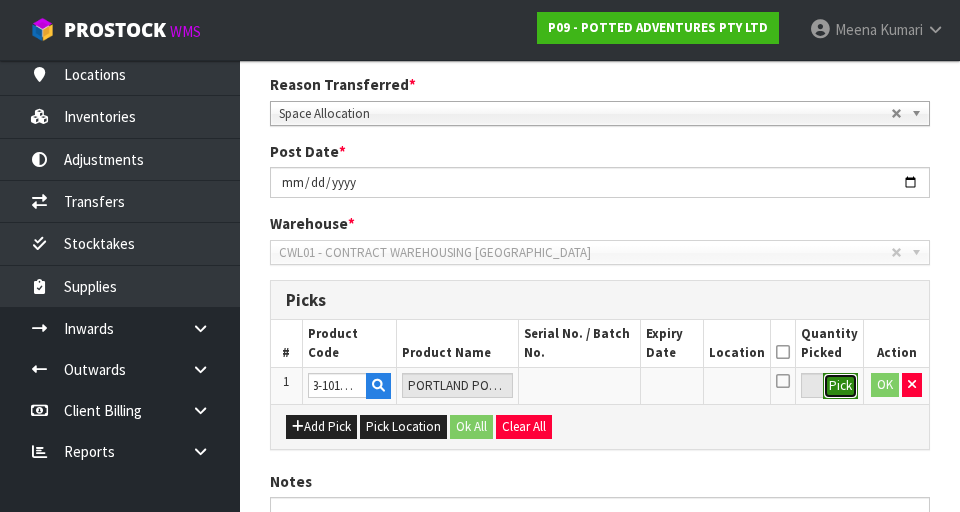 click on "Pick" at bounding box center (840, 386) 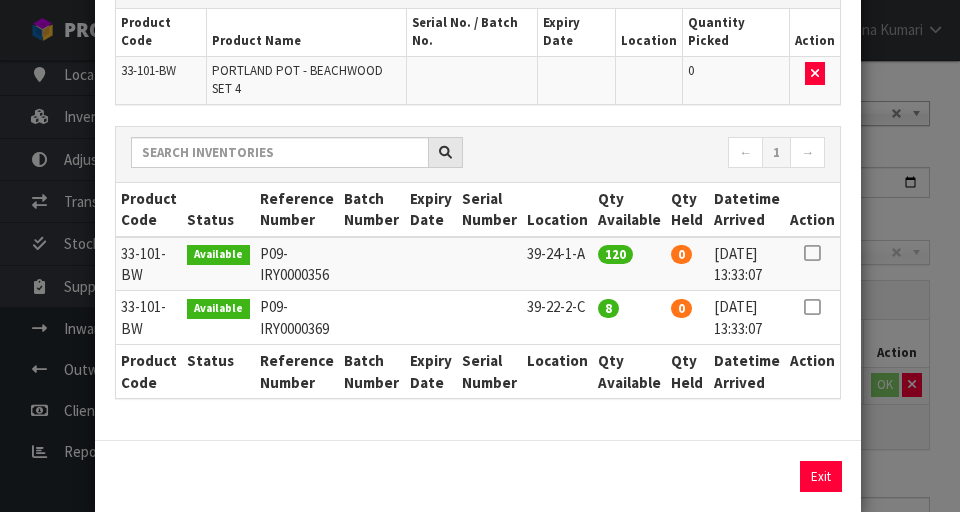 scroll, scrollTop: 143, scrollLeft: 0, axis: vertical 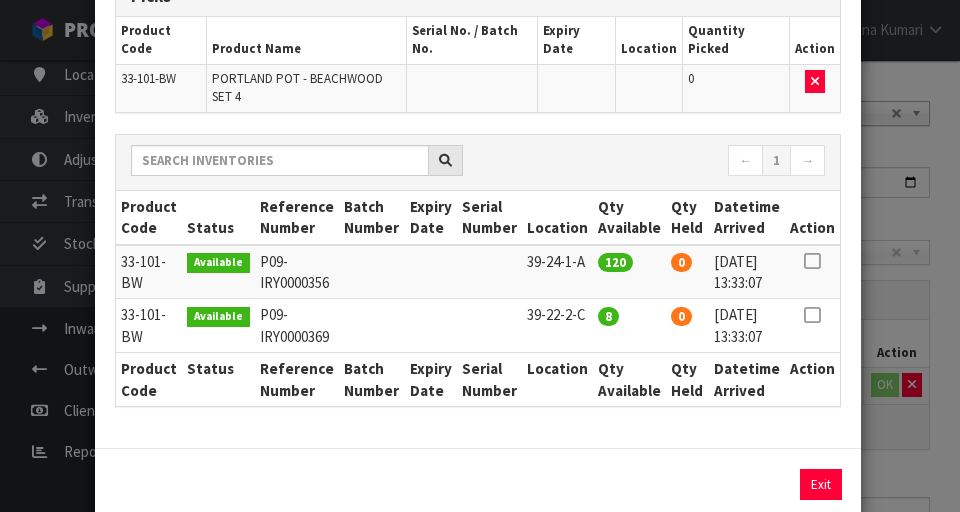 click at bounding box center (812, 261) 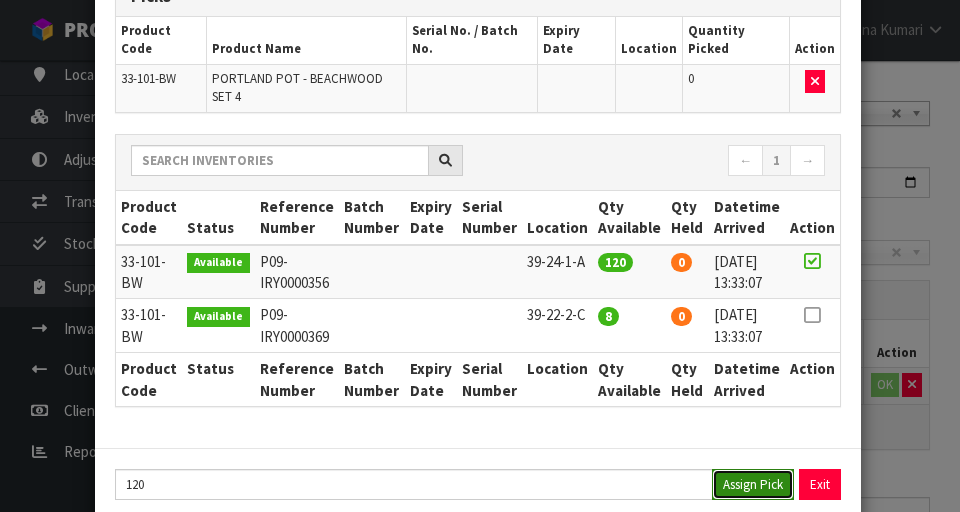 click on "Assign Pick" at bounding box center (753, 484) 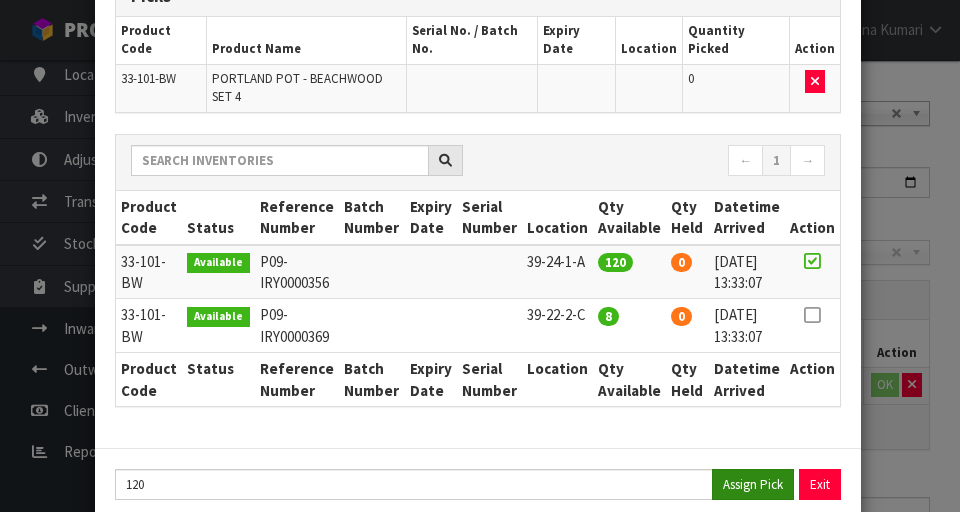 type on "120" 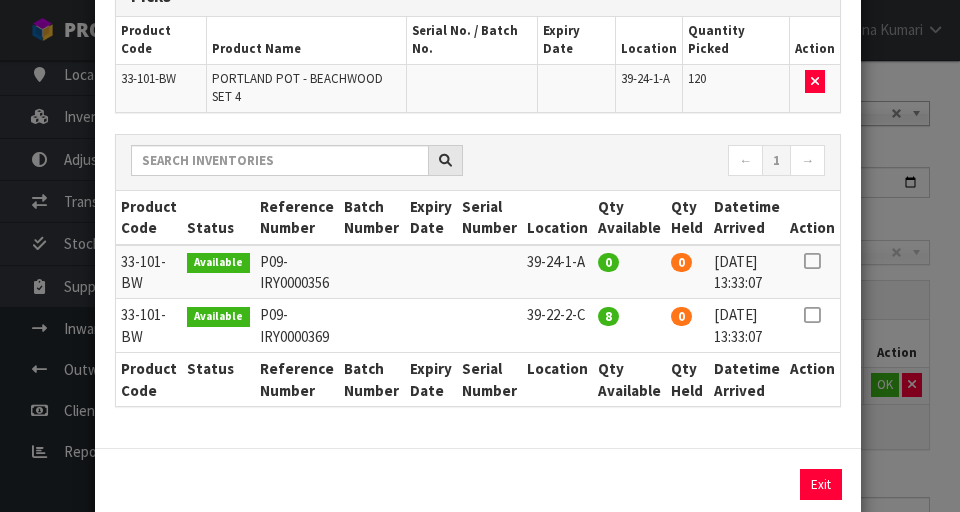 click at bounding box center [812, 315] 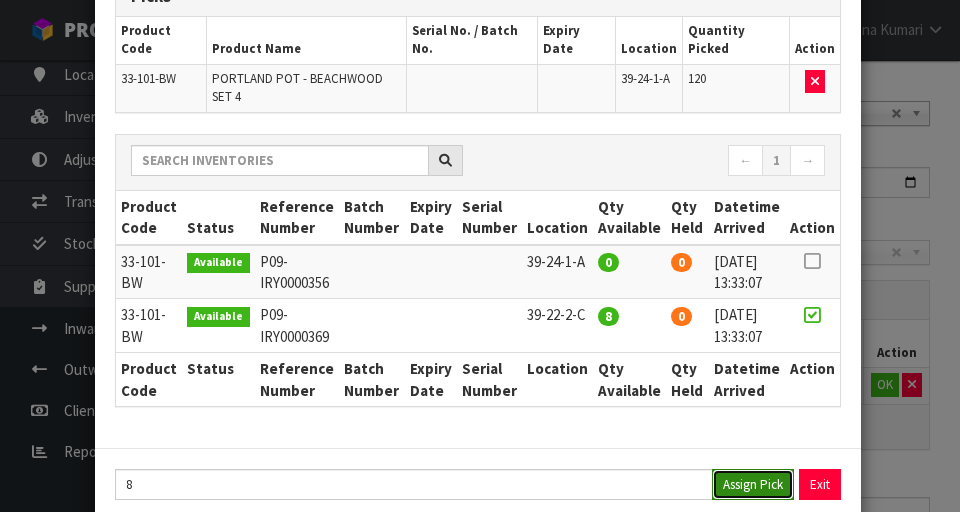 click on "Assign Pick" at bounding box center [753, 484] 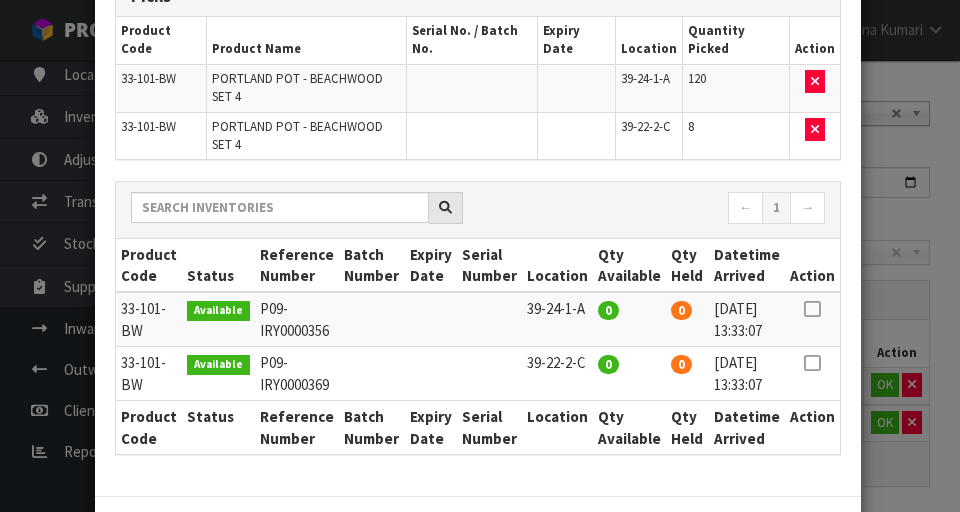 click on "Pick Line
Picks
Product Code
Product Name
Serial No. / Batch No.
Expiry Date
Location
Quantity Picked
Action
33-101-BW
[GEOGRAPHIC_DATA] - [GEOGRAPHIC_DATA] SET 4
39-24-1-A
120
33-101-BW
[GEOGRAPHIC_DATA] - [GEOGRAPHIC_DATA] SET 4
39-22-2-C
8
←
1
→" at bounding box center [480, 256] 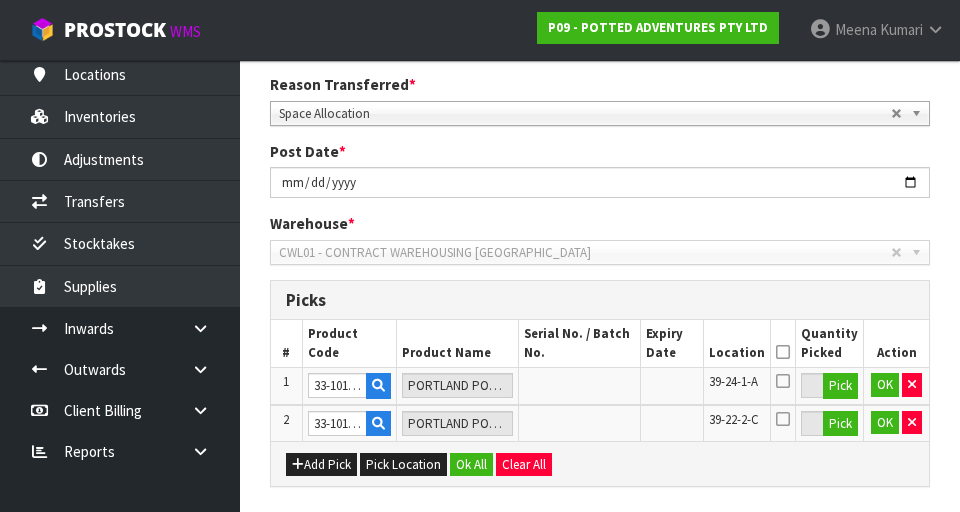 click at bounding box center [783, 352] 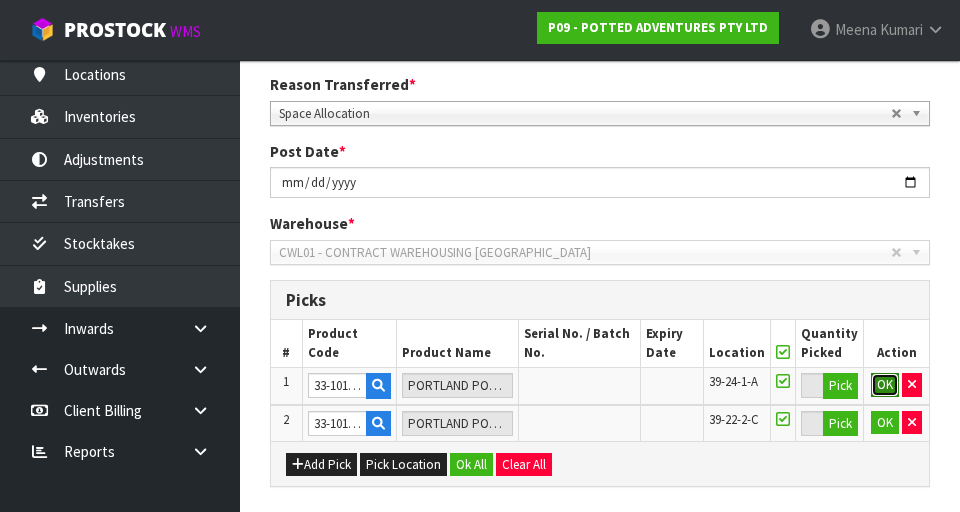 click on "OK" at bounding box center [885, 385] 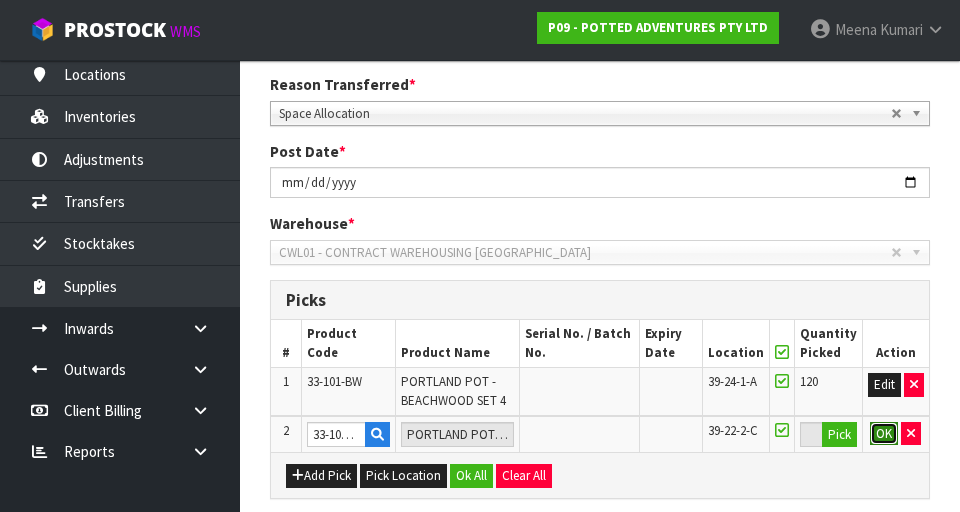 click on "OK" at bounding box center (884, 434) 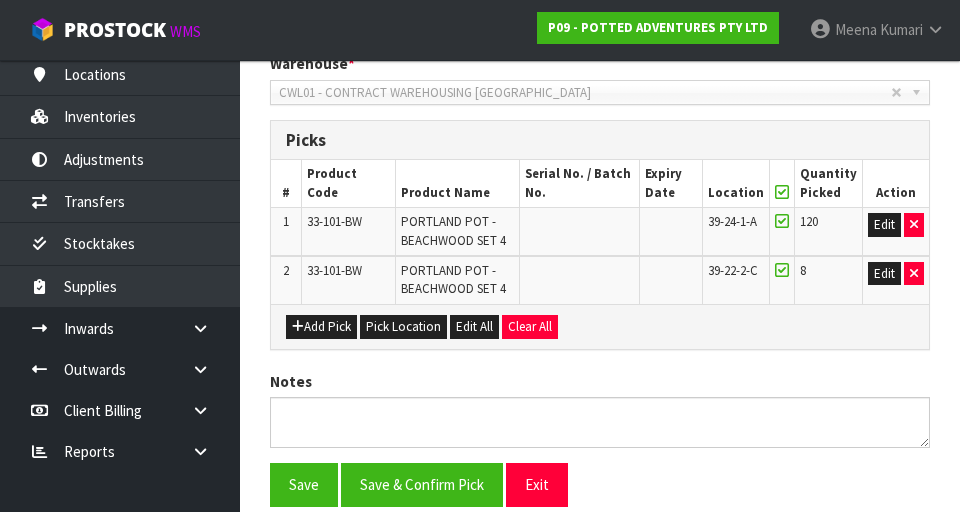 scroll, scrollTop: 433, scrollLeft: 0, axis: vertical 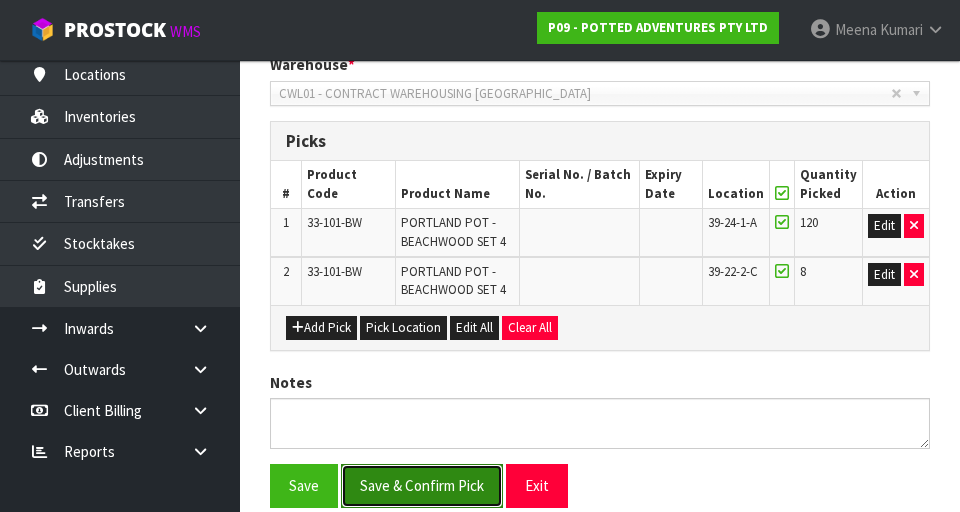 click on "Save & Confirm Pick" at bounding box center [422, 485] 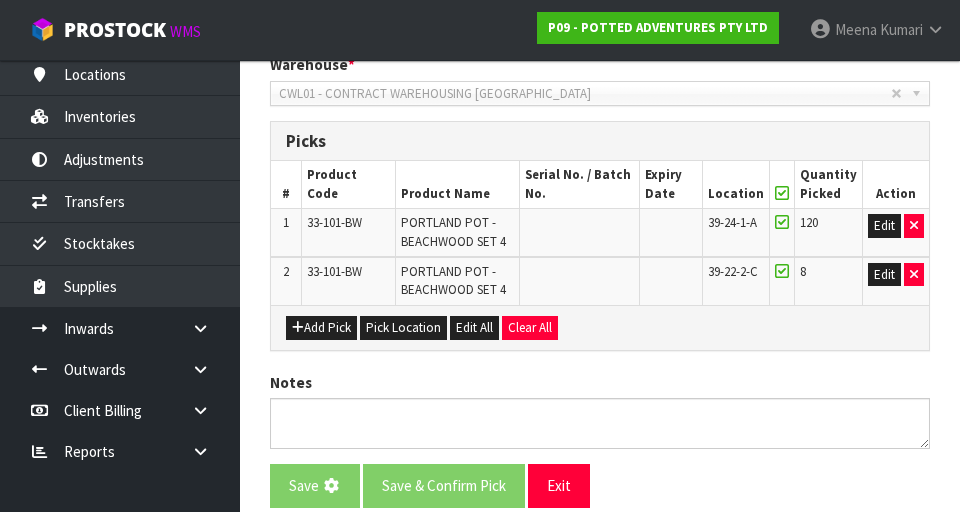 scroll, scrollTop: 0, scrollLeft: 0, axis: both 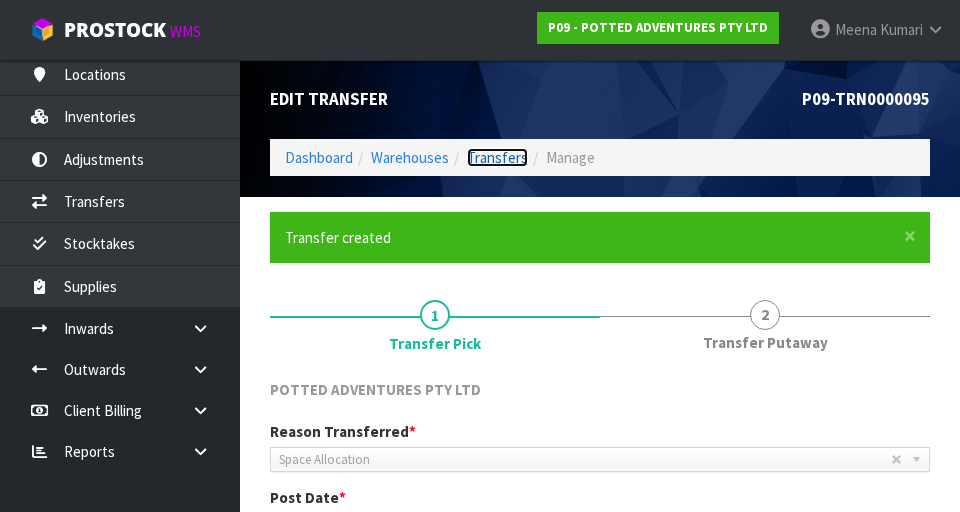 click on "Transfers" at bounding box center [497, 157] 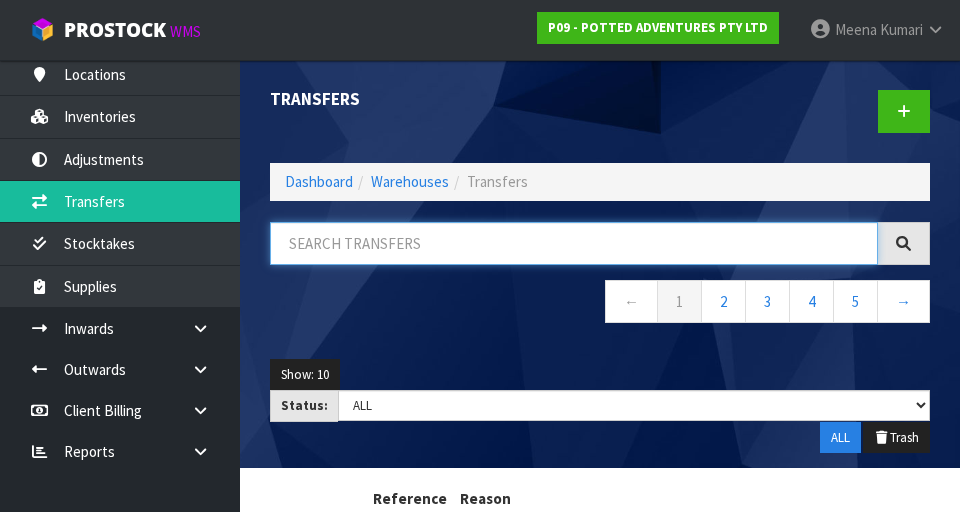 click at bounding box center [574, 243] 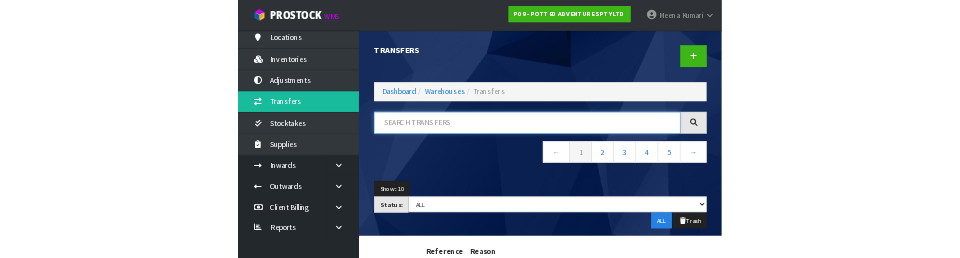 scroll, scrollTop: 4, scrollLeft: 0, axis: vertical 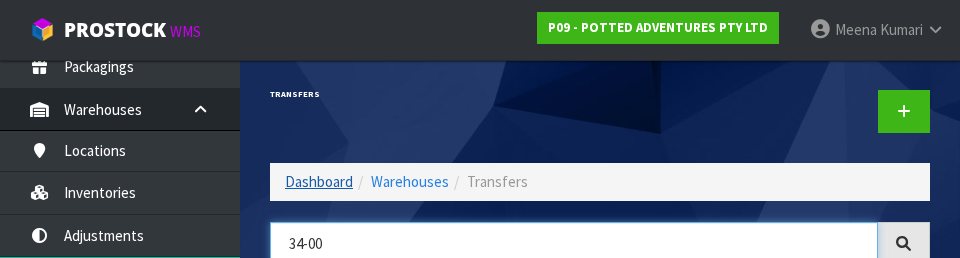 type on "34-00" 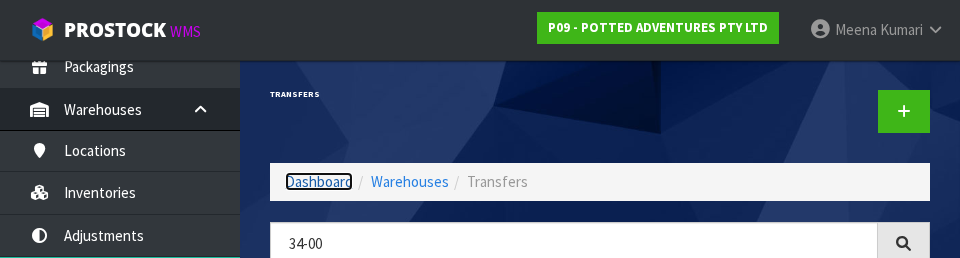 click on "Dashboard" at bounding box center (319, 181) 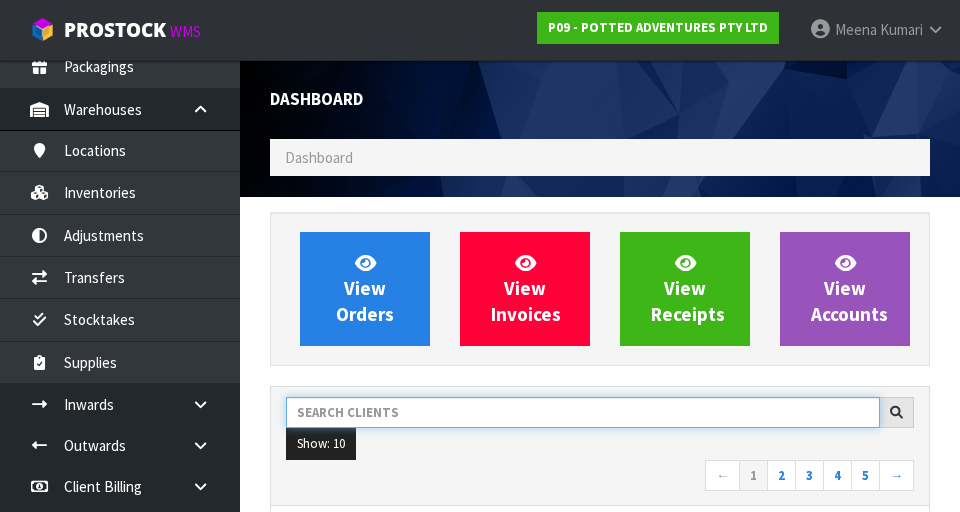 click at bounding box center (583, 412) 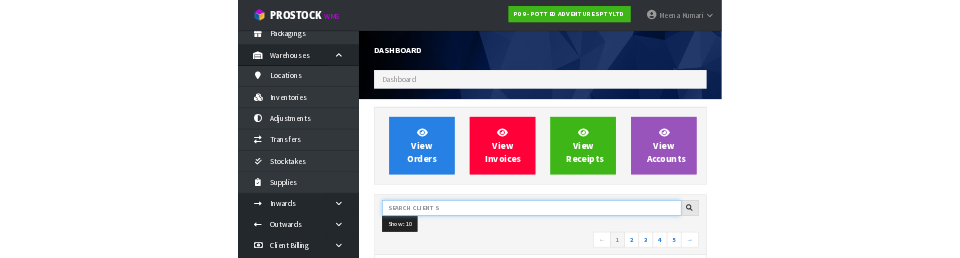 scroll, scrollTop: 1522, scrollLeft: 690, axis: both 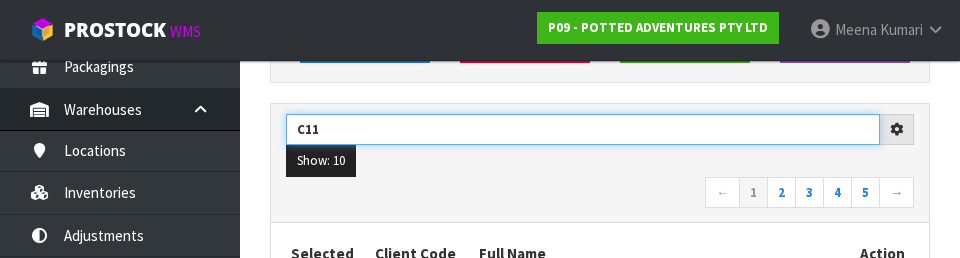 type on "C11" 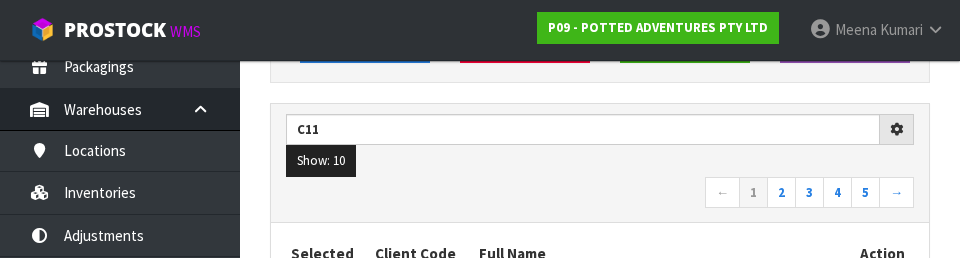 click on "←
1 2 3 4 5
→" at bounding box center (600, 194) 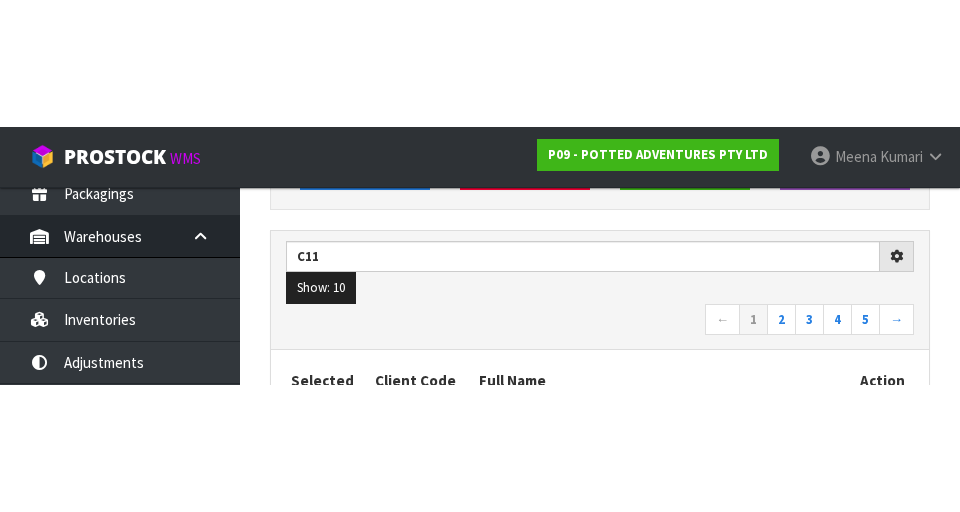 scroll, scrollTop: 283, scrollLeft: 0, axis: vertical 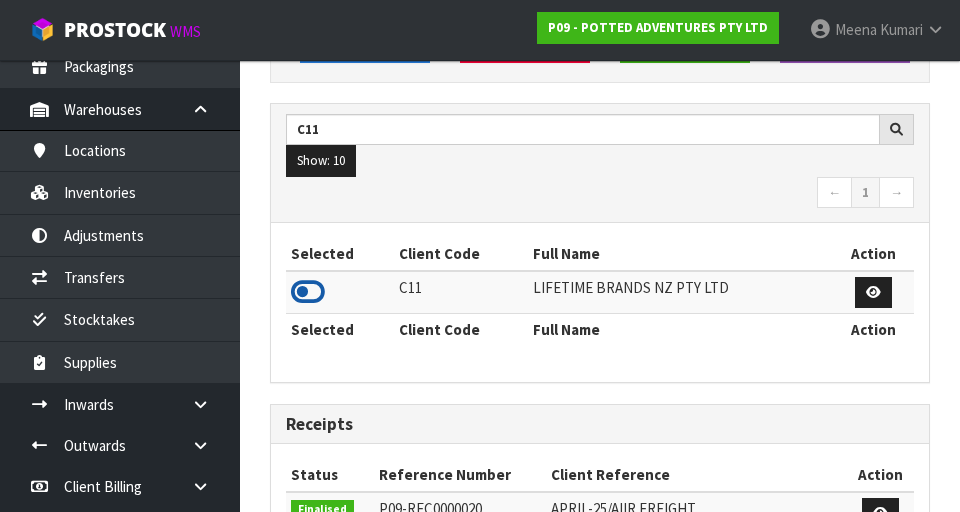 click at bounding box center (308, 292) 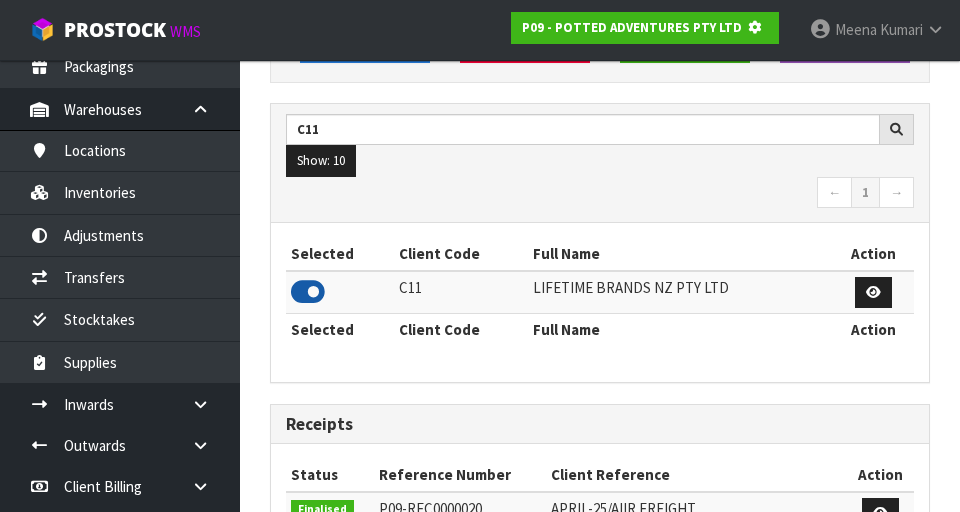 scroll, scrollTop: 1318, scrollLeft: 690, axis: both 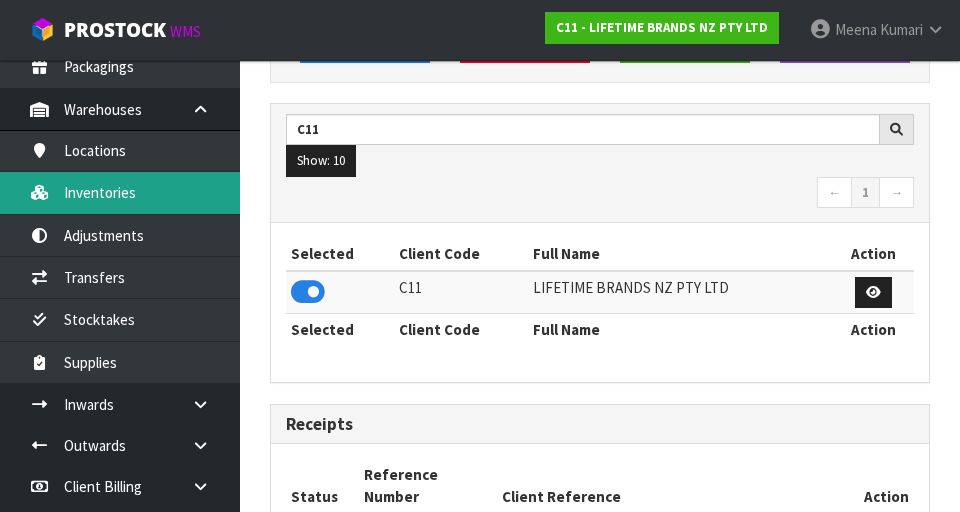 click on "Inventories" at bounding box center (120, 192) 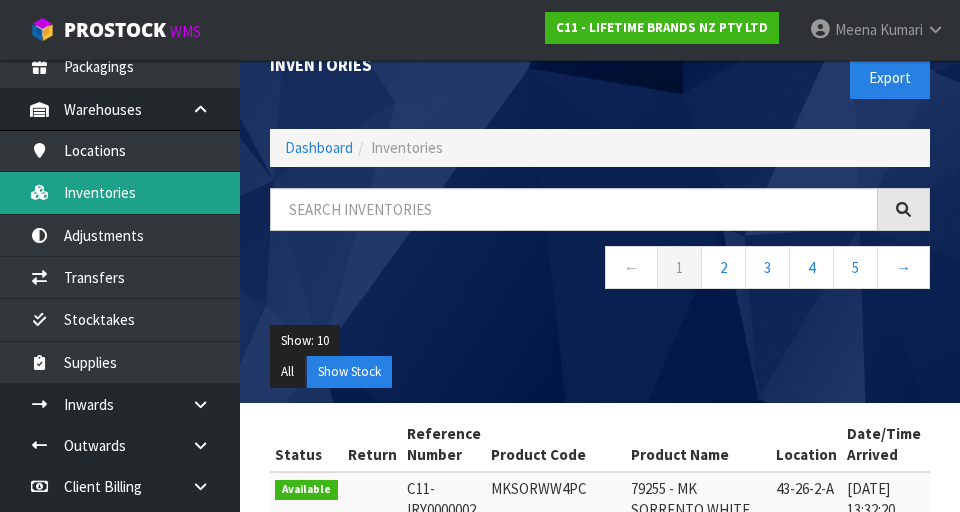 scroll, scrollTop: 30, scrollLeft: 0, axis: vertical 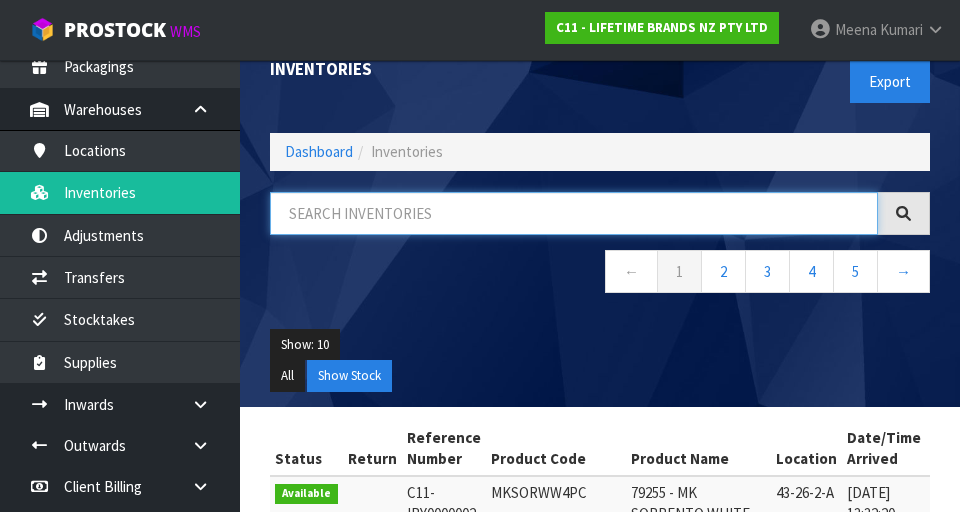 click at bounding box center [574, 213] 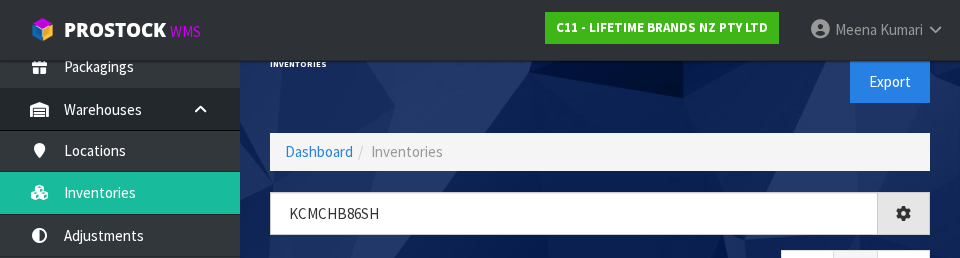 click on "Export" at bounding box center (772, 81) 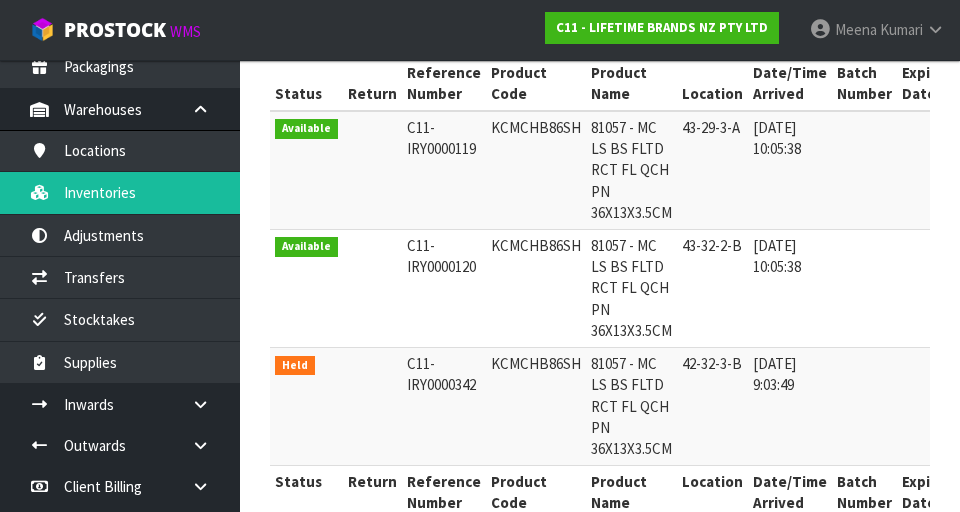 scroll, scrollTop: 401, scrollLeft: 0, axis: vertical 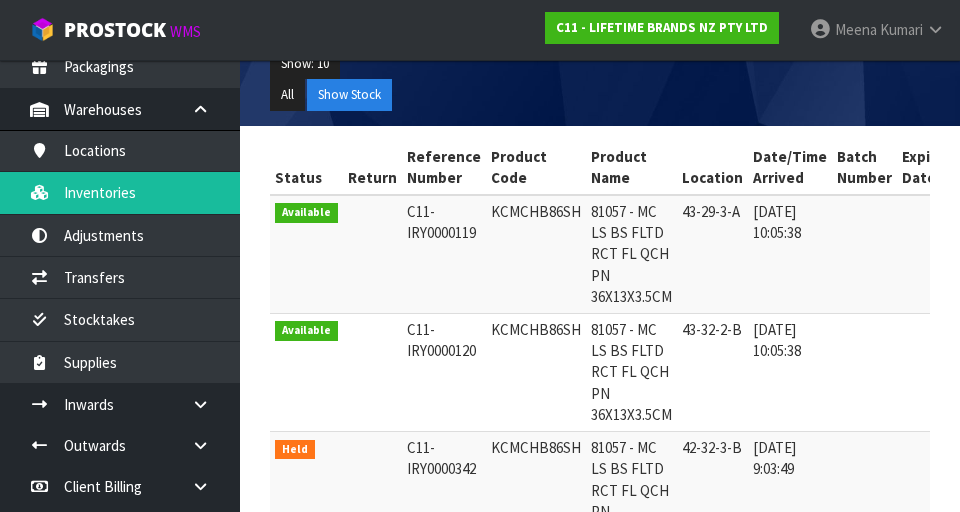 copy on "KCMCHB86SH" 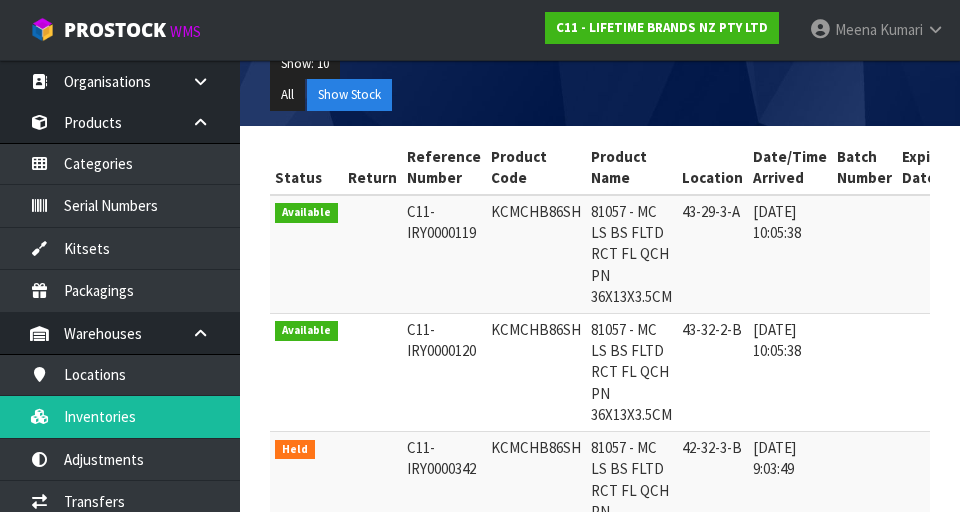 scroll, scrollTop: 0, scrollLeft: 0, axis: both 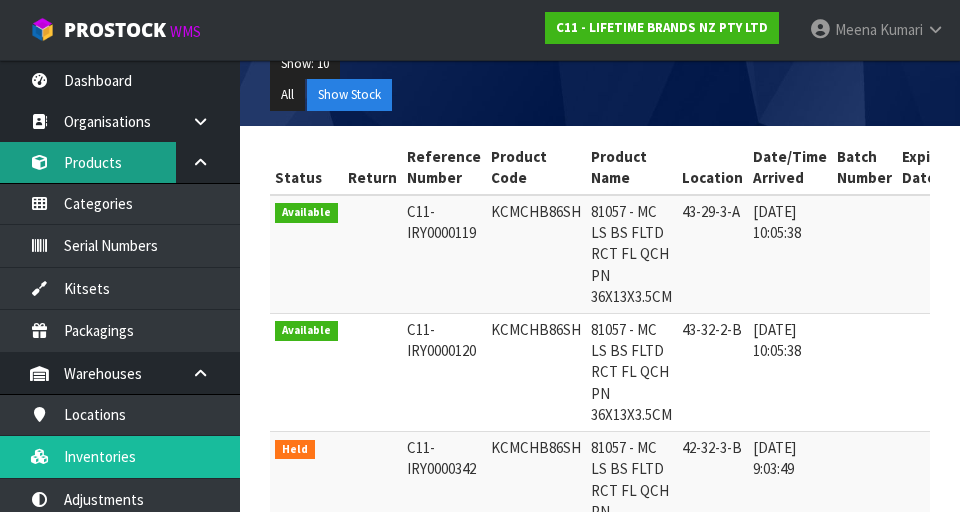 click on "Products" at bounding box center [120, 162] 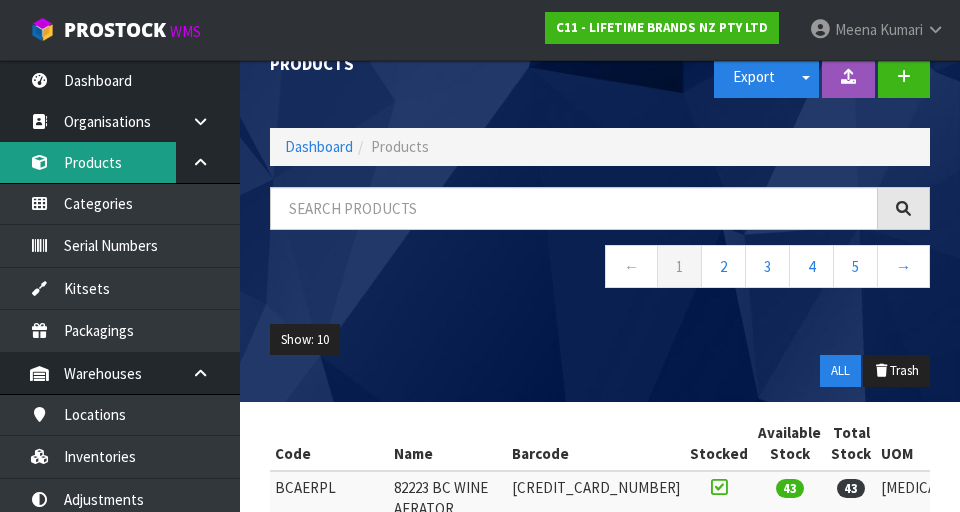 scroll, scrollTop: 0, scrollLeft: 0, axis: both 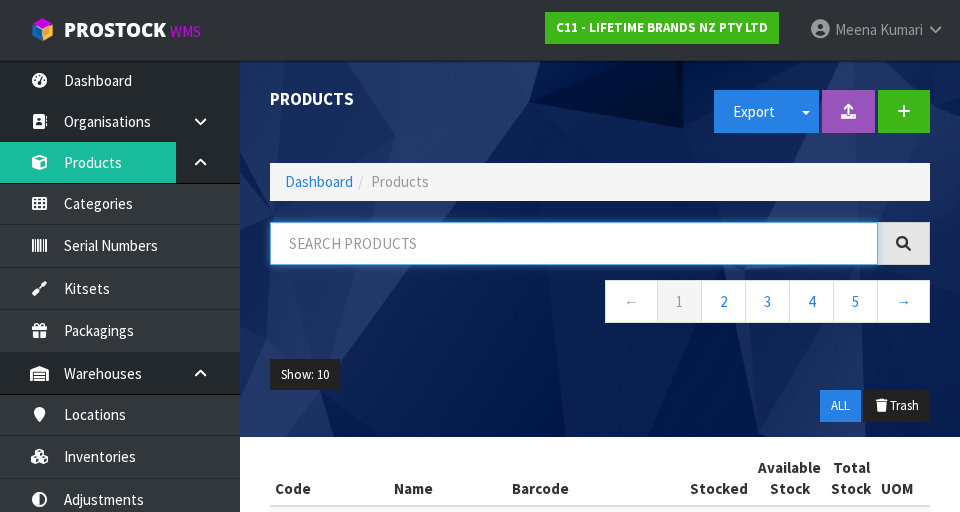paste on "KCMCHB86SH" 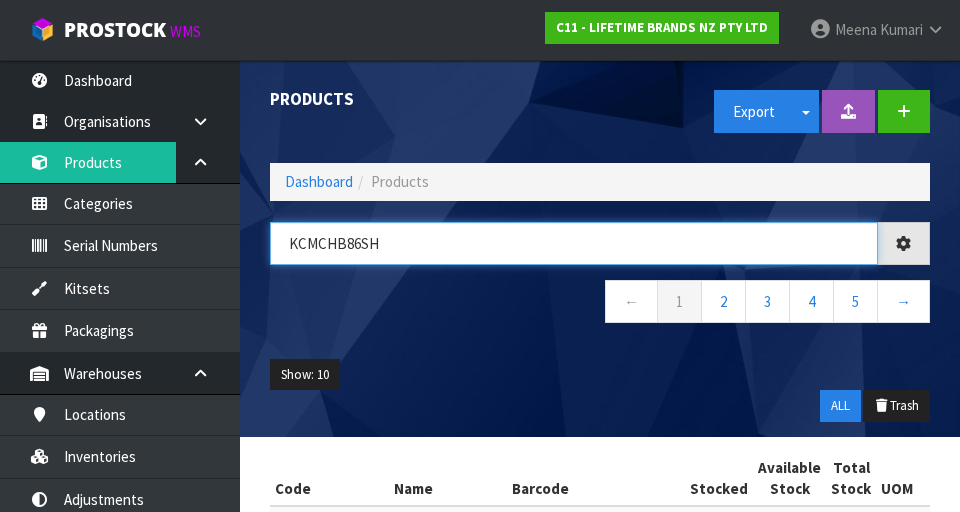 type on "KCMCHB86SH" 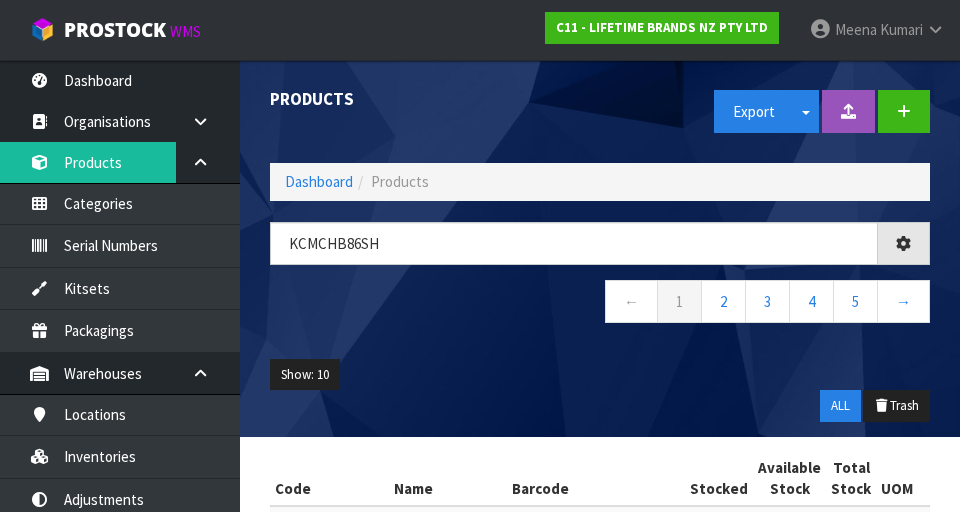 click on "KCMCHB86SH
←
1 2 3 4 5
→" at bounding box center (600, 283) 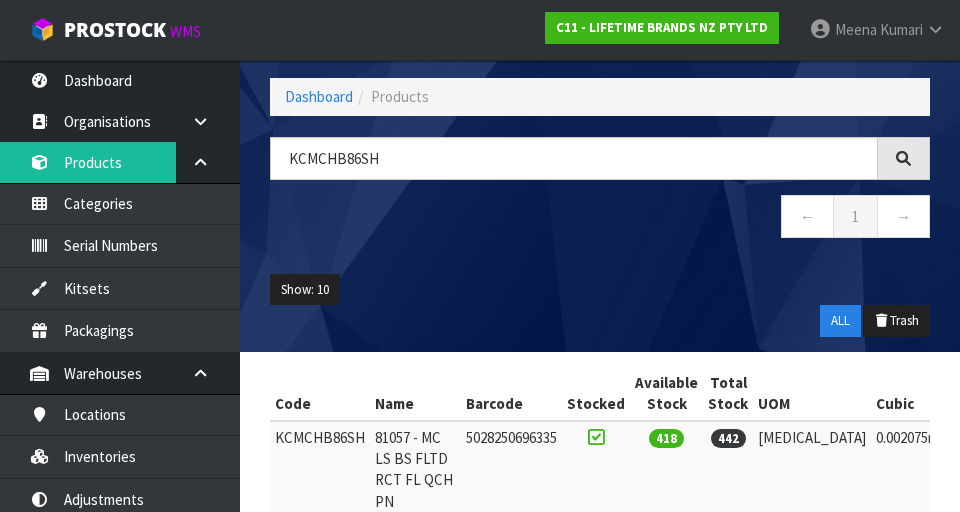 scroll, scrollTop: 202, scrollLeft: 0, axis: vertical 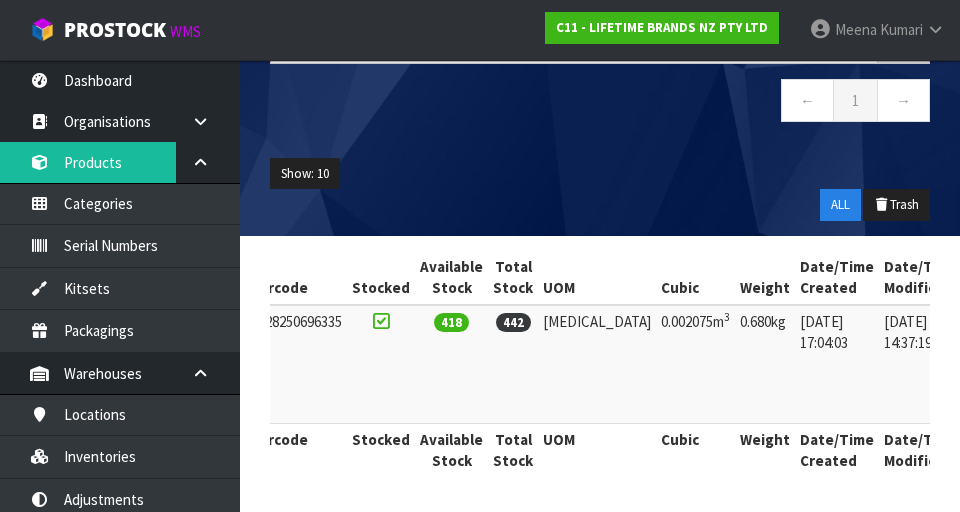 click at bounding box center [990, 326] 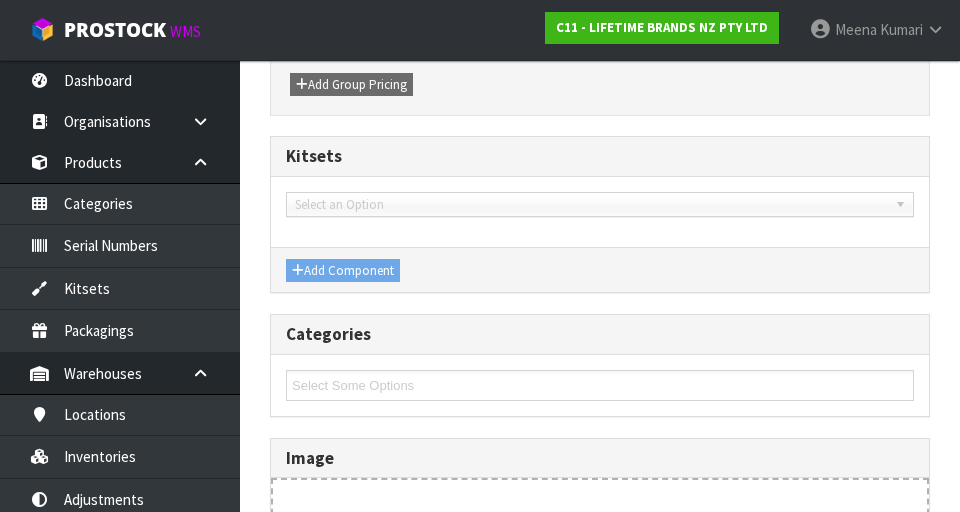 type on "KCMCHB86SH" 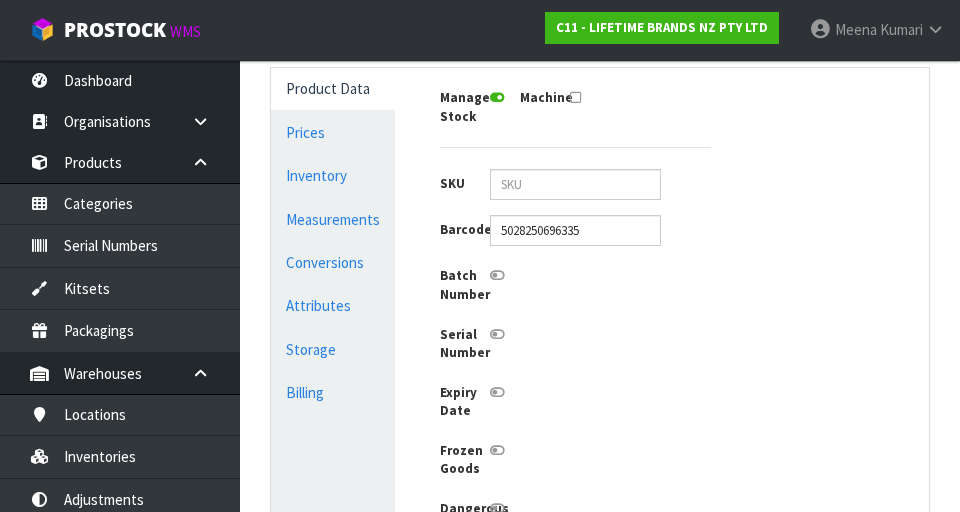 scroll, scrollTop: 532, scrollLeft: 0, axis: vertical 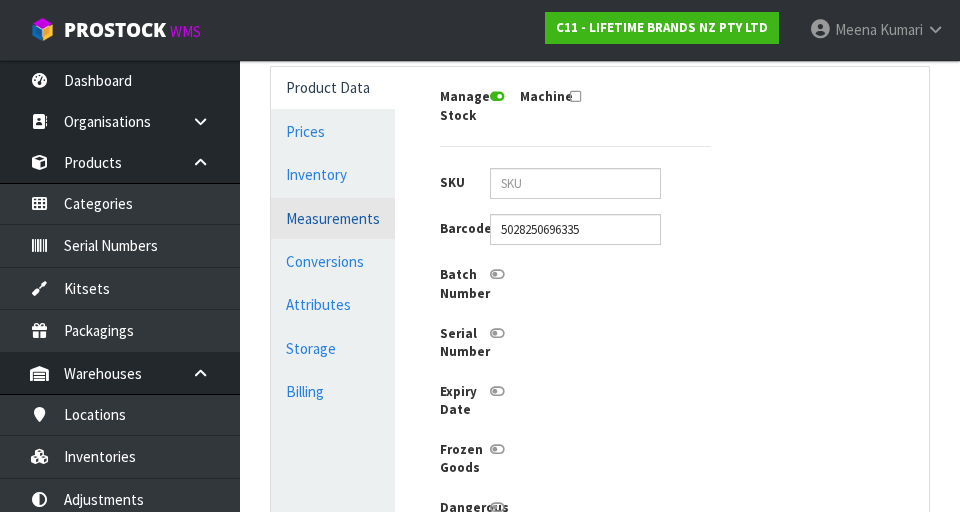 click on "Measurements" at bounding box center (333, 218) 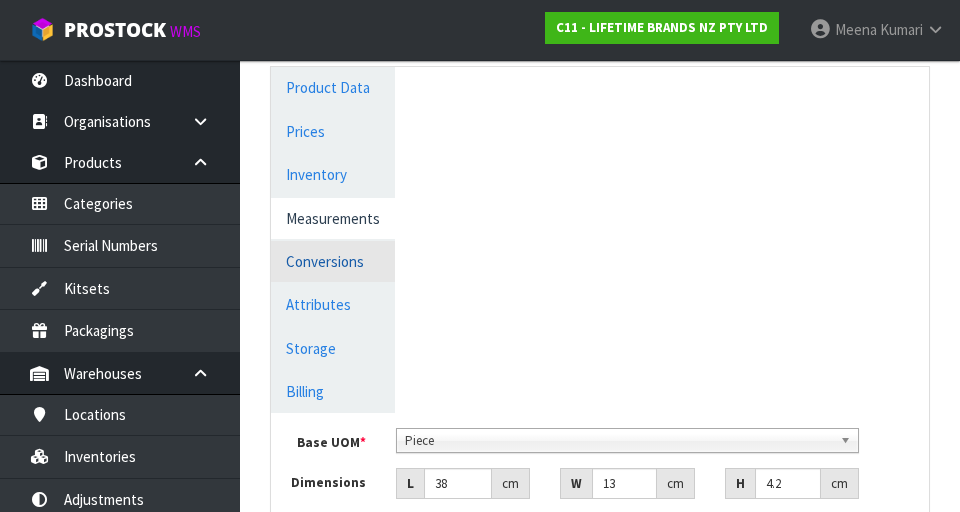 click on "Conversions" at bounding box center [333, 261] 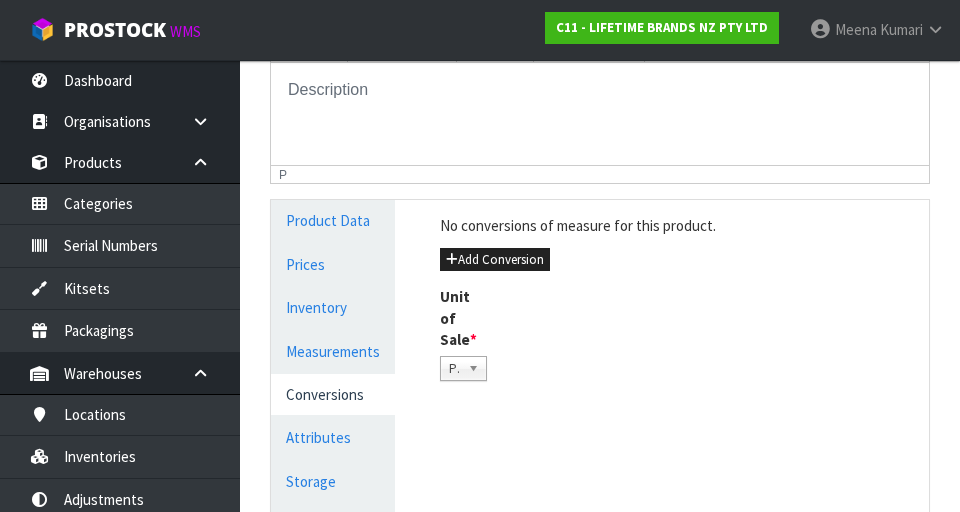 scroll, scrollTop: 397, scrollLeft: 0, axis: vertical 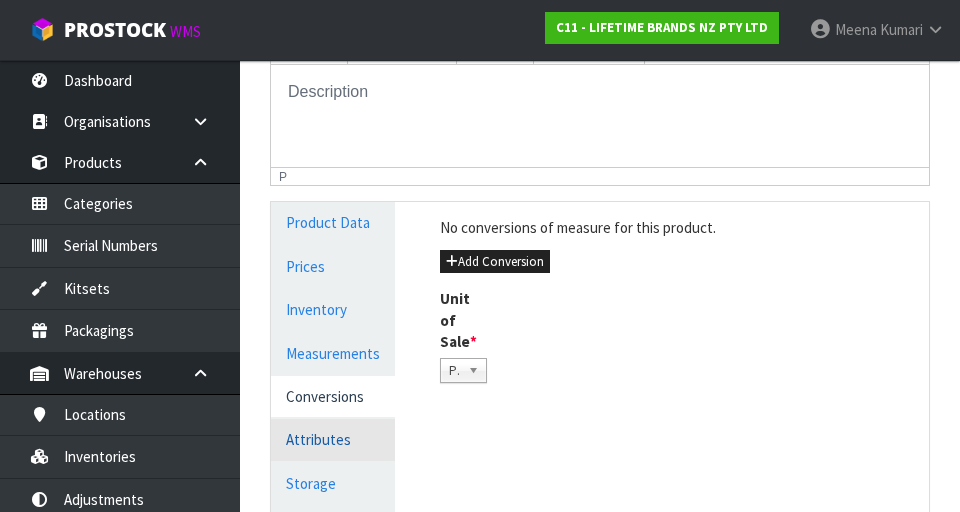 click on "Attributes" at bounding box center [333, 439] 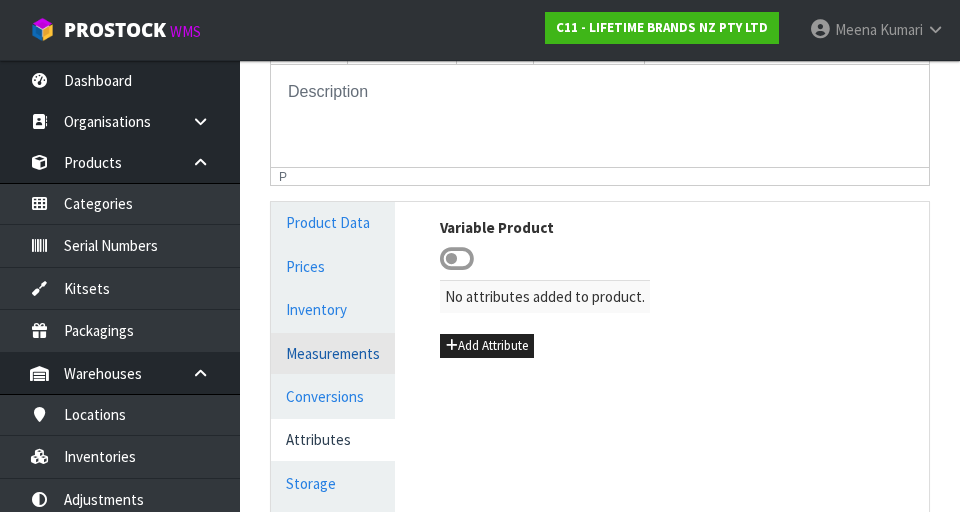click on "Measurements" at bounding box center (333, 353) 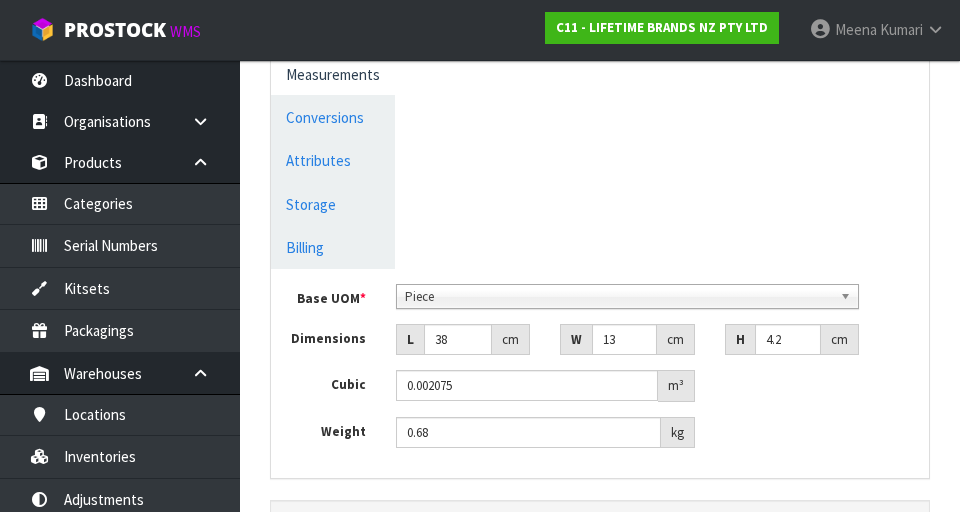 scroll, scrollTop: 677, scrollLeft: 0, axis: vertical 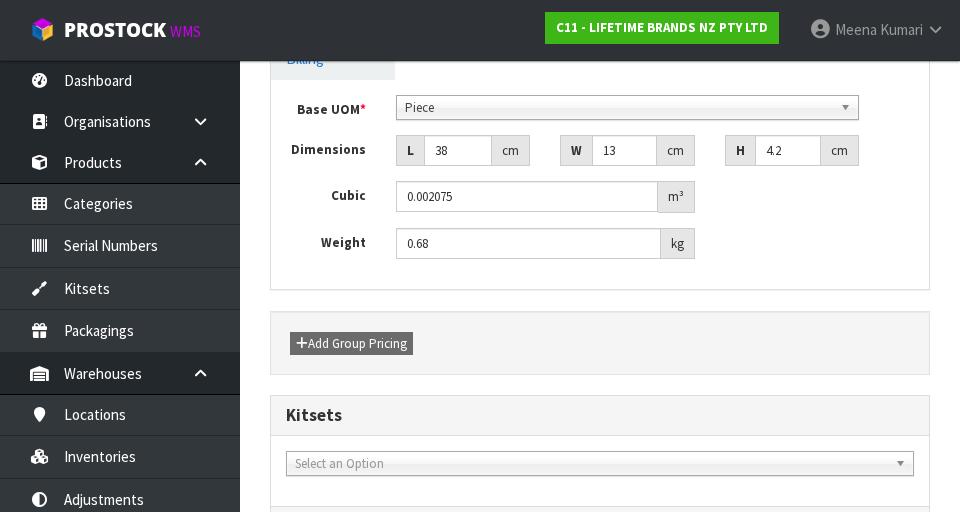 click on "Reference Code  *
KCMCHB86SH
Name  *
81057 - MC LS BS FLTD RCT FL QCH PN 36X13X3.5CM
Description
File Edit View Insert Format Tools To open the popup, press Shift+Enter To open the popup, press Shift+Enter p
Product Data
Prices
Inventory
Measurements
Conversions
Attributes
Storage" at bounding box center [600, 158] 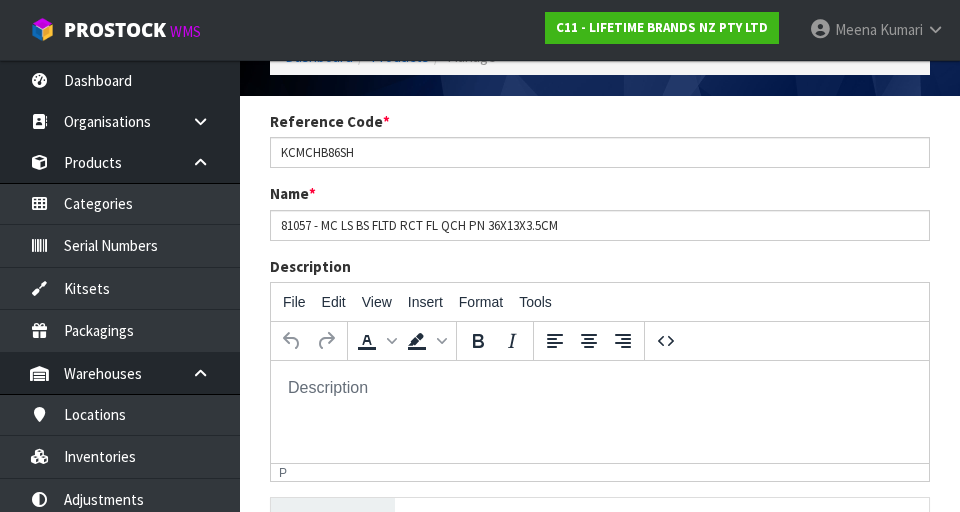 scroll, scrollTop: 0, scrollLeft: 0, axis: both 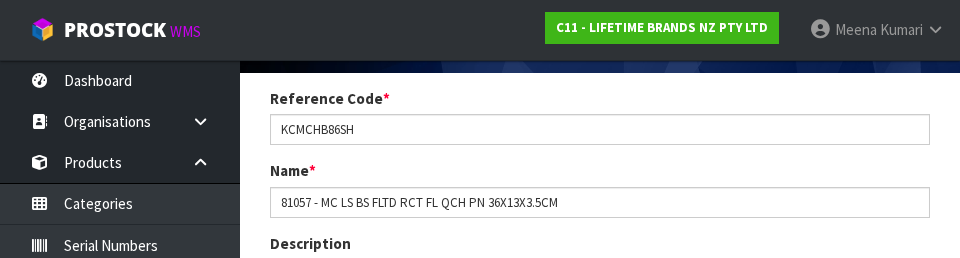 click on "Reference Code  *
KCMCHB86SH
Name  *
81057 - MC LS BS FLTD RCT FL QCH PN 36X13X3.5CM
Description
File Edit View Insert Format Tools To open the popup, press Shift+Enter To open the popup, press Shift+Enter p
Product Data
Prices
Inventory
Measurements
Conversions
Attributes
Storage" at bounding box center [600, 899] 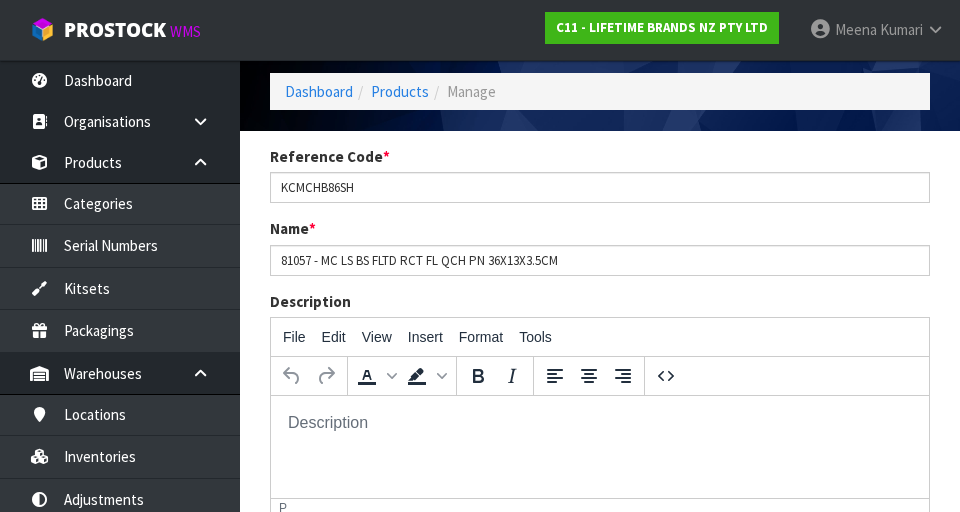 scroll, scrollTop: 0, scrollLeft: 0, axis: both 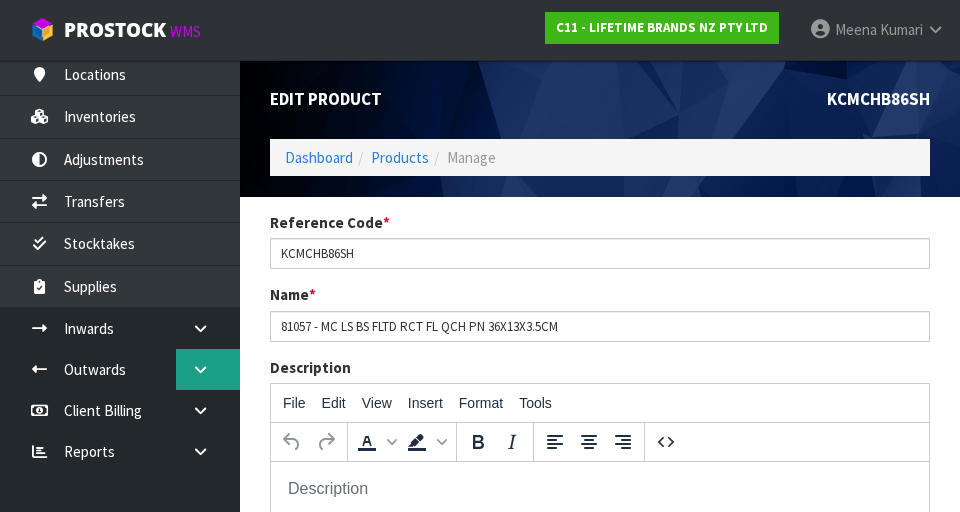 click at bounding box center [208, 369] 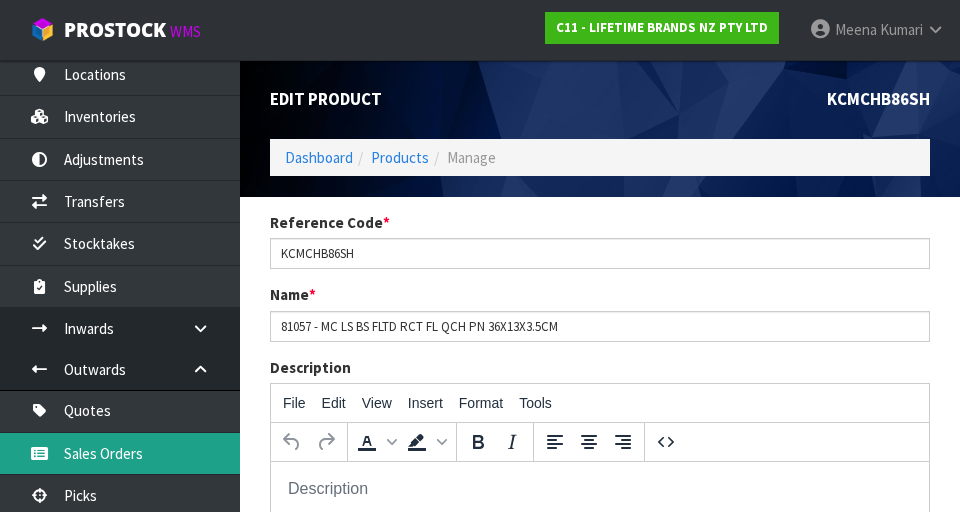 click on "Sales Orders" at bounding box center [120, 453] 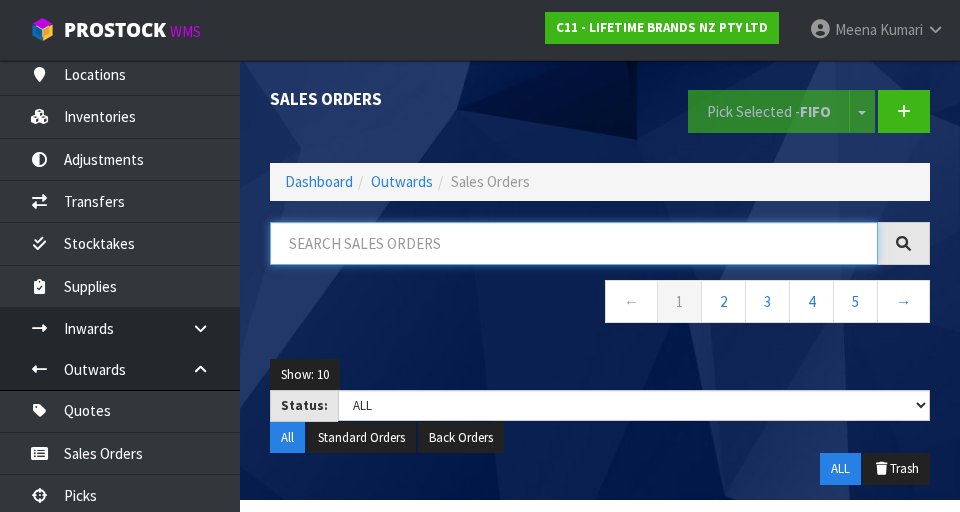 paste on "KCMCHB86SH" 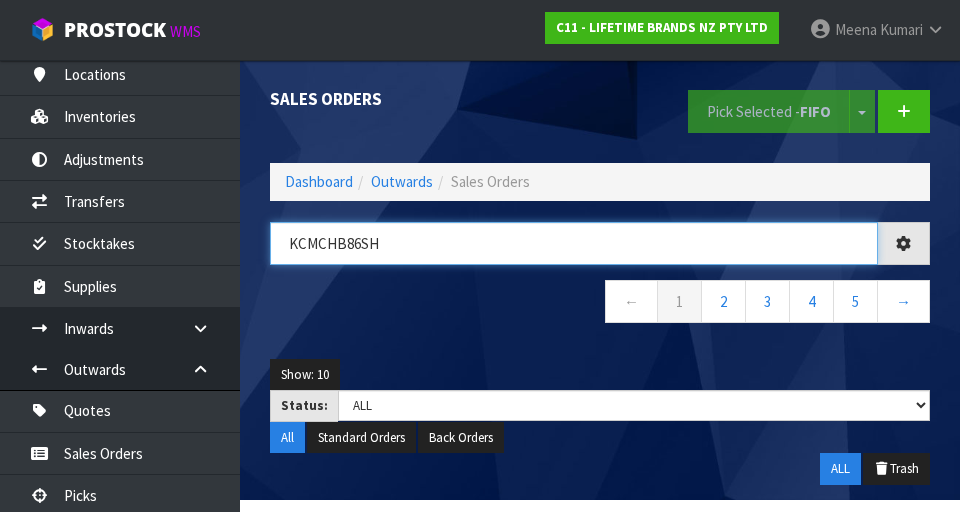 type on "KCMCHB86SH" 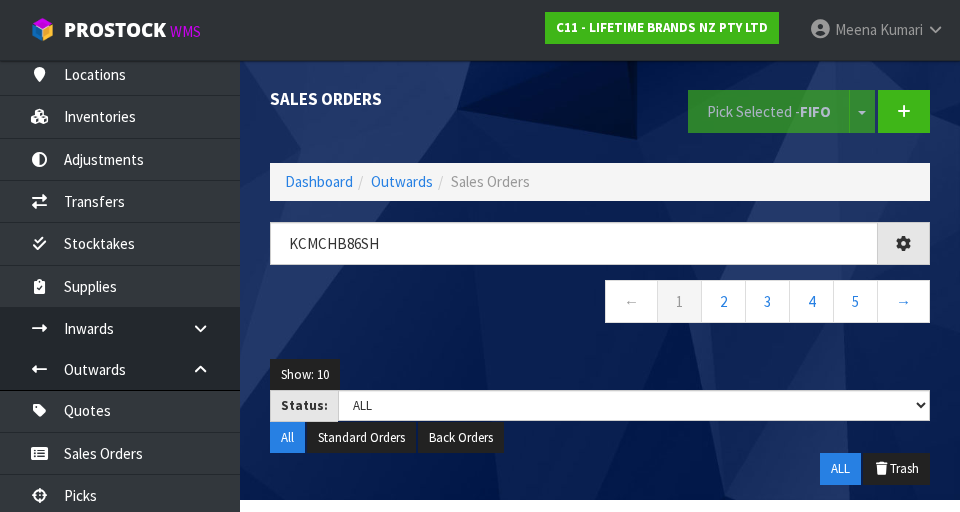 click on "←
1 2 3 4 5
→" at bounding box center [600, 304] 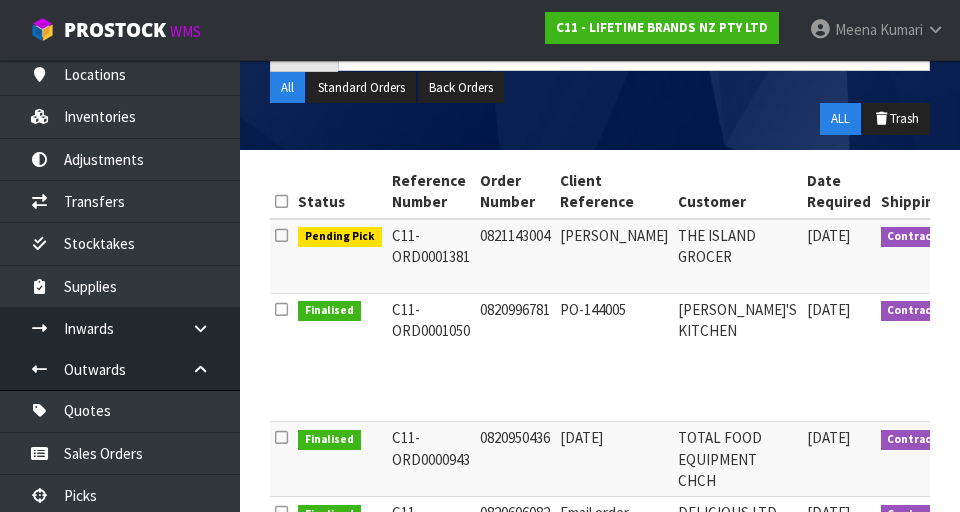 scroll, scrollTop: 342, scrollLeft: 0, axis: vertical 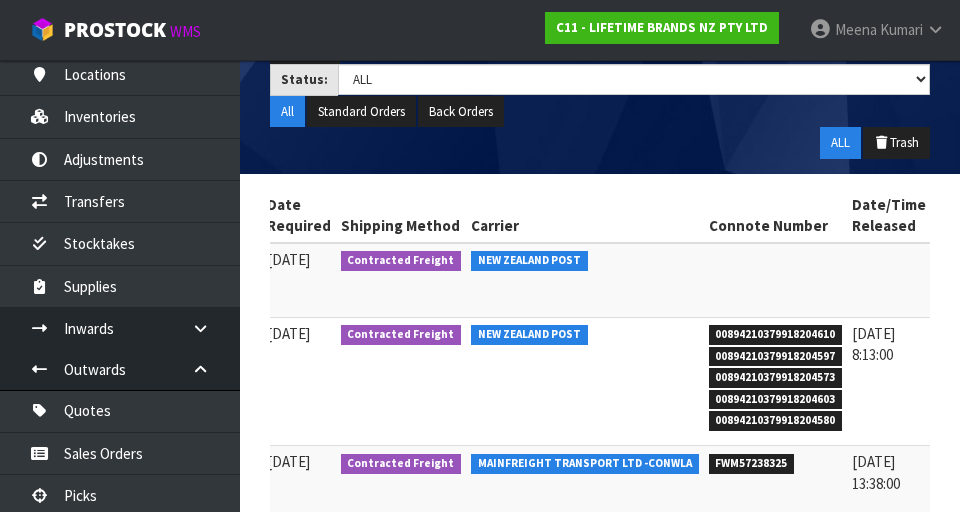 click at bounding box center (1017, 264) 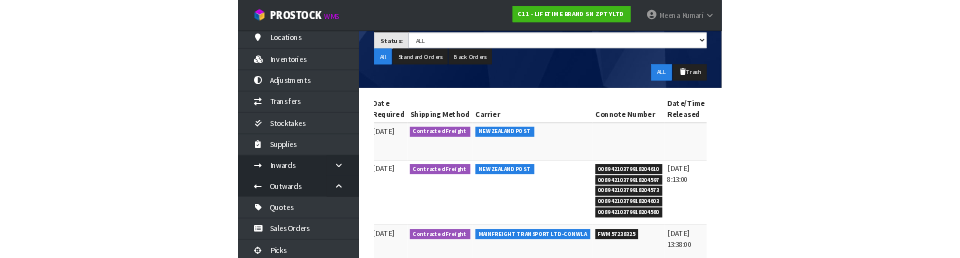 scroll, scrollTop: 0, scrollLeft: 0, axis: both 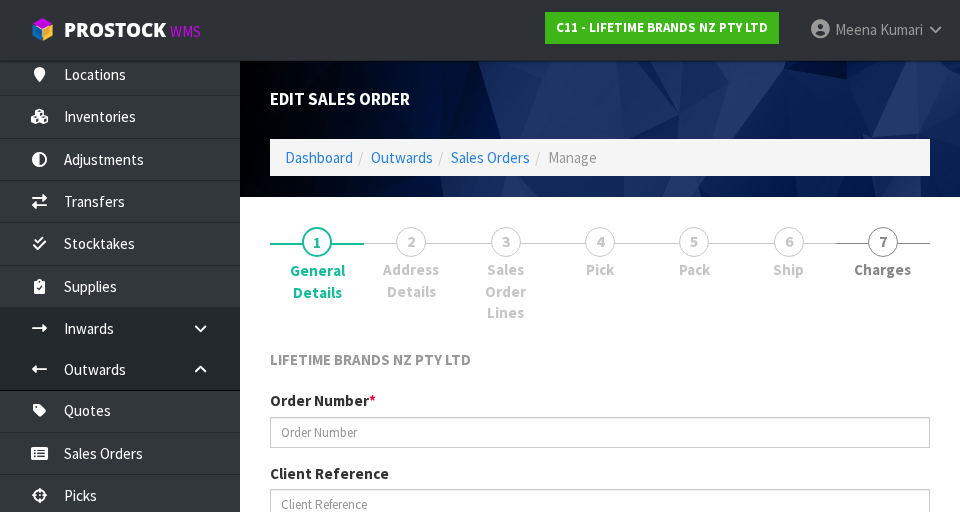 type on "0821143004" 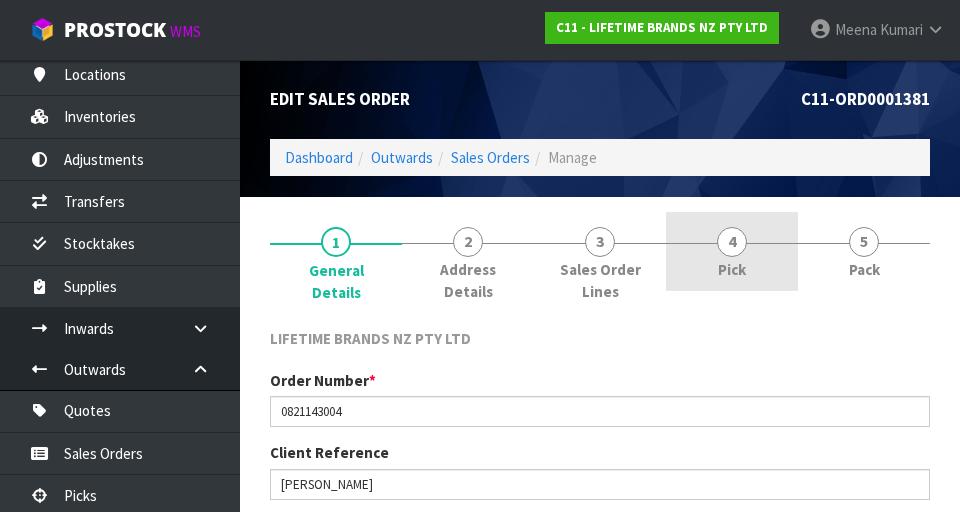 click on "4
Pick" at bounding box center (732, 251) 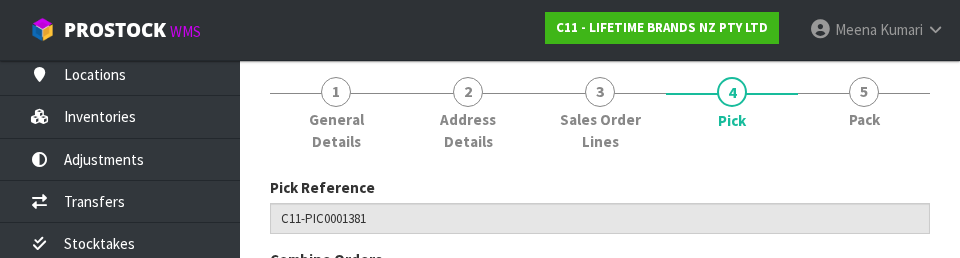 click on "Pick Reference
C11-PIC0001381
Combine Orders
C11-ORD0001378 C11-ORD0001379 C11-ORD0001380 C11-ORD0001381 C11-ORD0001384 C11-ORD0001385 C11-ORD0001386 C11-ORD0001387 C11-ORD0001388 C11-ORD0001389 C11-ORD0001390 C11-ORD0001391 C11-ORD0001392 C11-ORD0001393 C11-ORD0001394 C11-ORD0001395 C11-ORD0001397 C11-ORD0001398 C11-ORD0001399 C11-ORD0001402 C11-ORD0001403 C11-ORD0001404 C11-ORD0001406 C11-ORD0001407 C11-ORD0001409 C11-ORD0001410 C11-ORD0001411 C11-ORD0001412 C11-ORD0001413 C11-ORD0001414 C11-ORD0001415 C11-ORD0001416 C11-ORD0001417 C11-ORD0001418 C11-ORD0001419 C11-ORD0001420 C11-ORD0001421 C11-ORD0001422 C11-ORD0001423 C11-ORD0001424 C11-ORD0001425 C11-ORD0001426 C11-ORD0001427 C11-ORD0001428 C11-ORD0001429 C11-ORD0001430 C11-ORD0001431 C11-ORD0001432 C11-ORD0001433 C11-ORD0001434 C11-ORD0001435 C11-ORD0001436 C11-ORD0001437 C11-ORD0001438 C11-ORD0001439 C11-ORD0001440 C11-ORD0001441 C11-ORD0001442 C11-ORD0001443 C11-ORD0001444 C11-ORD0001445 C11-ORD0001447" at bounding box center [600, 1404] 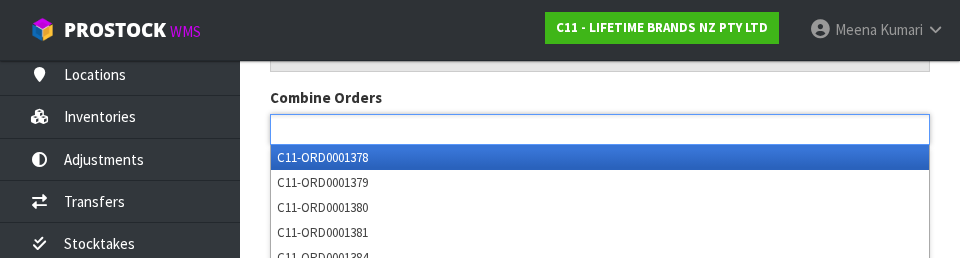 click on "Pick Type
FIFO" at bounding box center (600, 184) 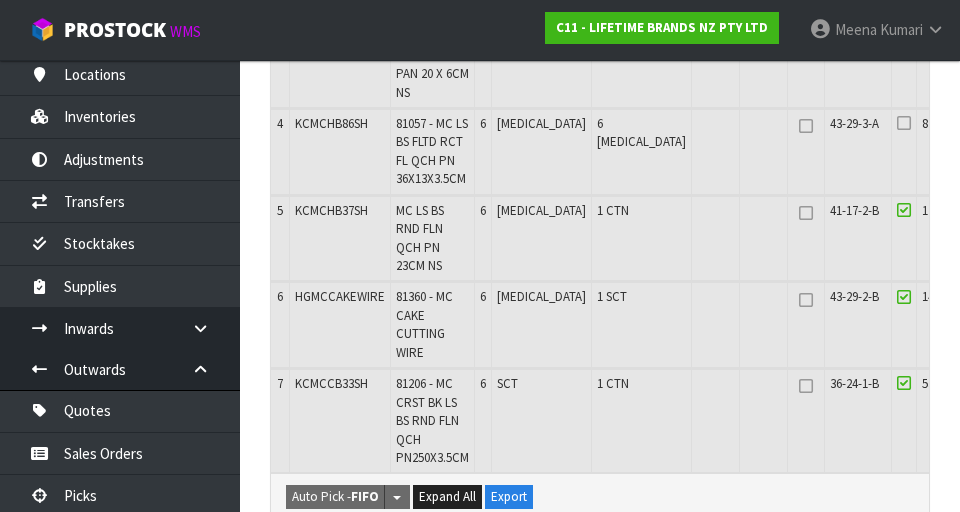 scroll, scrollTop: 858, scrollLeft: 0, axis: vertical 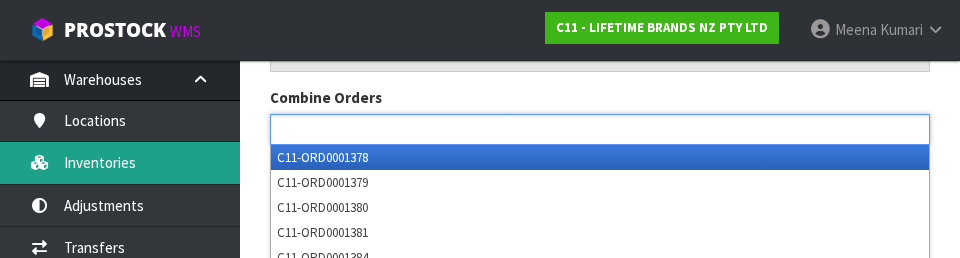 click on "Inventories" at bounding box center (120, 162) 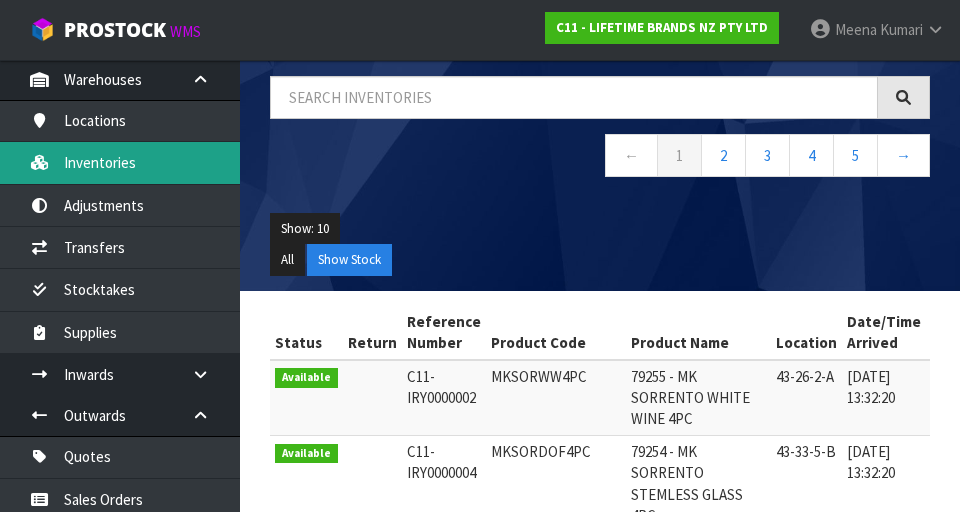 scroll, scrollTop: 0, scrollLeft: 0, axis: both 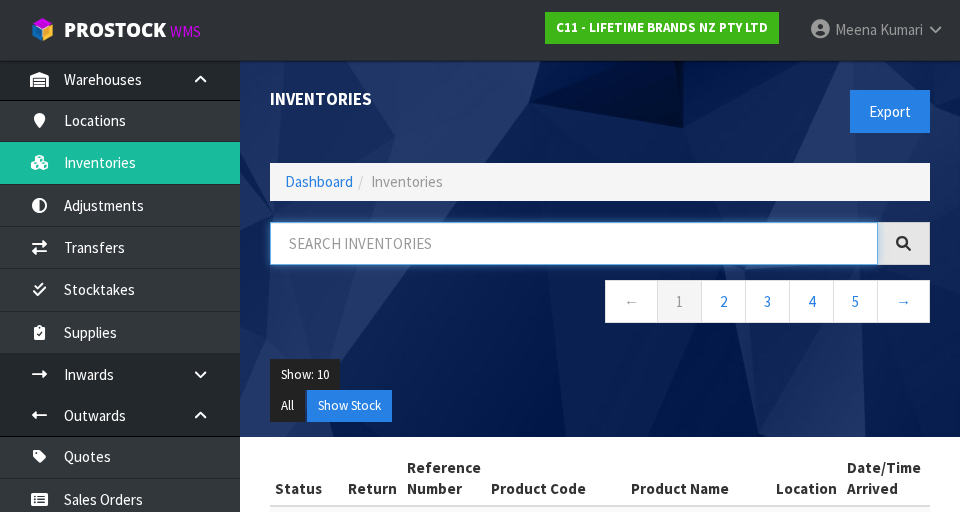 paste on "KCMCHB86SH" 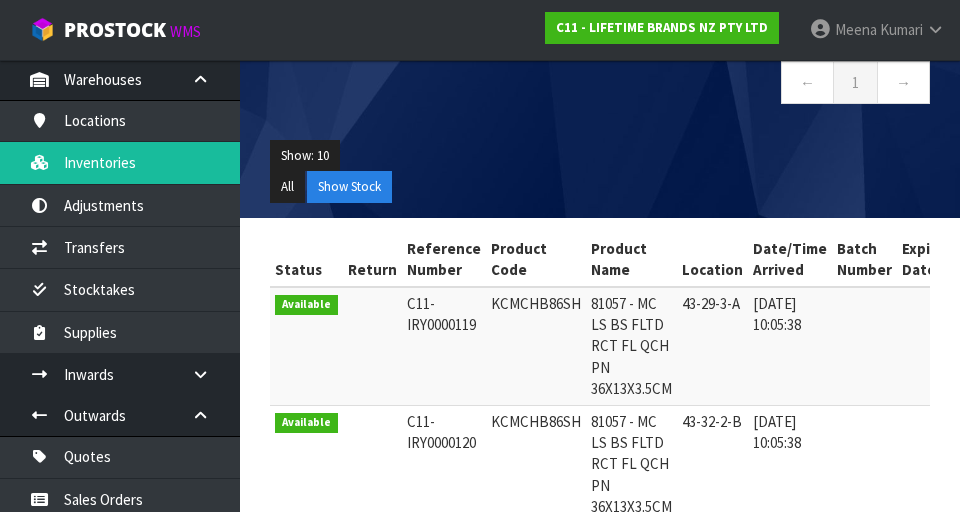 scroll, scrollTop: 280, scrollLeft: 0, axis: vertical 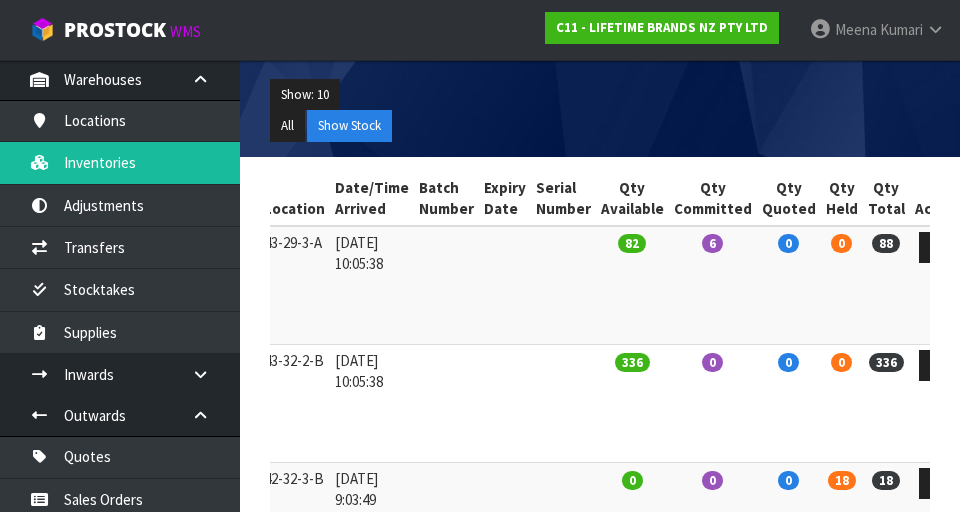 type on "KCMCHB86SH" 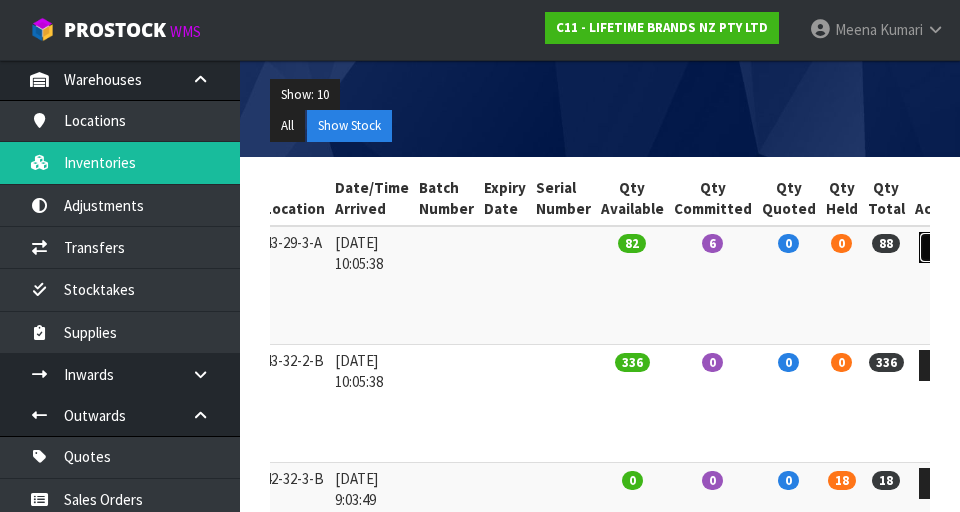 click at bounding box center [937, 247] 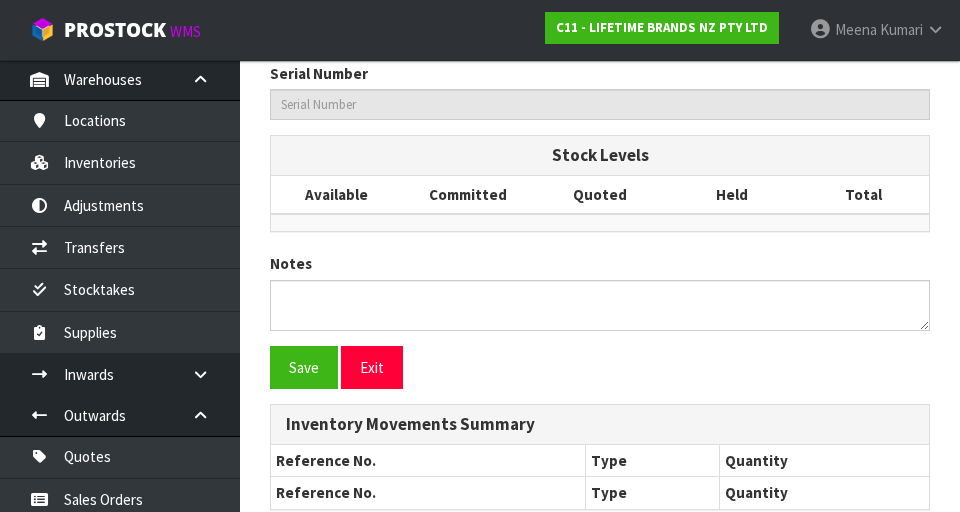 type on "KCMCHB86SH" 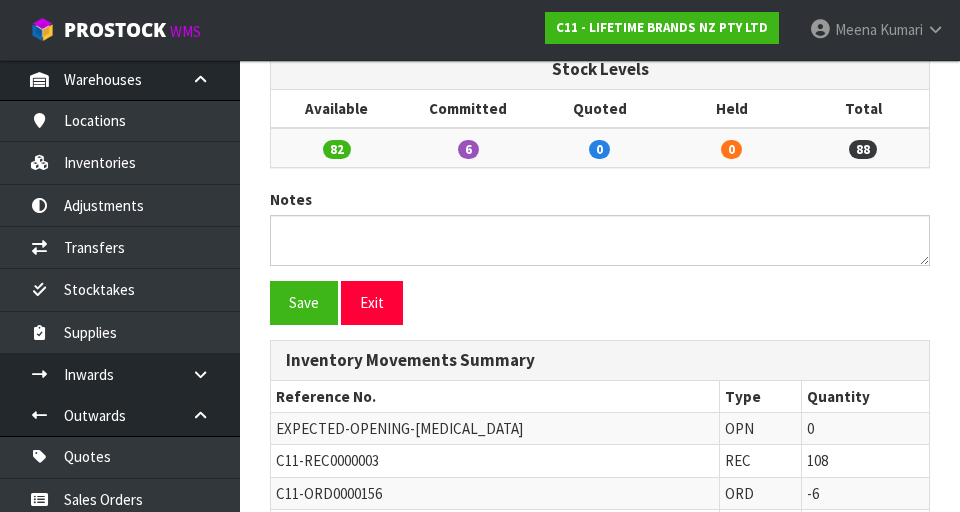 scroll, scrollTop: 1042, scrollLeft: 0, axis: vertical 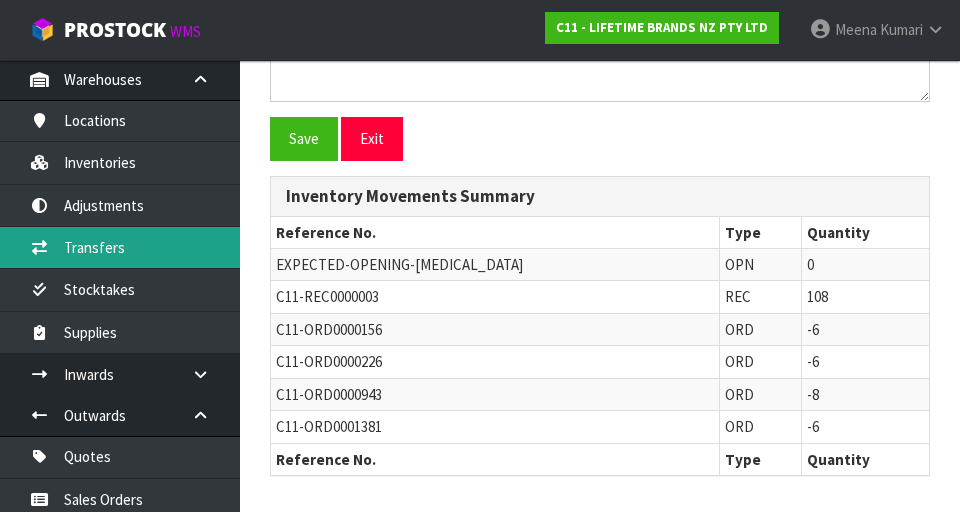 click on "Transfers" at bounding box center [120, 247] 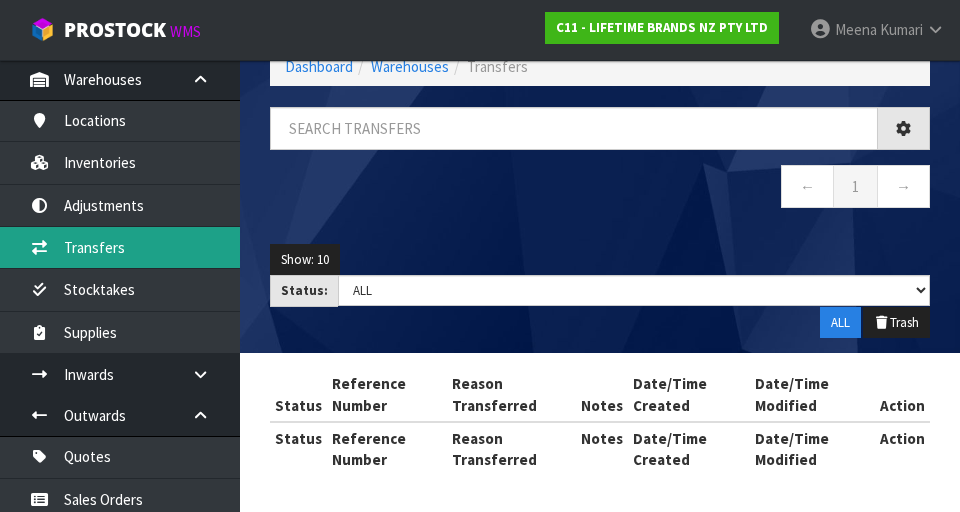 scroll, scrollTop: 115, scrollLeft: 0, axis: vertical 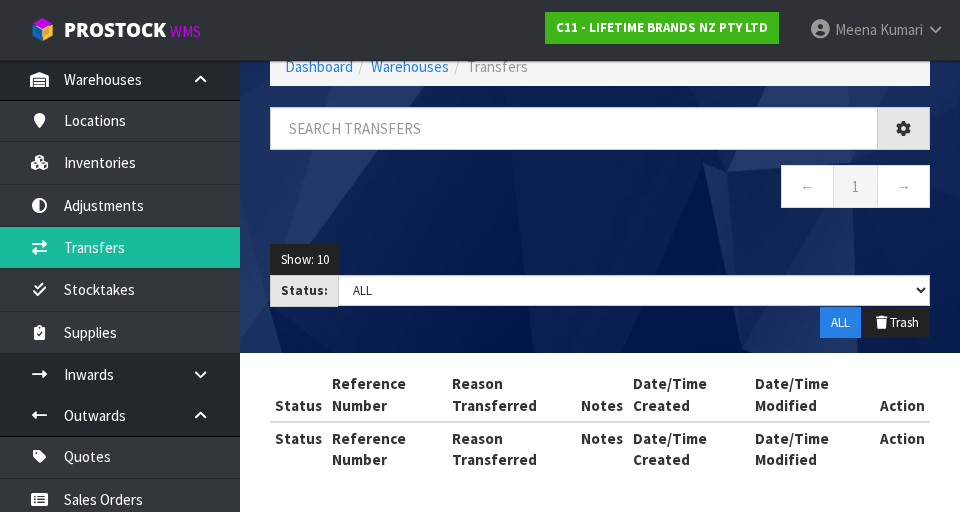 click on "Transfers
Dashboard Warehouses Transfers
←
1
→
Show: 10
5
10
25
50
Status:
Draft Pending Pick Goods Picked Finalised ALL
ALL
Trash
Status
Reference Number
Reason Transferred
Notes
Date/Time Created
Date/Time Modified" at bounding box center (480, 198) 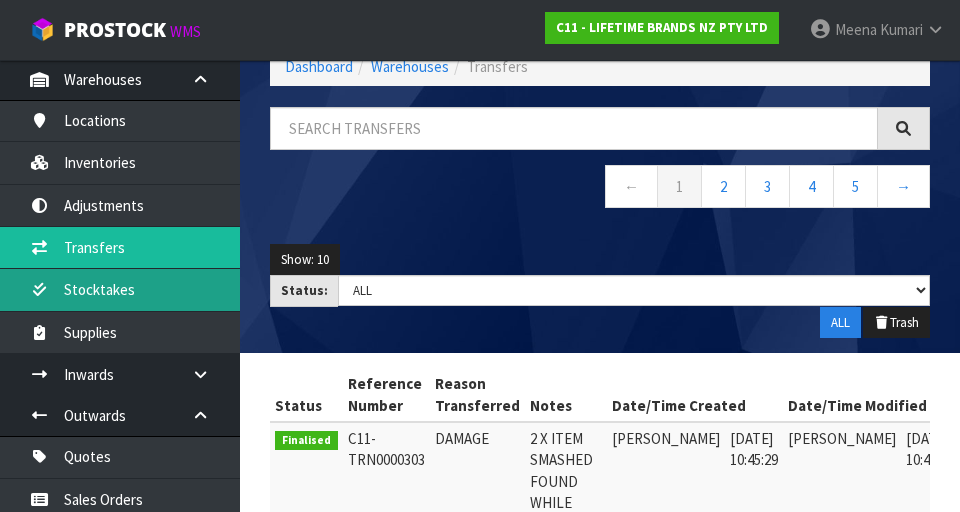 click on "Stocktakes" at bounding box center (120, 289) 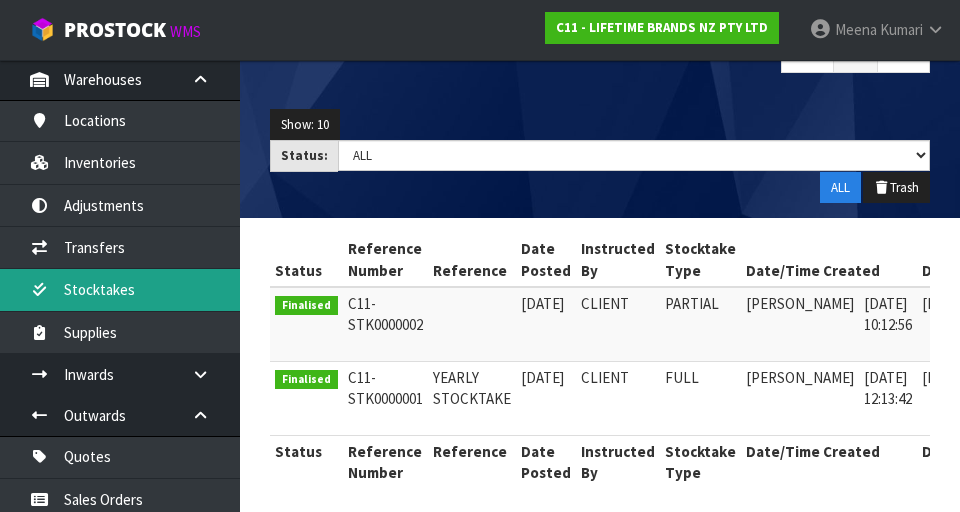 scroll, scrollTop: 245, scrollLeft: 0, axis: vertical 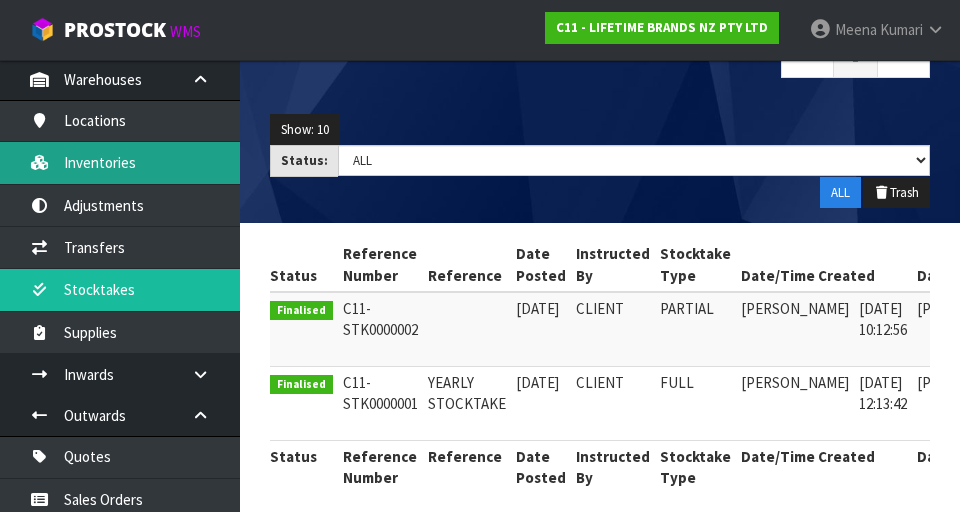 click on "Inventories" at bounding box center (120, 162) 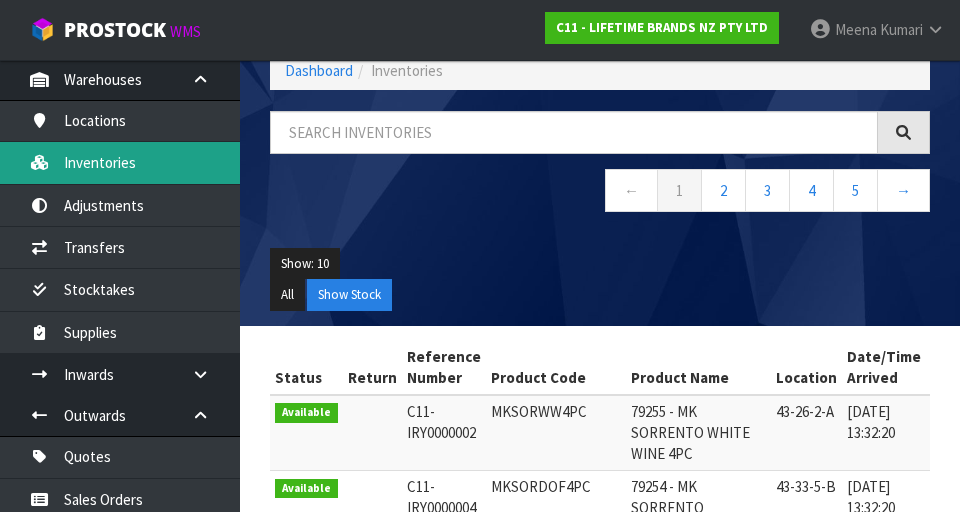 scroll, scrollTop: 0, scrollLeft: 0, axis: both 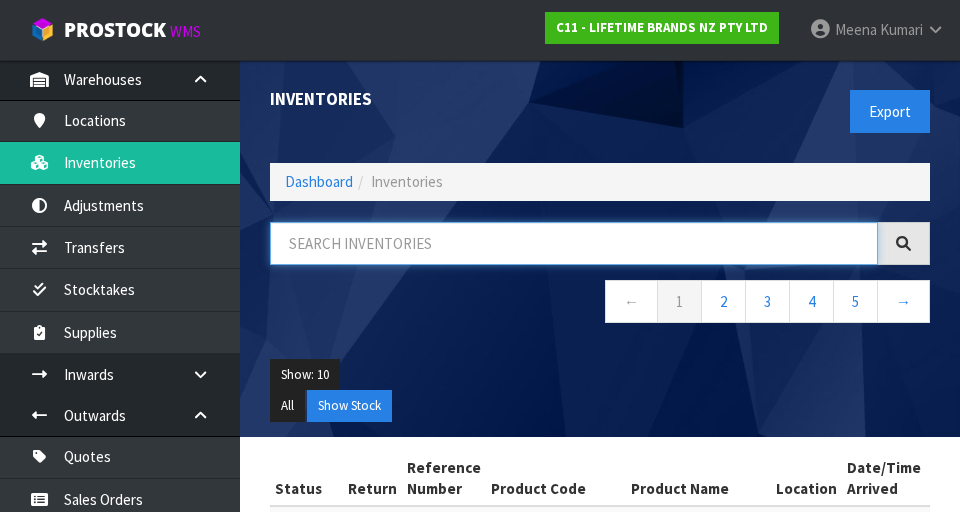 paste on "KCMCHB86SH" 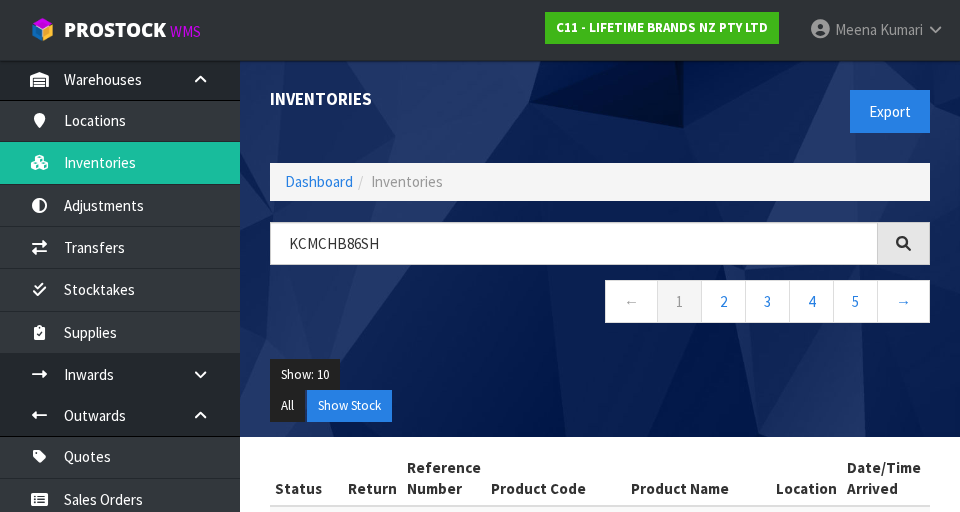 click on "←
1 2 3 4 5
→" at bounding box center [600, 304] 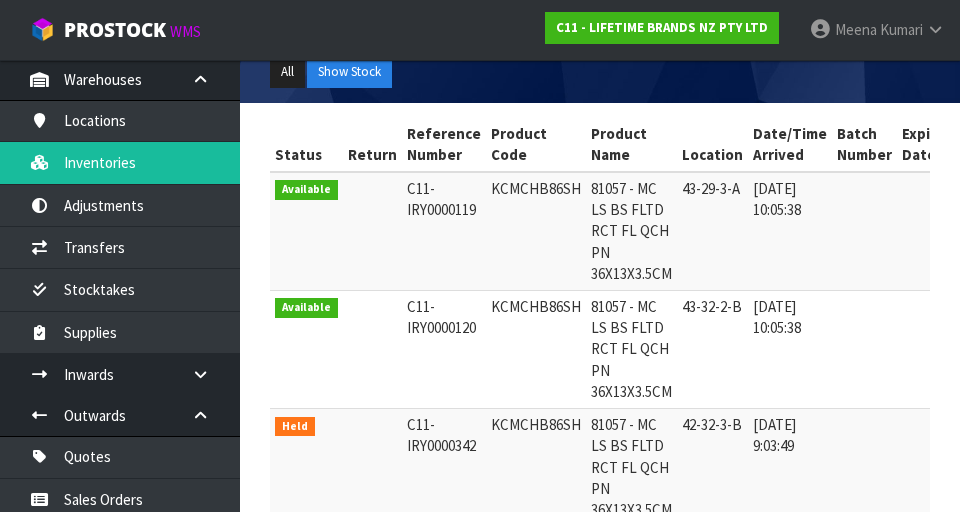 scroll, scrollTop: 341, scrollLeft: 0, axis: vertical 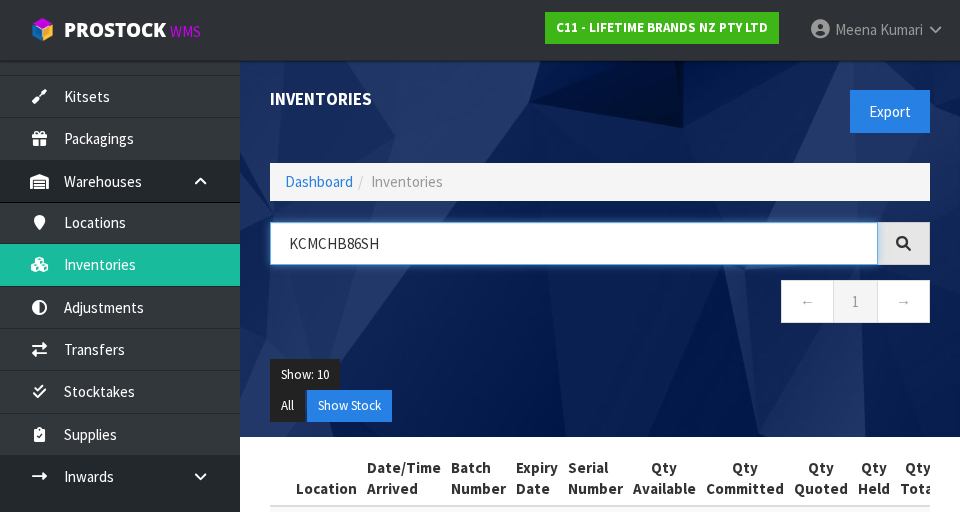 click on "KCMCHB86SH" at bounding box center [574, 243] 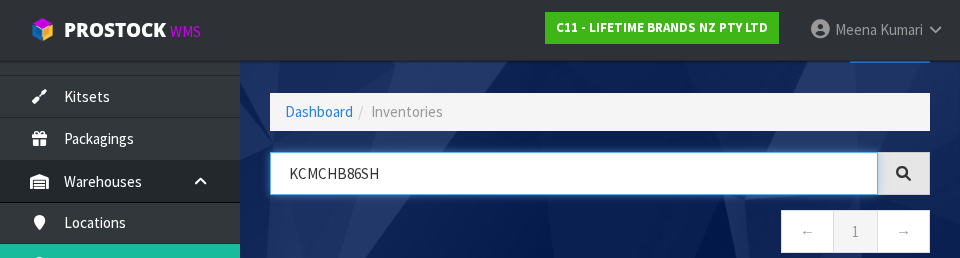 scroll, scrollTop: 114, scrollLeft: 0, axis: vertical 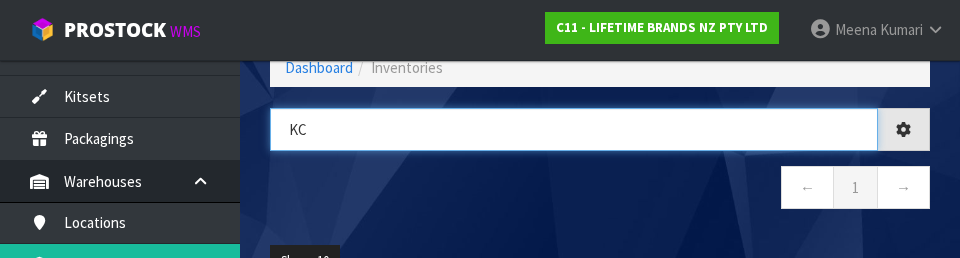 type on "K" 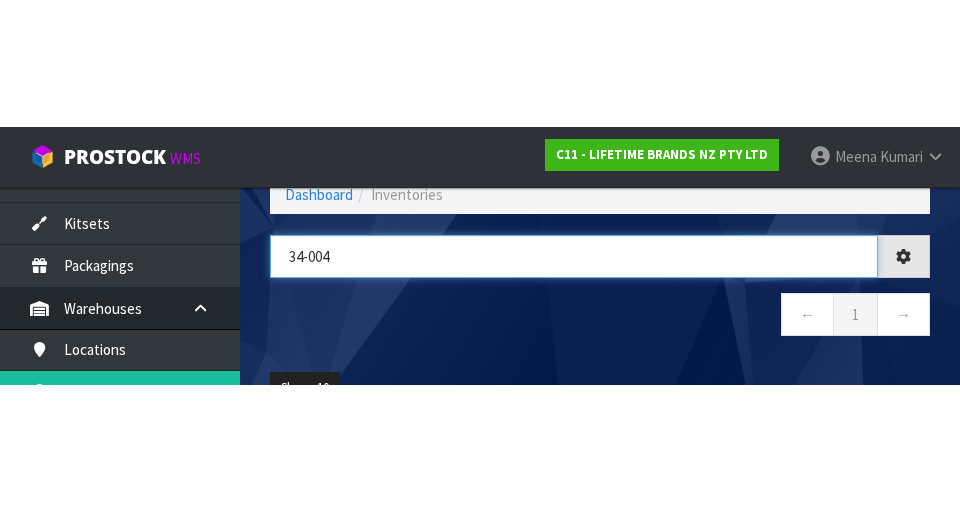 scroll, scrollTop: 0, scrollLeft: 323, axis: horizontal 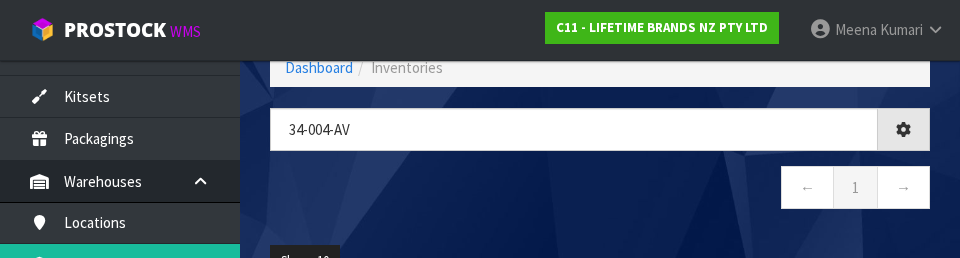 click on "←
1
→" at bounding box center (600, 190) 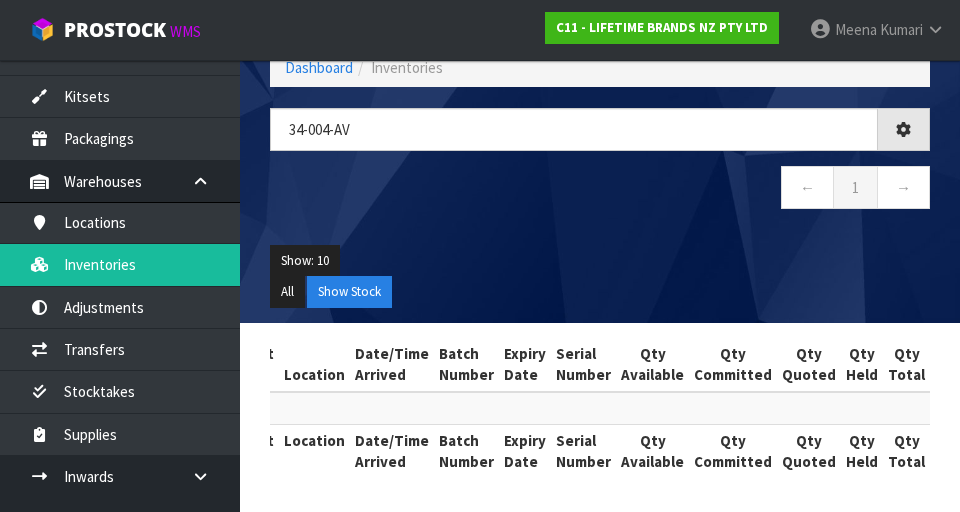 type on "34-004-AV" 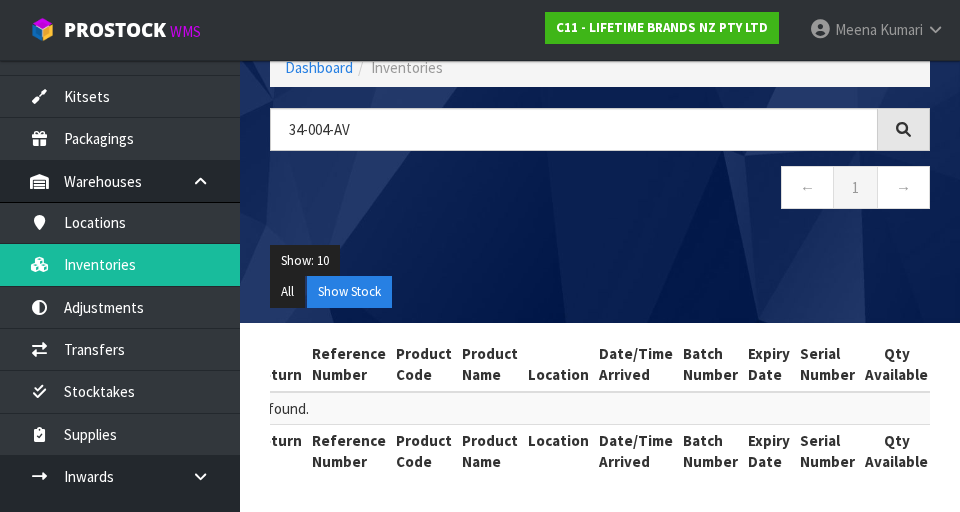 scroll, scrollTop: 0, scrollLeft: 0, axis: both 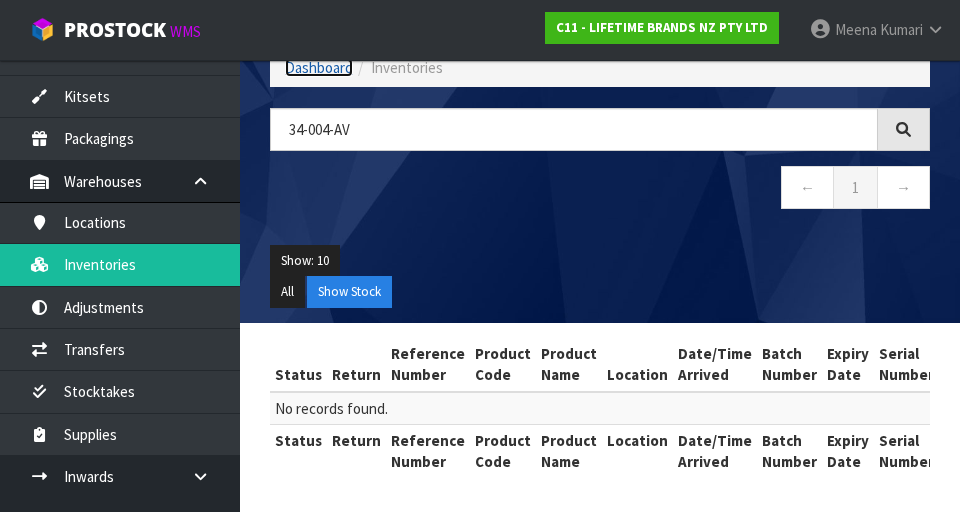 click on "Dashboard" at bounding box center [319, 67] 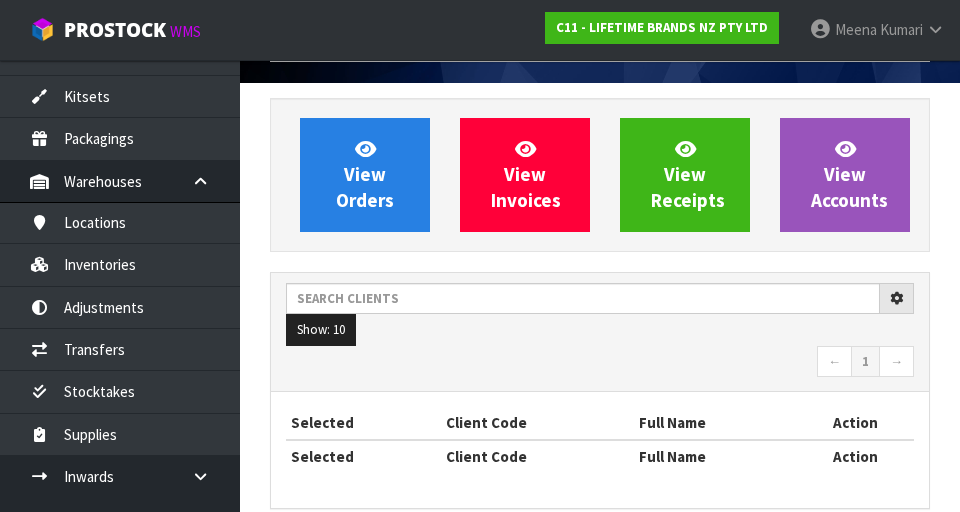 scroll, scrollTop: 1055, scrollLeft: 0, axis: vertical 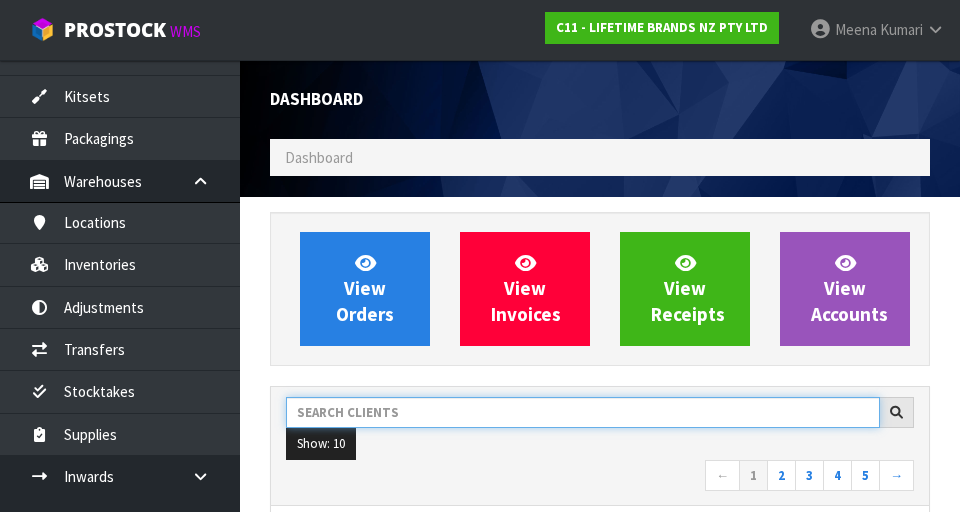 click at bounding box center [583, 412] 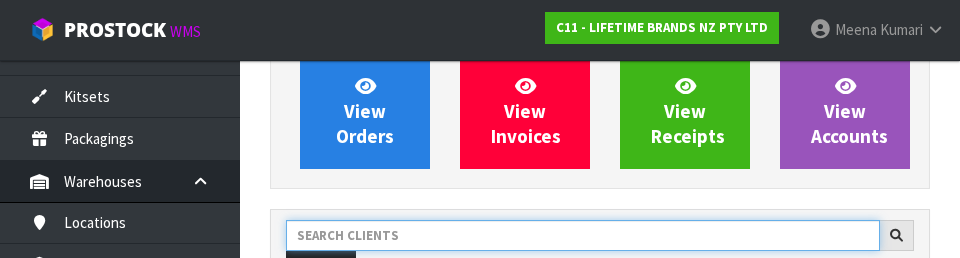 scroll, scrollTop: 274, scrollLeft: 0, axis: vertical 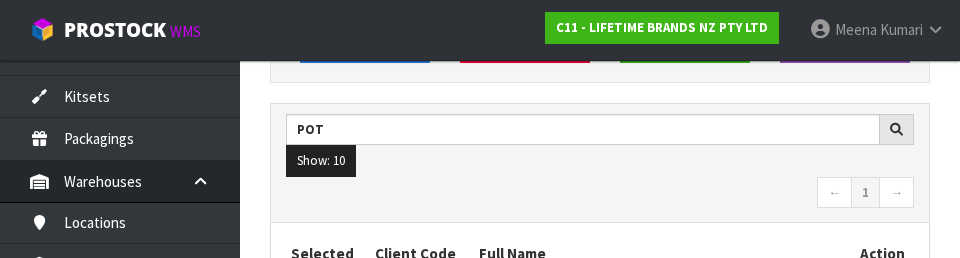 click on "Show: 10
5
10
25
50" at bounding box center (600, 161) 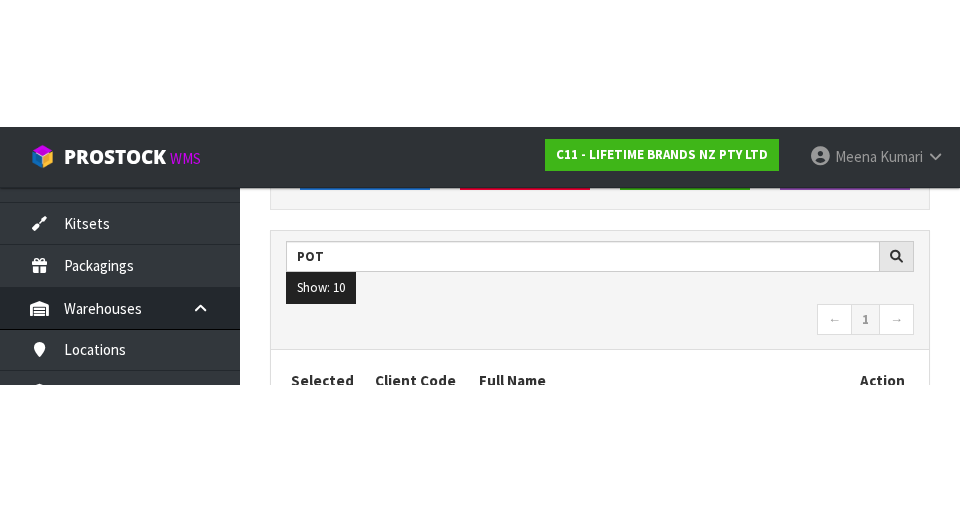 scroll, scrollTop: 283, scrollLeft: 0, axis: vertical 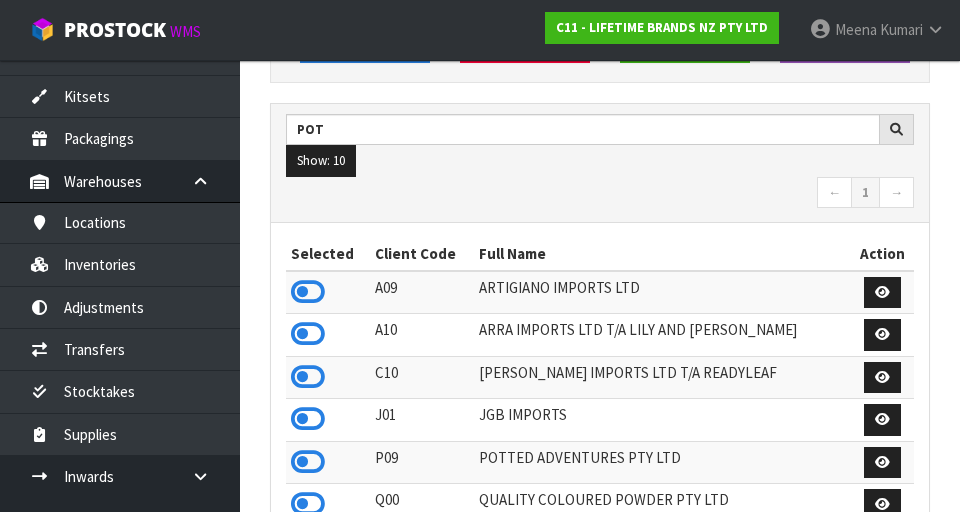 type on "POT" 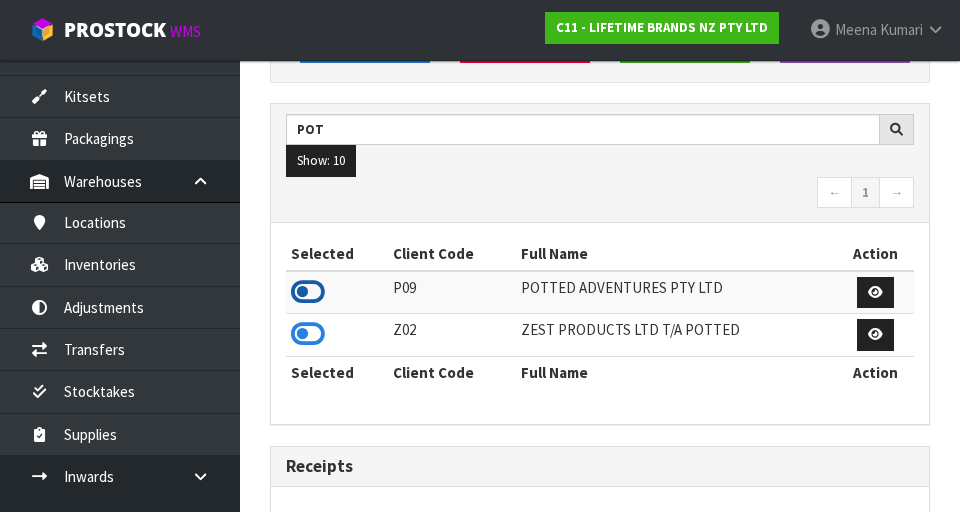 click at bounding box center (308, 292) 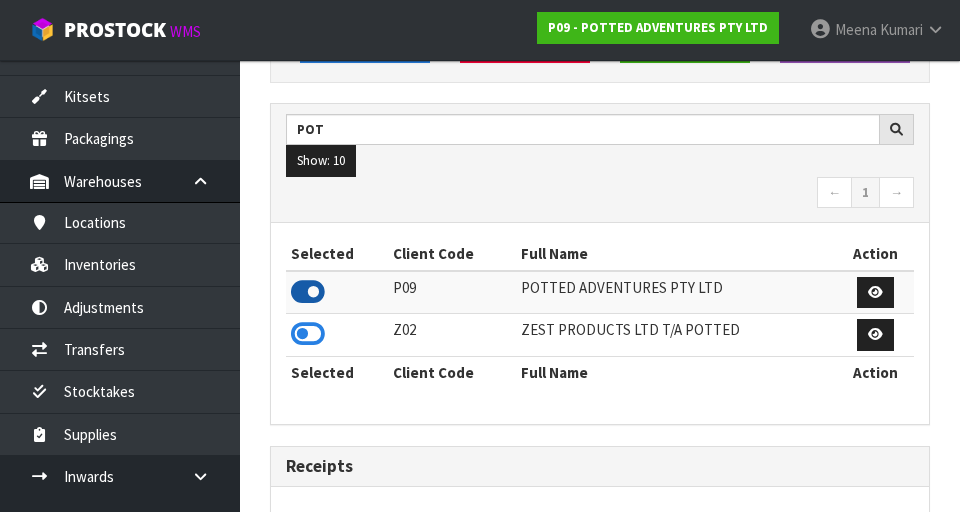 scroll, scrollTop: 1318, scrollLeft: 690, axis: both 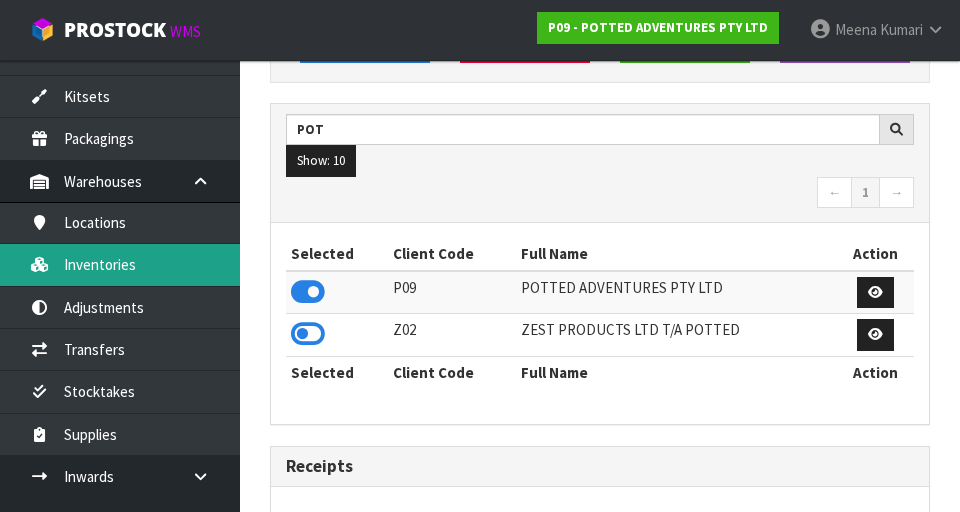 click on "Inventories" at bounding box center [120, 264] 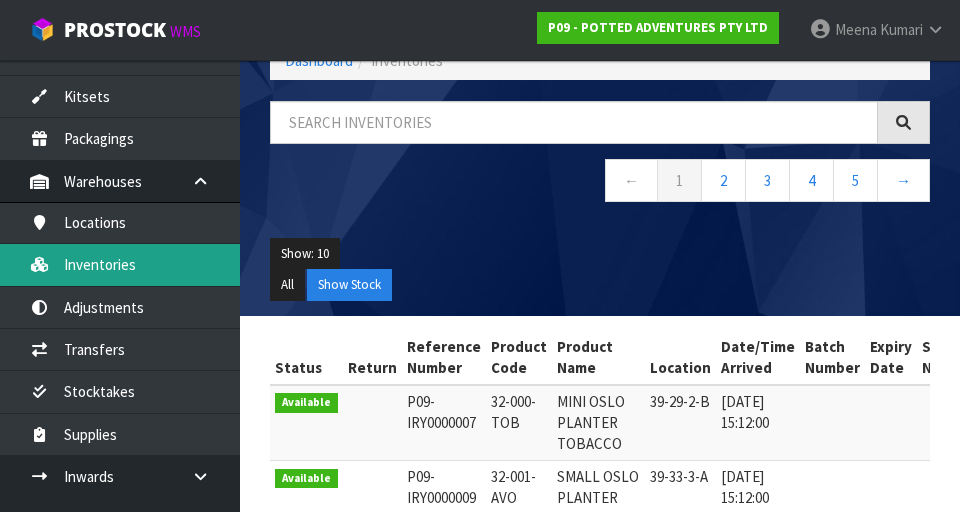 scroll, scrollTop: 0, scrollLeft: 0, axis: both 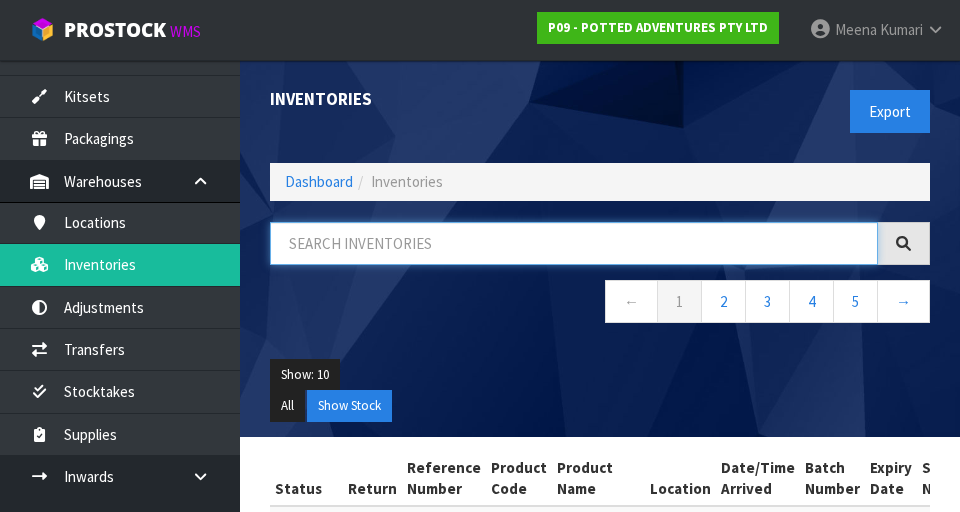 click at bounding box center [574, 243] 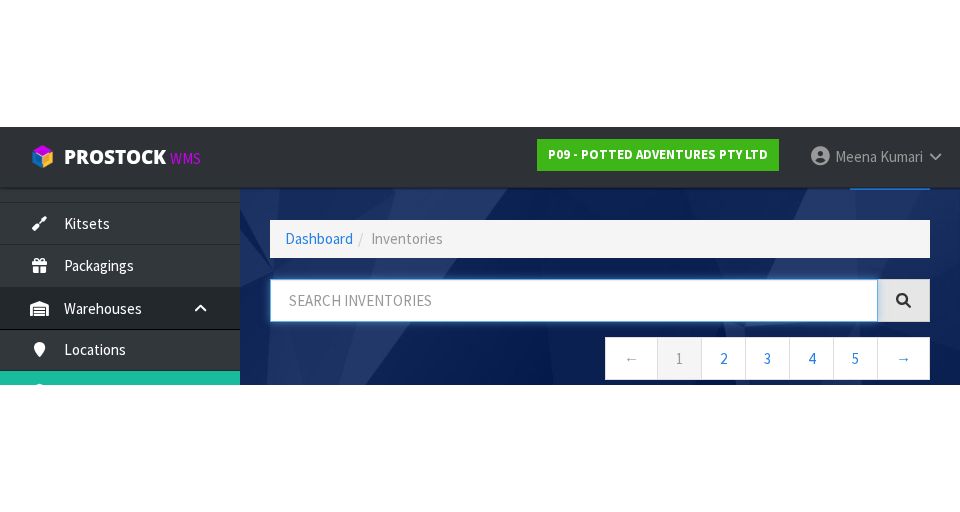 scroll, scrollTop: 114, scrollLeft: 0, axis: vertical 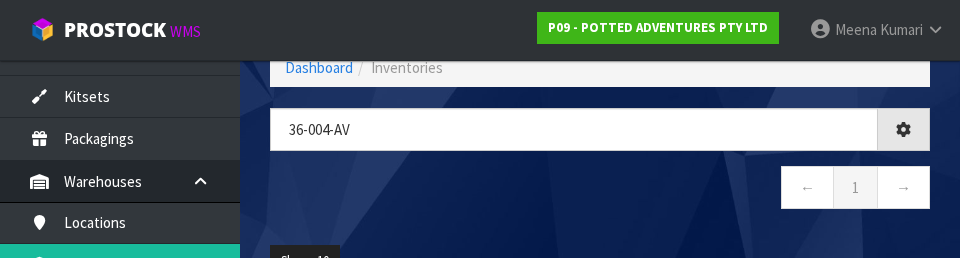 click on "←
1
→" at bounding box center [600, 190] 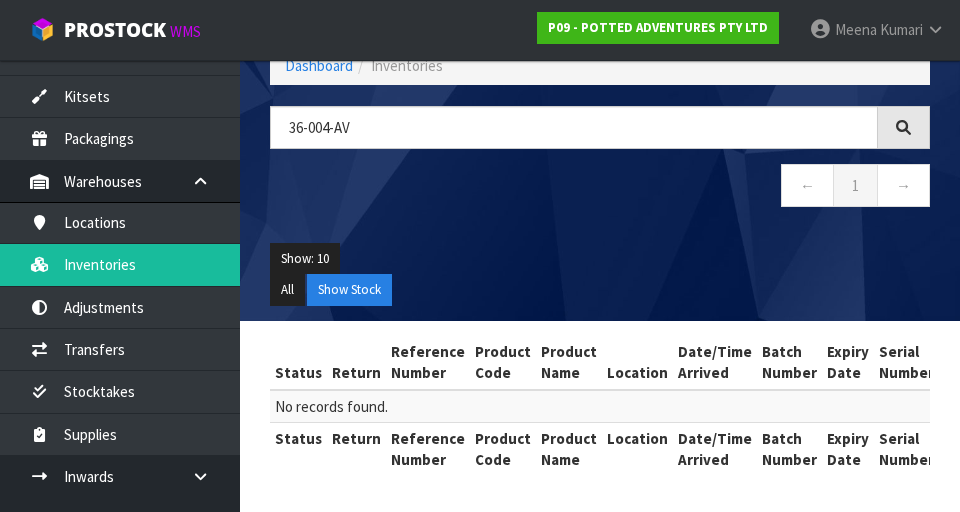 scroll, scrollTop: 115, scrollLeft: 0, axis: vertical 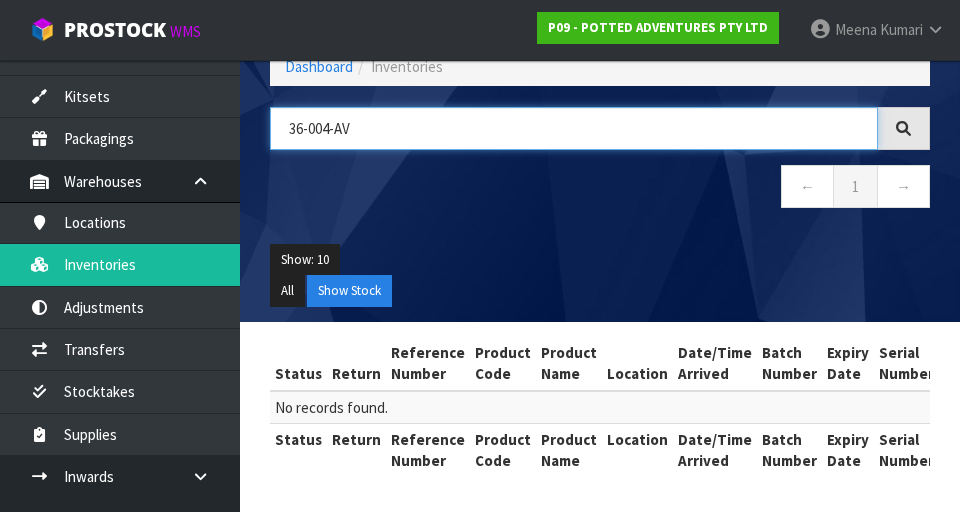 click on "36-004-AV" at bounding box center [574, 128] 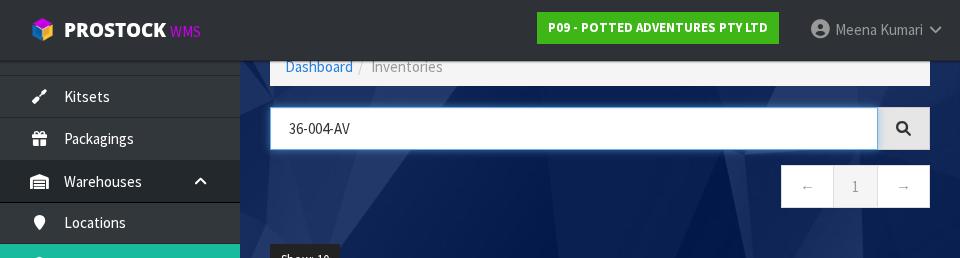 click on "36-004-AV" at bounding box center (574, 128) 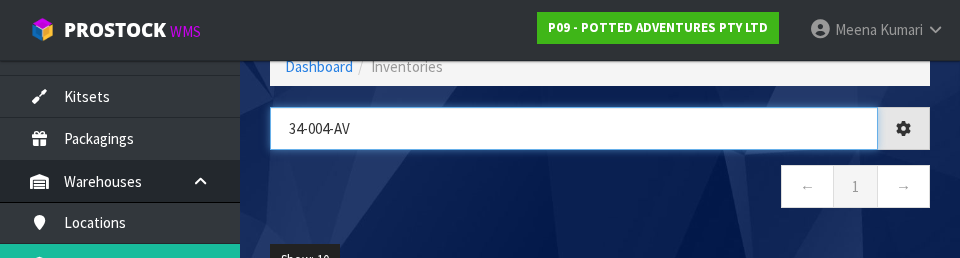 type on "34-004-AV" 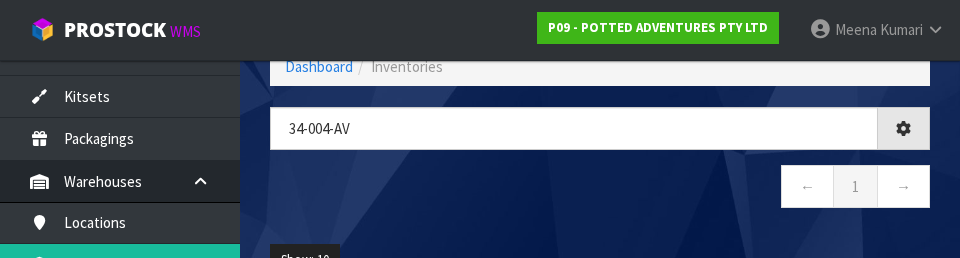 click on "←
1
→" at bounding box center [600, 189] 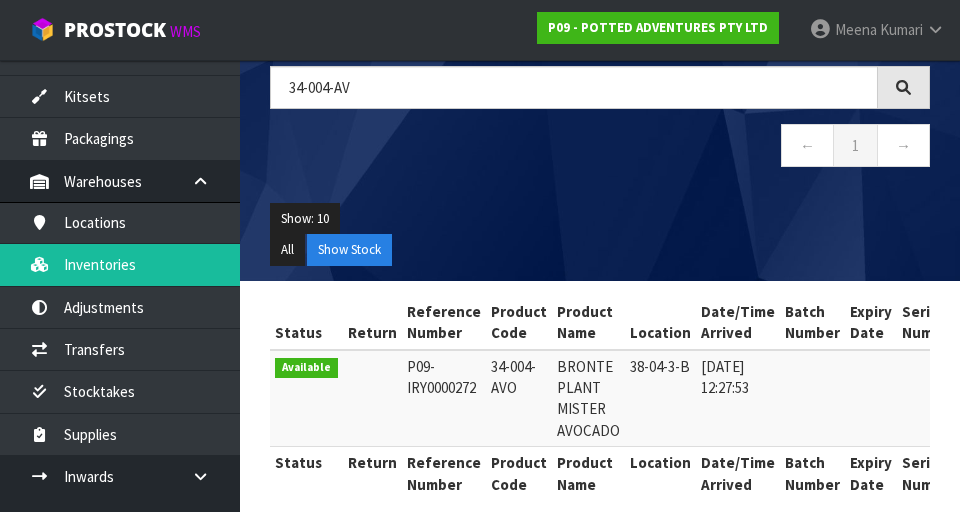 scroll, scrollTop: 180, scrollLeft: 0, axis: vertical 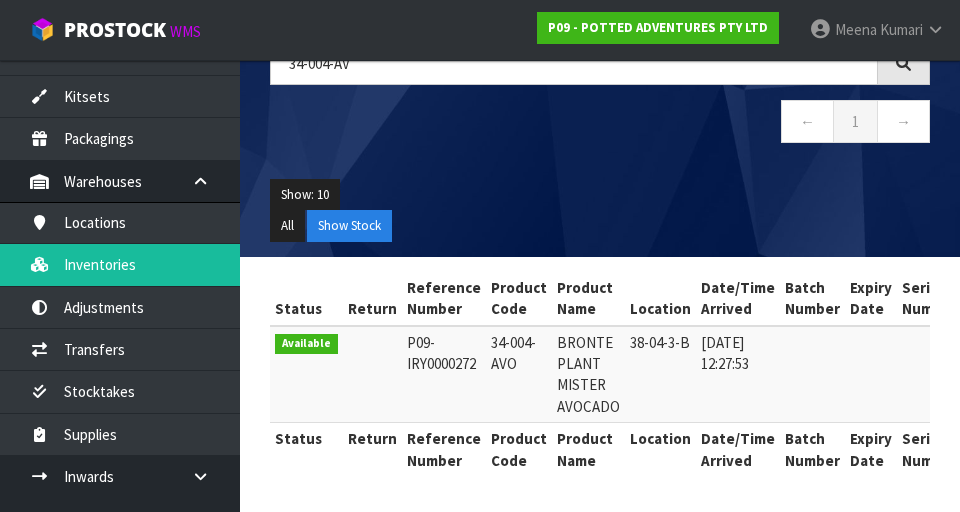 copy on "34-004-AVO" 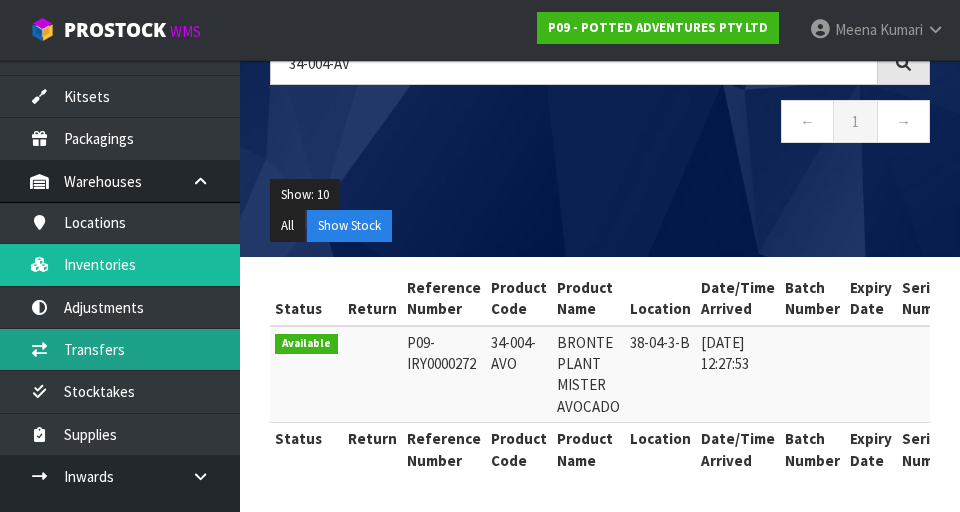 click on "Transfers" at bounding box center [120, 349] 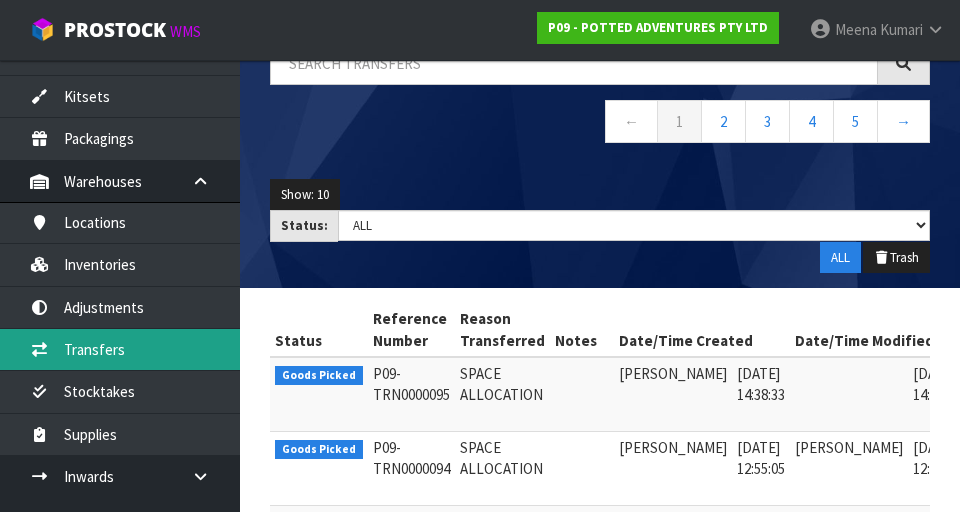 scroll, scrollTop: 0, scrollLeft: 0, axis: both 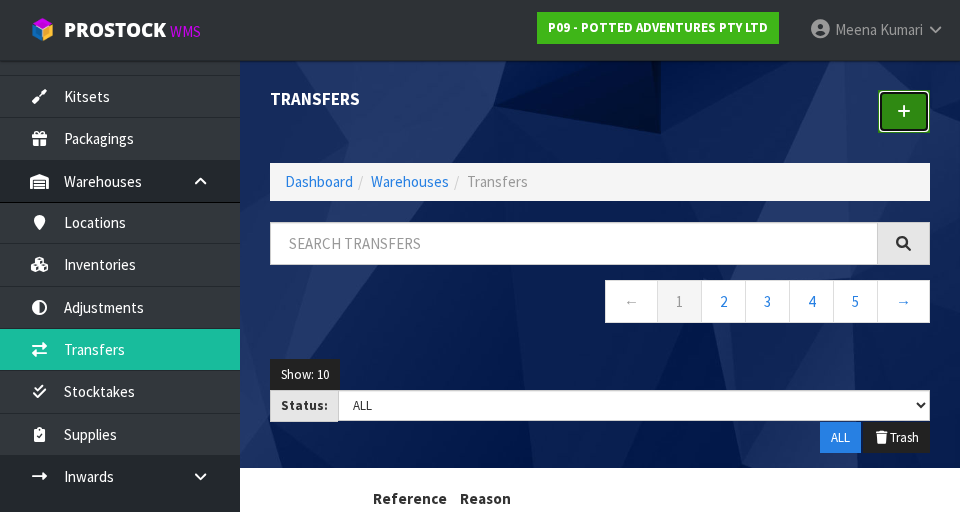 click at bounding box center [904, 111] 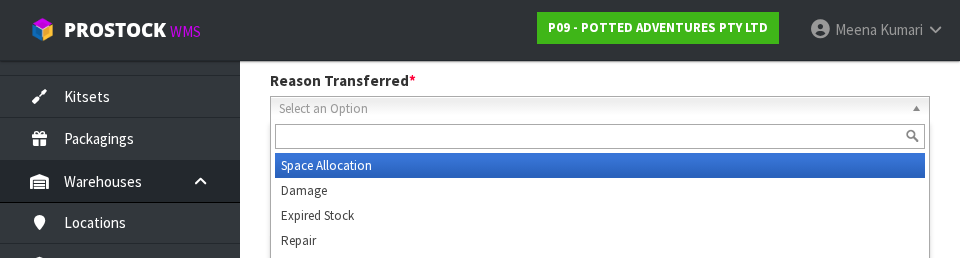scroll, scrollTop: 276, scrollLeft: 0, axis: vertical 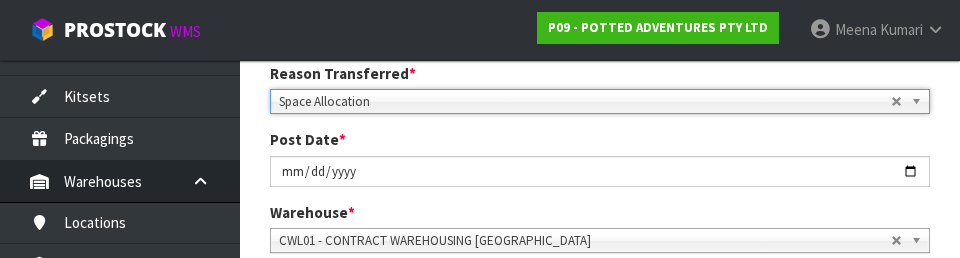 click on "1
Transfer Pick
2
Transfer Putaway
POTTED ADVENTURES PTY LTD
Reason Transferred  *
Space Allocation Damage Expired Stock Repair QA
Space Allocation
Space Allocation Damage Expired Stock Repair QA
Post Date  *
[DATE]
Warehouse  *
01 - CONTRACT WAREHOUSING MAIN 02 - CONTRACT WAREHOUSING NO 2 CHC - CWL [GEOGRAPHIC_DATA] WAIHEKE - SOLAR SHOP [GEOGRAPHIC_DATA] - CONTRACT WAREHOUSING [GEOGRAPHIC_DATA] - CONTRACT WAREHOUSING [DEMOGRAPHIC_DATA] RUBY CWL03 - CONTRACT WAREHOUSING NEILPARK
CWL01 - CONTRACT WAREHOUSING [GEOGRAPHIC_DATA]
Picks
#
Product	Code" at bounding box center [600, 294] 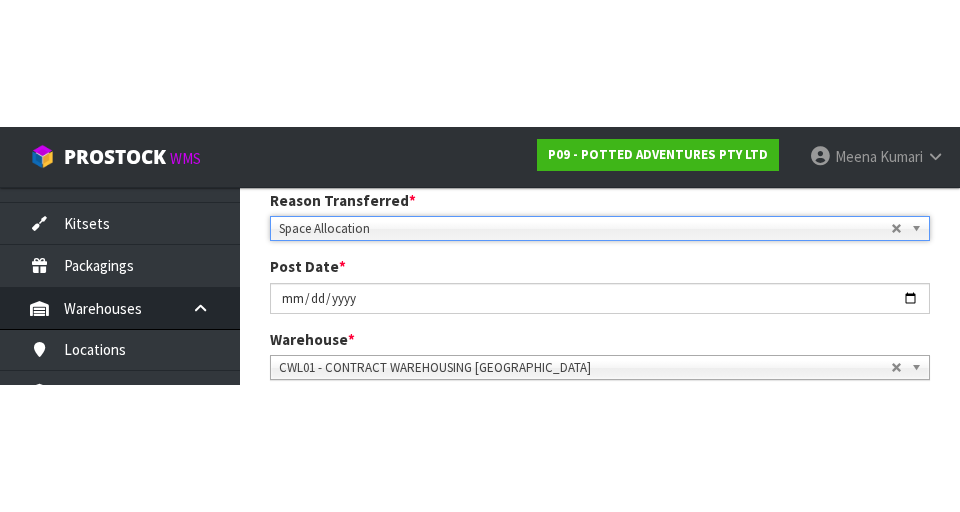 scroll, scrollTop: 285, scrollLeft: 0, axis: vertical 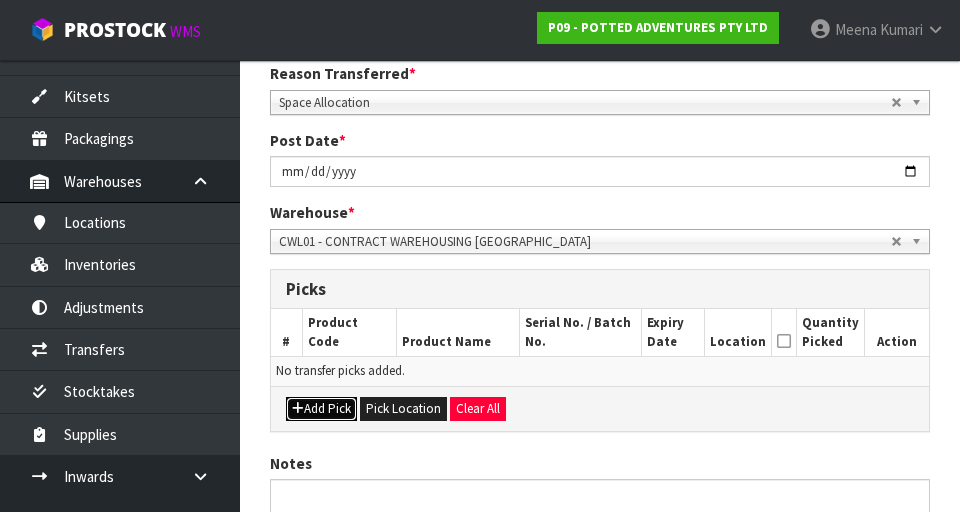click on "Add Pick" at bounding box center (321, 409) 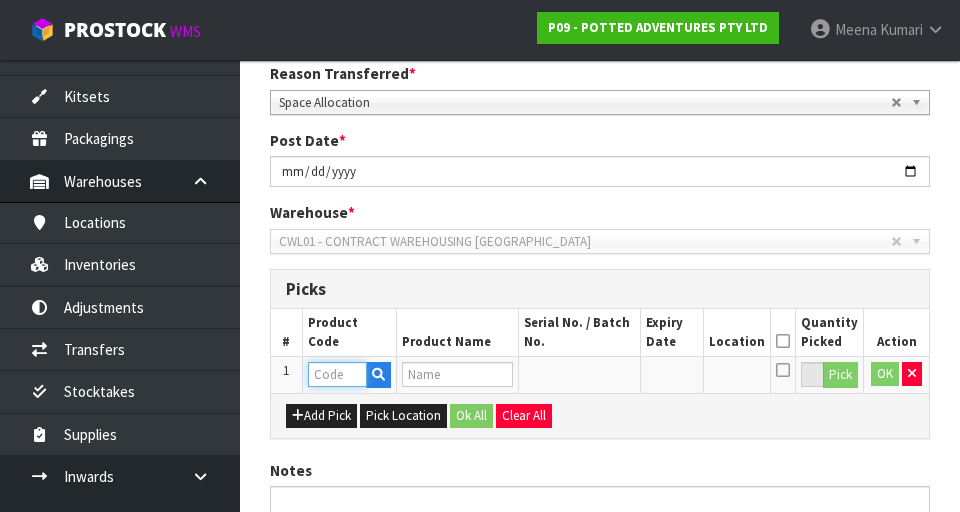 paste on "34-004-AVO" 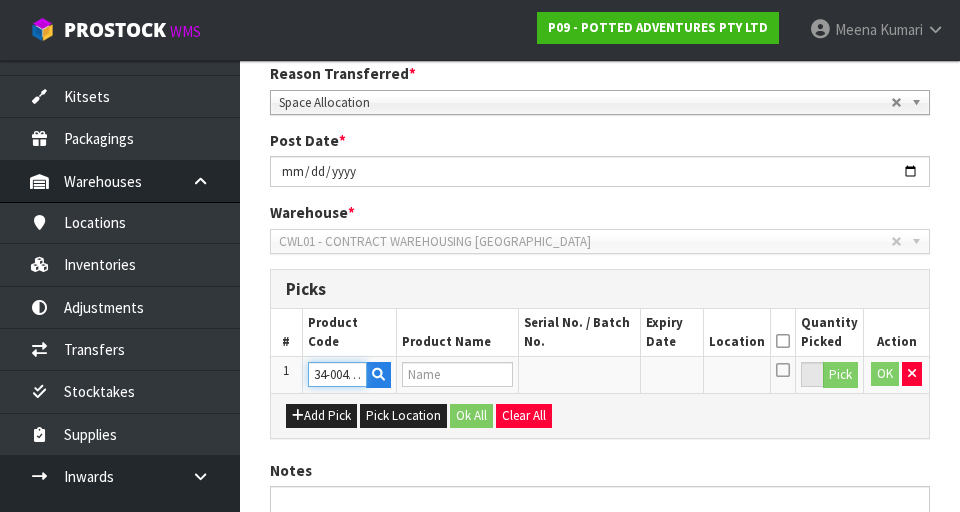 scroll, scrollTop: 0, scrollLeft: 14, axis: horizontal 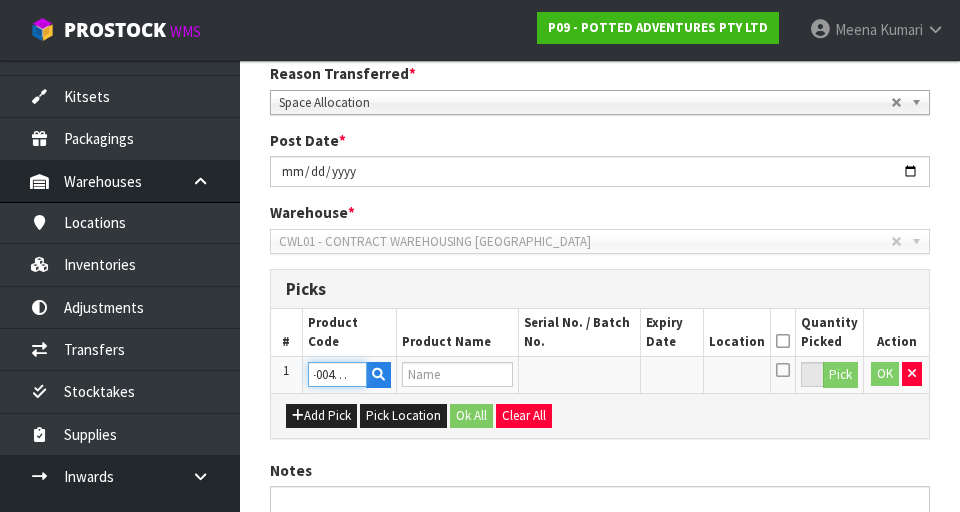 type on "BRONTE PLANT MISTER AVOCADO" 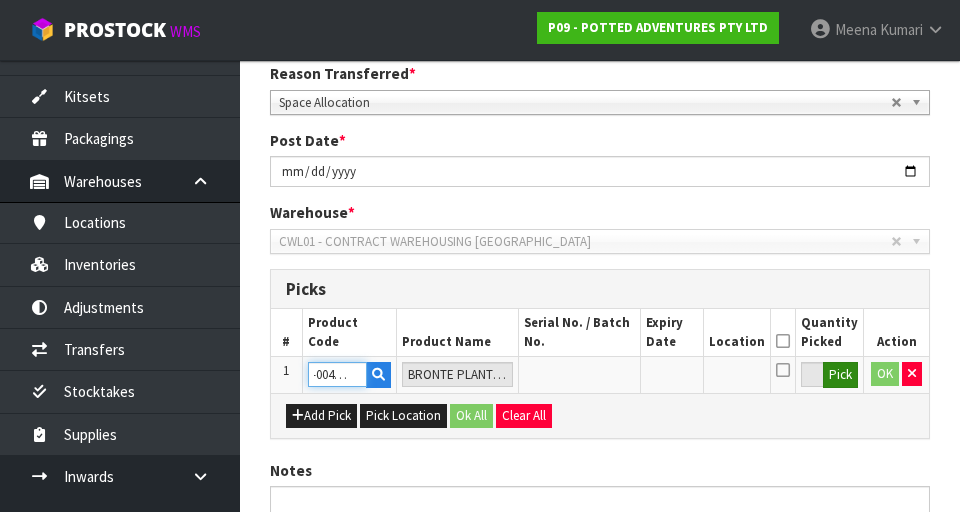 type on "34-004-AVO" 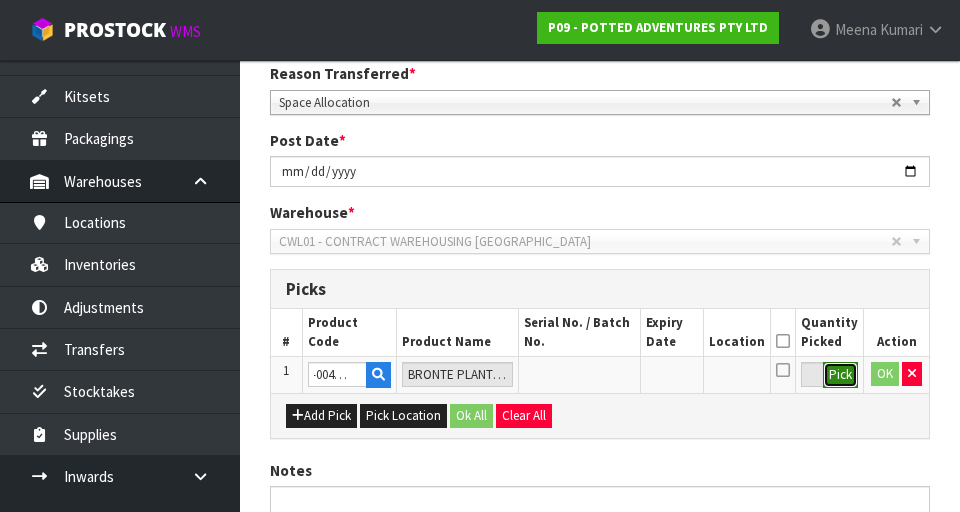 click on "Pick" at bounding box center (840, 375) 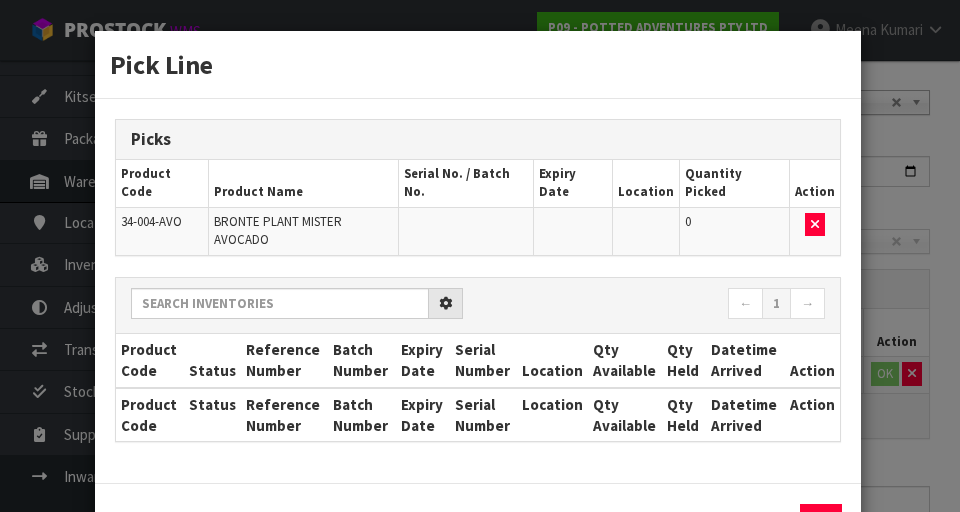 scroll, scrollTop: 0, scrollLeft: 0, axis: both 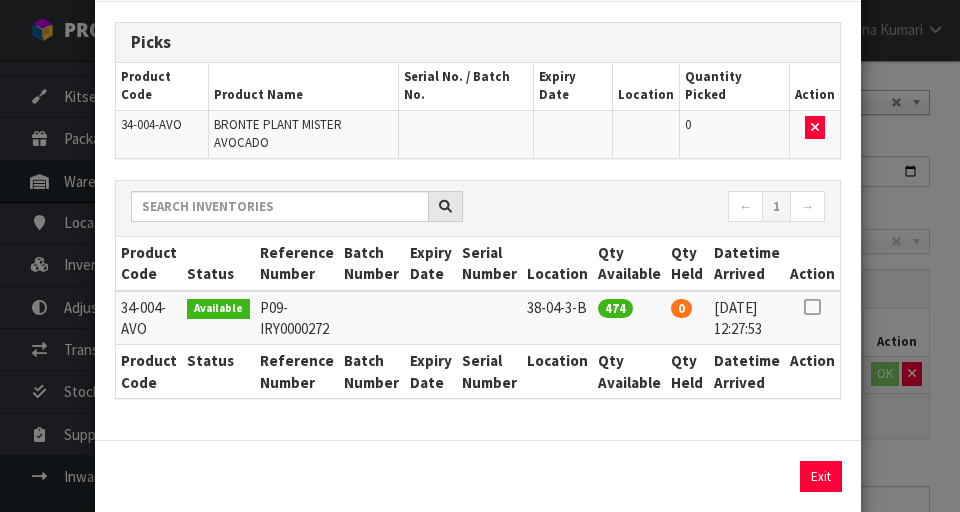 click at bounding box center [812, 307] 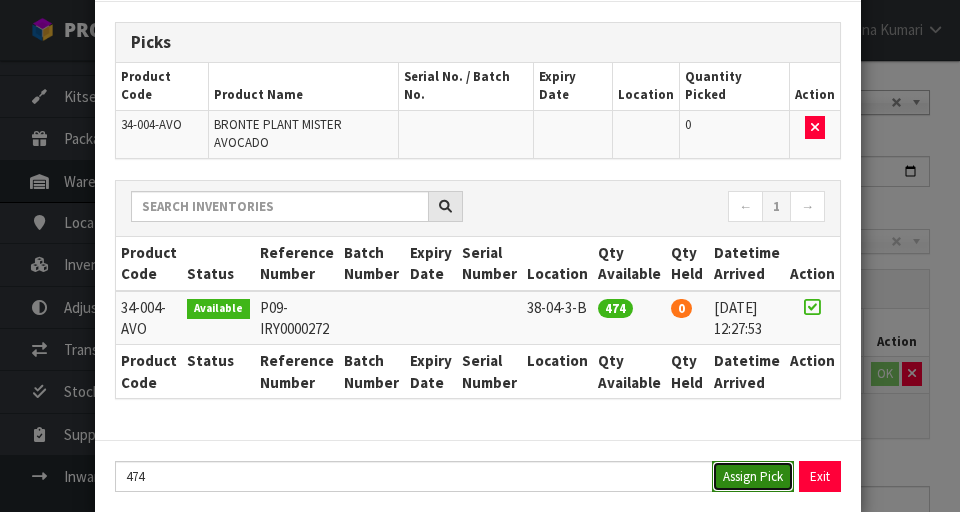 click on "Assign Pick" at bounding box center (753, 476) 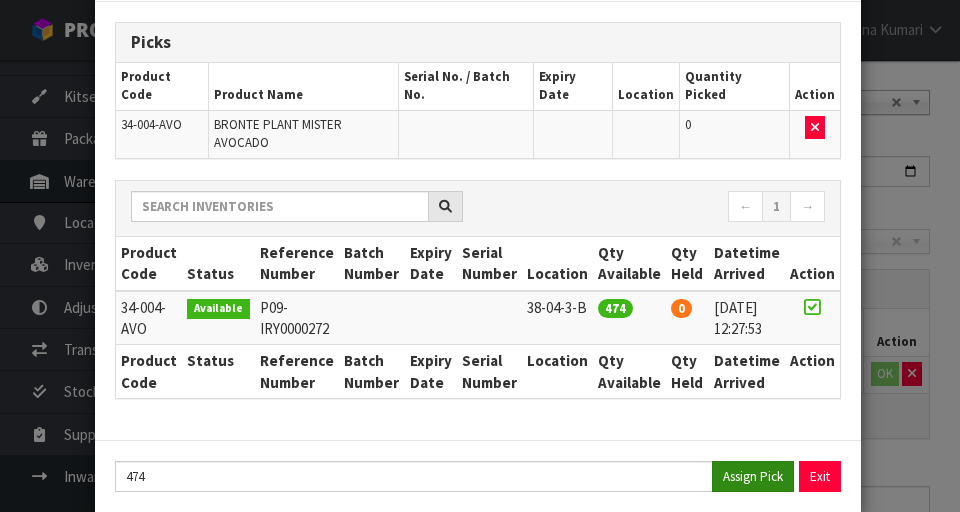 type on "474" 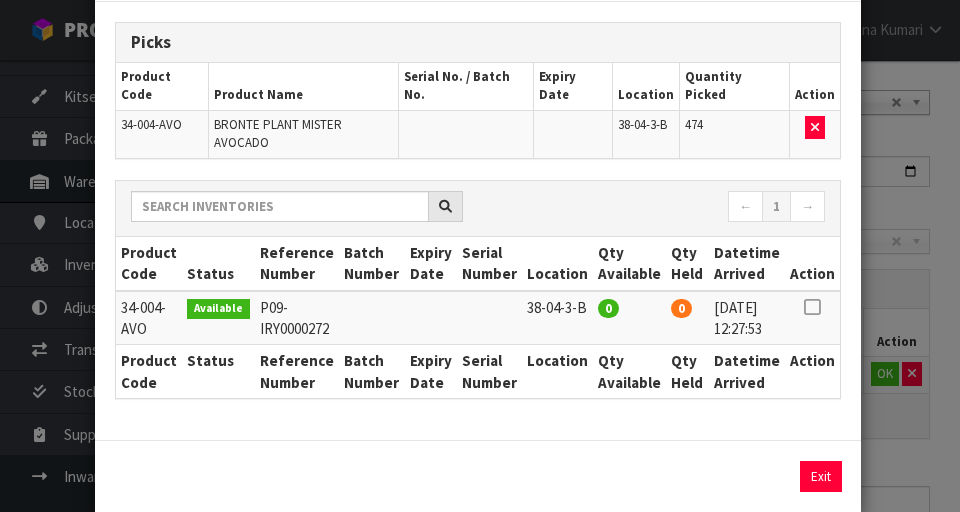click on "Pick Line
Picks
Product Code
Product Name
Serial No. / Batch No.
Expiry Date
Location
Quantity Picked
Action
34-004-[PERSON_NAME] PLANT MISTER AVOCADO
38-04-3-B
474
←
1
→
Product Code
Status
Reference Number
Batch Number
Expiry Date
Serial Number
Location
Qty Available
Qty Held
Datetime Arrived
Action
0" at bounding box center [480, 256] 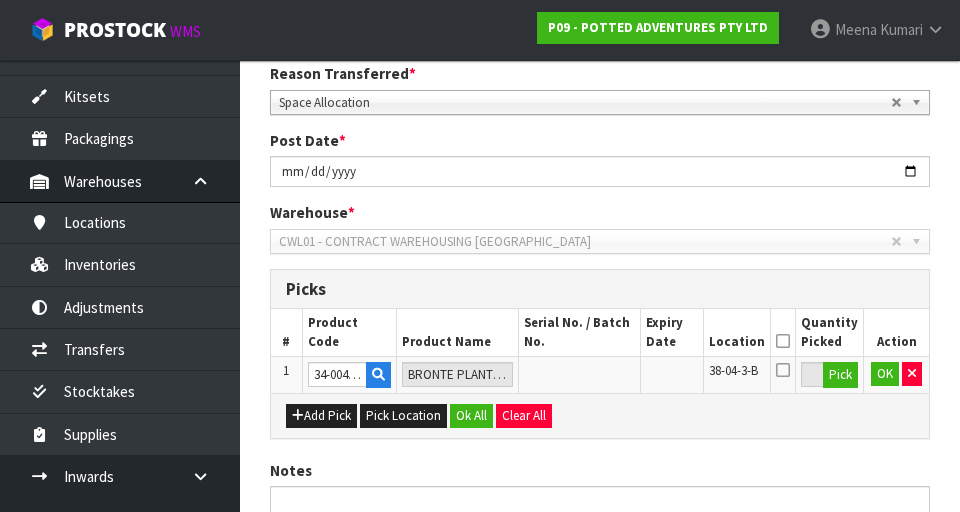 click at bounding box center [783, 341] 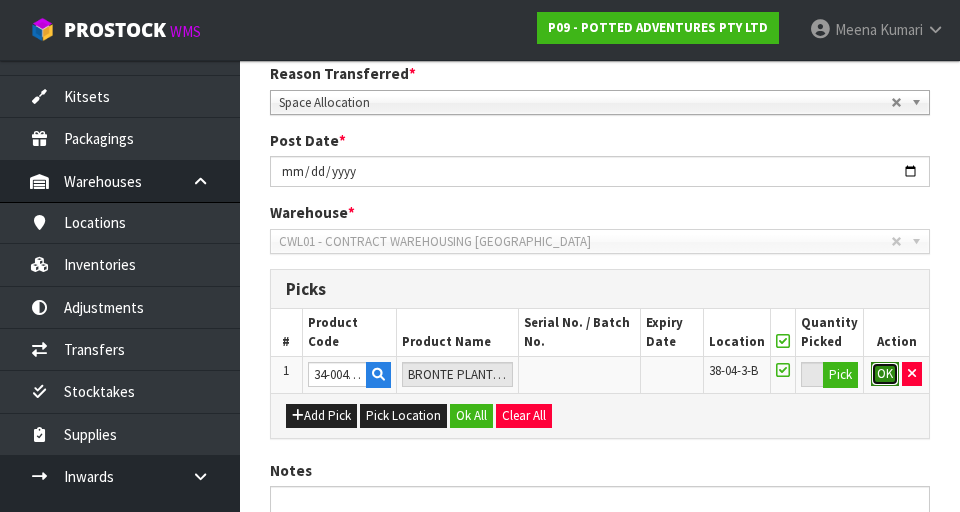 click on "OK" at bounding box center (885, 374) 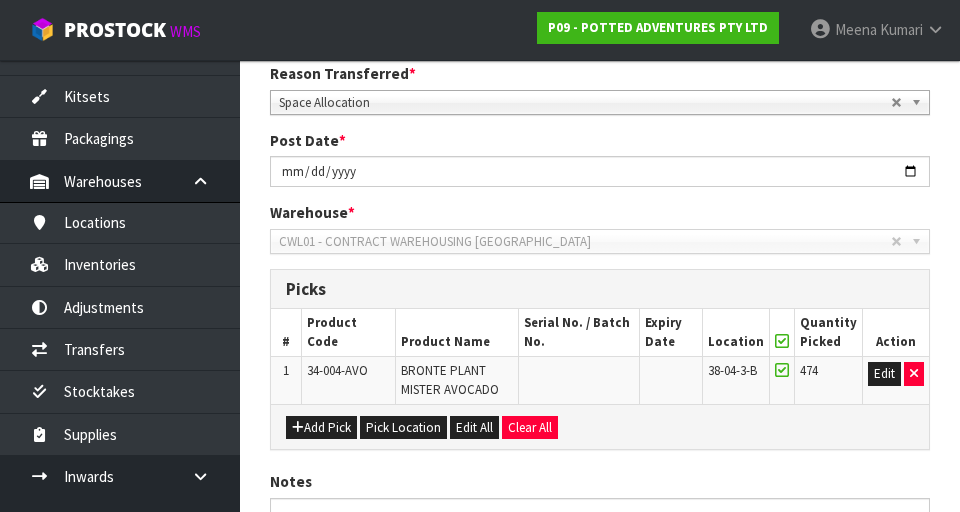 scroll, scrollTop: 468, scrollLeft: 0, axis: vertical 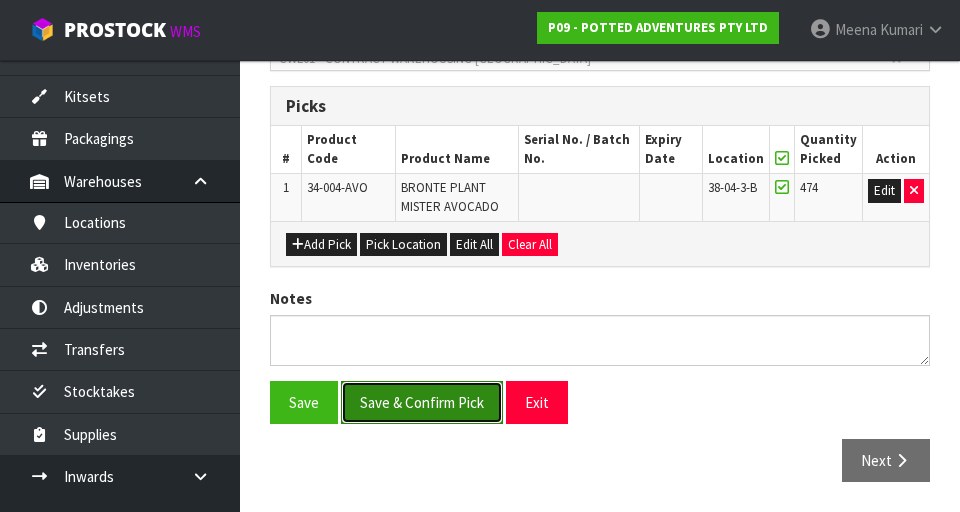 click on "Save & Confirm Pick" at bounding box center [422, 402] 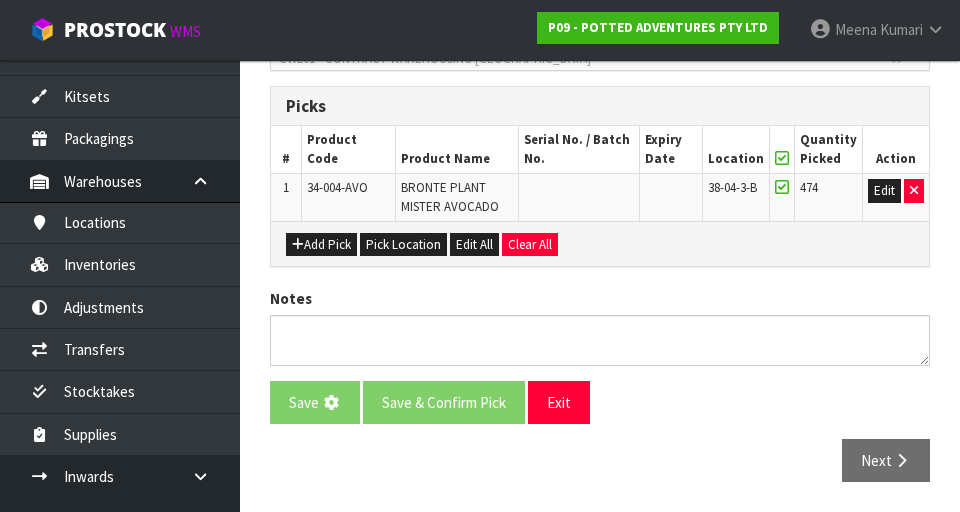 scroll, scrollTop: 0, scrollLeft: 0, axis: both 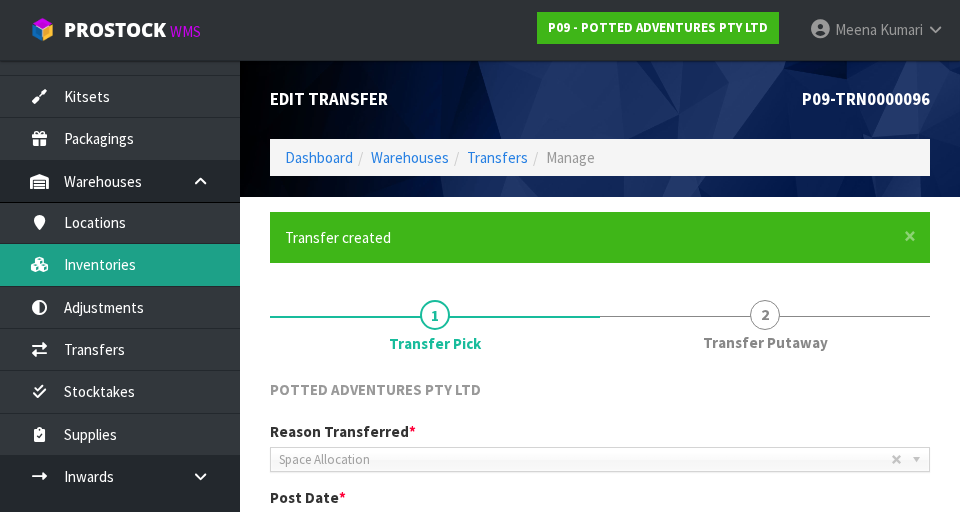 click on "Inventories" at bounding box center [120, 264] 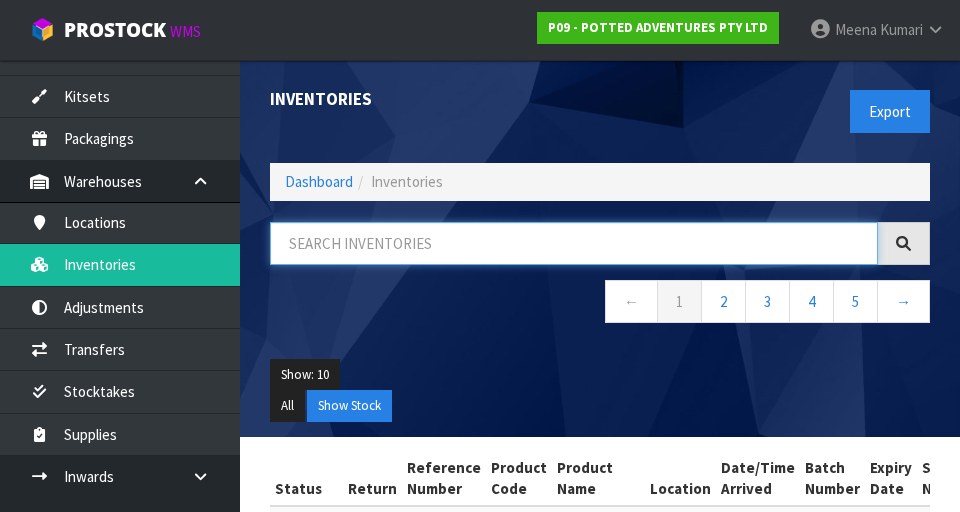 click at bounding box center [574, 243] 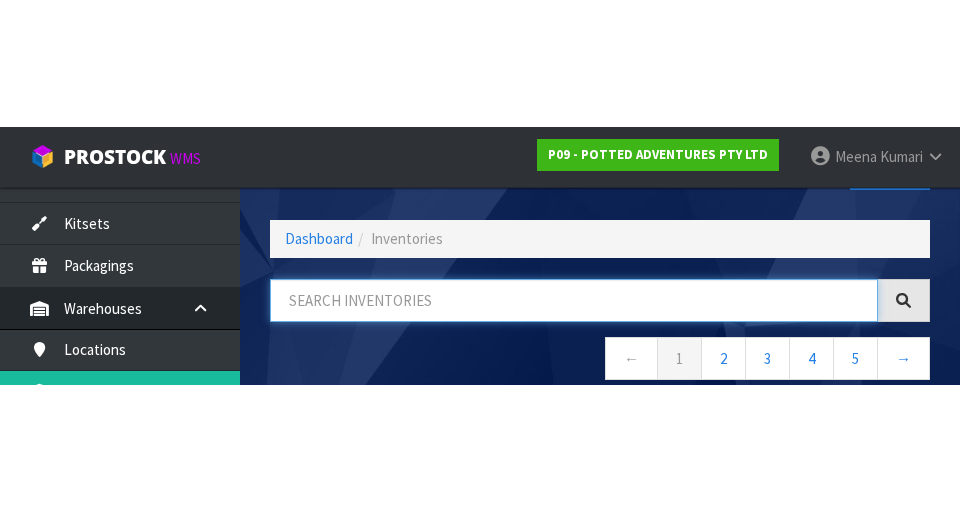 scroll, scrollTop: 114, scrollLeft: 0, axis: vertical 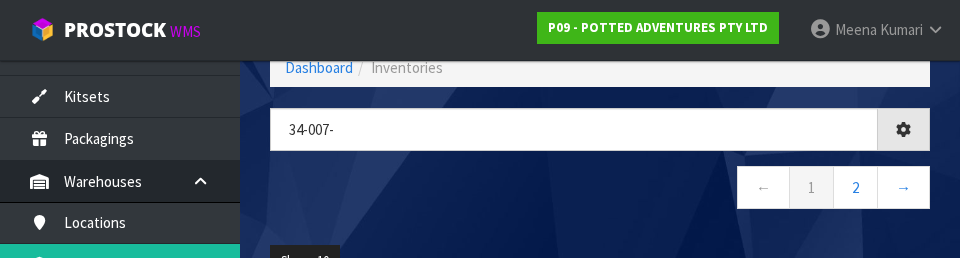 click on "←
1 2
→" at bounding box center [600, 190] 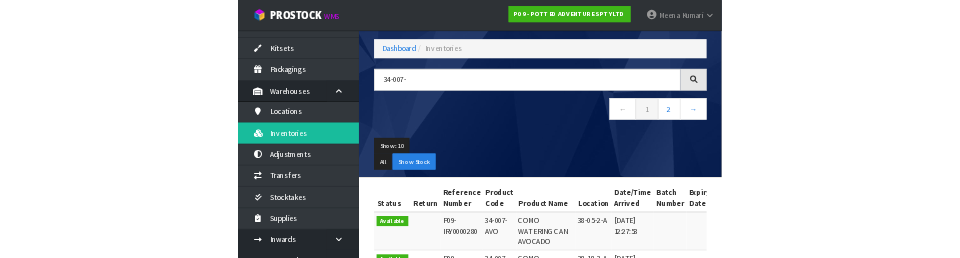 scroll, scrollTop: 0, scrollLeft: 0, axis: both 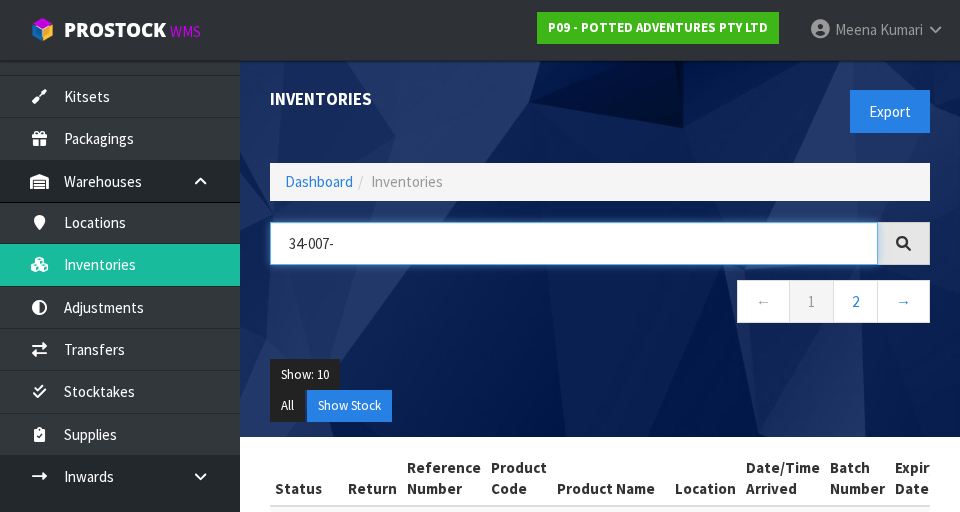 click on "34-007-" at bounding box center (574, 243) 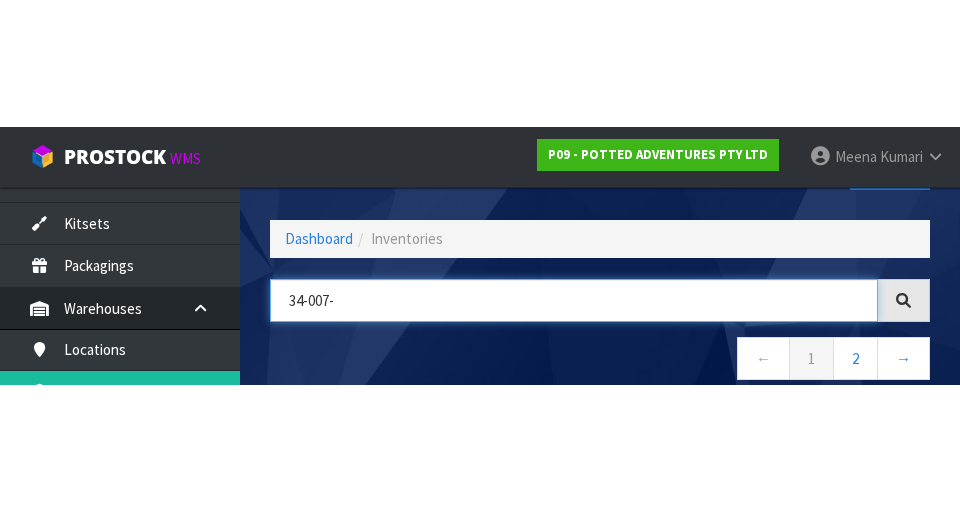 scroll, scrollTop: 114, scrollLeft: 0, axis: vertical 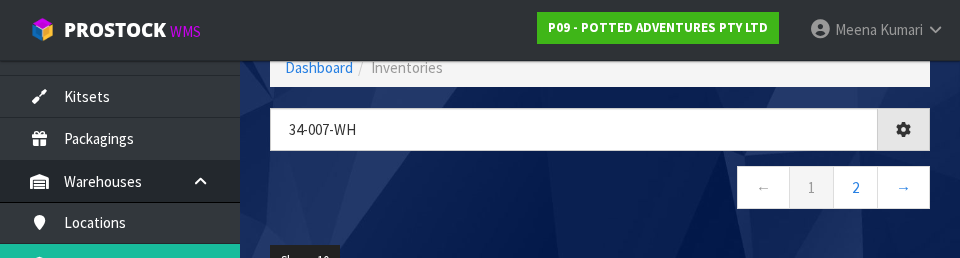 click on "←
1 2
→" at bounding box center [600, 190] 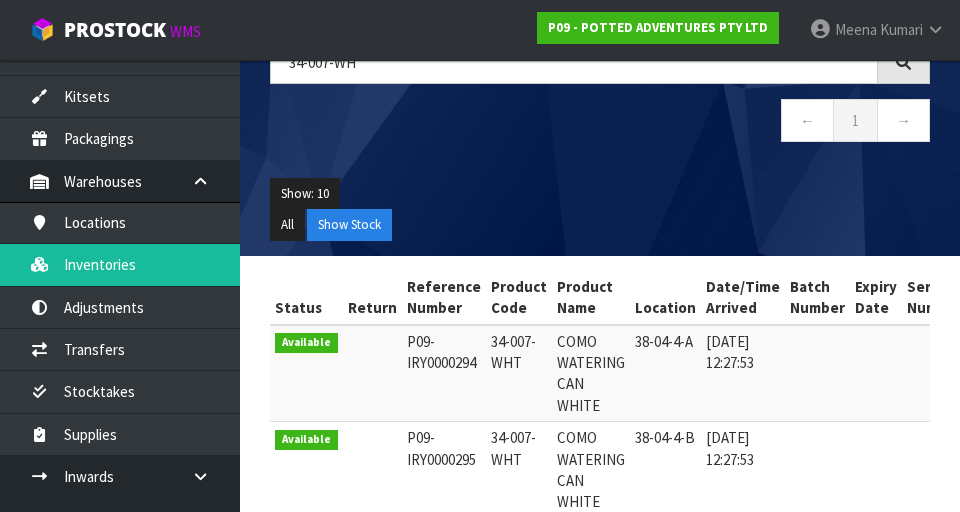 scroll, scrollTop: 292, scrollLeft: 0, axis: vertical 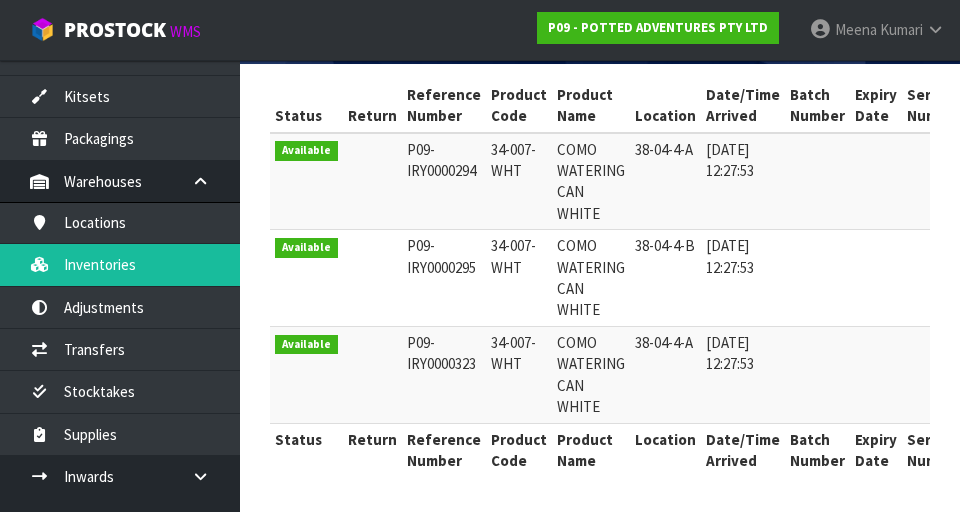copy on "34-007-WHT" 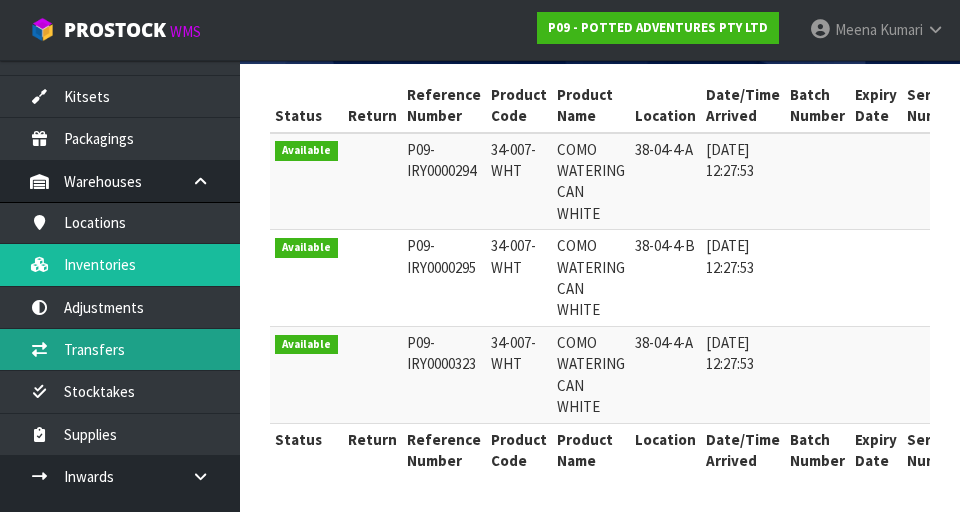 click on "Transfers" at bounding box center (120, 349) 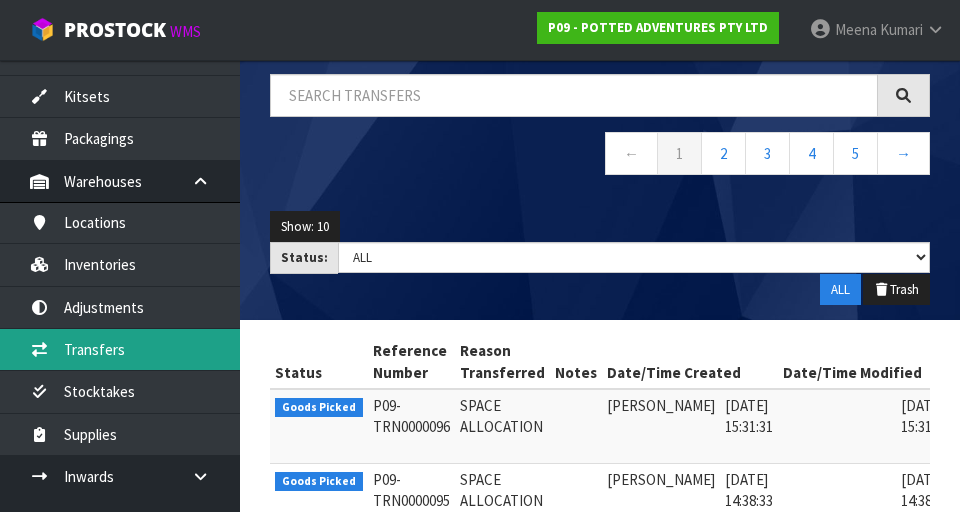 scroll, scrollTop: 0, scrollLeft: 0, axis: both 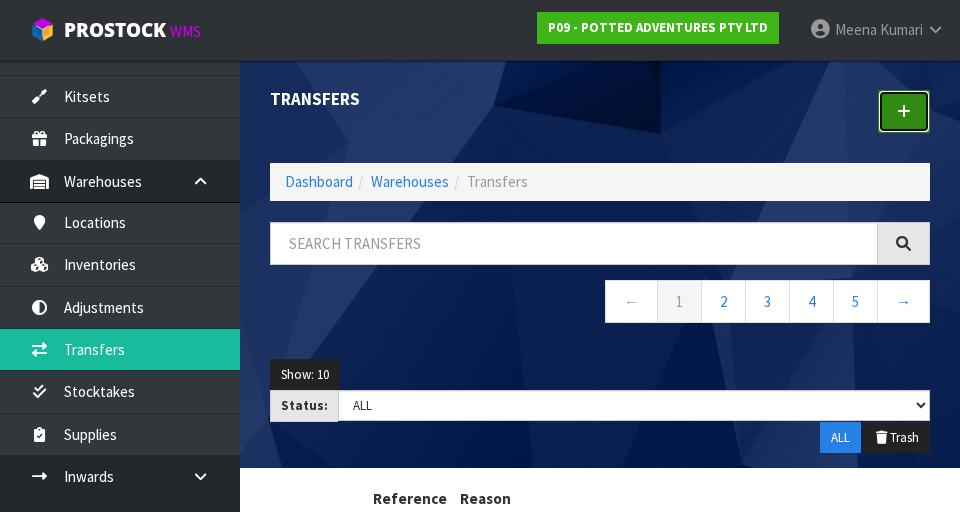 click at bounding box center [904, 111] 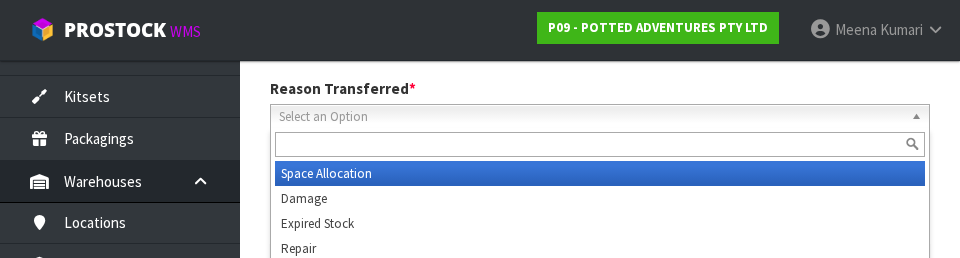 scroll, scrollTop: 276, scrollLeft: 0, axis: vertical 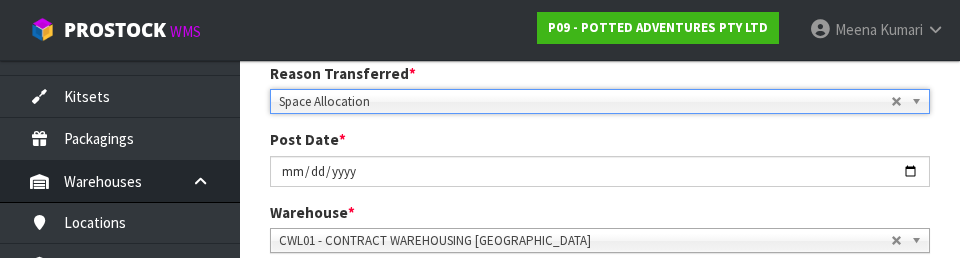 click on "1
Transfer Pick
2
Transfer Putaway
POTTED ADVENTURES PTY LTD
Reason Transferred  *
Space Allocation Damage Expired Stock Repair QA
Space Allocation
Space Allocation Damage Expired Stock Repair QA
Post Date  *
[DATE]
Warehouse  *
01 - CONTRACT WAREHOUSING MAIN 02 - CONTRACT WAREHOUSING NO 2 CHC - CWL [GEOGRAPHIC_DATA] WAIHEKE - SOLAR SHOP [GEOGRAPHIC_DATA] - CONTRACT WAREHOUSING [GEOGRAPHIC_DATA] - CONTRACT WAREHOUSING [DEMOGRAPHIC_DATA] RUBY CWL03 - CONTRACT WAREHOUSING NEILPARK
CWL01 - CONTRACT WAREHOUSING [GEOGRAPHIC_DATA]
Picks
#
Product	Code" at bounding box center [600, 294] 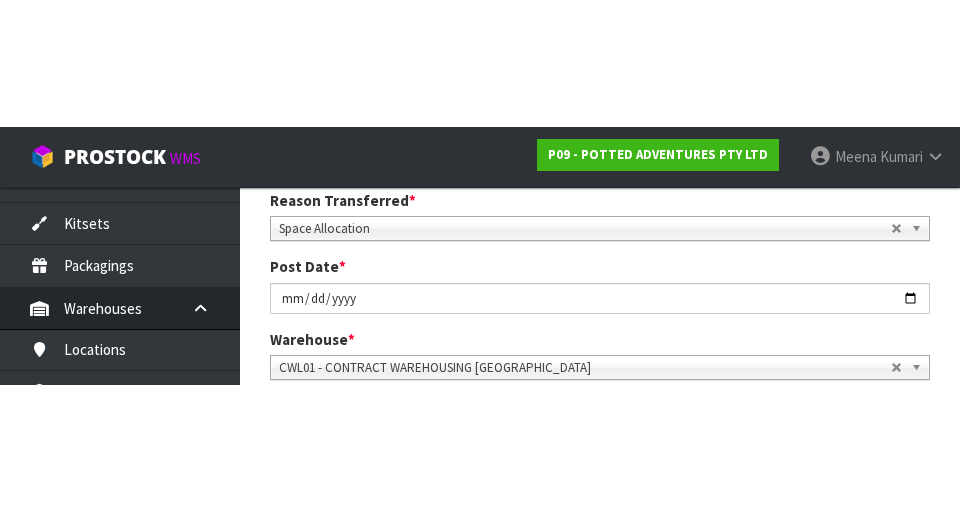scroll, scrollTop: 285, scrollLeft: 0, axis: vertical 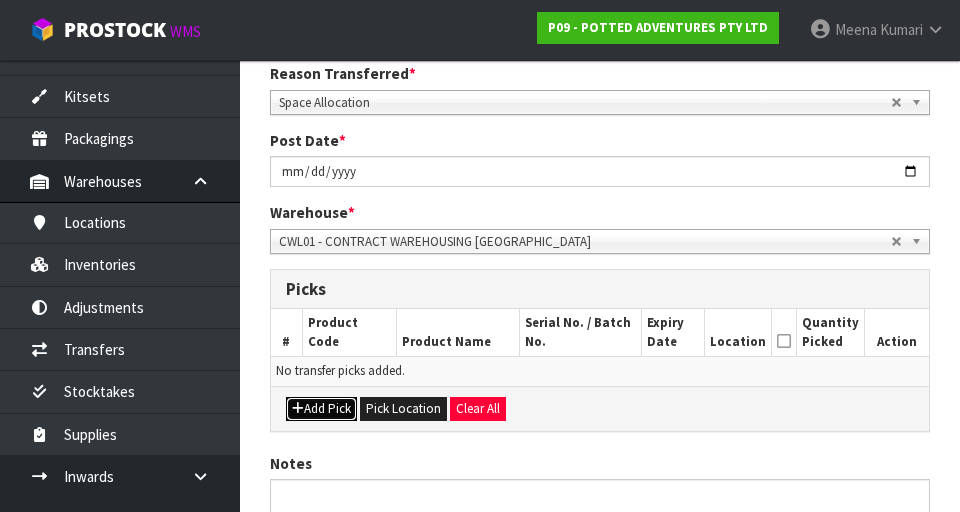 click on "Add Pick" at bounding box center [321, 409] 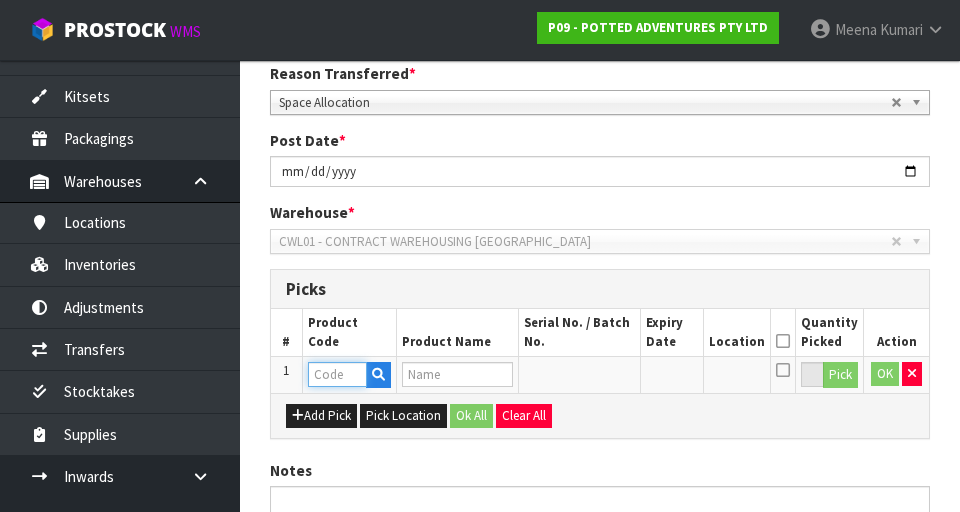 paste on "34-007-WHT" 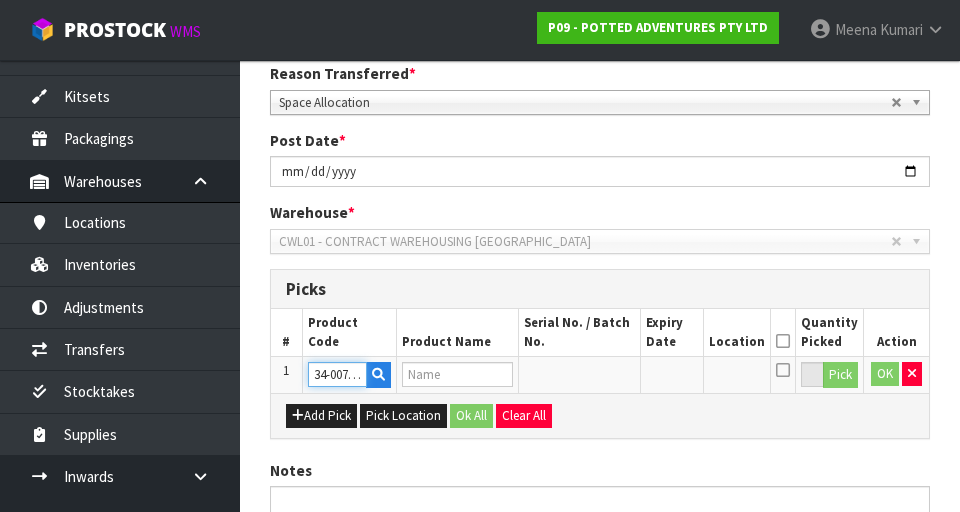 scroll, scrollTop: 0, scrollLeft: 17, axis: horizontal 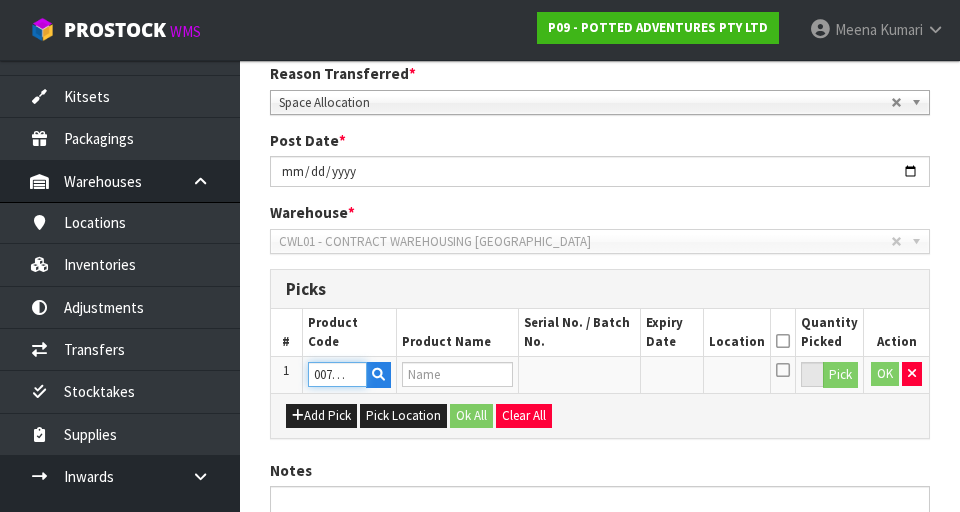 type on "COMO WATERING CAN WHITE" 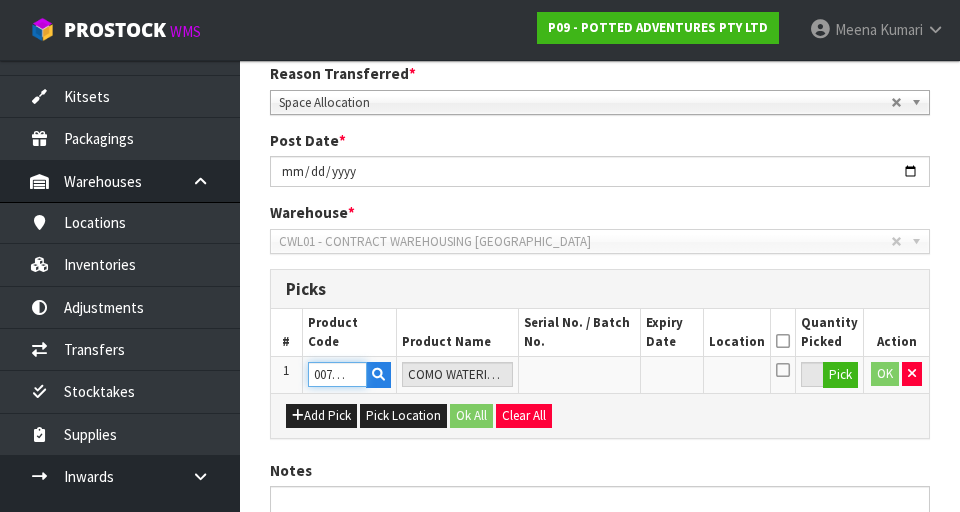 type on "34-007-WHT" 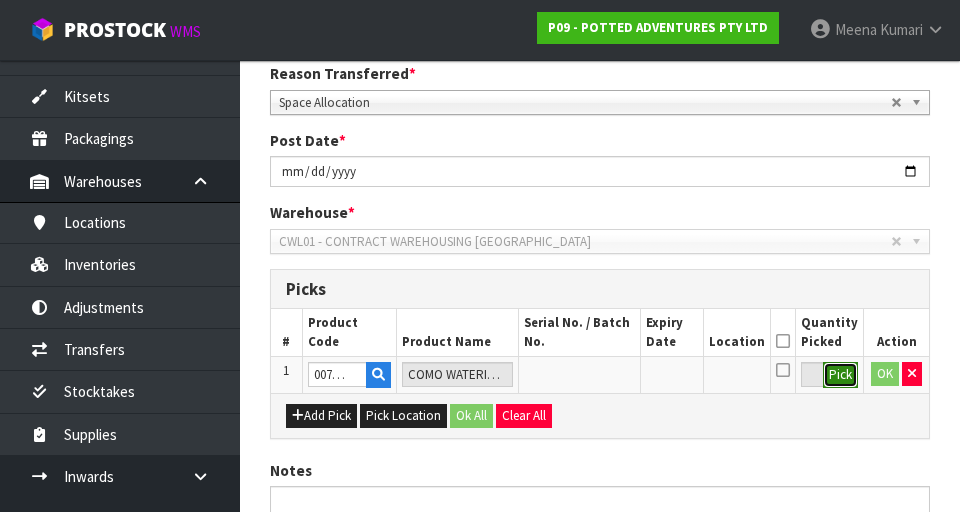 click on "Pick" at bounding box center [840, 375] 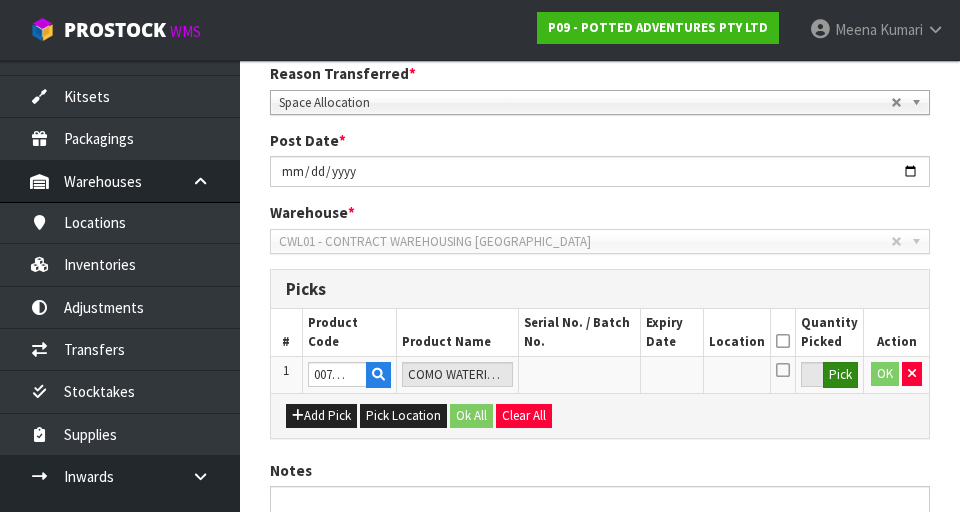 scroll, scrollTop: 0, scrollLeft: 0, axis: both 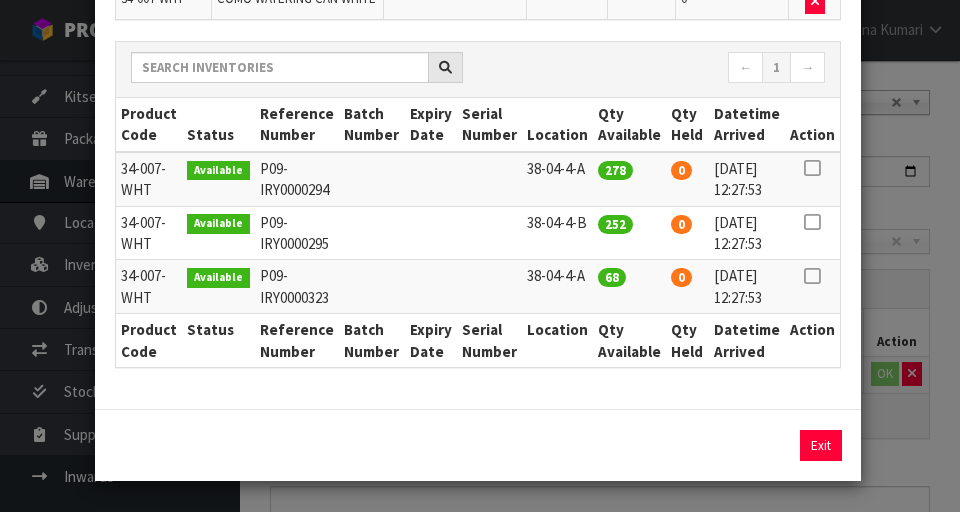 click at bounding box center (812, 222) 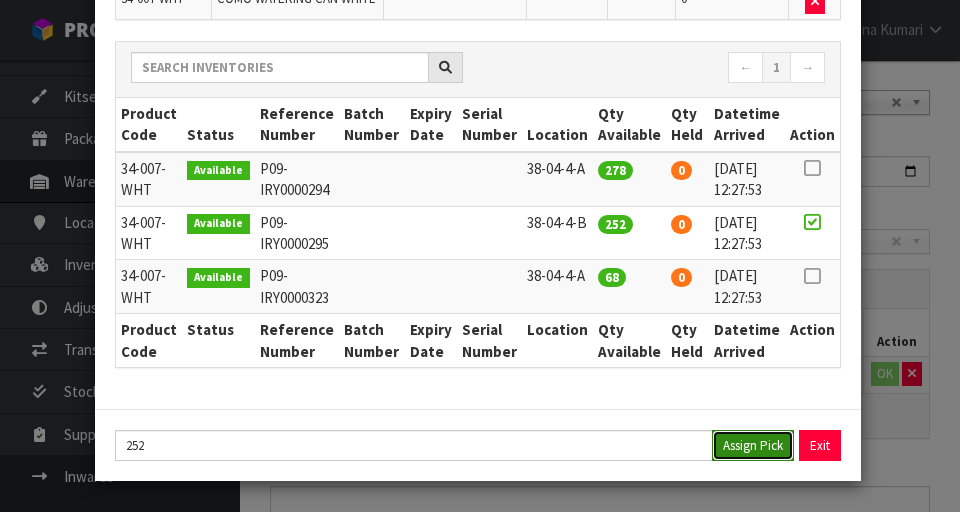 click on "Assign Pick" at bounding box center (753, 445) 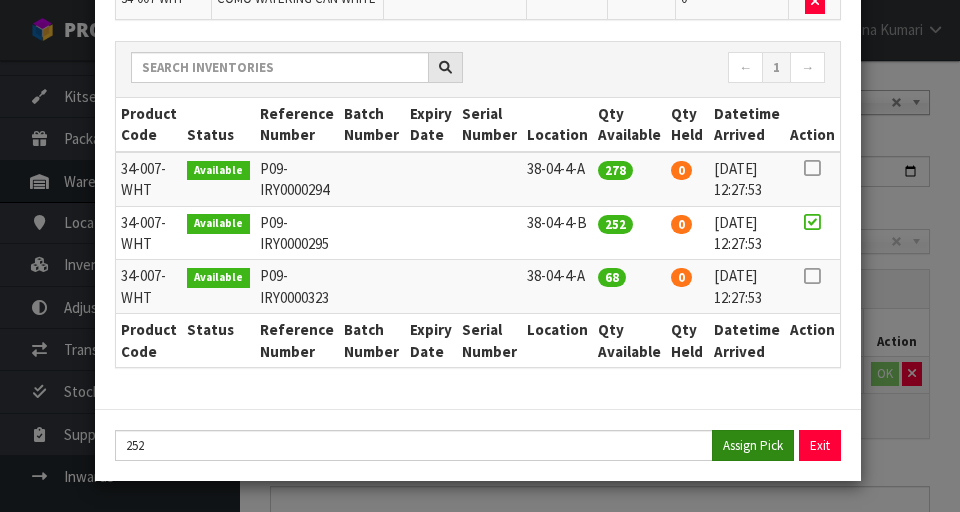 type on "252" 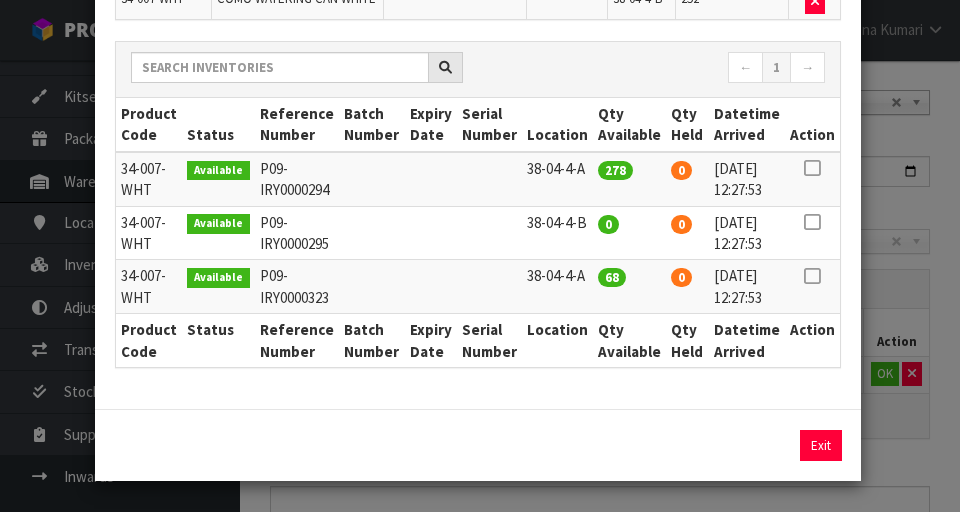 click on "Pick Line
Picks
Product Code
Product Name
Serial No. / Batch No.
Expiry Date
Location
Quantity Picked
Action
34-007-WHT
COMO WATERING CAN WHITE
38-04-4-B
252
←
1
→
Product Code
Status
Reference Number
Batch Number
Expiry Date
Serial Number
Location
Qty Available
Qty Held
Datetime Arrived
Action
278 0" at bounding box center (480, 256) 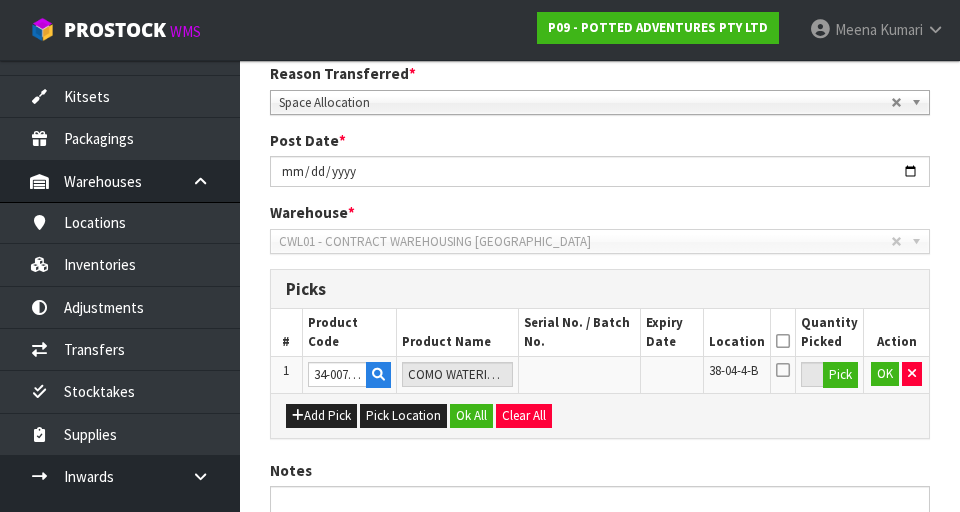 click at bounding box center (783, 341) 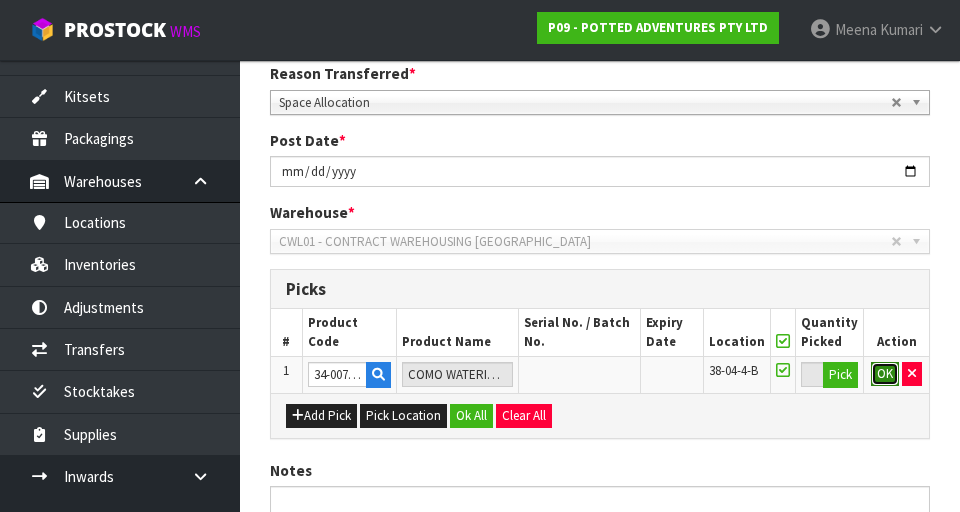 click on "OK" at bounding box center [885, 374] 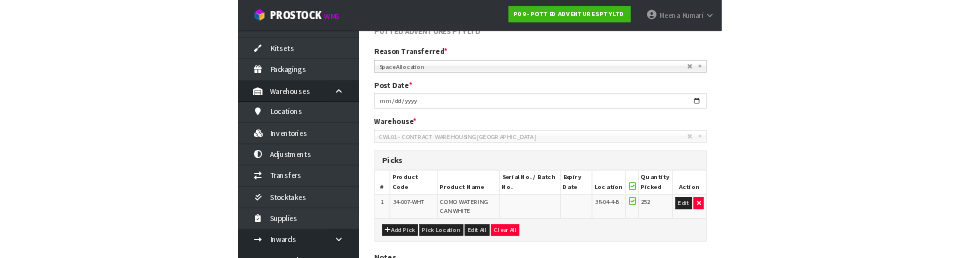 scroll, scrollTop: 0, scrollLeft: 0, axis: both 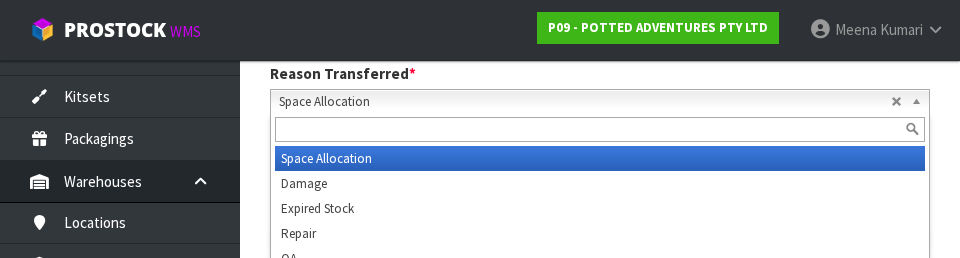 click on "1
Transfer Pick
2
Transfer Putaway
POTTED ADVENTURES PTY LTD
Reason Transferred  *
Space Allocation Damage Expired Stock Repair QA
Space Allocation
Space Allocation Damage Expired Stock Repair QA
Post Date  *
[DATE]
Warehouse  *
01 - CONTRACT WAREHOUSING MAIN 02 - CONTRACT WAREHOUSING NO 2 CHC - CWL [GEOGRAPHIC_DATA] WAIHEKE - SOLAR SHOP [GEOGRAPHIC_DATA] - CONTRACT WAREHOUSING [GEOGRAPHIC_DATA] - CONTRACT WAREHOUSING [DEMOGRAPHIC_DATA] RUBY CWL03 - CONTRACT WAREHOUSING NEILPARK
CWL01 - CONTRACT WAREHOUSING [GEOGRAPHIC_DATA]
Picks
#
Product	Code" at bounding box center [600, 303] 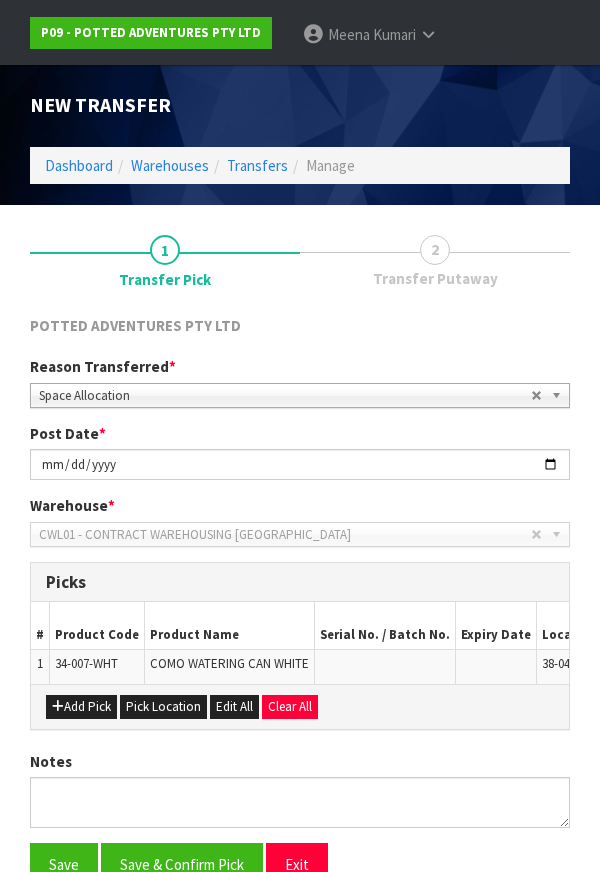 scroll, scrollTop: 147, scrollLeft: 0, axis: vertical 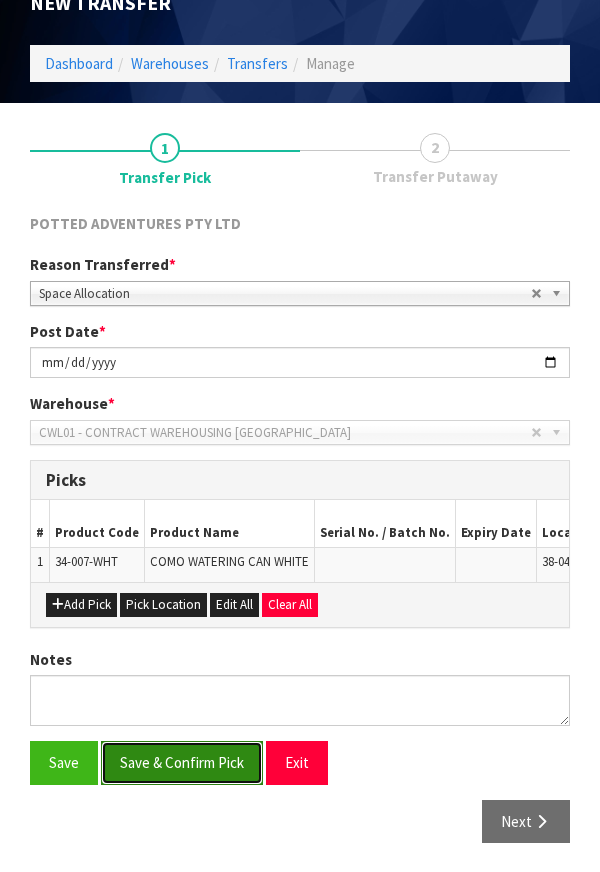 click on "Save & Confirm Pick" at bounding box center [182, 762] 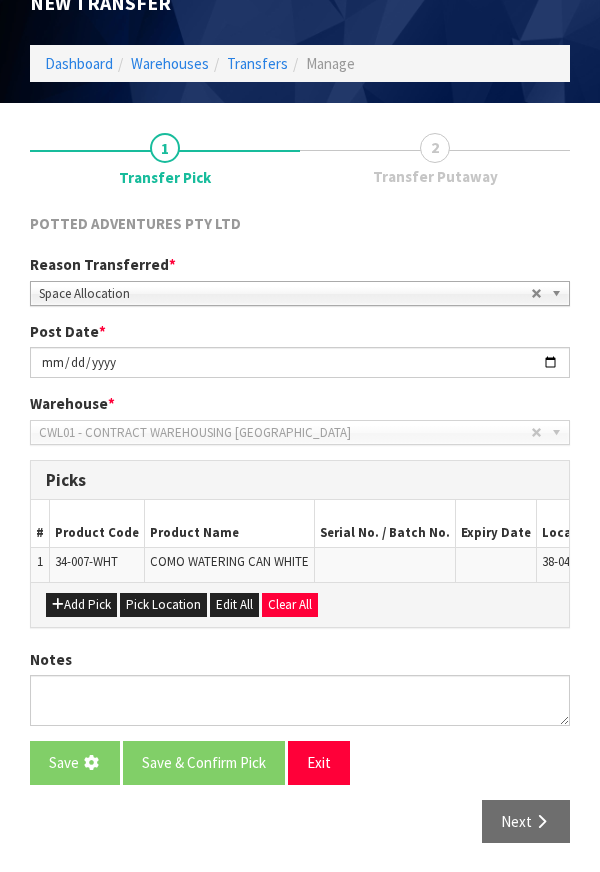 scroll, scrollTop: 0, scrollLeft: 0, axis: both 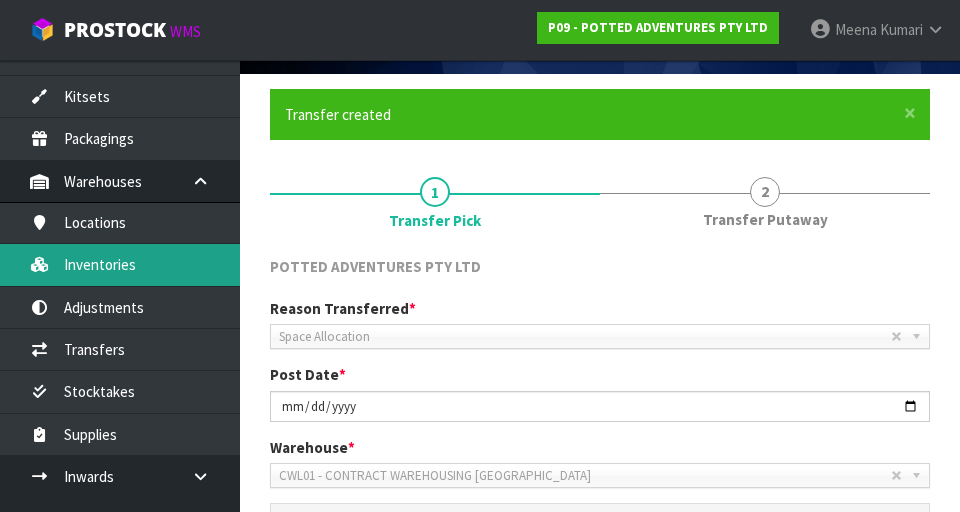 click on "Inventories" at bounding box center (120, 264) 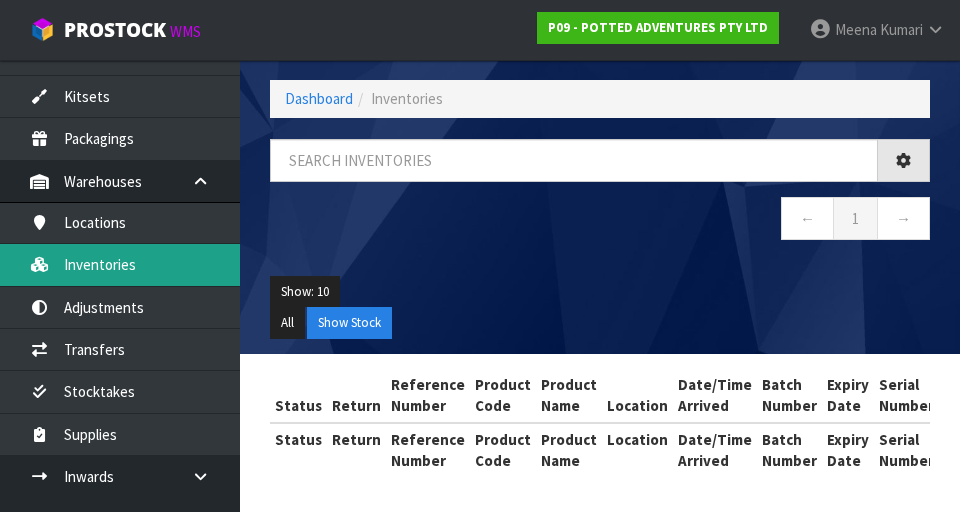 scroll, scrollTop: 123, scrollLeft: 0, axis: vertical 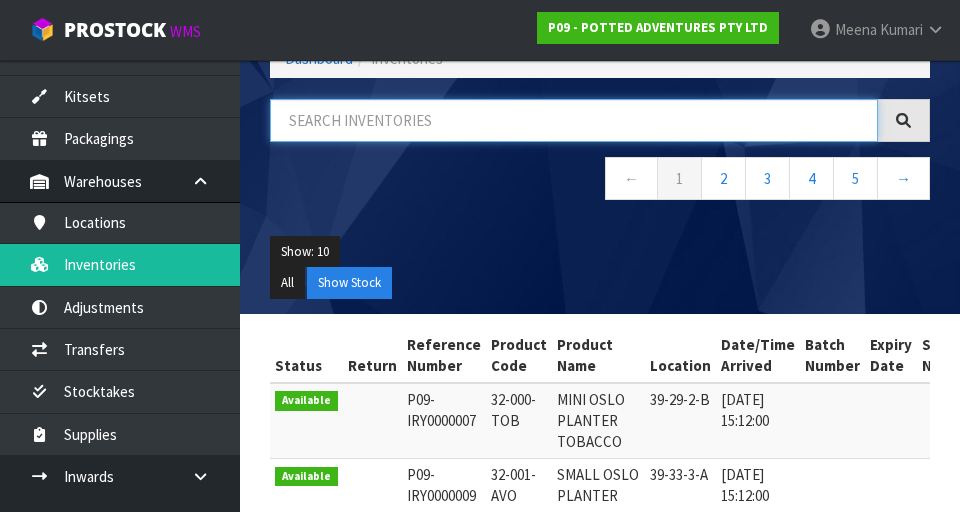 click at bounding box center (574, 120) 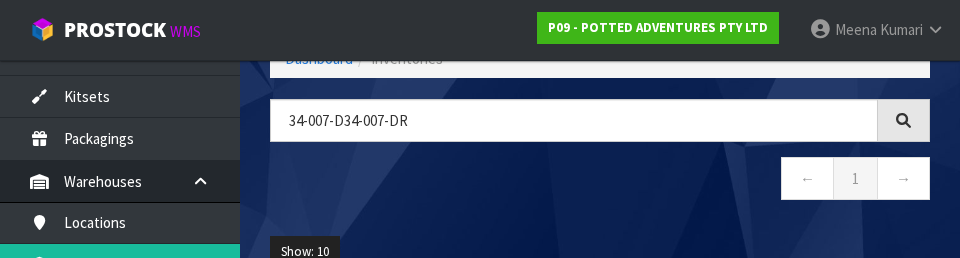 click on "←
1
→" at bounding box center (600, 181) 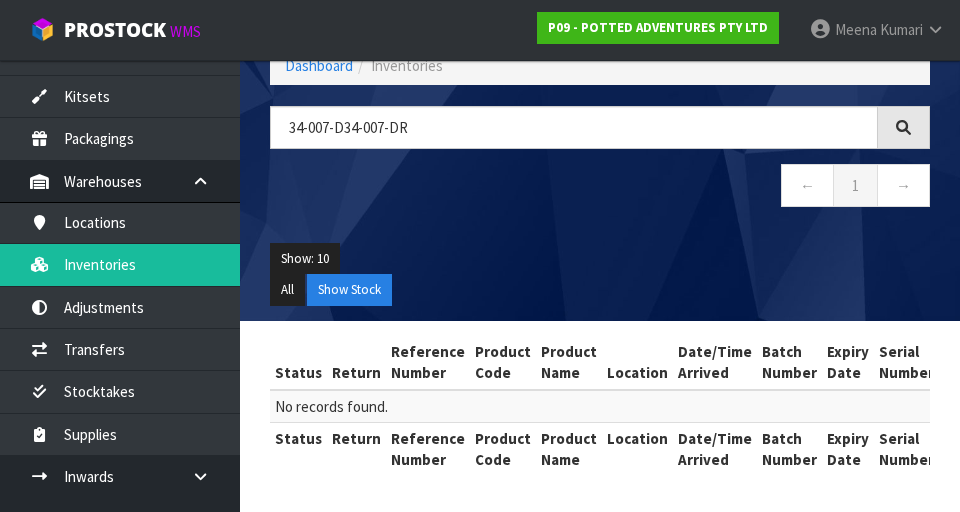 scroll, scrollTop: 116, scrollLeft: 0, axis: vertical 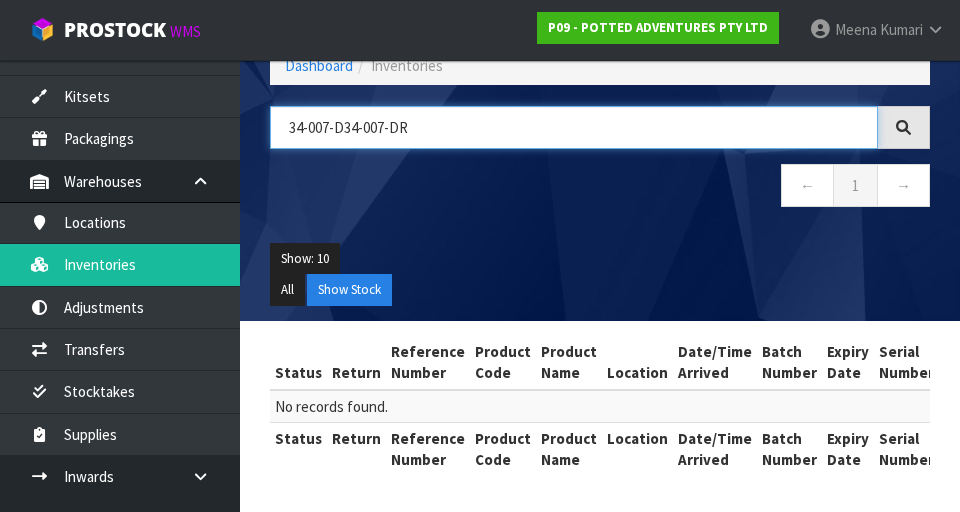 click on "34-007-D34-007-DR" at bounding box center (574, 127) 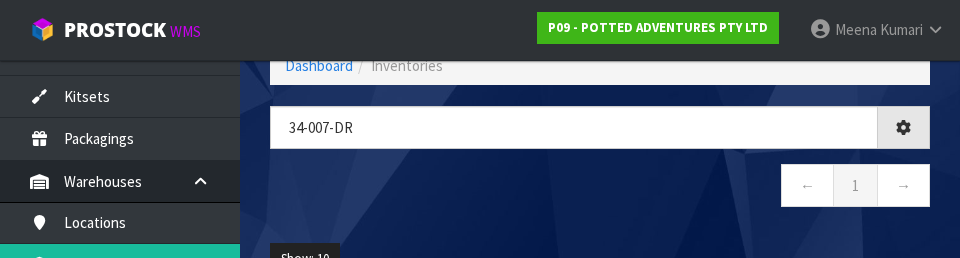click on "←
1
→" at bounding box center (600, 188) 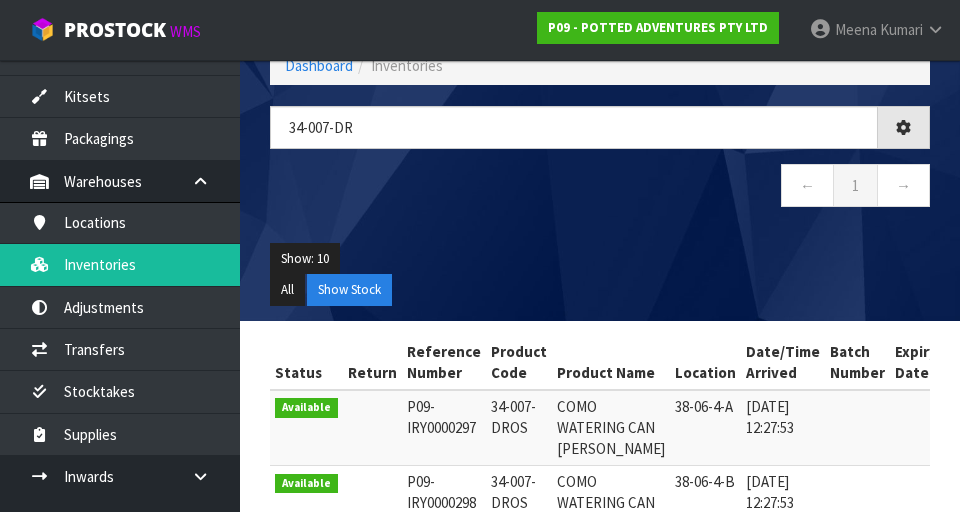 type on "34-007-DR" 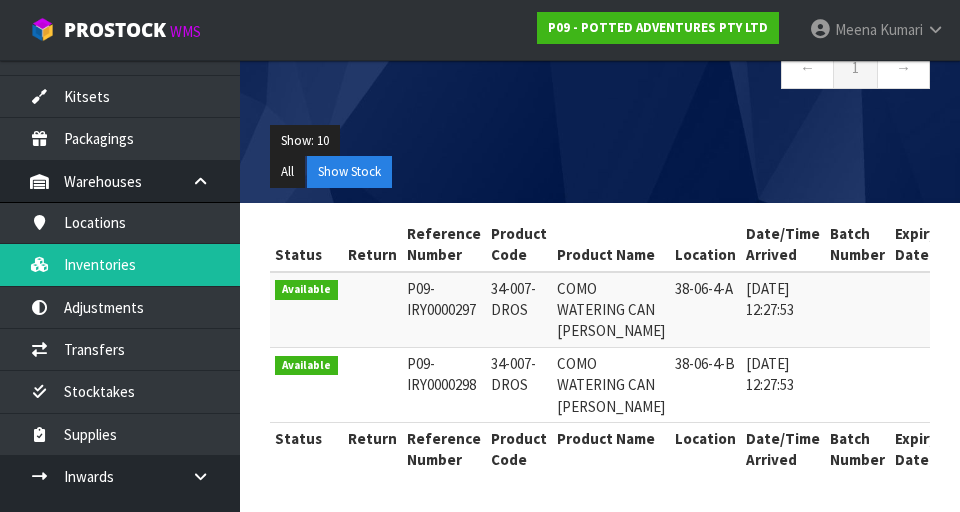 scroll, scrollTop: 287, scrollLeft: 0, axis: vertical 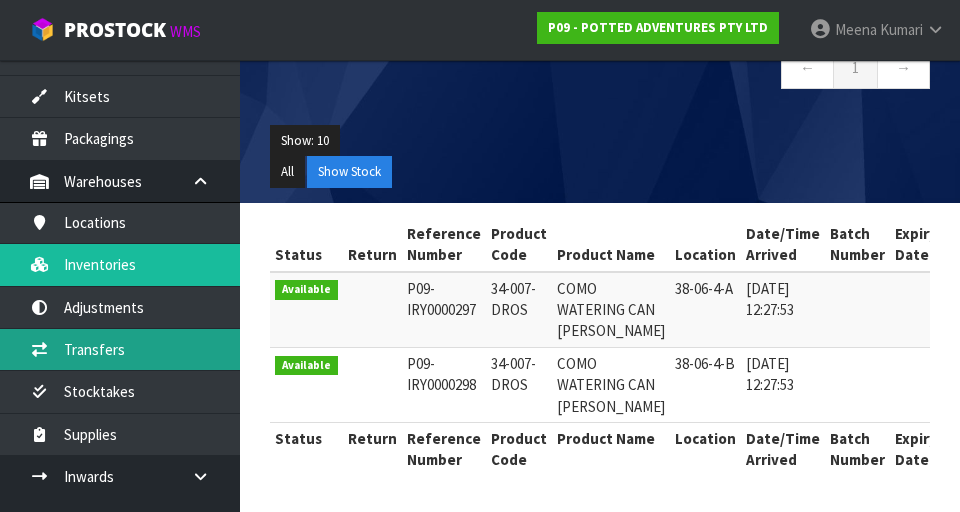 click on "Transfers" at bounding box center [120, 349] 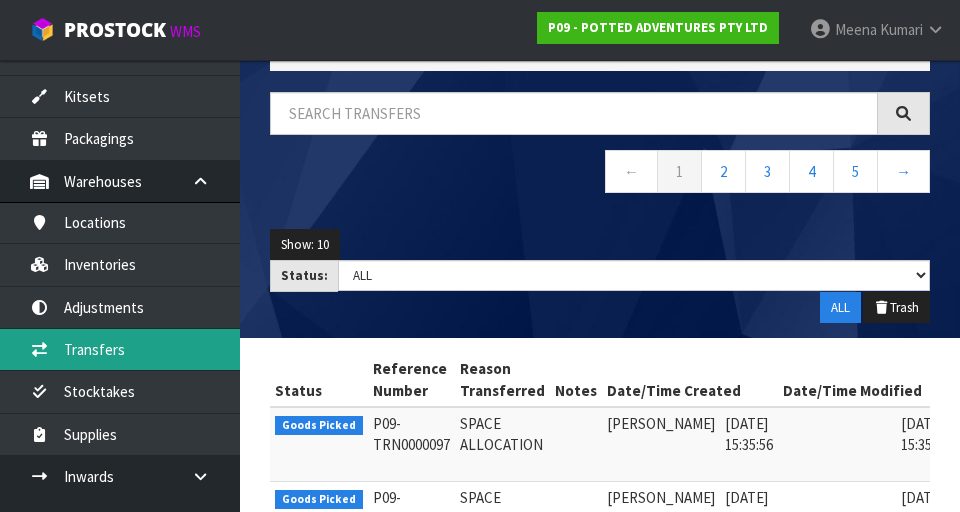scroll, scrollTop: 0, scrollLeft: 0, axis: both 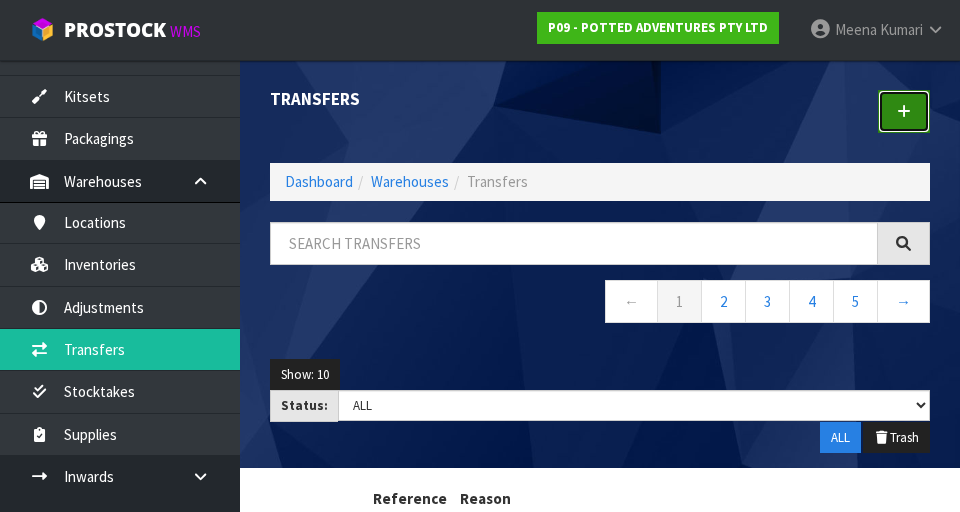 click at bounding box center (904, 111) 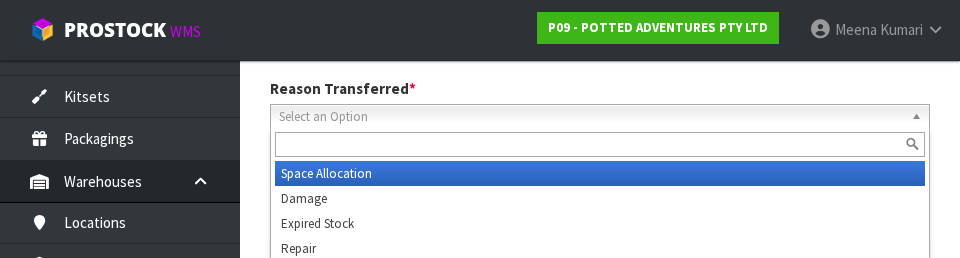 scroll, scrollTop: 276, scrollLeft: 0, axis: vertical 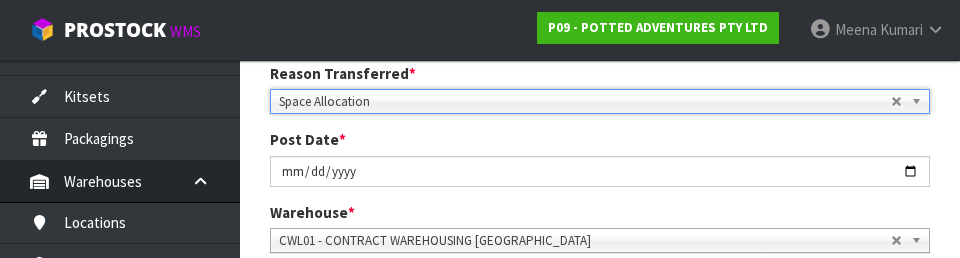click on "1
Transfer Pick
2
Transfer Putaway
POTTED ADVENTURES PTY LTD
Reason Transferred  *
Space Allocation Damage Expired Stock Repair QA
Space Allocation
Space Allocation Damage Expired Stock Repair QA
Post Date  *
[DATE]
Warehouse  *
01 - CONTRACT WAREHOUSING MAIN 02 - CONTRACT WAREHOUSING NO 2 CHC - CWL [GEOGRAPHIC_DATA] WAIHEKE - SOLAR SHOP [GEOGRAPHIC_DATA] - CONTRACT WAREHOUSING [GEOGRAPHIC_DATA] - CONTRACT WAREHOUSING [DEMOGRAPHIC_DATA] RUBY CWL03 - CONTRACT WAREHOUSING NEILPARK
CWL01 - CONTRACT WAREHOUSING [GEOGRAPHIC_DATA]
Picks
#
Product	Code" at bounding box center (600, 294) 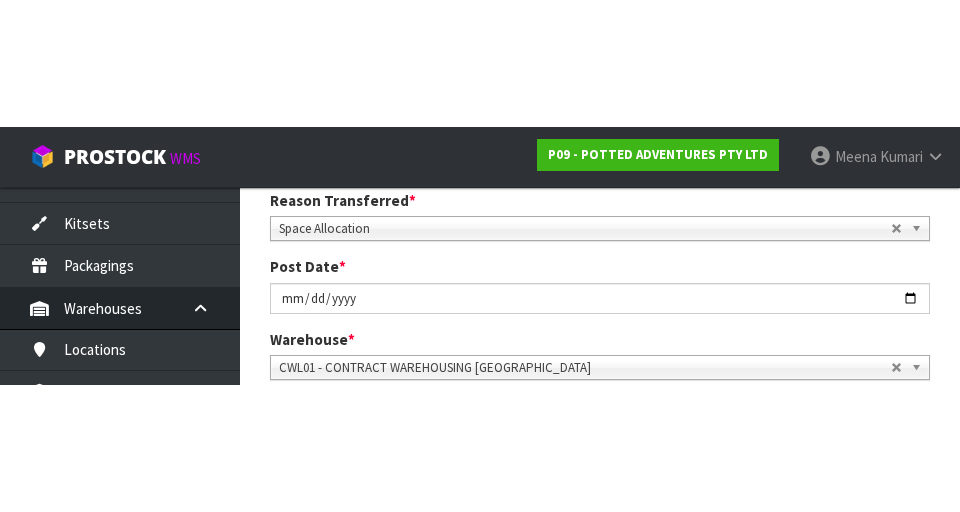 scroll, scrollTop: 285, scrollLeft: 0, axis: vertical 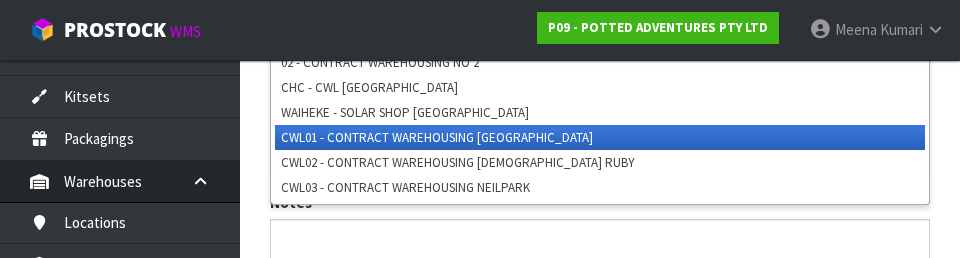 click on "1
Transfer Pick
2
Transfer Putaway
POTTED ADVENTURES PTY LTD
Reason Transferred  *
Space Allocation Damage Expired Stock Repair QA
Space Allocation
Space Allocation Damage Expired Stock Repair QA
Post Date  *
[DATE]
Warehouse  *
01 - CONTRACT WAREHOUSING MAIN 02 - CONTRACT WAREHOUSING NO 2 CHC - CWL [GEOGRAPHIC_DATA] WAIHEKE - SOLAR SHOP [GEOGRAPHIC_DATA] - CONTRACT WAREHOUSING [GEOGRAPHIC_DATA] - CONTRACT WAREHOUSING [DEMOGRAPHIC_DATA] RUBY CWL03 - CONTRACT WAREHOUSING NEILPARK
CWL01 - CONTRACT WAREHOUSING [GEOGRAPHIC_DATA]
01 - CONTRACT WAREHOUSING MAIN 02 - CONTRACT WAREHOUSING NO 2 CHC - CWL [GEOGRAPHIC_DATA] WAIHEKE - SOLAR SHOP [GEOGRAPHIC_DATA]" at bounding box center [600, 34] 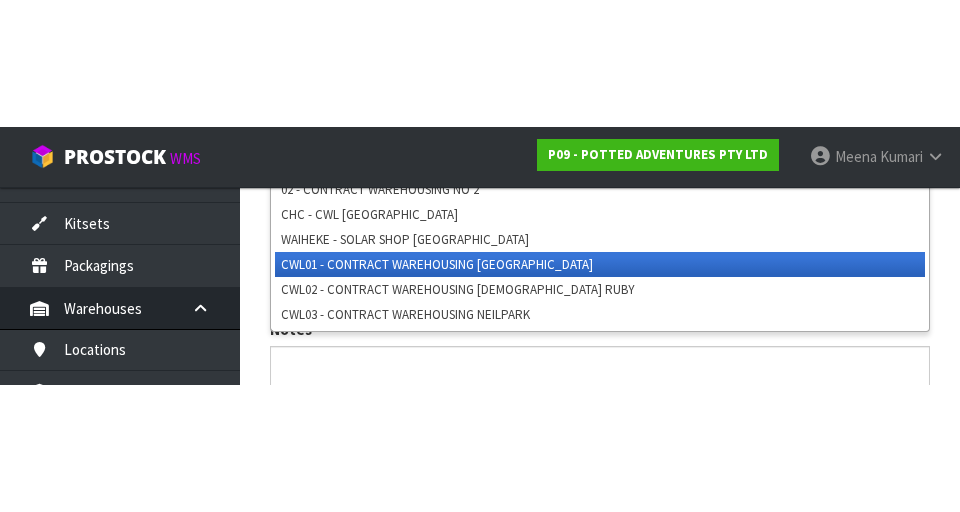 scroll, scrollTop: 449, scrollLeft: 0, axis: vertical 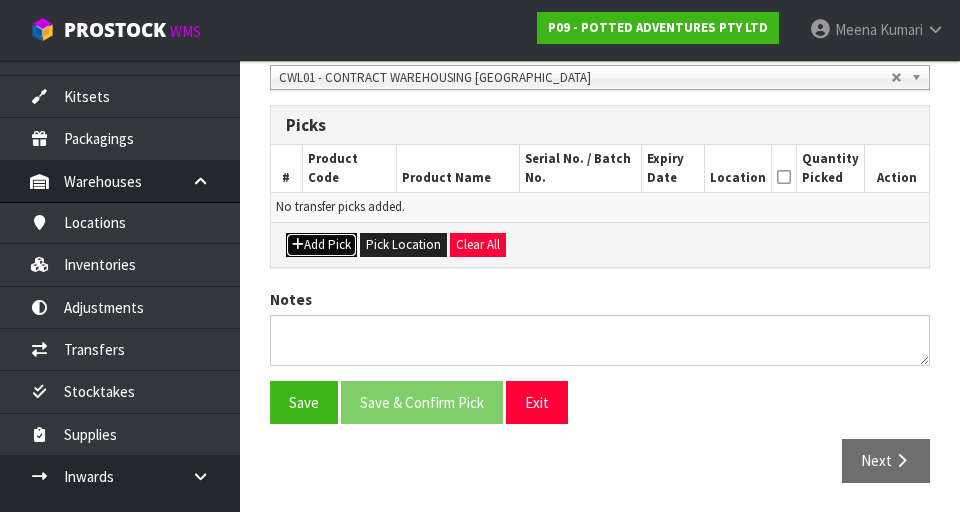 click on "Add Pick" at bounding box center [321, 245] 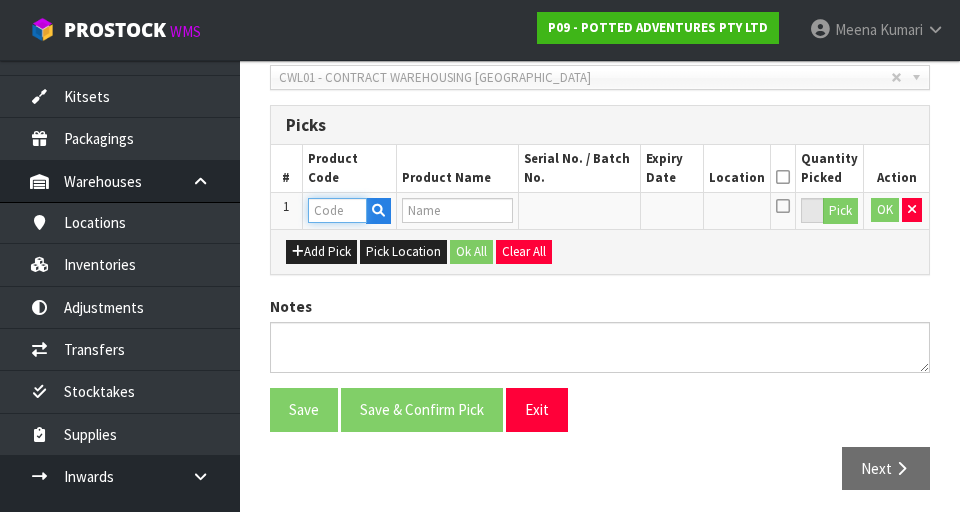 click at bounding box center (337, 210) 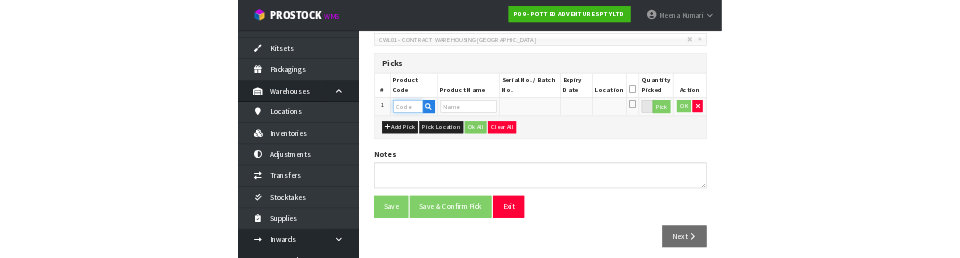 scroll, scrollTop: 440, scrollLeft: 0, axis: vertical 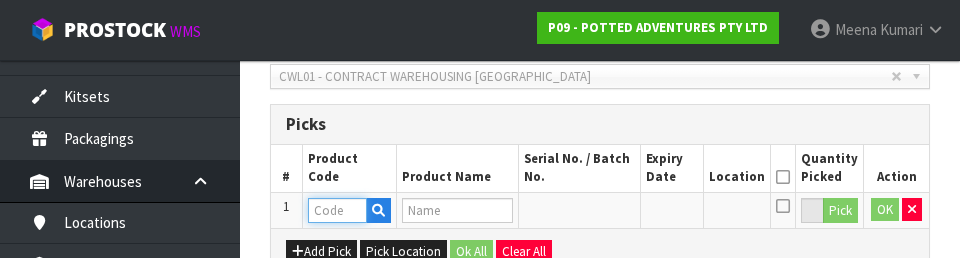 paste on "34-007-DROS" 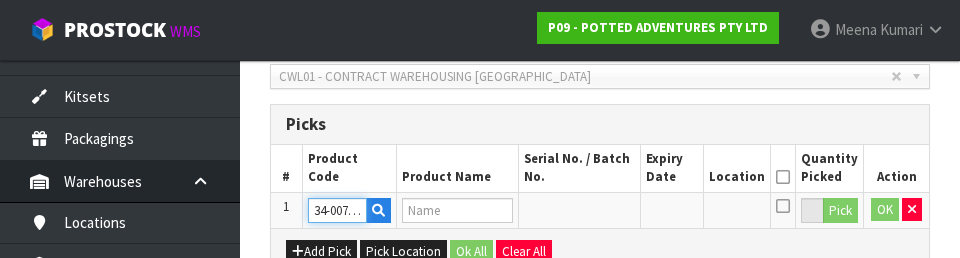 scroll, scrollTop: 0, scrollLeft: 23, axis: horizontal 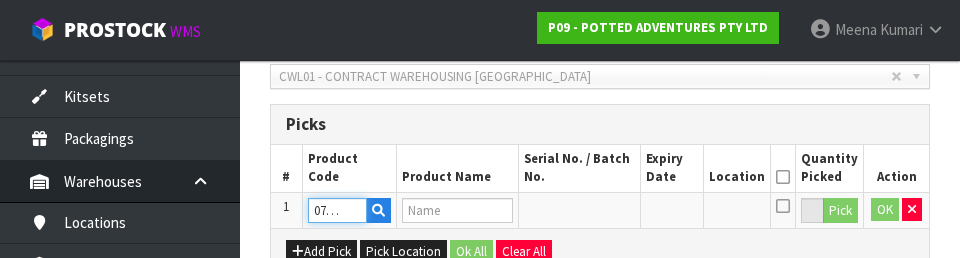 type on "COMO WATERING CAN [PERSON_NAME]" 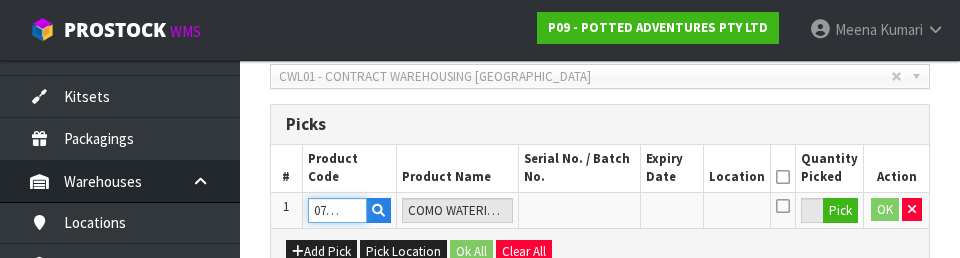 type on "34-007-DROS" 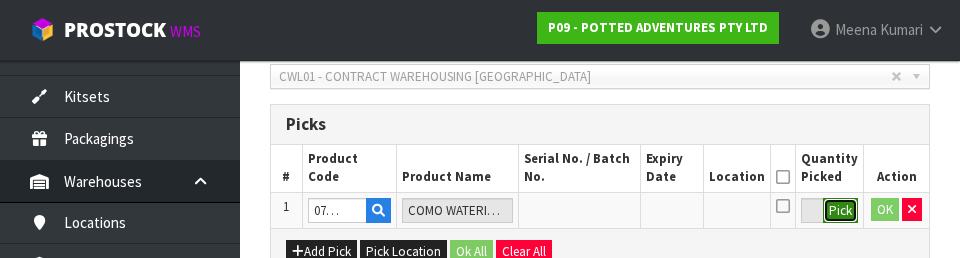 click on "Pick" at bounding box center (840, 211) 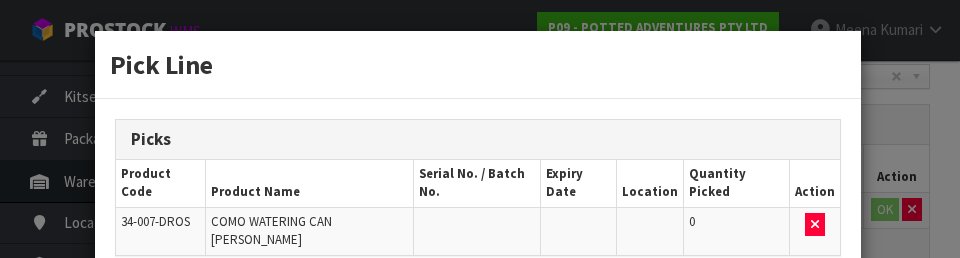 scroll, scrollTop: 0, scrollLeft: 0, axis: both 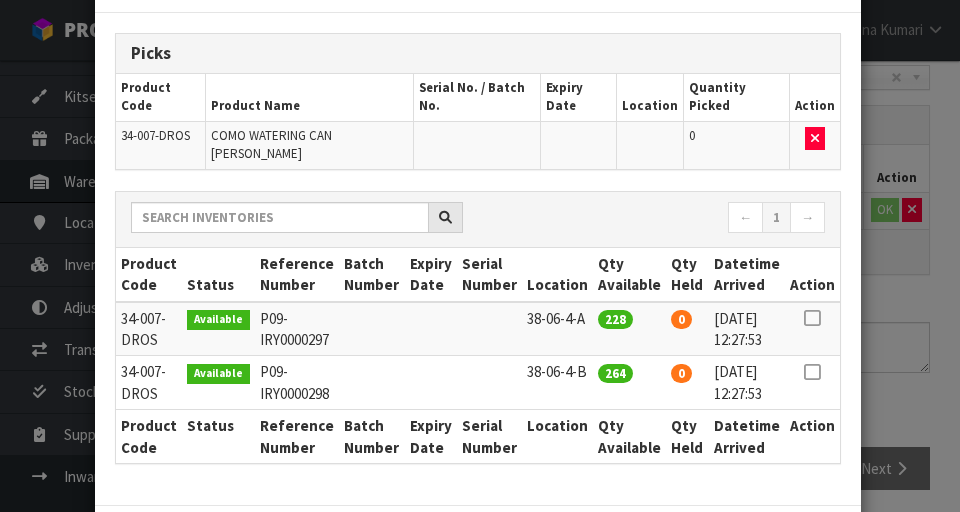click at bounding box center [812, 329] 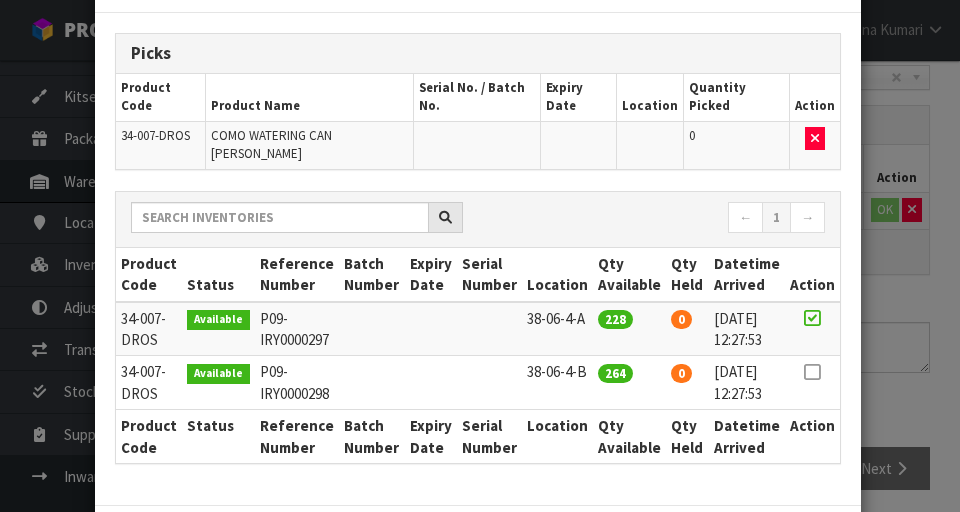scroll, scrollTop: 151, scrollLeft: 0, axis: vertical 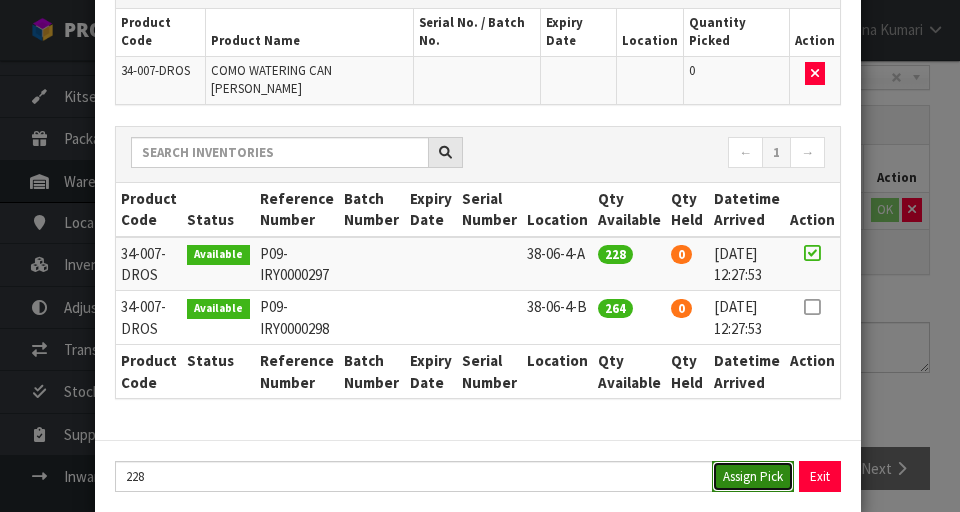 click on "Assign Pick" at bounding box center (753, 476) 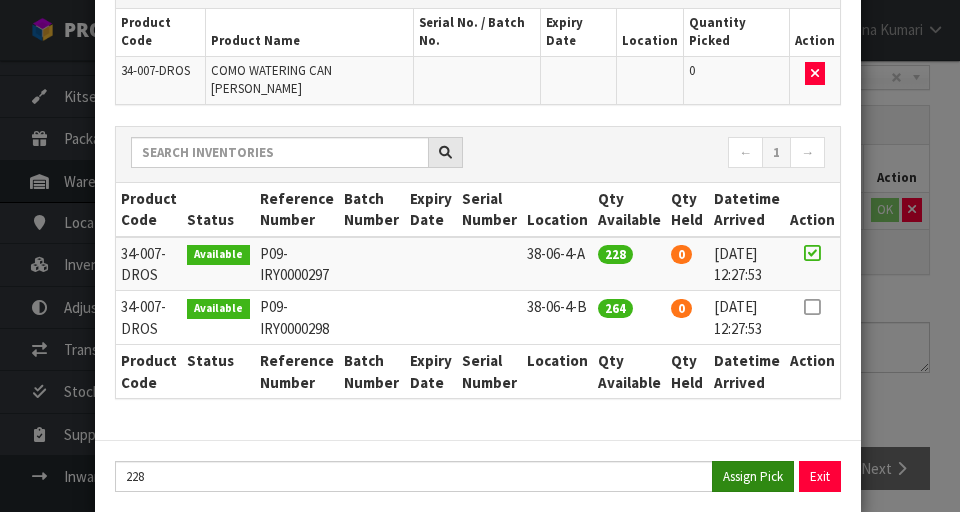 type on "228" 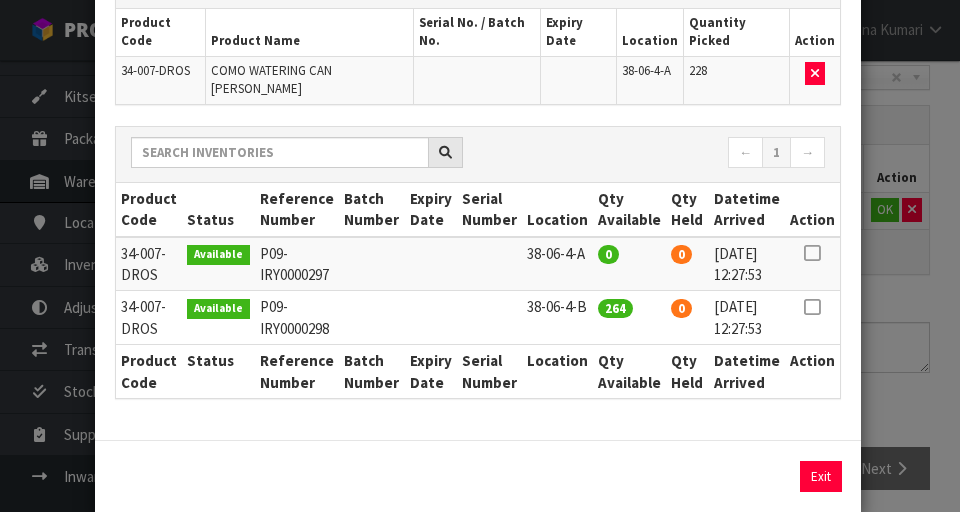 click on "Pick Line
Picks
Product Code
Product Name
Serial No. / Batch No.
Expiry Date
Location
Quantity Picked
Action
34-007-DROS
COMO WATERING CAN [PERSON_NAME]
38-06-4-A
228
←
1
→
Product Code
Status
Reference Number
Batch Number
Expiry Date
Serial Number
Location
Qty Available
Qty Held
Datetime Arrived
Action" at bounding box center (480, 256) 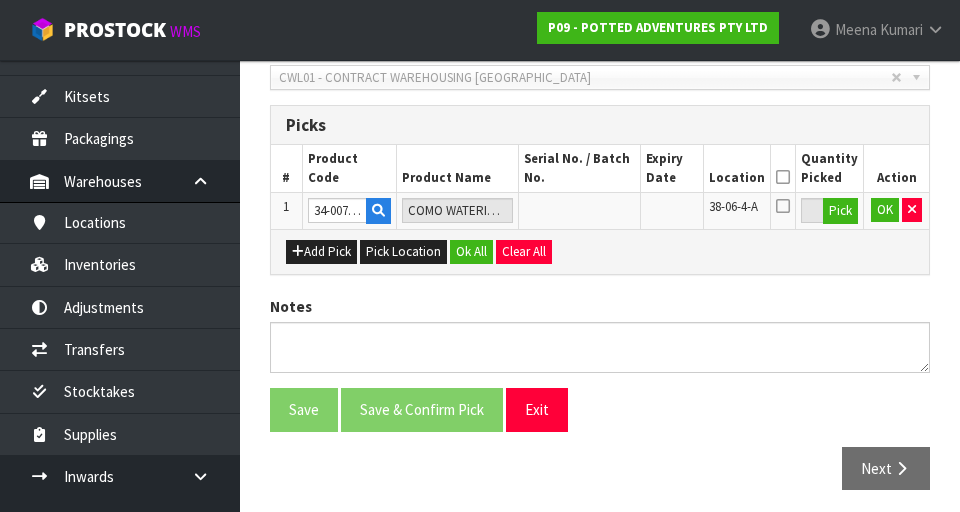 click at bounding box center [783, 177] 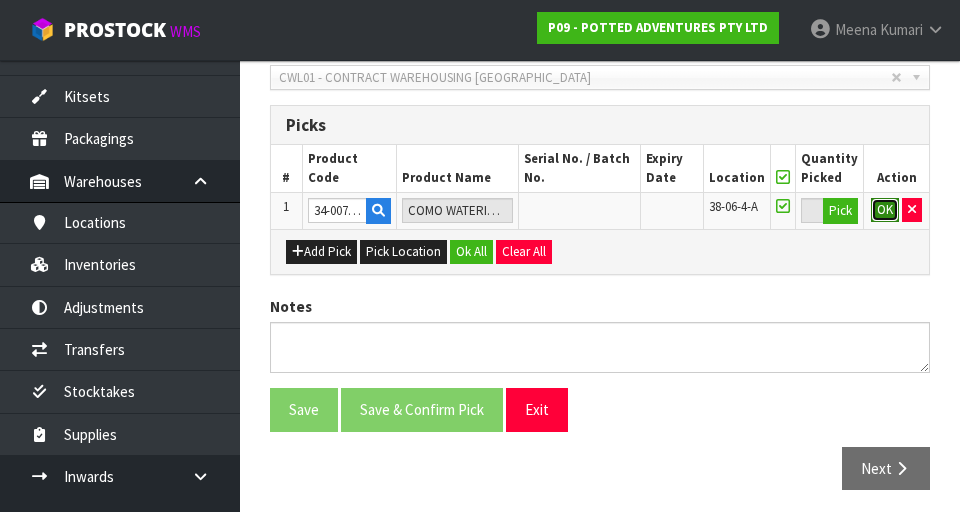 click on "OK" at bounding box center [885, 210] 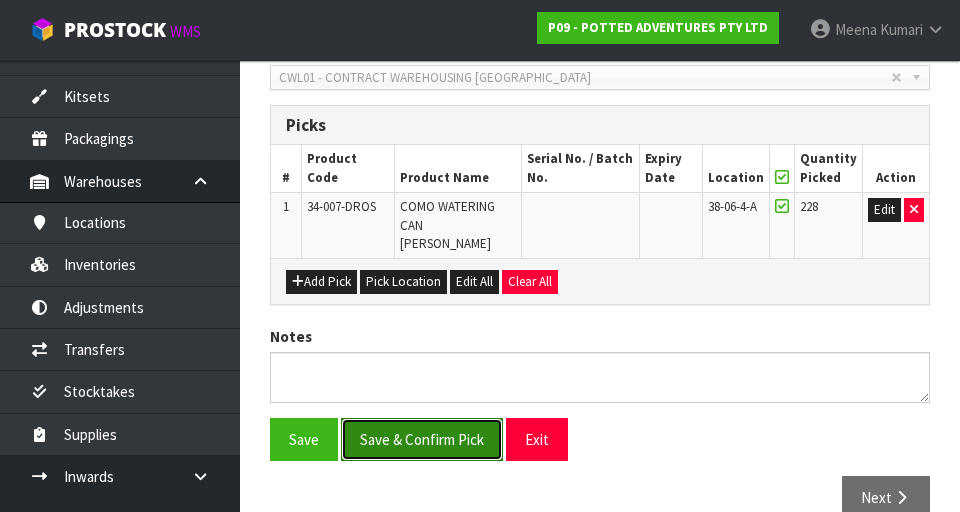 click on "Save & Confirm Pick" at bounding box center (422, 439) 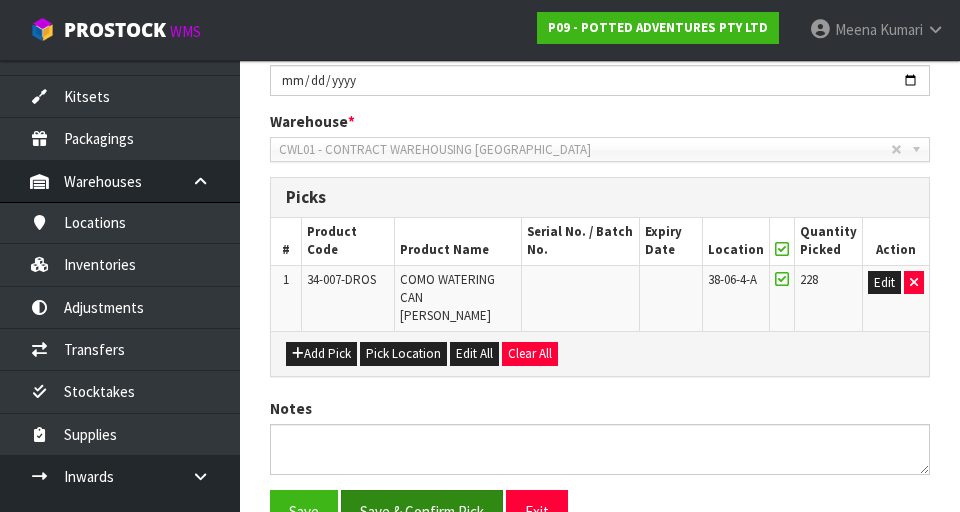 scroll, scrollTop: 0, scrollLeft: 0, axis: both 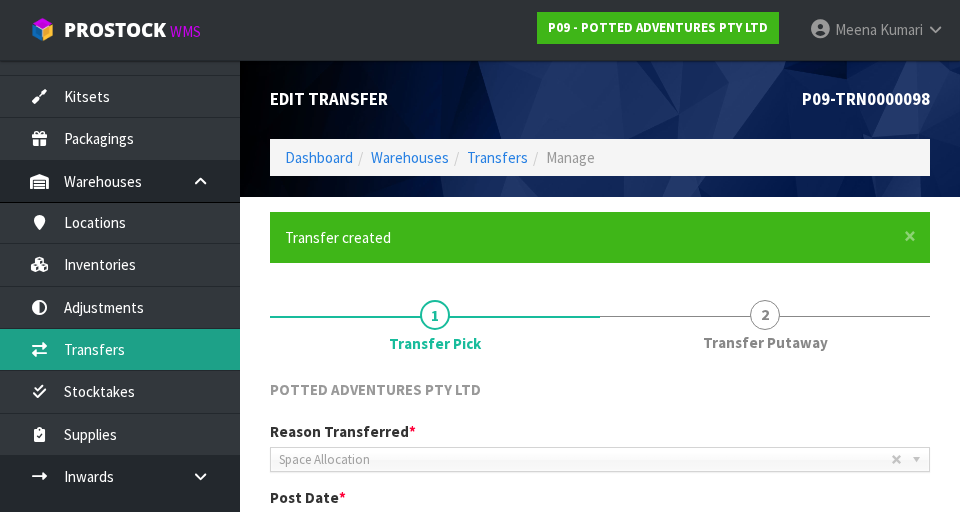 click on "Transfers" at bounding box center [120, 349] 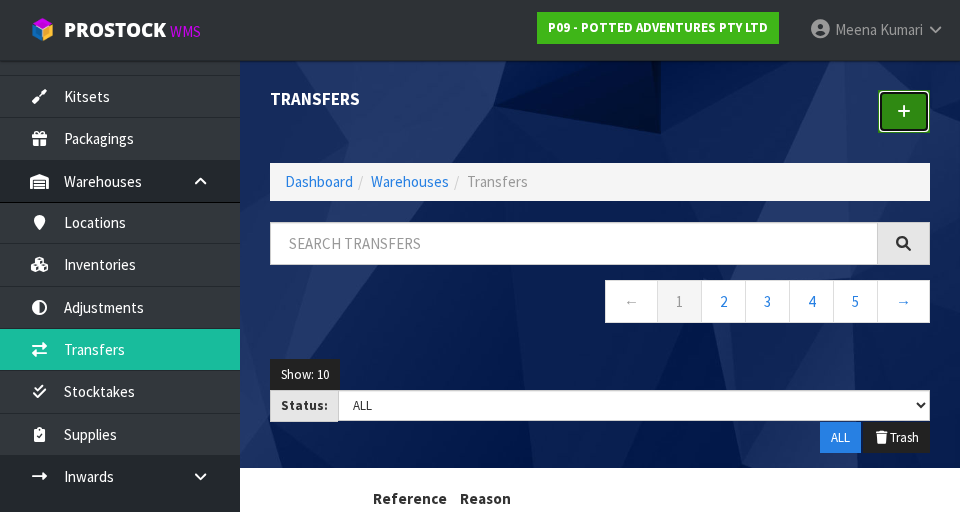 click at bounding box center [904, 111] 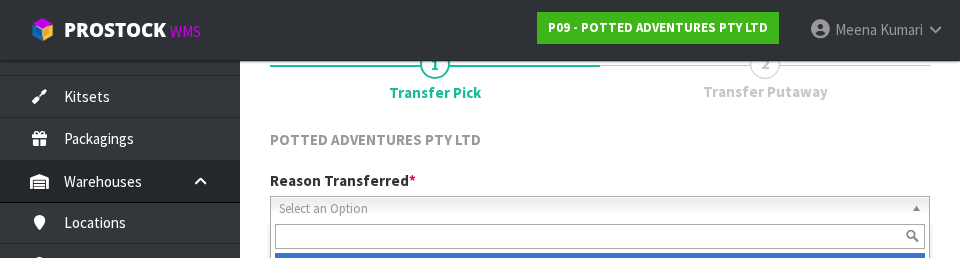 scroll, scrollTop: 276, scrollLeft: 0, axis: vertical 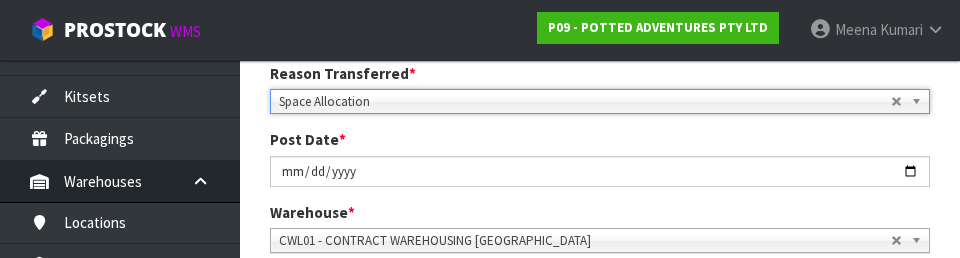 click on "1
Transfer Pick
2
Transfer Putaway
POTTED ADVENTURES PTY LTD
Reason Transferred  *
Space Allocation Damage Expired Stock Repair QA
Space Allocation
Space Allocation Damage Expired Stock Repair QA
Post Date  *
[DATE]
Warehouse  *
01 - CONTRACT WAREHOUSING MAIN 02 - CONTRACT WAREHOUSING NO 2 CHC - CWL [GEOGRAPHIC_DATA] WAIHEKE - SOLAR SHOP [GEOGRAPHIC_DATA] - CONTRACT WAREHOUSING [GEOGRAPHIC_DATA] - CONTRACT WAREHOUSING [DEMOGRAPHIC_DATA] RUBY CWL03 - CONTRACT WAREHOUSING NEILPARK
CWL01 - CONTRACT WAREHOUSING [GEOGRAPHIC_DATA]
Picks
#
Product	Code" at bounding box center [600, 294] 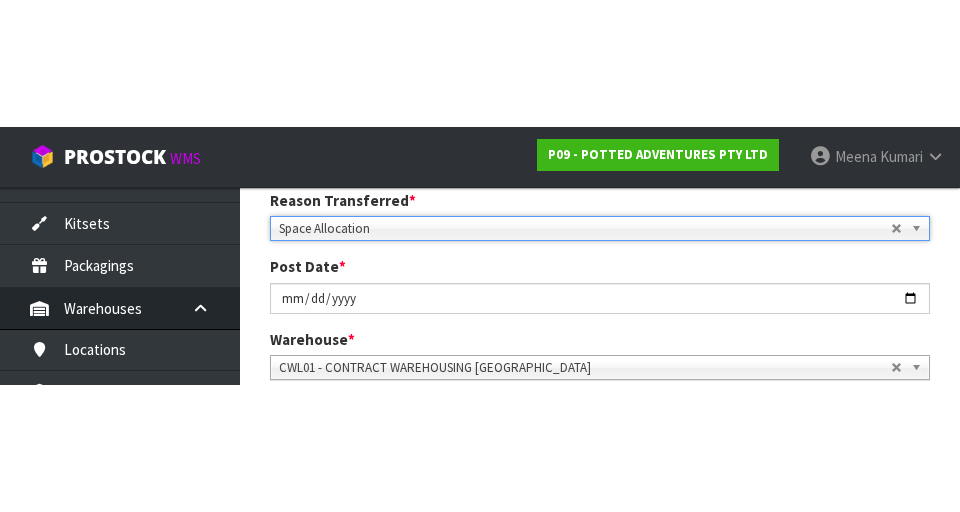 scroll, scrollTop: 285, scrollLeft: 0, axis: vertical 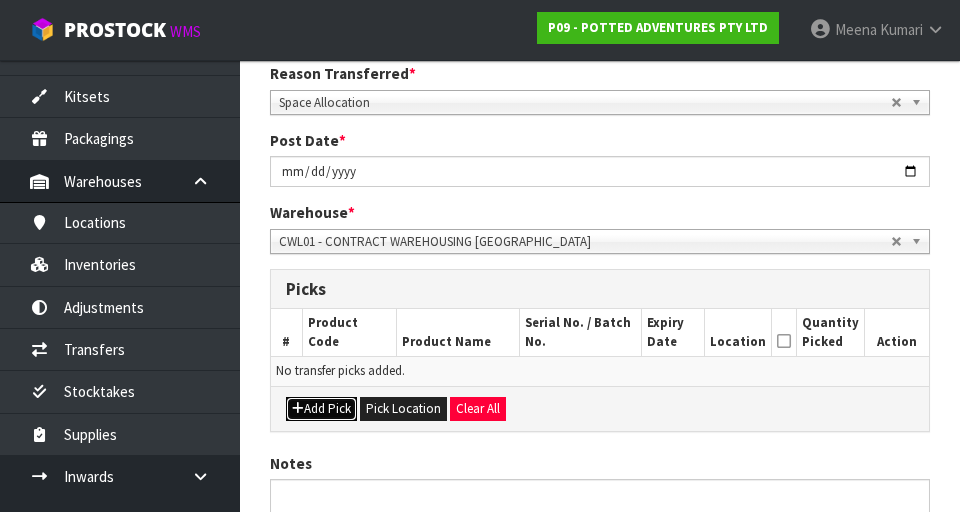 click on "Add Pick" at bounding box center (321, 409) 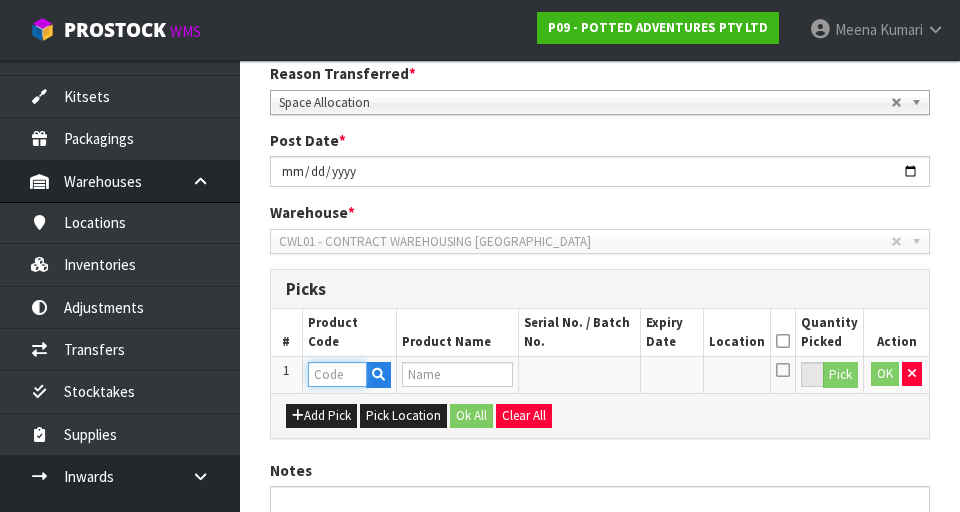 paste on "34-007-DROS" 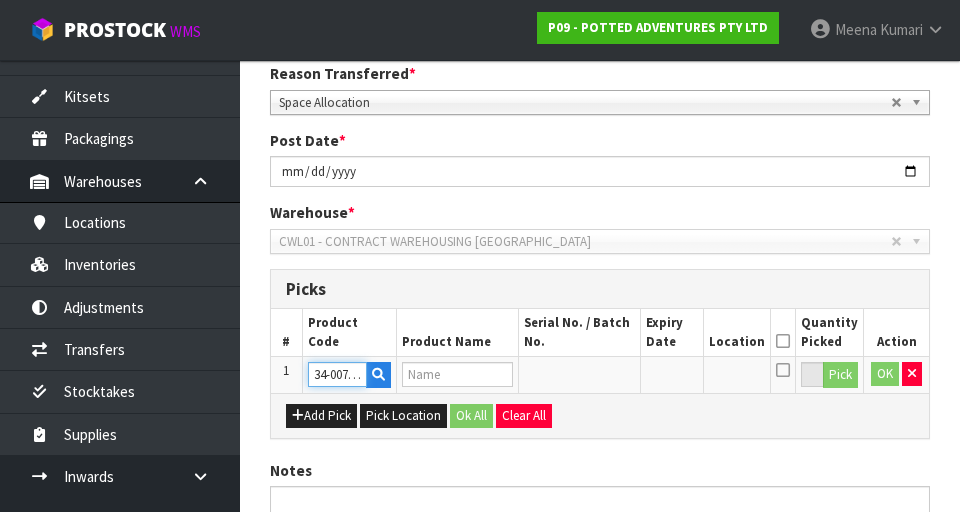 scroll, scrollTop: 0, scrollLeft: 23, axis: horizontal 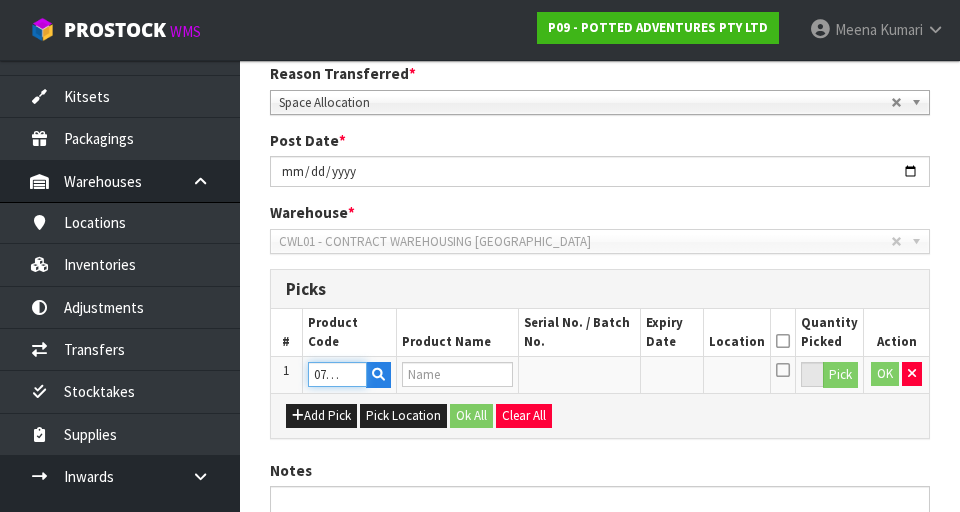 type on "COMO WATERING CAN [PERSON_NAME]" 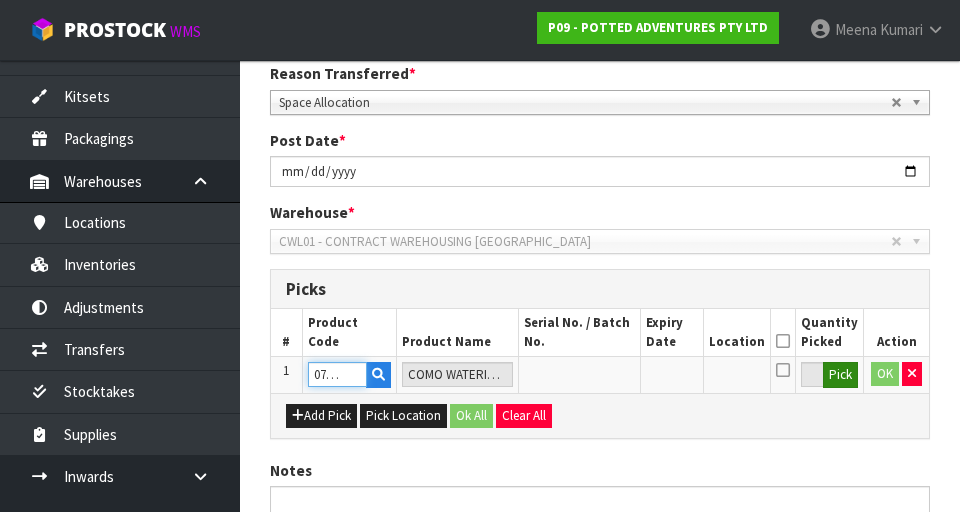 type on "34-007-DROS" 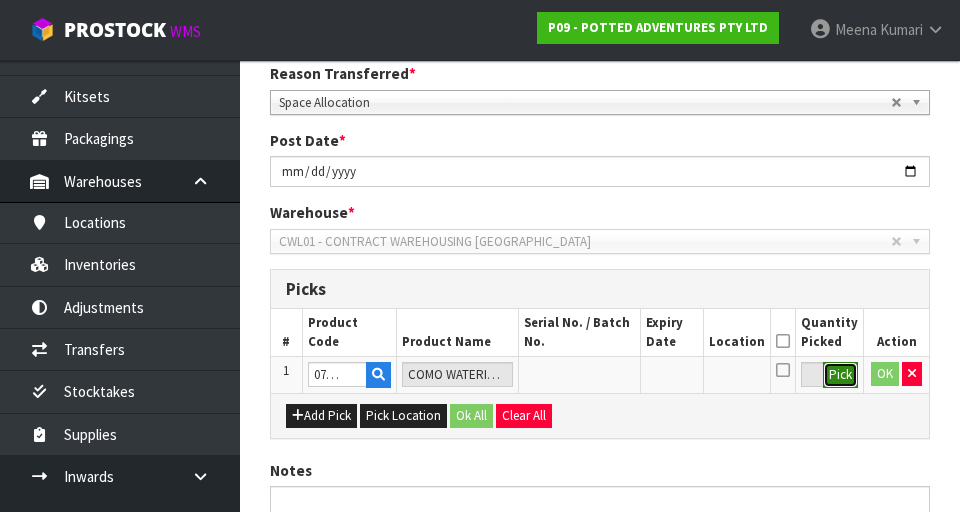 click on "Pick" at bounding box center [840, 375] 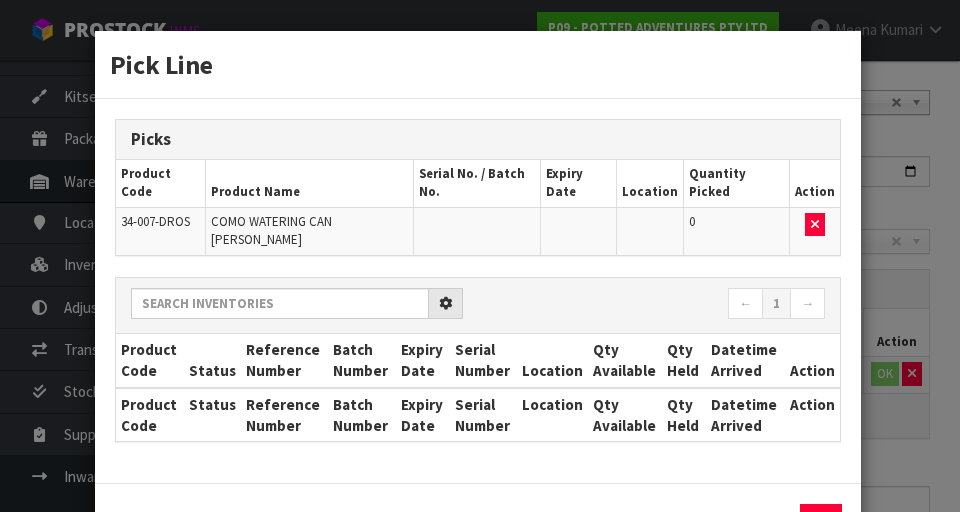 scroll, scrollTop: 0, scrollLeft: 0, axis: both 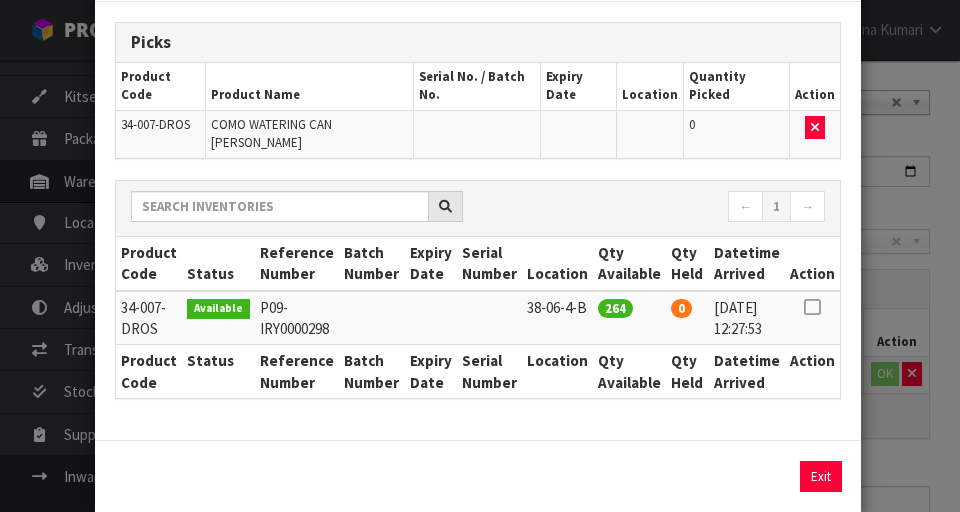 click at bounding box center [812, 307] 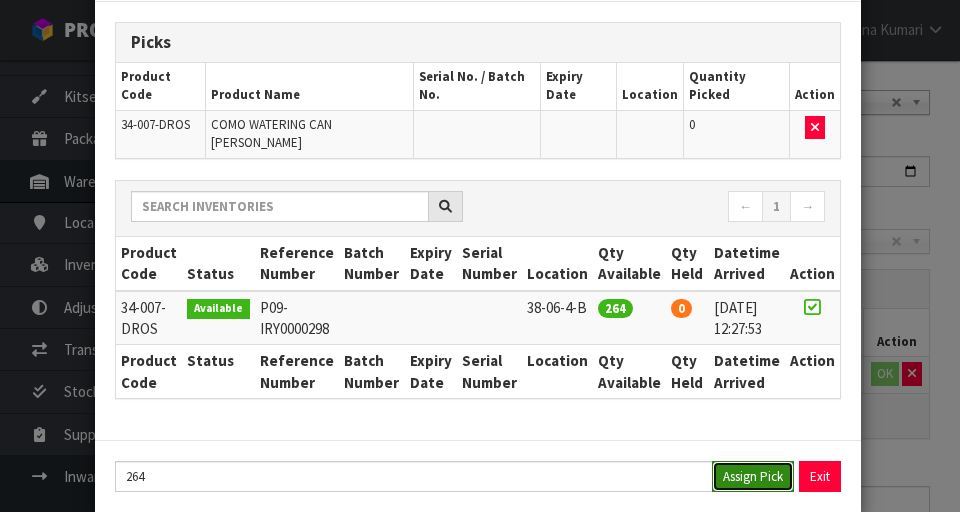 click on "Assign Pick" at bounding box center (753, 476) 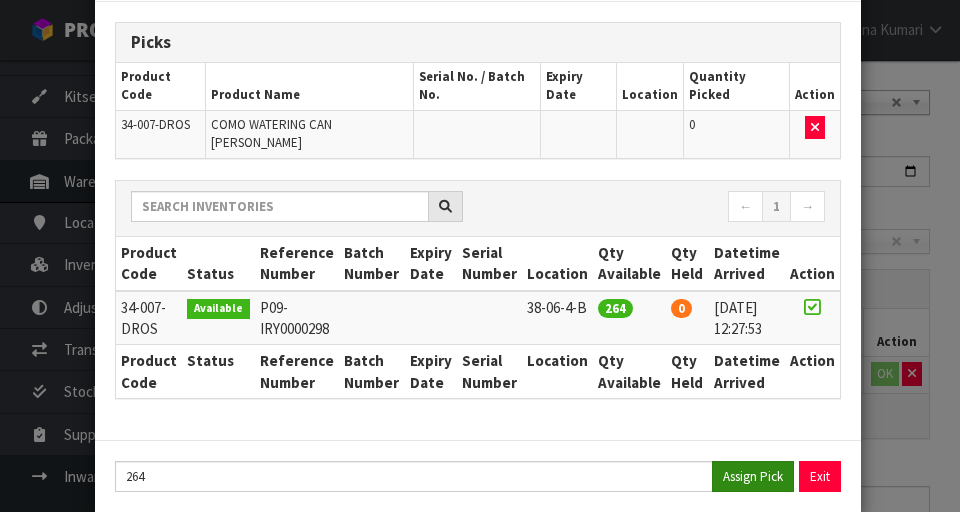 type on "264" 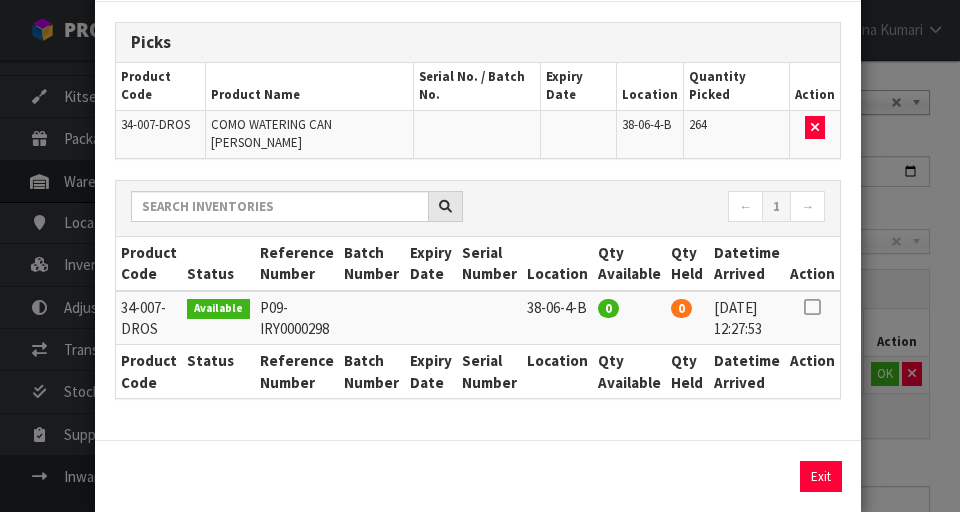 click on "Pick Line
Picks
Product Code
Product Name
Serial No. / Batch No.
Expiry Date
Location
Quantity Picked
Action
34-007-DROS
COMO WATERING CAN [PERSON_NAME]
38-06-4-B
264
←
1
→
Product Code
Status
Reference Number
Batch Number
Expiry Date
Serial Number
Location
Qty Available
Qty Held
Datetime Arrived
Action" at bounding box center (480, 256) 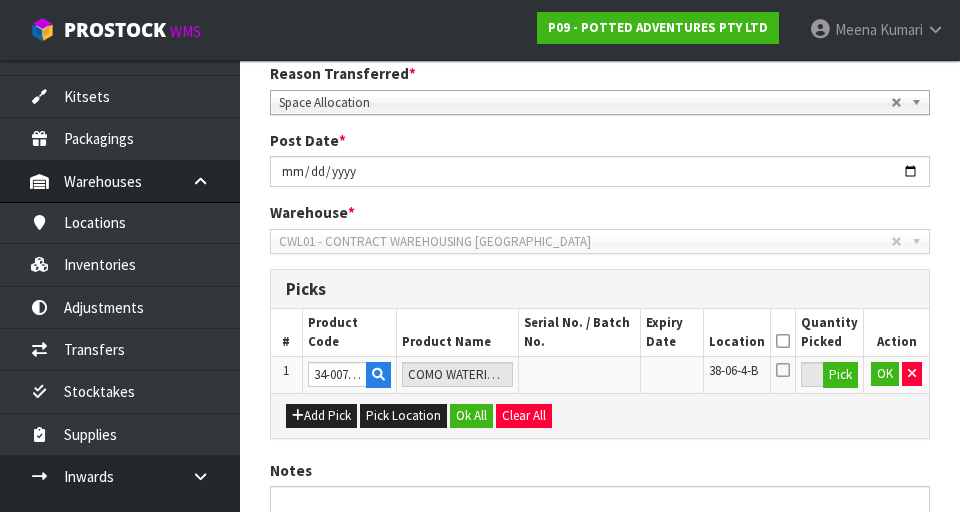 click at bounding box center [783, 341] 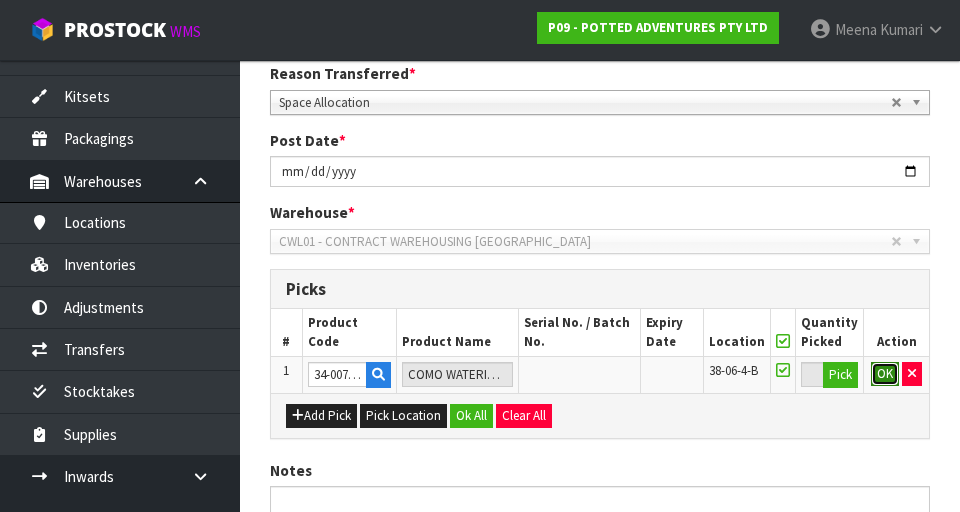 click on "OK" at bounding box center (885, 374) 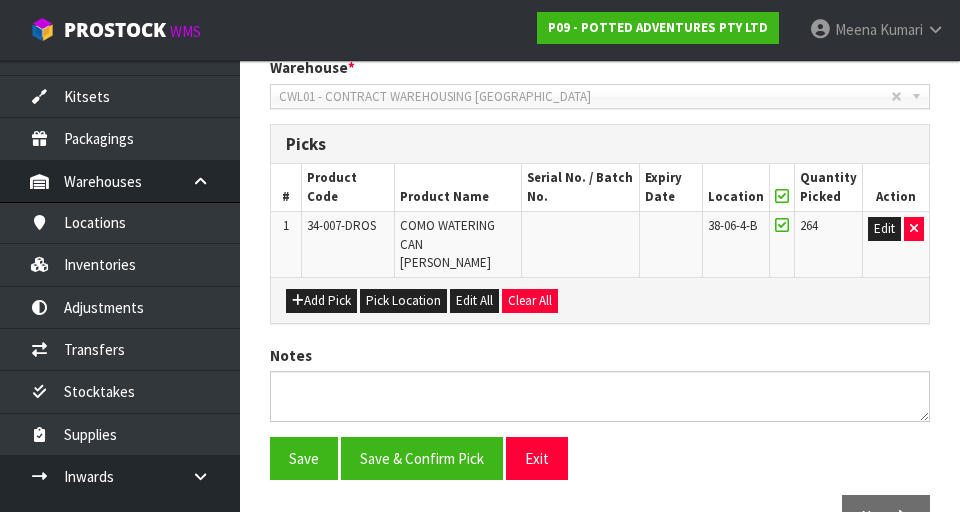 scroll, scrollTop: 468, scrollLeft: 0, axis: vertical 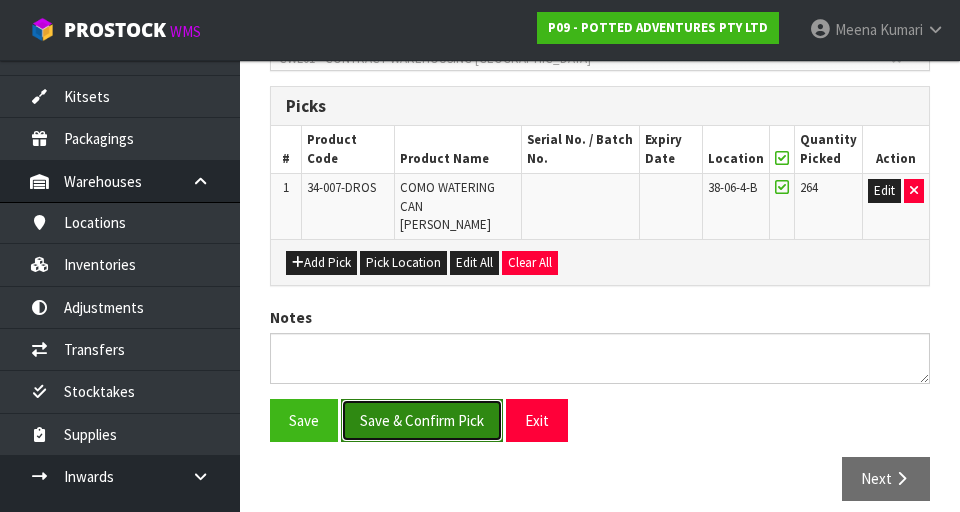 click on "Save & Confirm Pick" at bounding box center (422, 420) 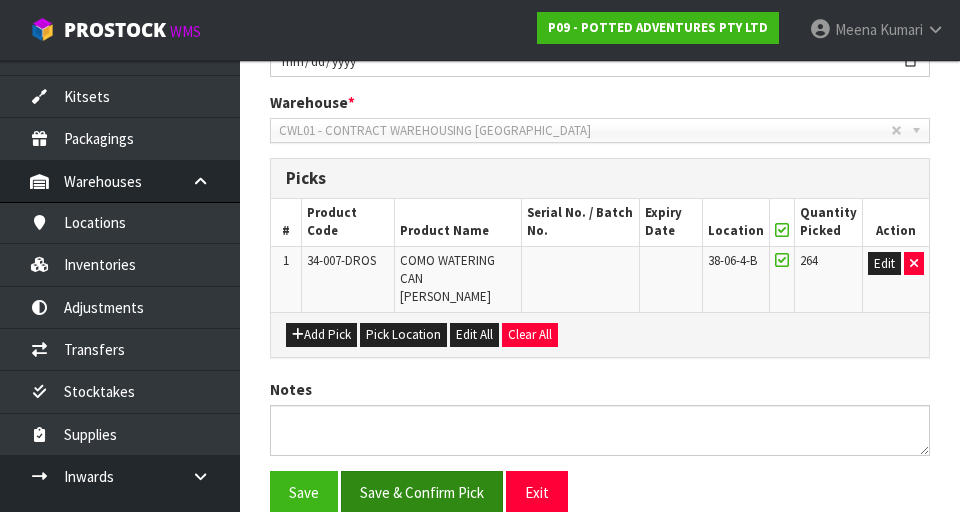 scroll, scrollTop: 0, scrollLeft: 0, axis: both 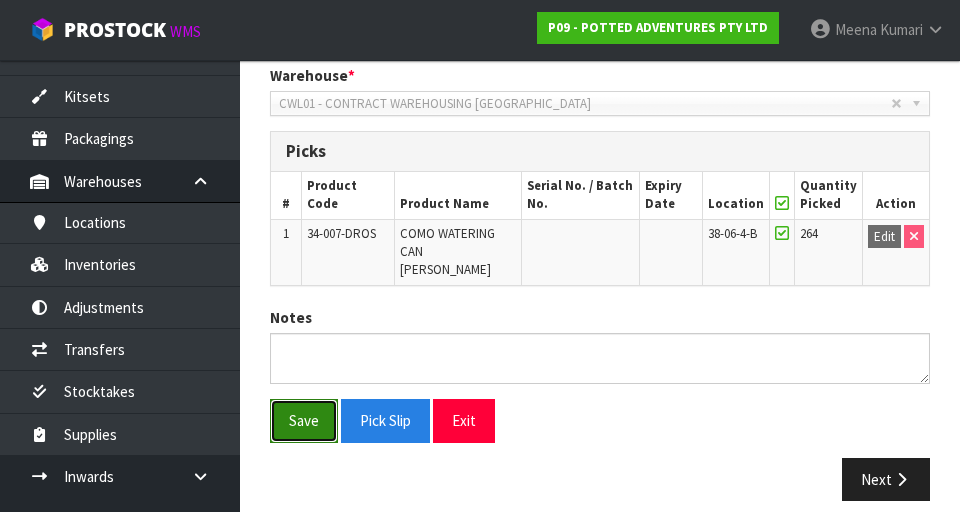 click on "Save" at bounding box center [304, 420] 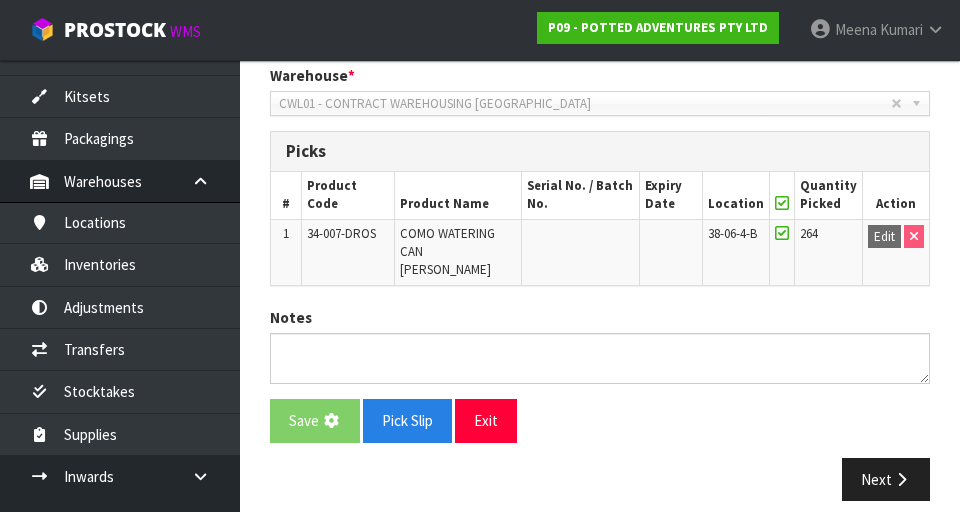 scroll, scrollTop: 0, scrollLeft: 0, axis: both 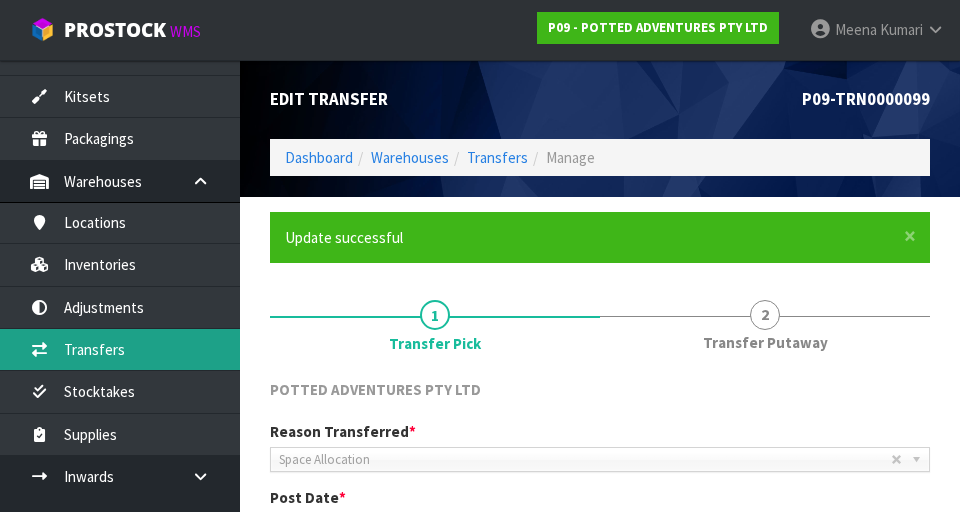 click on "Transfers" at bounding box center (120, 349) 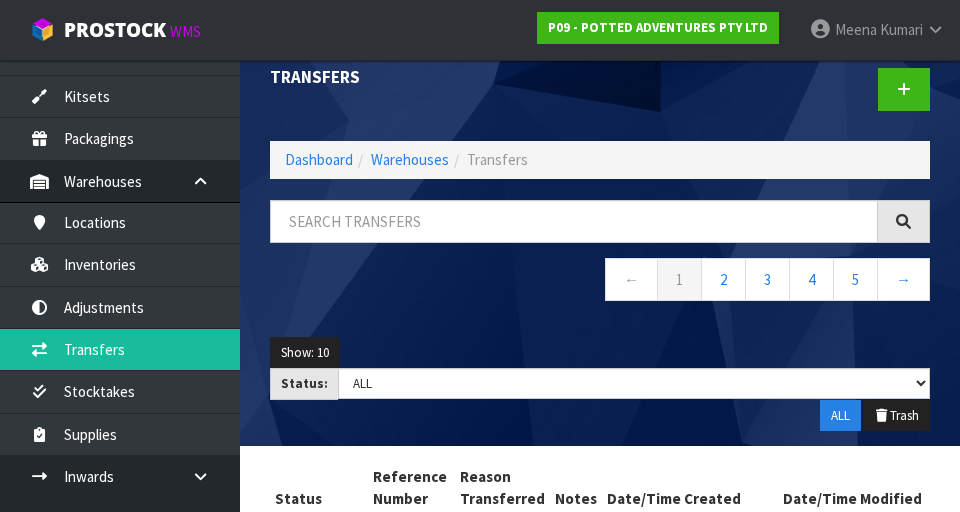 scroll, scrollTop: 0, scrollLeft: 0, axis: both 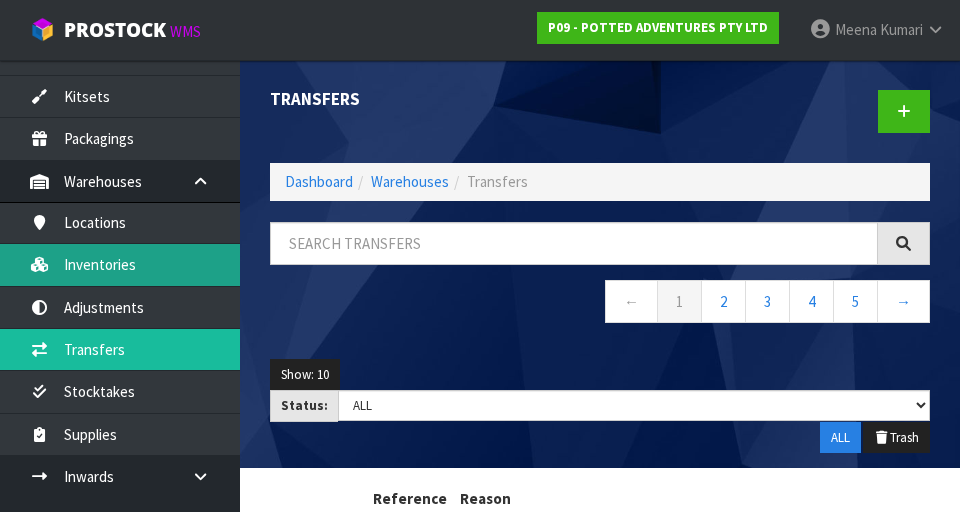 click on "Inventories" at bounding box center [120, 264] 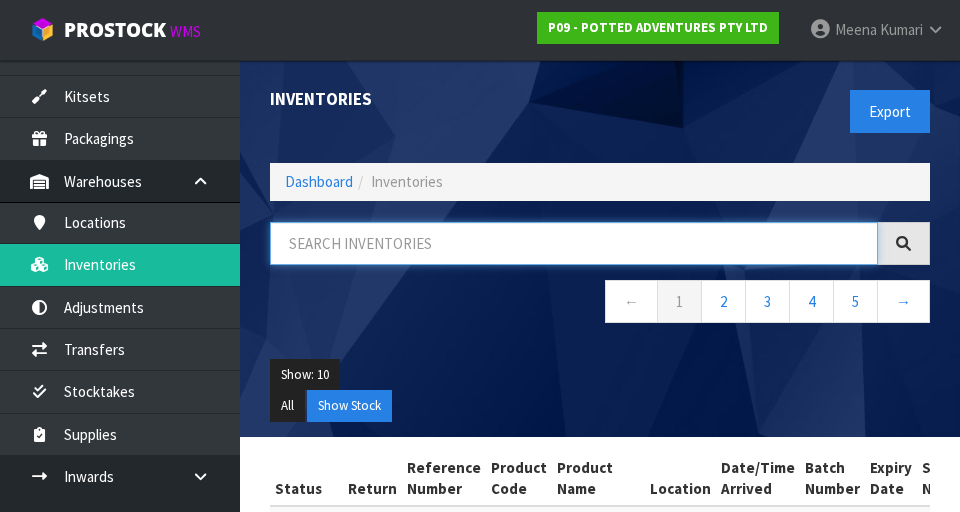 click at bounding box center (574, 243) 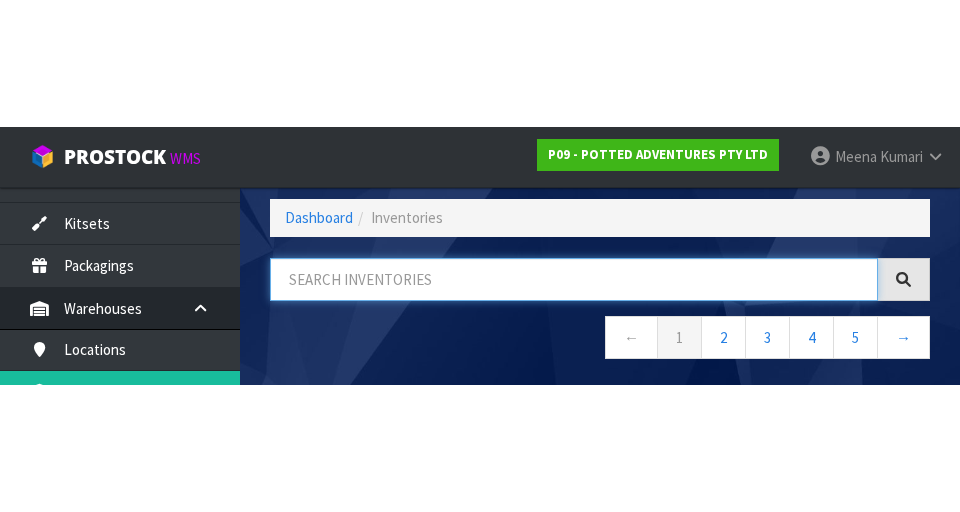 scroll, scrollTop: 114, scrollLeft: 0, axis: vertical 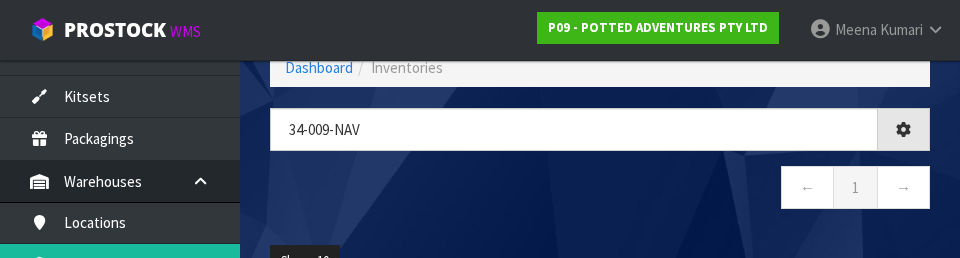 click on "←
1
→" at bounding box center (600, 190) 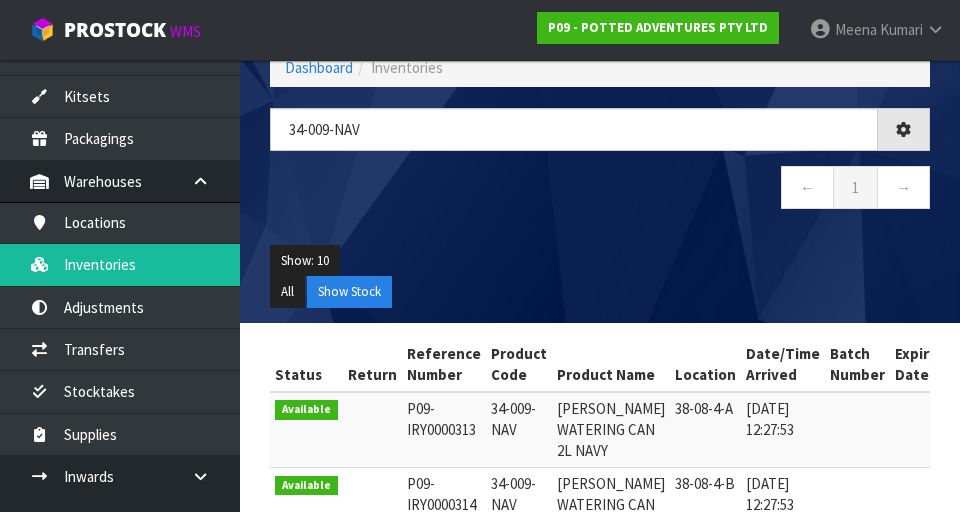type on "34-009-NAV" 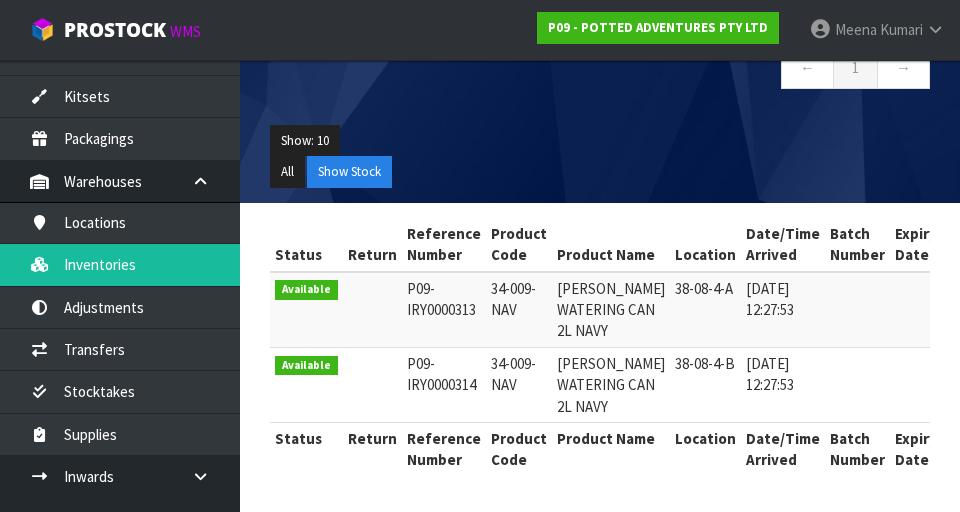 scroll, scrollTop: 277, scrollLeft: 0, axis: vertical 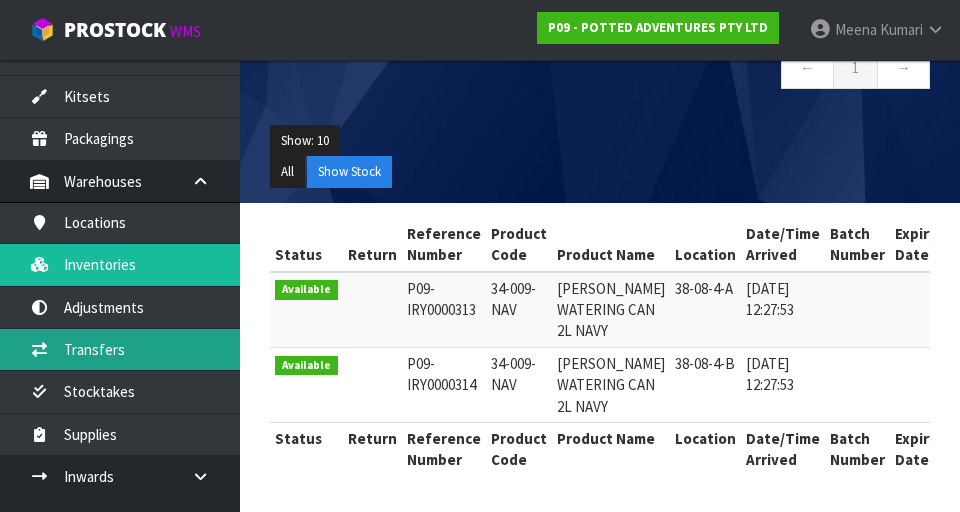 click on "Transfers" at bounding box center [120, 349] 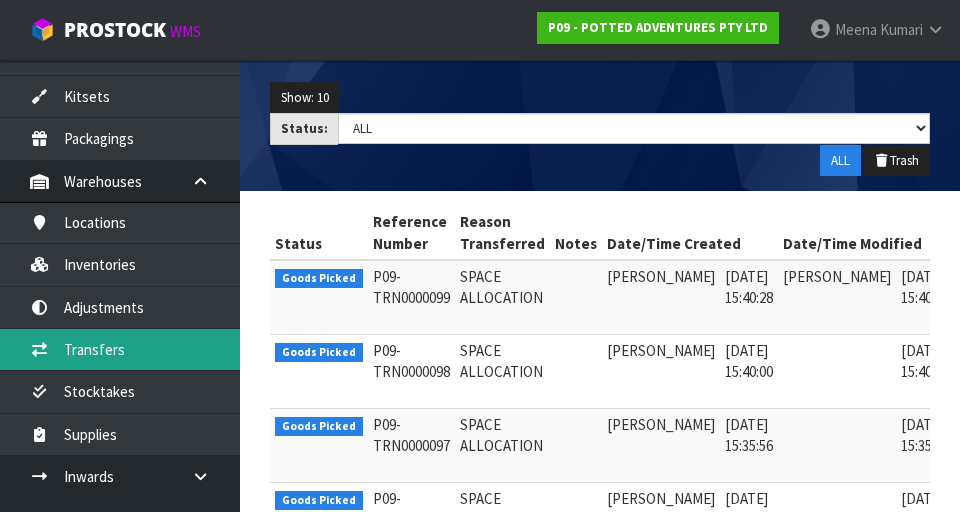 scroll, scrollTop: 0, scrollLeft: 0, axis: both 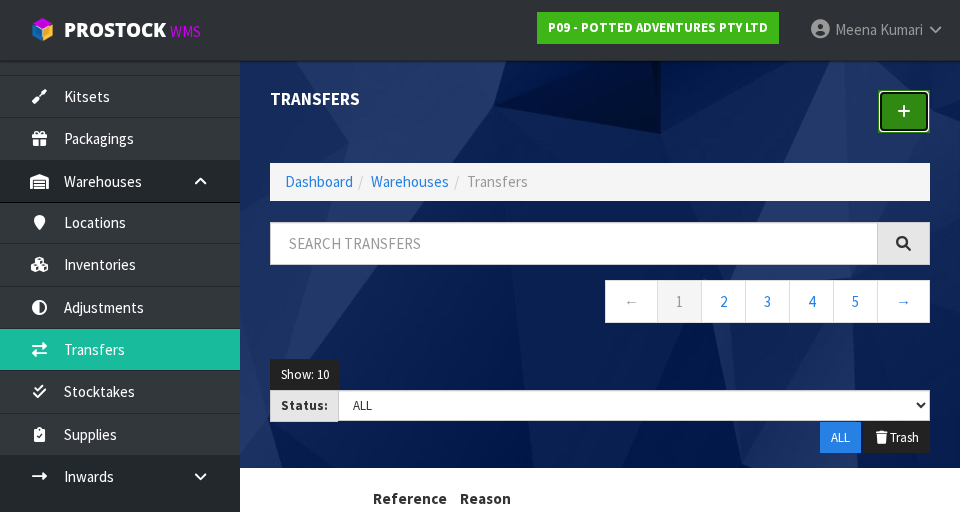 click at bounding box center (904, 111) 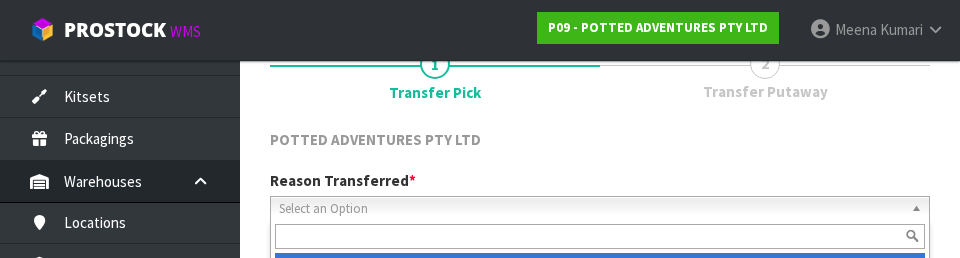 scroll, scrollTop: 276, scrollLeft: 0, axis: vertical 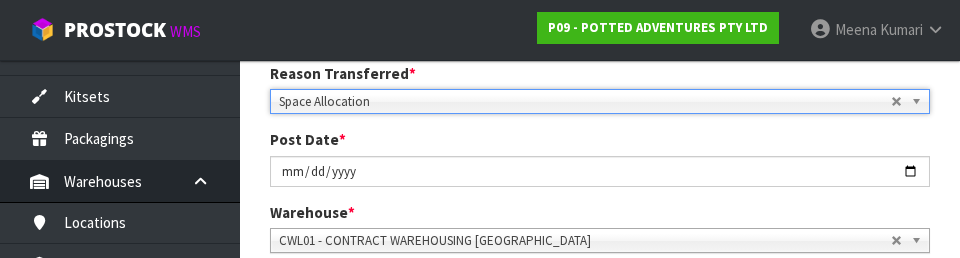 click on "1
Transfer Pick
2
Transfer Putaway
POTTED ADVENTURES PTY LTD
Reason Transferred  *
Space Allocation Damage Expired Stock Repair QA
Space Allocation
Space Allocation Damage Expired Stock Repair QA
Post Date  *
[DATE]
Warehouse  *
01 - CONTRACT WAREHOUSING MAIN 02 - CONTRACT WAREHOUSING NO 2 CHC - CWL [GEOGRAPHIC_DATA] WAIHEKE - SOLAR SHOP [GEOGRAPHIC_DATA] - CONTRACT WAREHOUSING [GEOGRAPHIC_DATA] - CONTRACT WAREHOUSING [DEMOGRAPHIC_DATA] RUBY CWL03 - CONTRACT WAREHOUSING NEILPARK
CWL01 - CONTRACT WAREHOUSING [GEOGRAPHIC_DATA]
Picks
#
Product	Code" at bounding box center [600, 294] 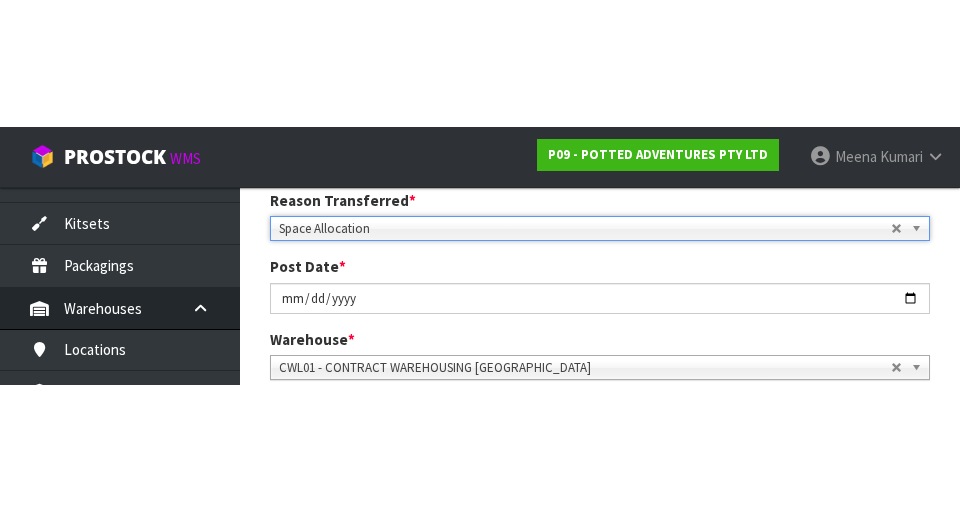 scroll, scrollTop: 285, scrollLeft: 0, axis: vertical 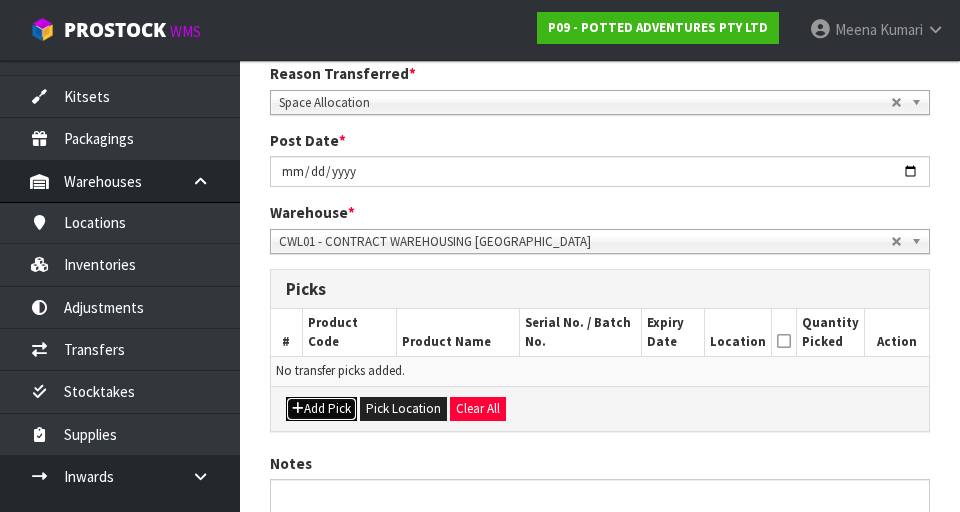 click on "Add Pick" at bounding box center [321, 409] 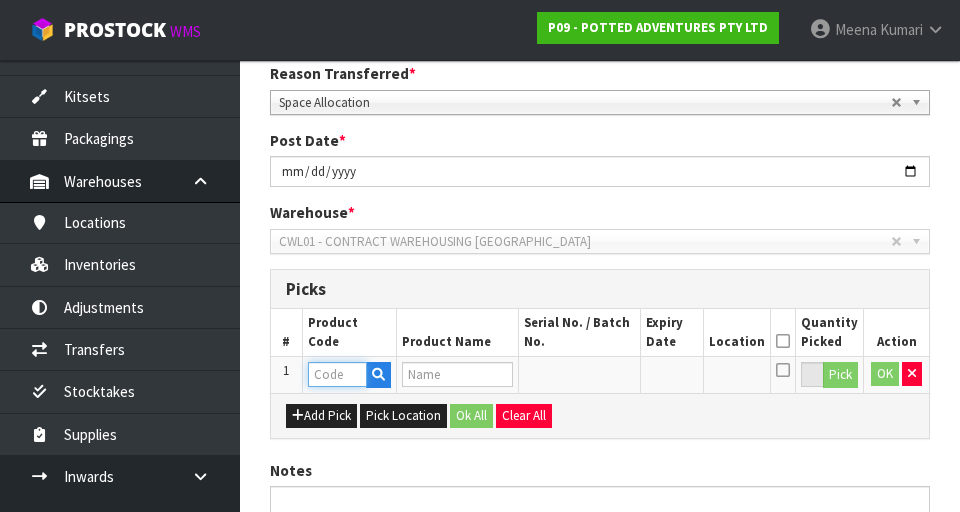 paste on "34-009-NAV" 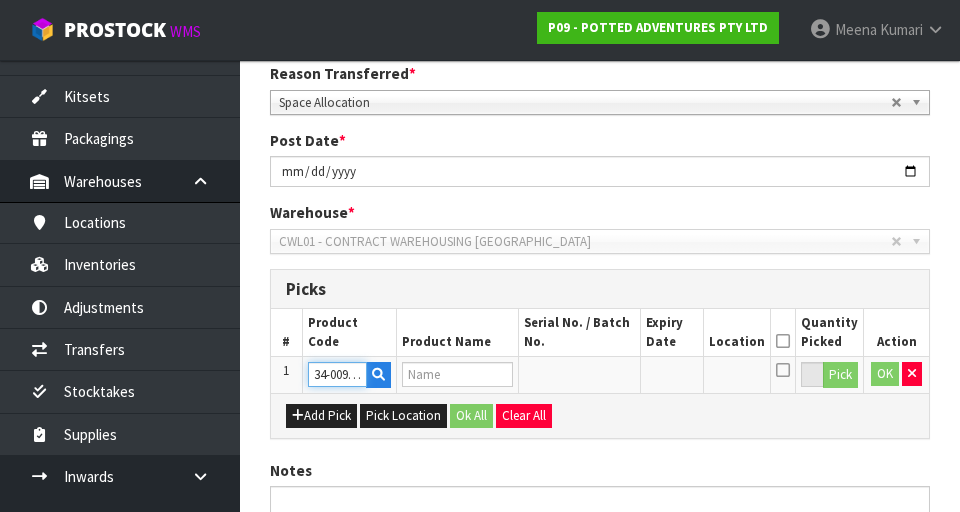 scroll, scrollTop: 0, scrollLeft: 14, axis: horizontal 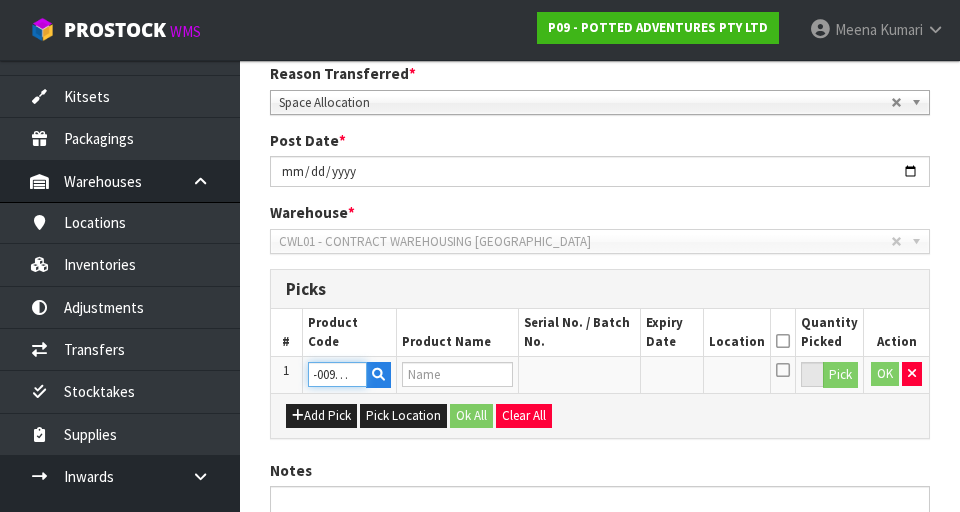 type on "[PERSON_NAME] WATERING CAN 2L NAVY" 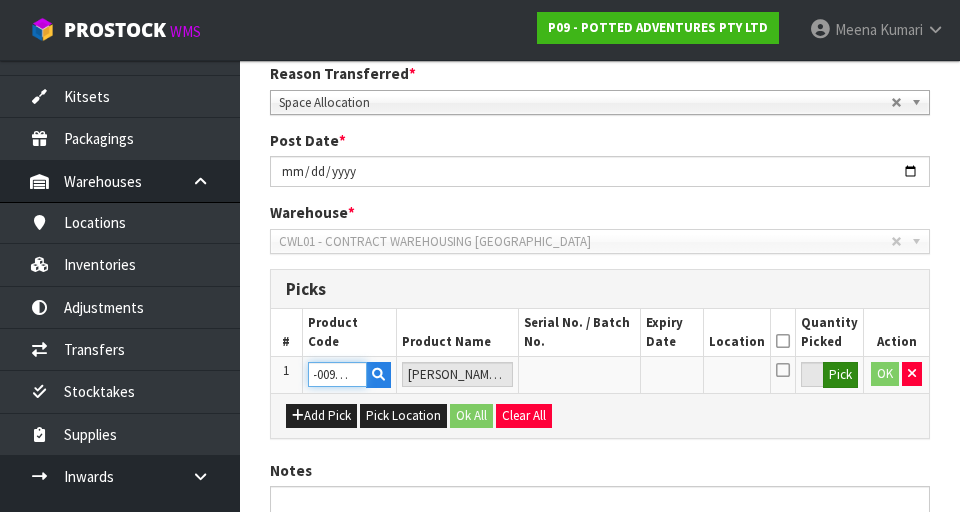 type on "34-009-NAV" 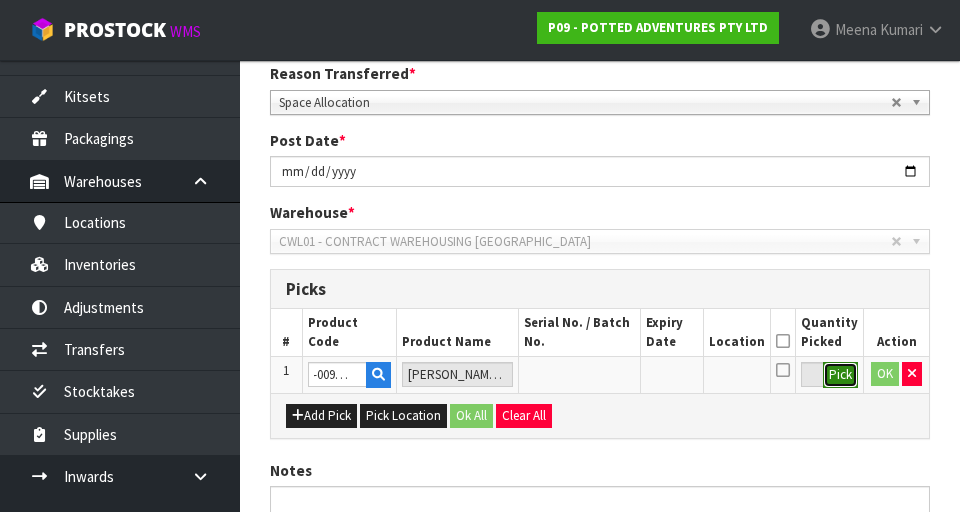 click on "Pick" at bounding box center (840, 375) 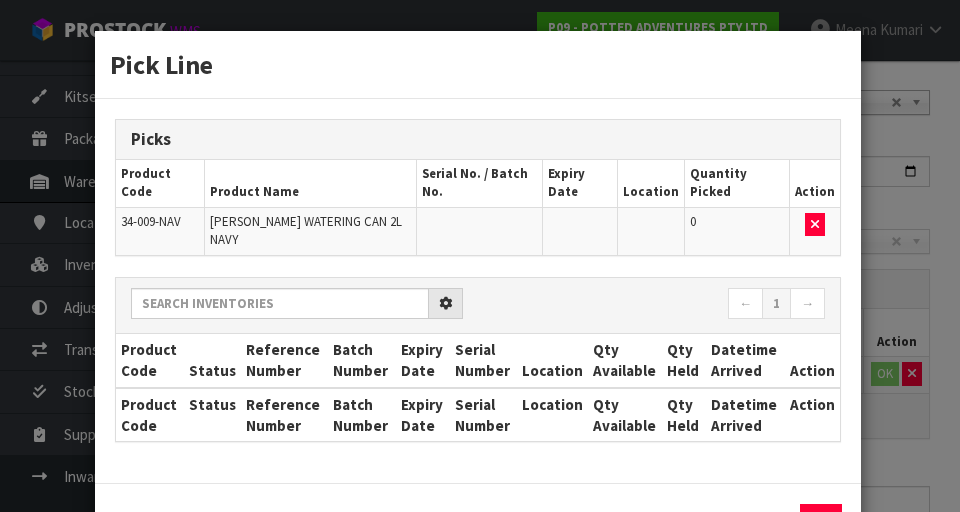 scroll, scrollTop: 0, scrollLeft: 0, axis: both 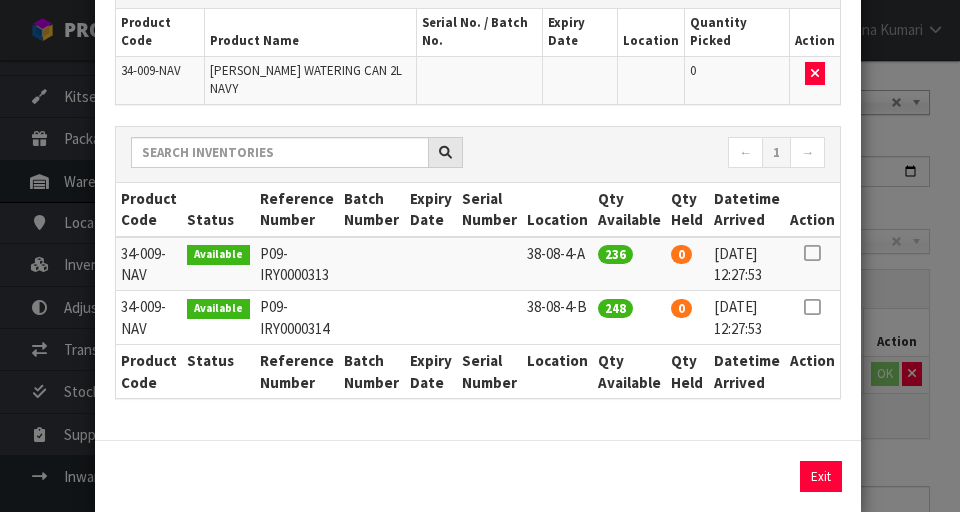 click at bounding box center [812, 253] 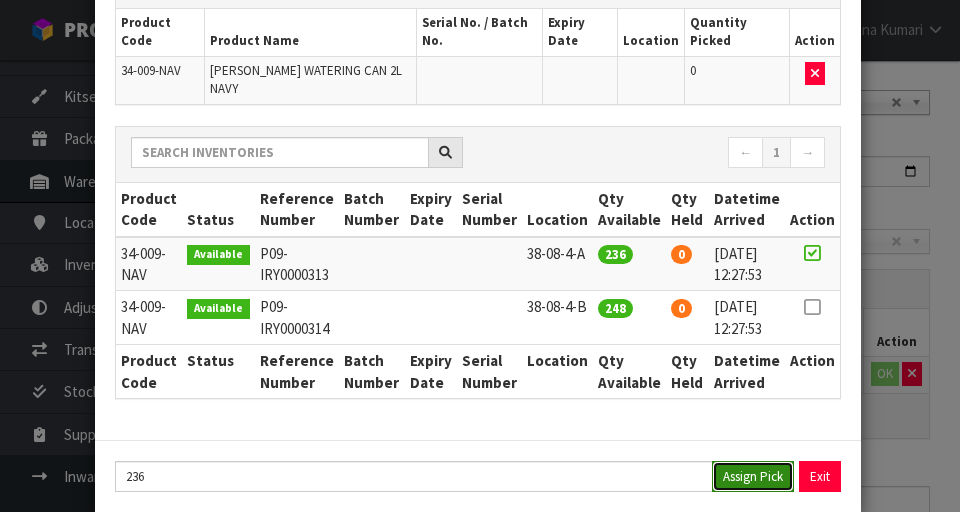 click on "Assign Pick" at bounding box center (753, 476) 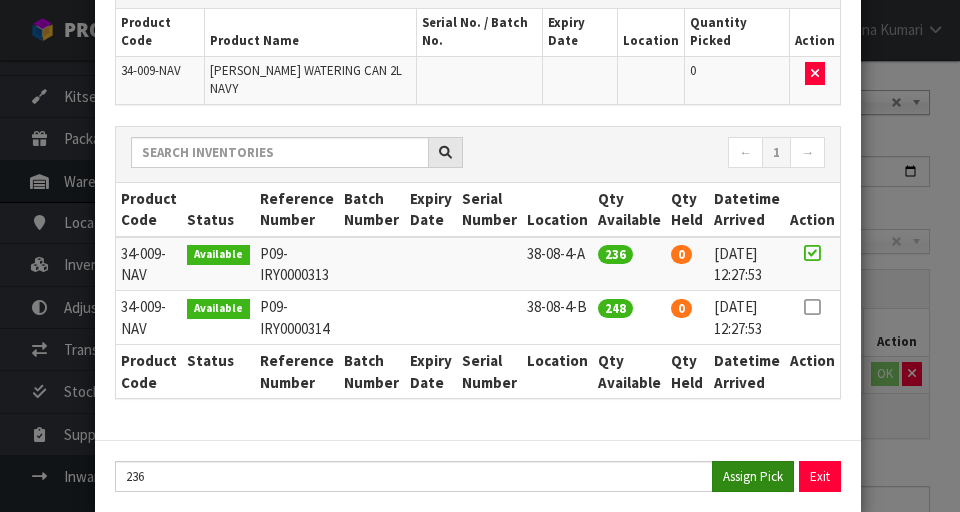 type on "236" 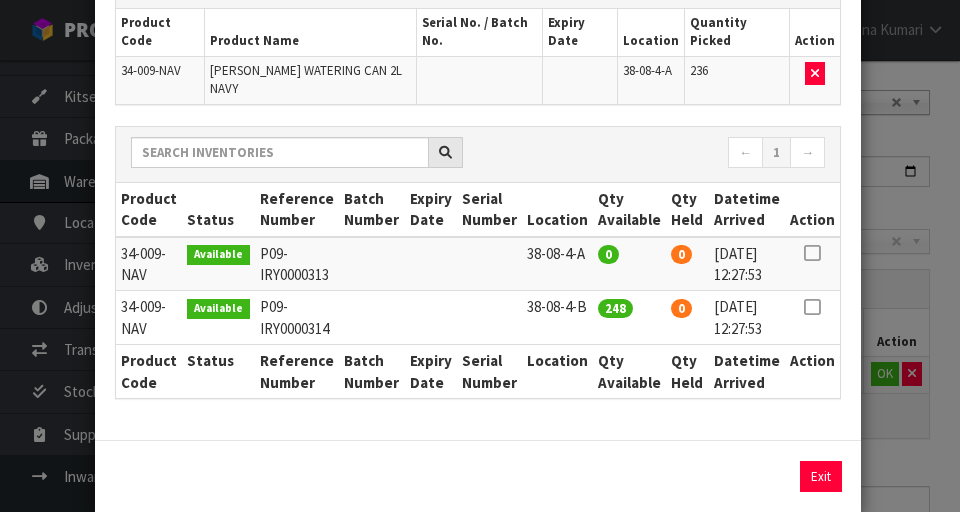 click on "Pick Line
Picks
Product Code
Product Name
Serial No. / Batch No.
Expiry Date
Location
Quantity Picked
Action
34-009-NAV
[PERSON_NAME] WATERING CAN 2L NAVY
38-08-4-A
236
←
1
→
Product Code
Status
Reference Number
Batch Number
Expiry Date
Serial Number
Location
Qty Available
Qty Held
Datetime Arrived
Action" at bounding box center [480, 256] 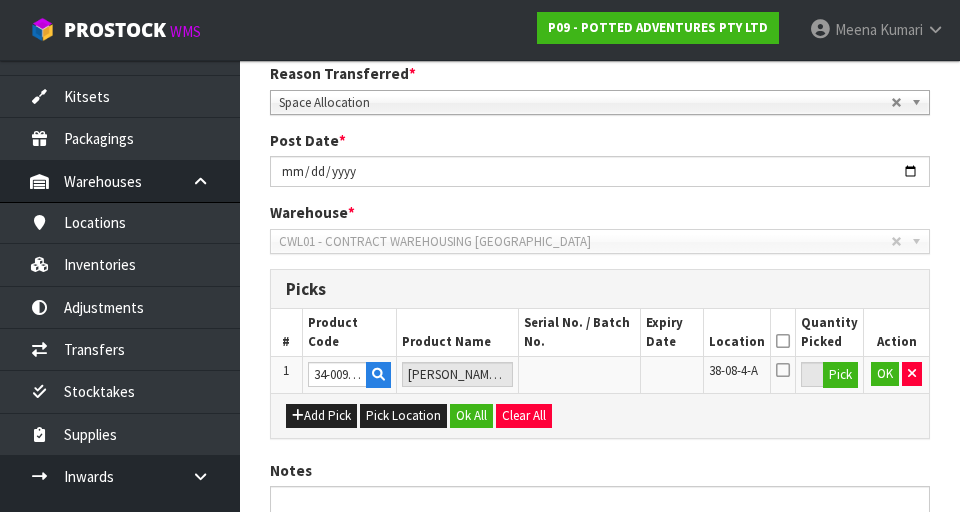 click at bounding box center [783, 341] 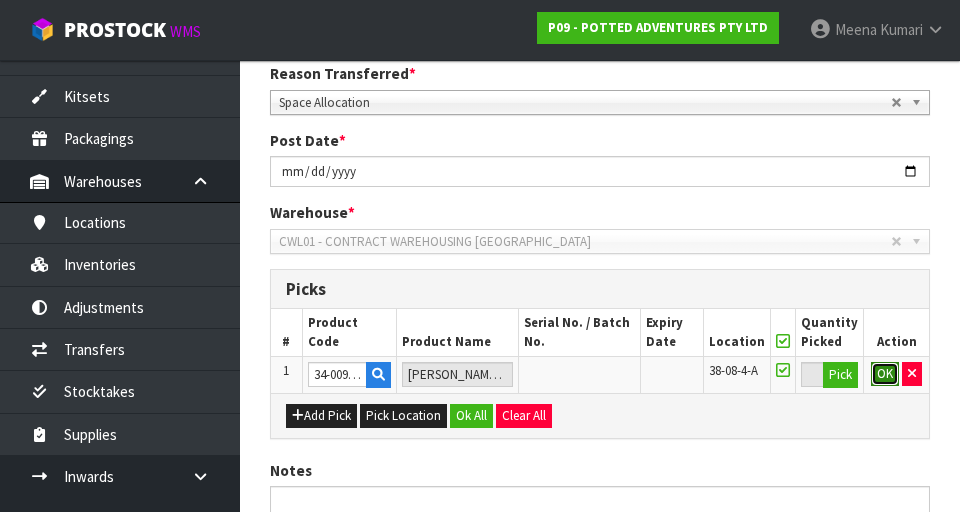 click on "OK" at bounding box center (885, 374) 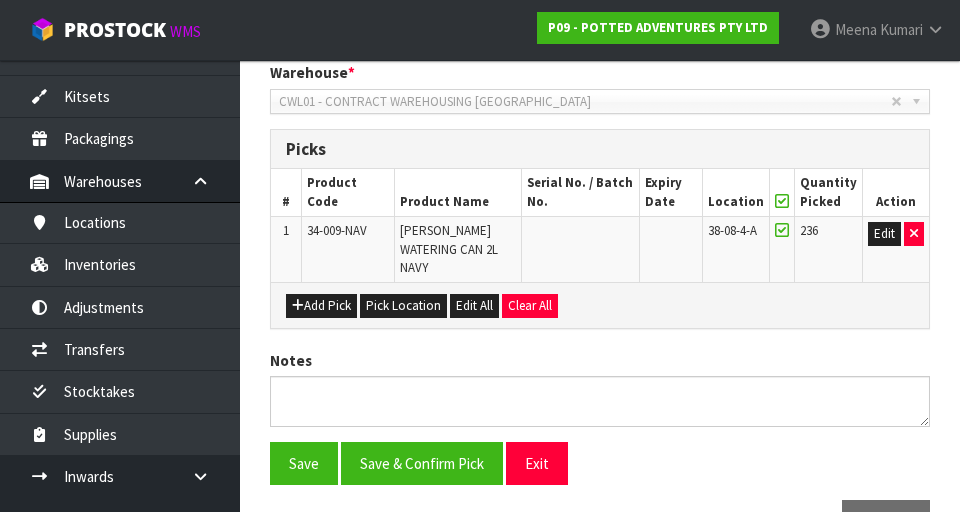 scroll, scrollTop: 468, scrollLeft: 0, axis: vertical 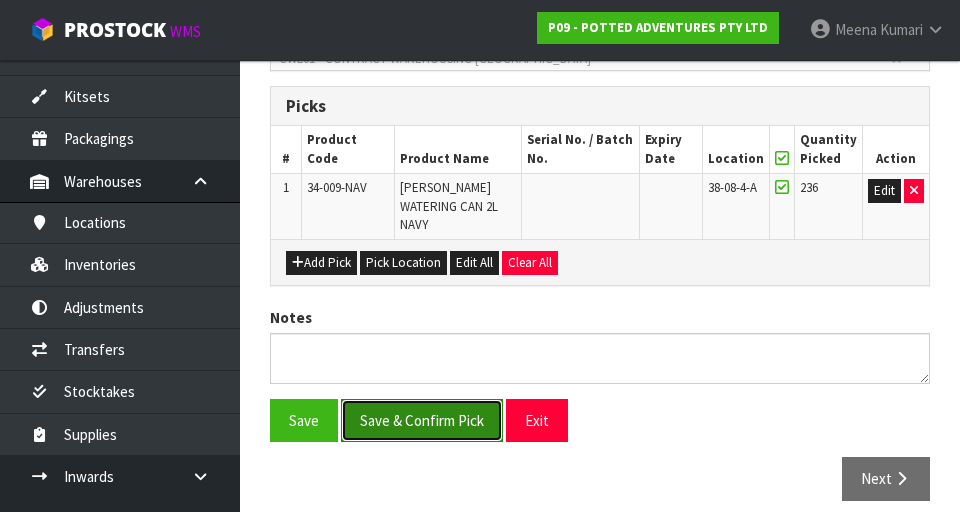 click on "Save & Confirm Pick" at bounding box center [422, 420] 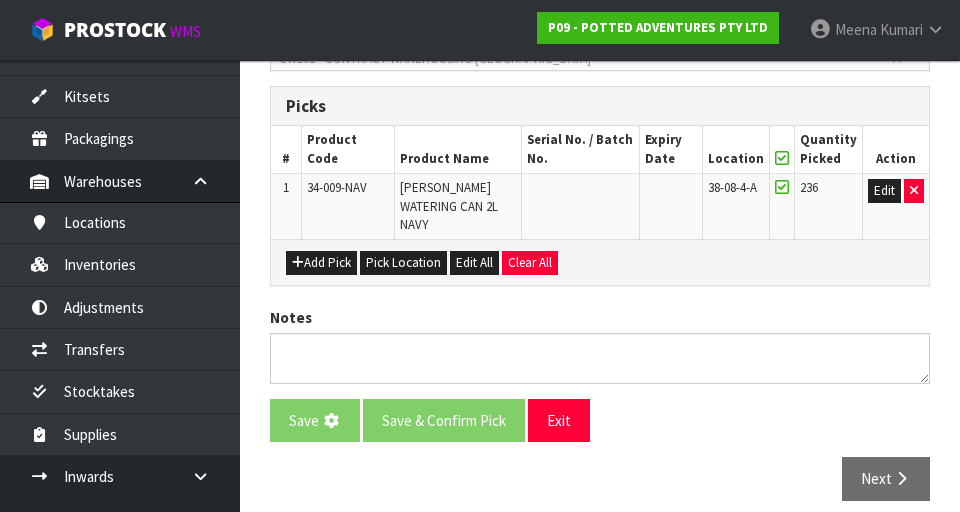 scroll, scrollTop: 0, scrollLeft: 0, axis: both 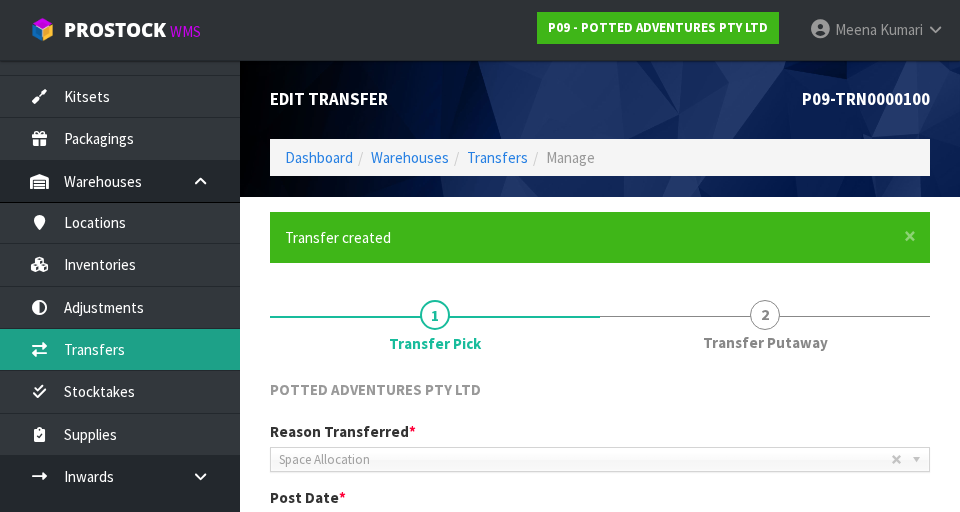 click on "Transfers" at bounding box center [120, 349] 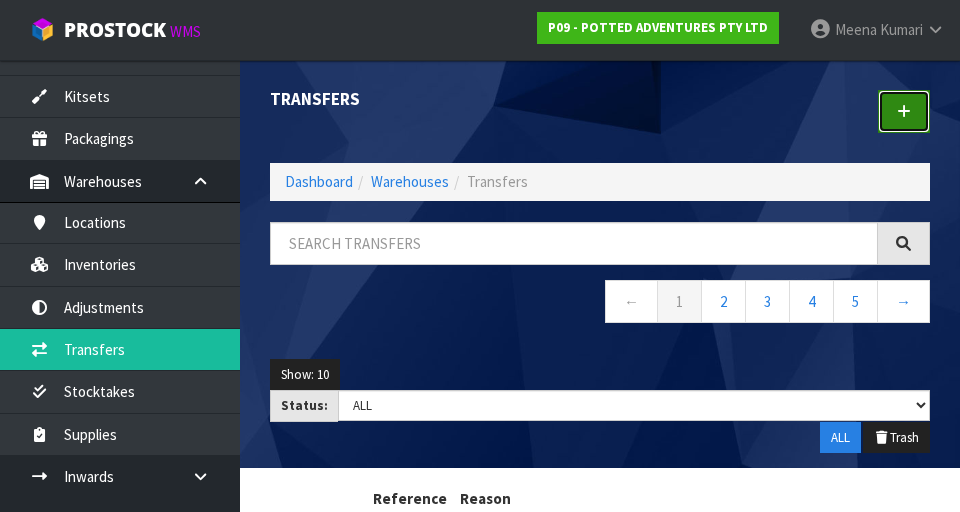 click at bounding box center [904, 111] 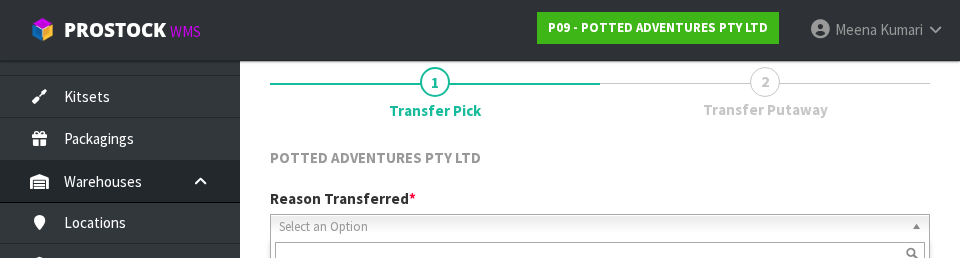 scroll, scrollTop: 276, scrollLeft: 0, axis: vertical 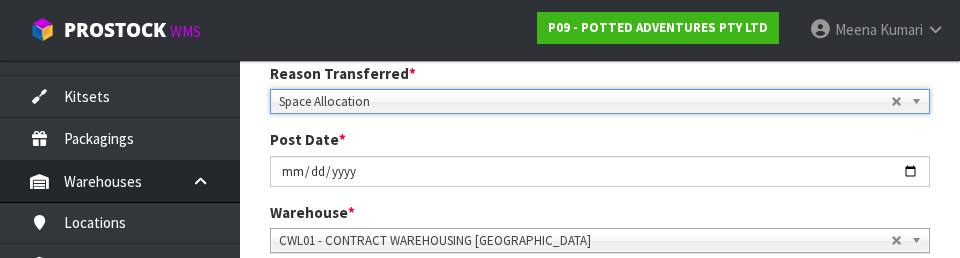 click on "Reason Transferred  *
Space Allocation Damage Expired Stock Repair QA
Space Allocation
Space Allocation Damage Expired Stock Repair QA" at bounding box center [600, 88] 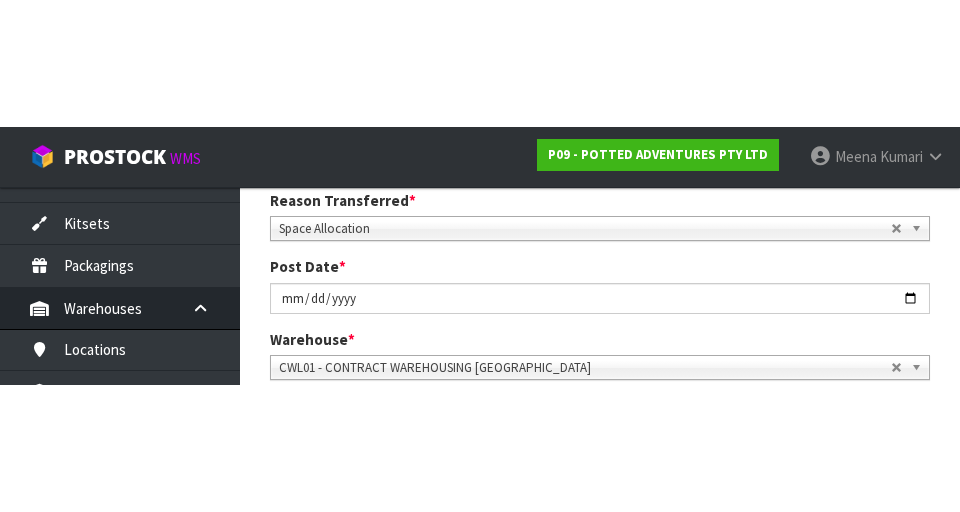 scroll, scrollTop: 285, scrollLeft: 0, axis: vertical 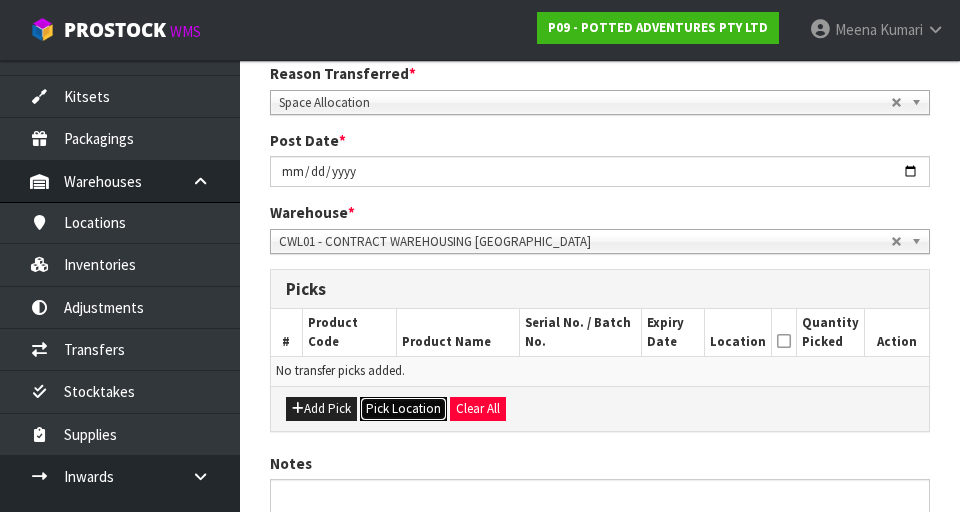 click on "Pick Location" at bounding box center (403, 409) 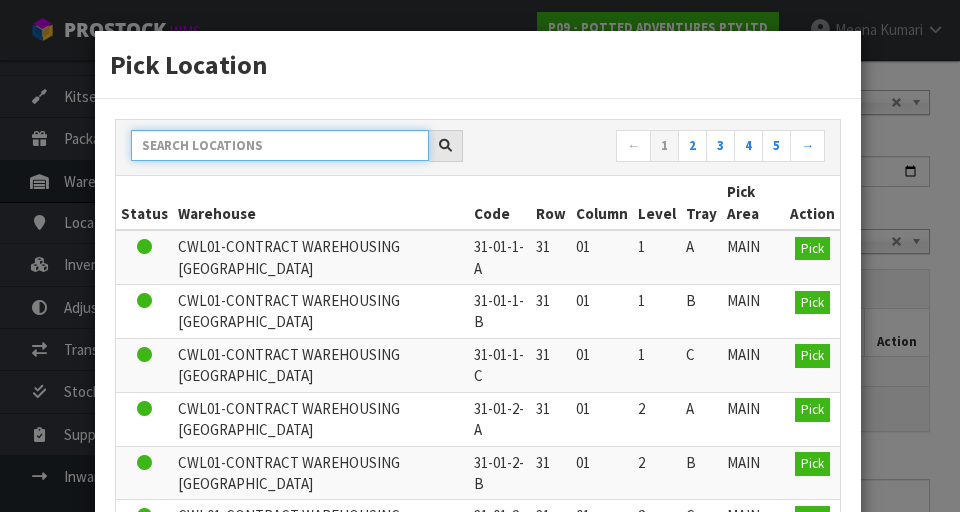 paste on "34-009-NAV" 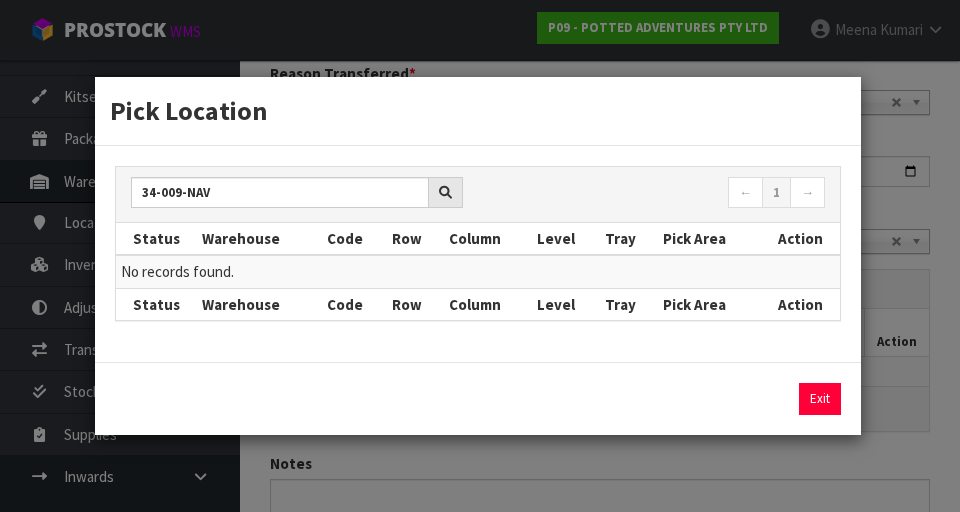 click on "Pick Location
34-009-NAV
←
1
→
Status
Warehouse
Code
Row
Column
Level
Tray
Pick Area
Action
No records found.
Status
Warehouse
Code
Row
Column
Level
Tray
Pick Area
Action
Exit" at bounding box center [480, 256] 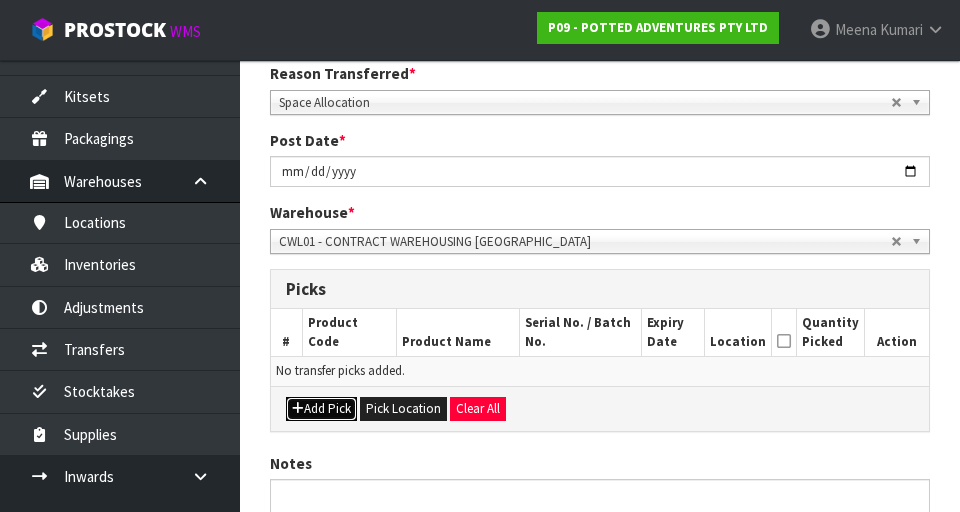 click on "Add Pick" at bounding box center [321, 409] 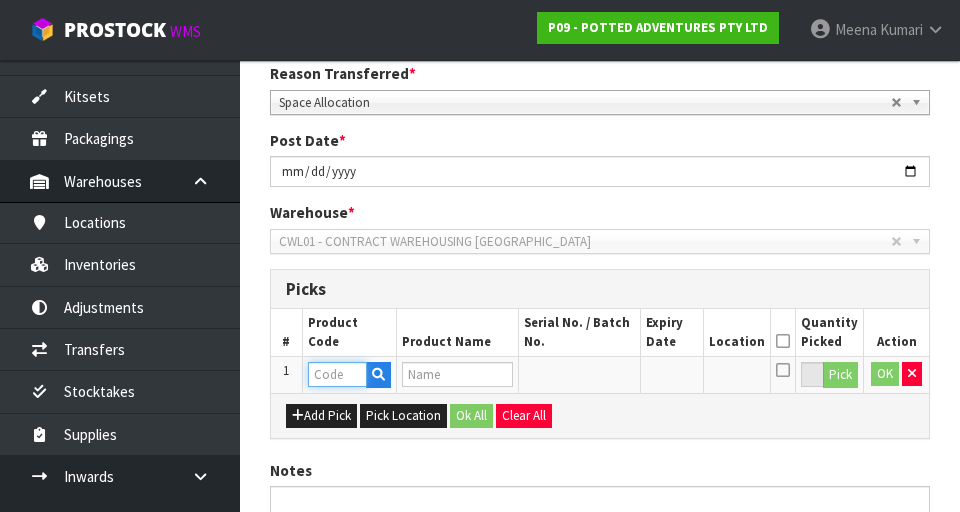paste on "34-009-NAV" 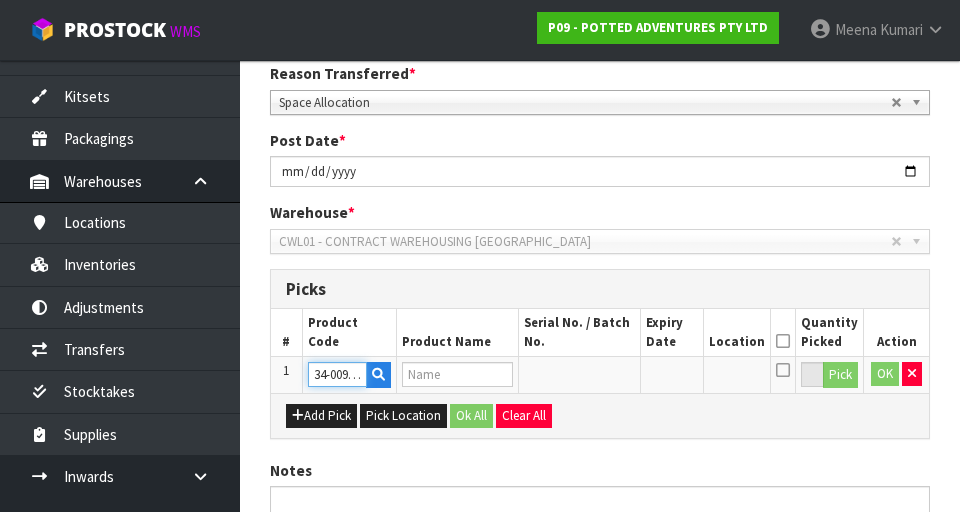 scroll, scrollTop: 0, scrollLeft: 14, axis: horizontal 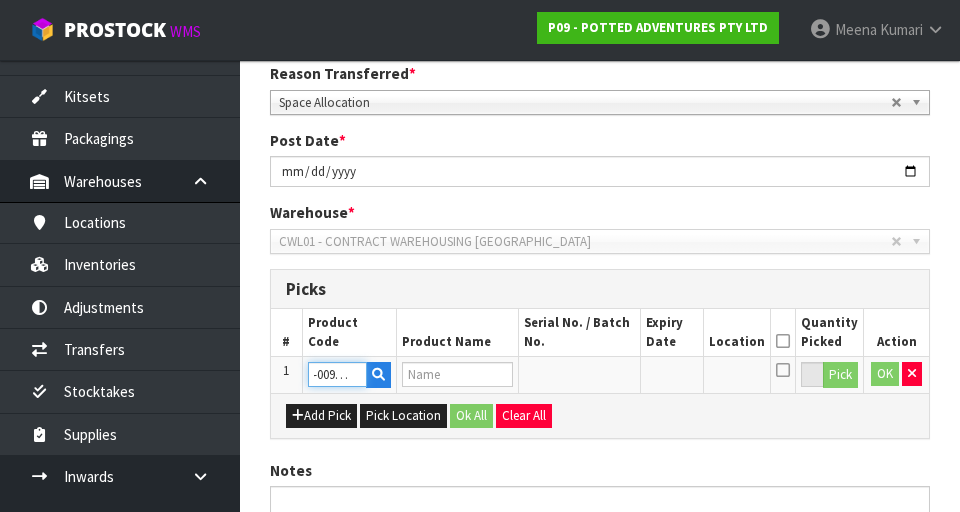 type on "[PERSON_NAME] WATERING CAN 2L NAVY" 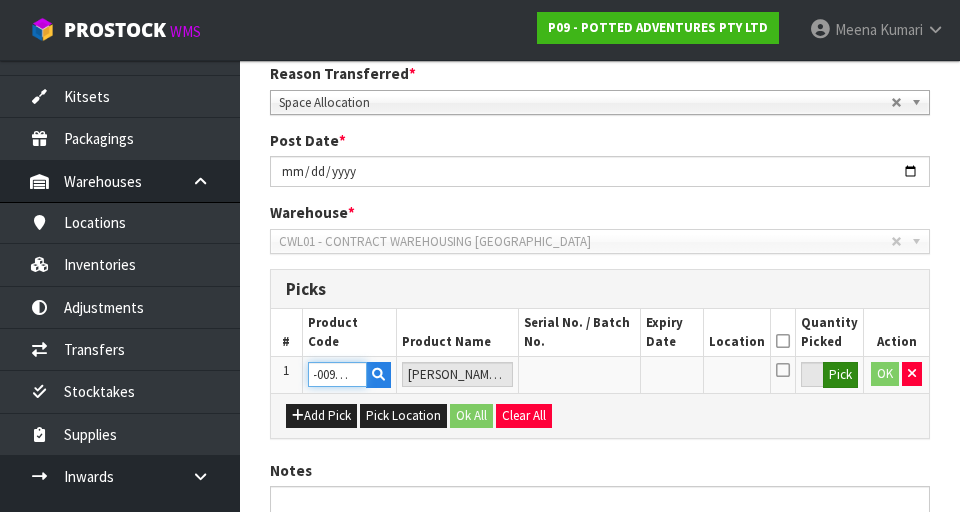 type on "34-009-NAV" 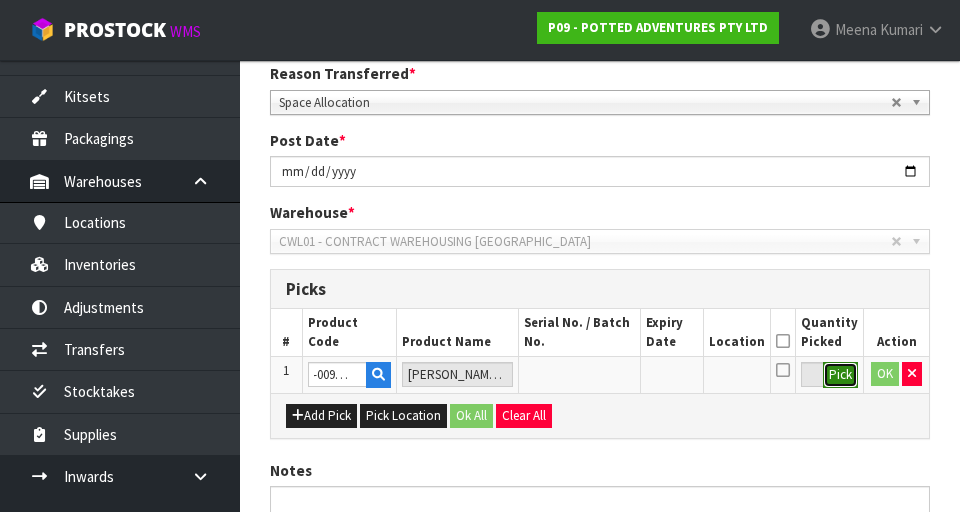 click on "Pick" at bounding box center (840, 375) 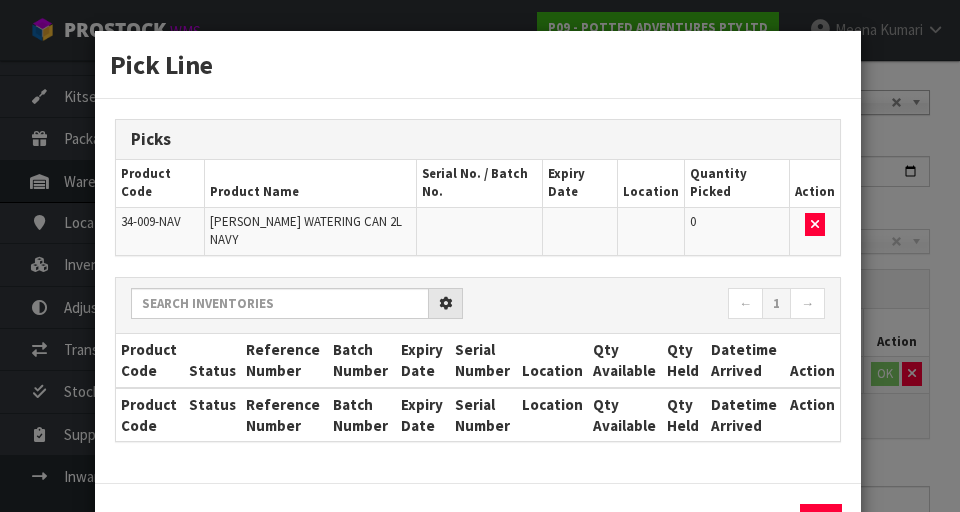 scroll, scrollTop: 0, scrollLeft: 0, axis: both 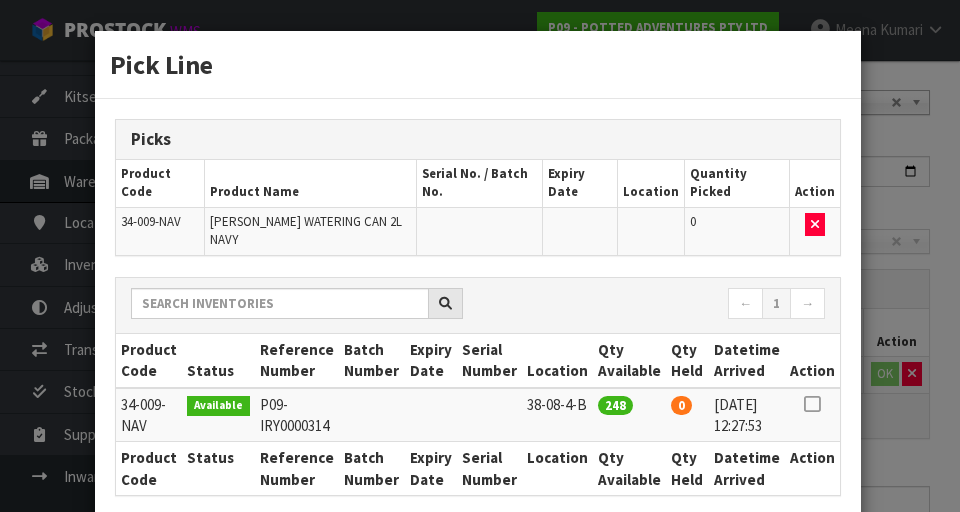 click at bounding box center [812, 404] 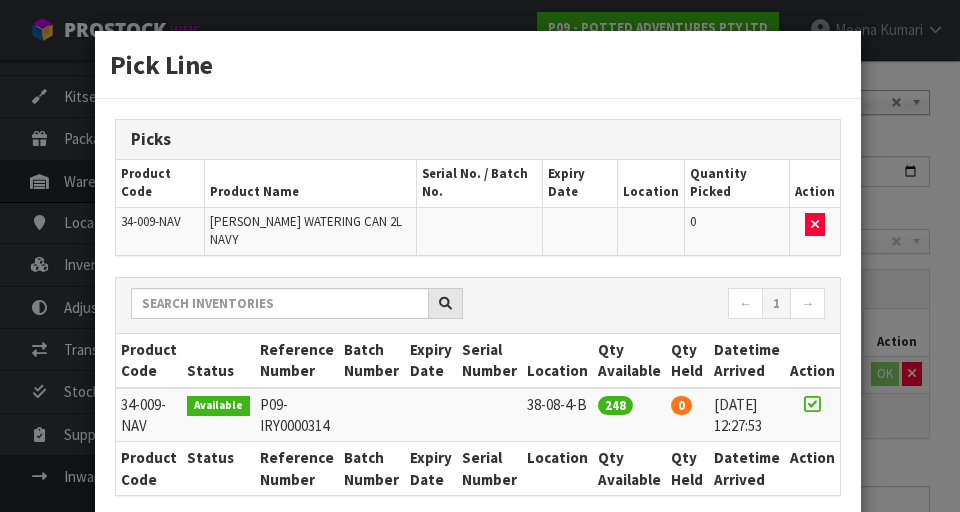 scroll, scrollTop: 97, scrollLeft: 0, axis: vertical 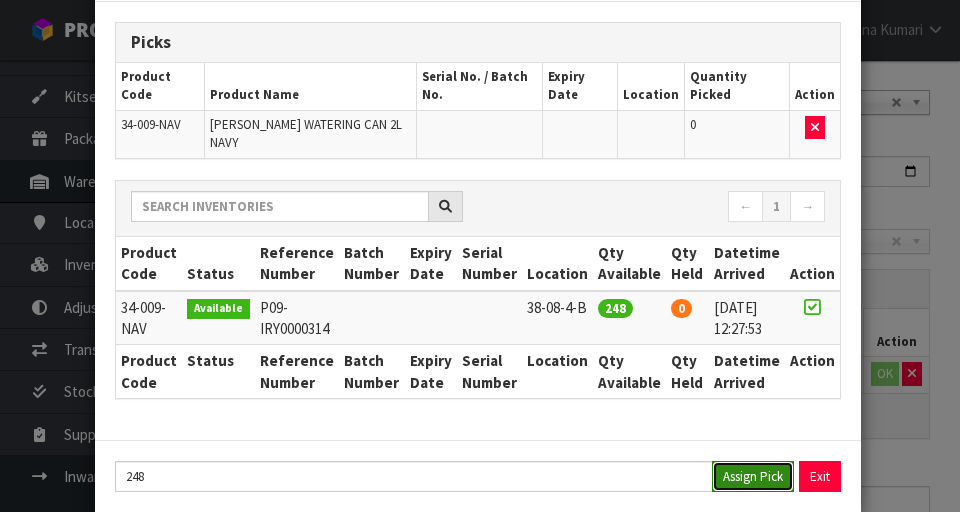 click on "Assign Pick" at bounding box center (753, 476) 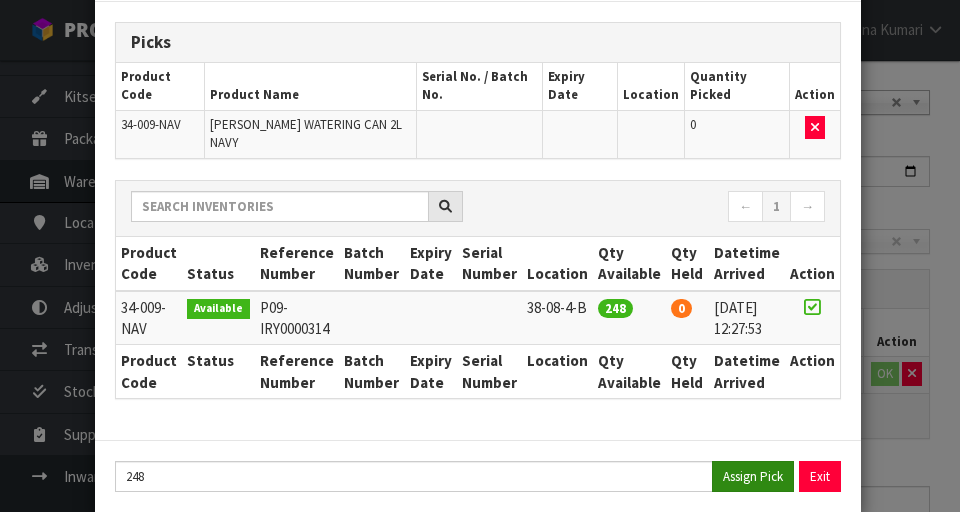 type on "248" 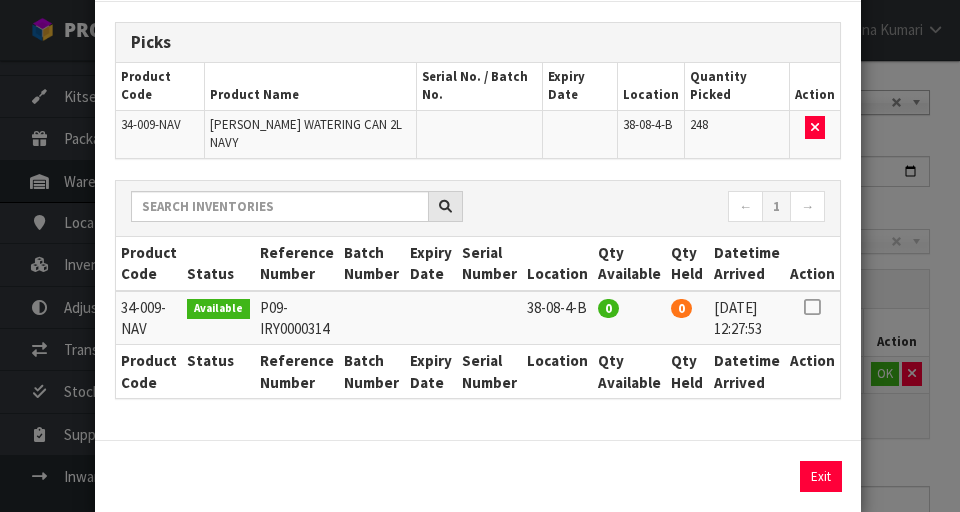 click on "Pick Line
Picks
Product Code
Product Name
Serial No. / Batch No.
Expiry Date
Location
Quantity Picked
Action
34-009-NAV
[PERSON_NAME] WATERING CAN 2L NAVY
38-08-4-B
248
←
1
→
Product Code
Status
Reference Number
Batch Number
Expiry Date
Serial Number
Location
Qty Available
Qty Held
Datetime Arrived
Action" at bounding box center [480, 256] 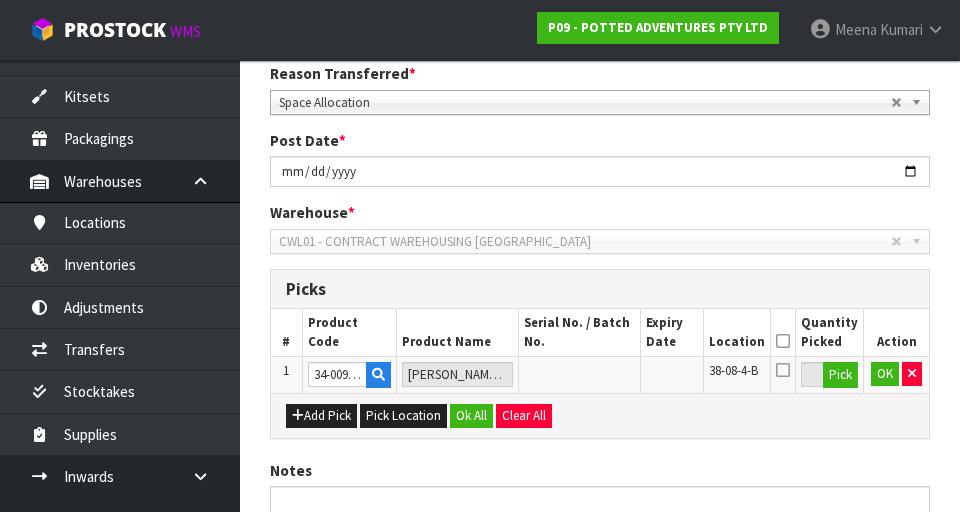 click at bounding box center (783, 341) 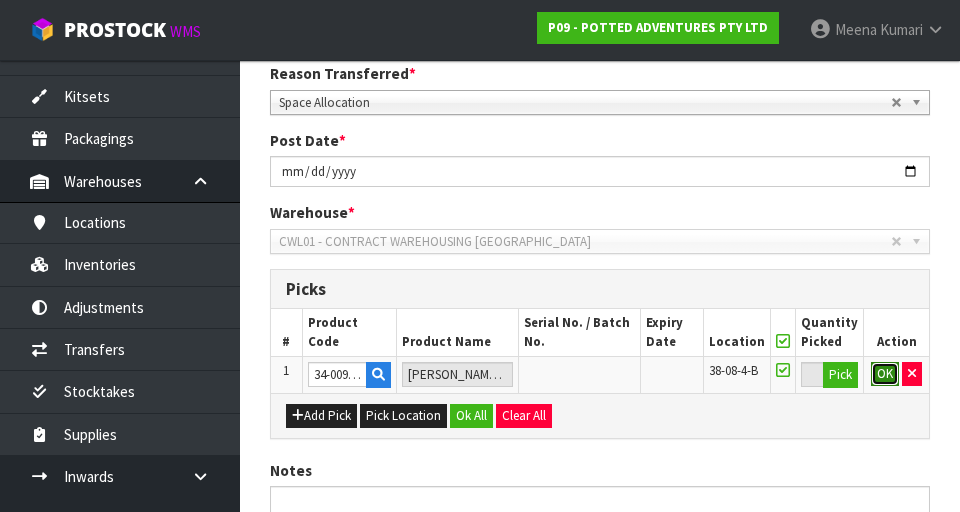 click on "OK" at bounding box center [885, 374] 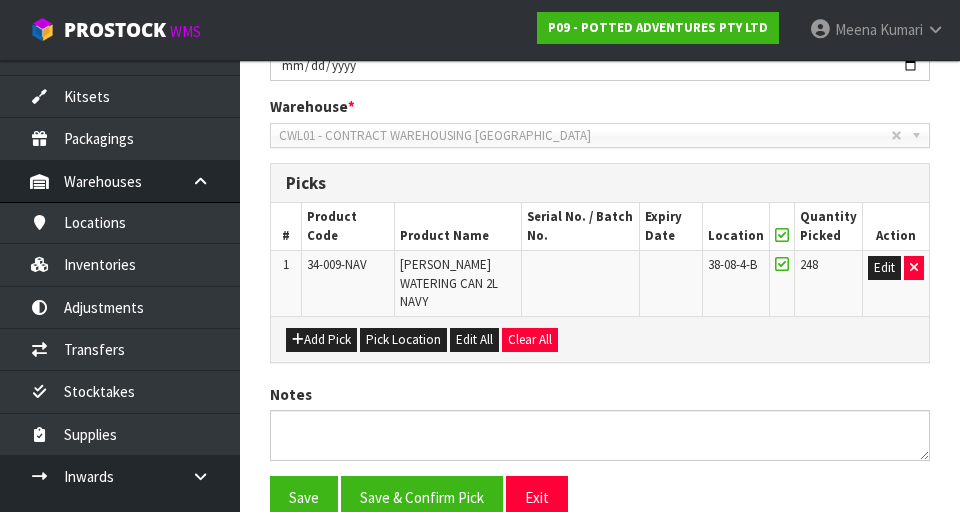 scroll, scrollTop: 468, scrollLeft: 0, axis: vertical 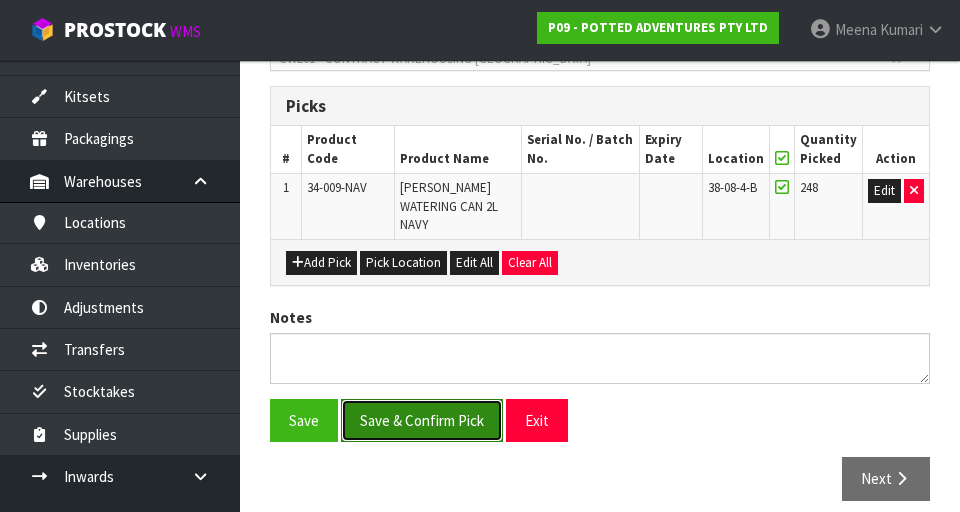 click on "Save & Confirm Pick" at bounding box center (422, 420) 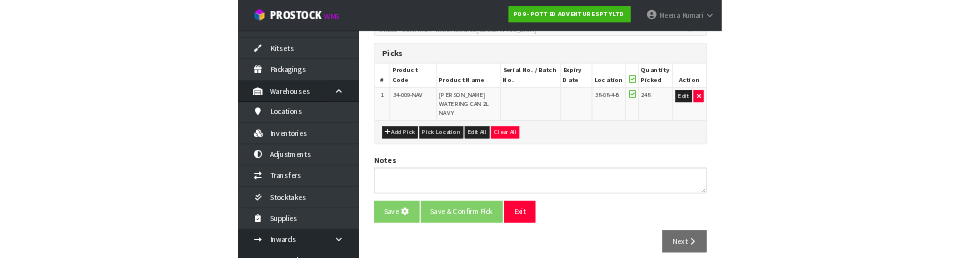 scroll, scrollTop: 0, scrollLeft: 0, axis: both 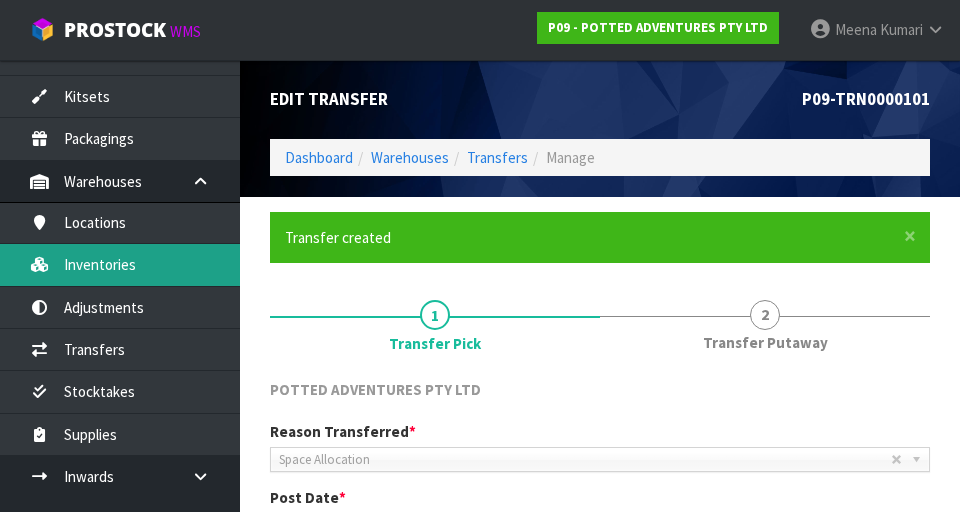 click on "Inventories" at bounding box center (120, 264) 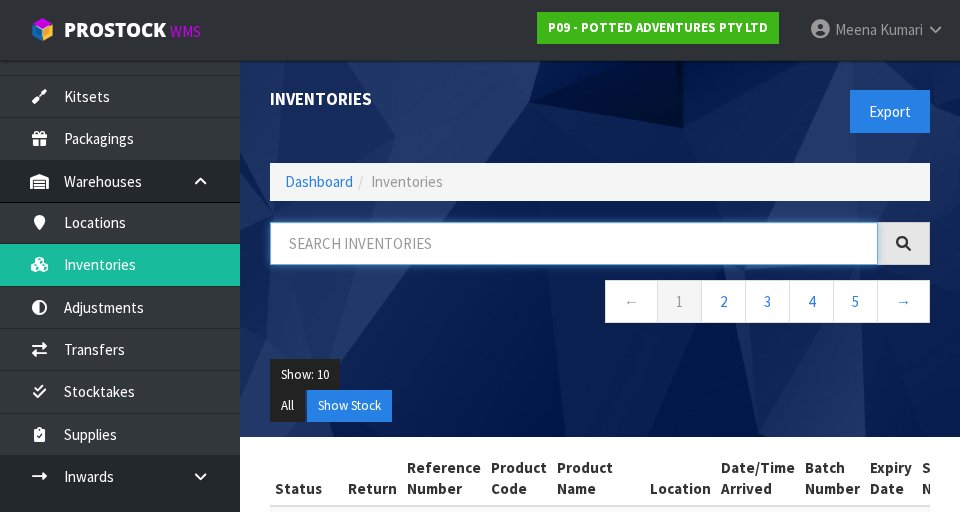click at bounding box center [574, 243] 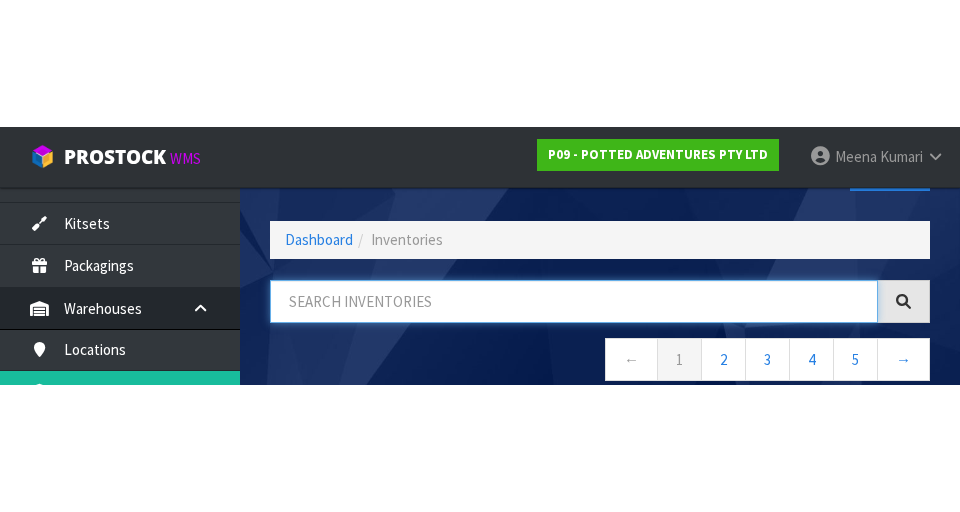 scroll, scrollTop: 114, scrollLeft: 0, axis: vertical 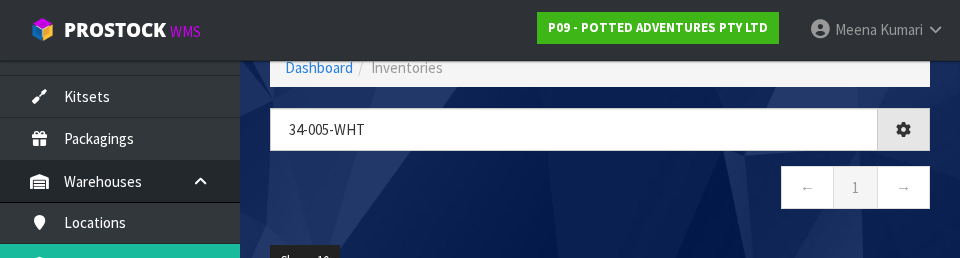 click on "←
1
→" at bounding box center [600, 190] 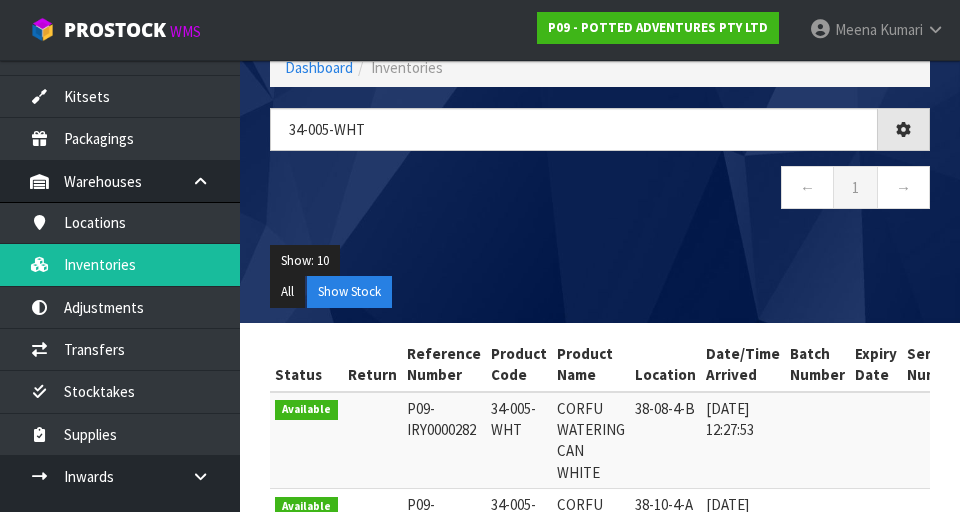 type on "34-005-WHT" 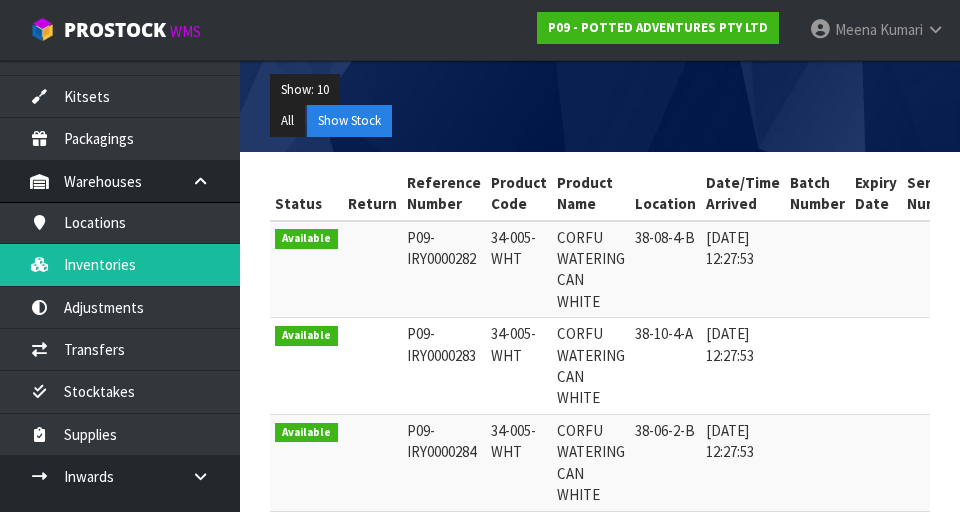 scroll, scrollTop: 351, scrollLeft: 0, axis: vertical 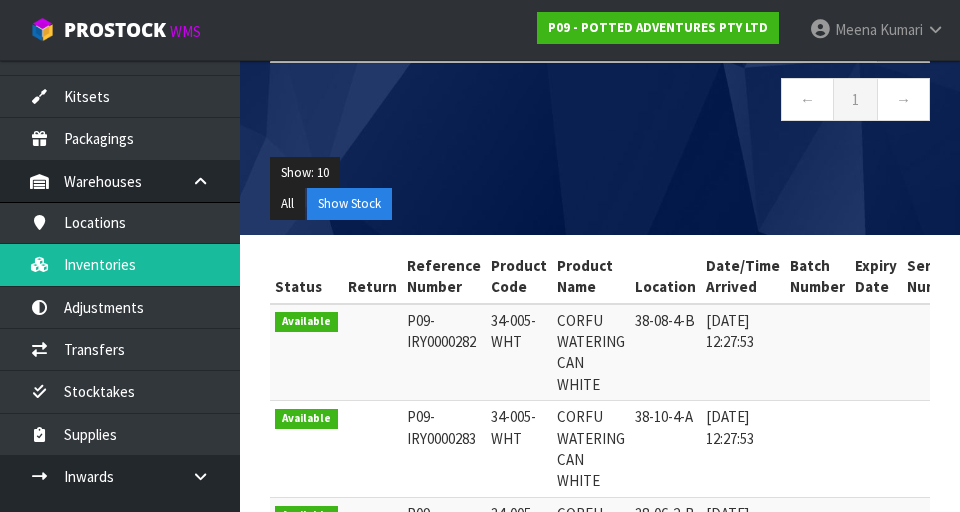 copy on "34-005-WHT" 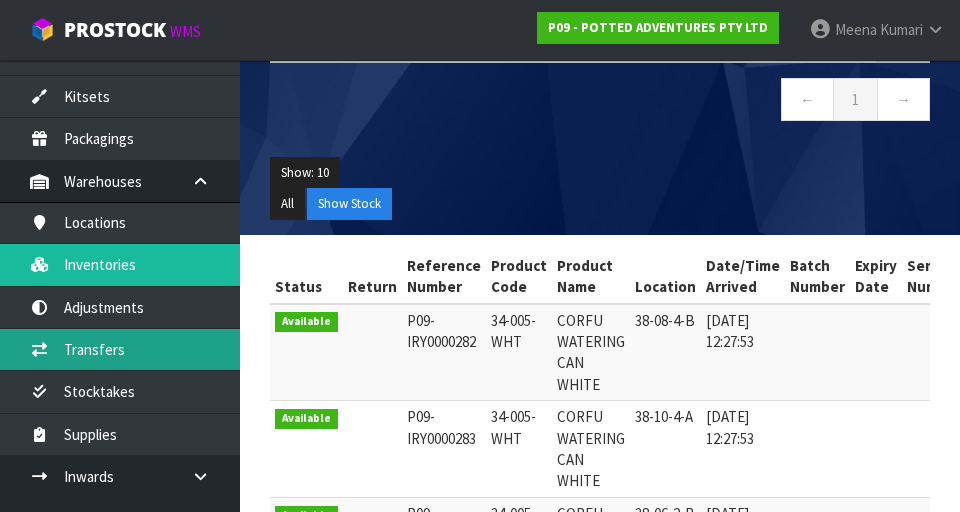 click on "Transfers" at bounding box center [120, 349] 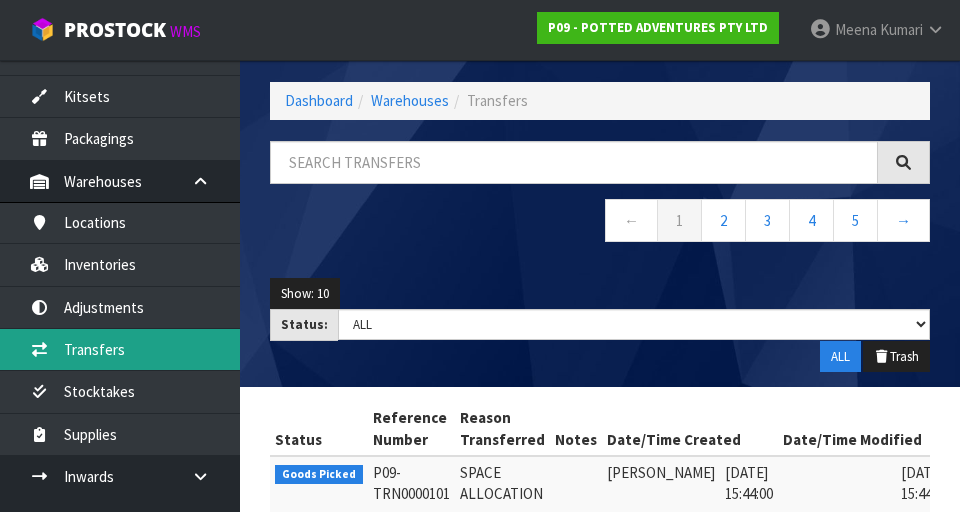 scroll, scrollTop: 0, scrollLeft: 0, axis: both 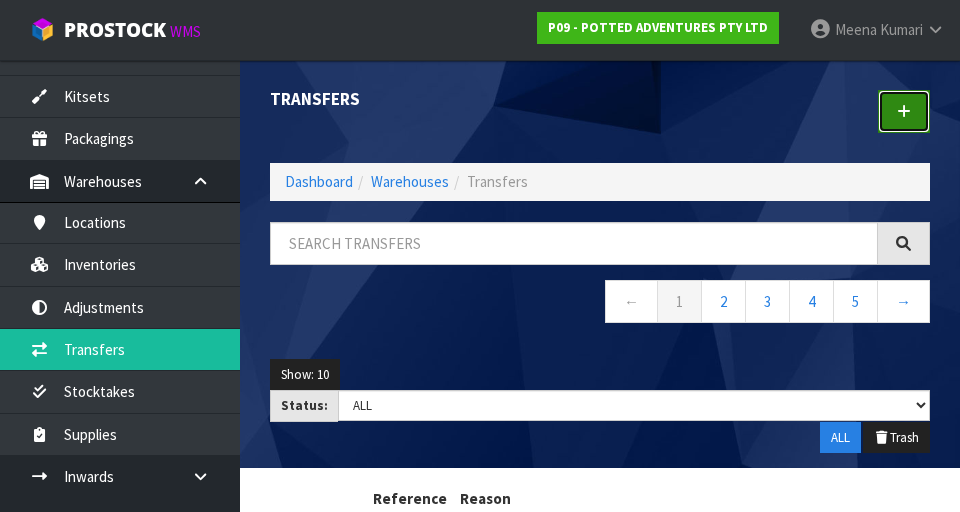 click at bounding box center [904, 111] 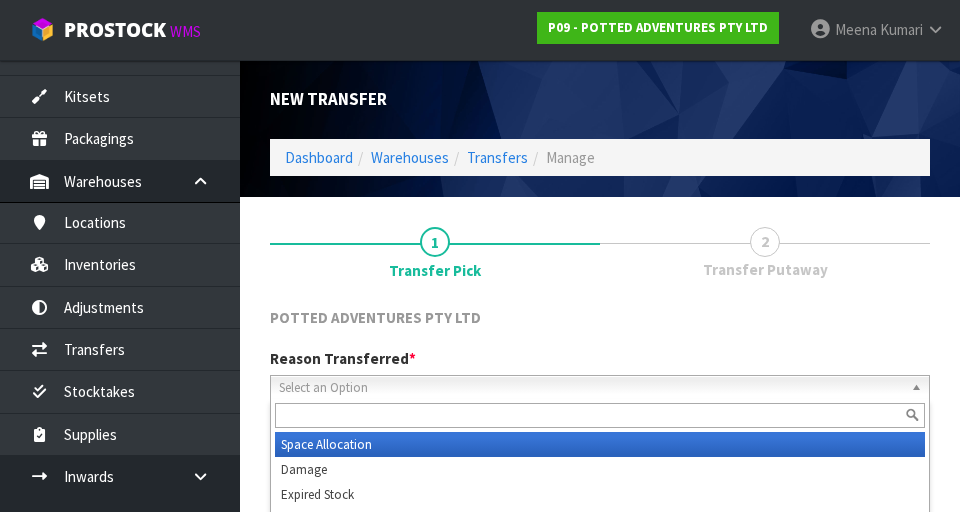 click on "Select an Option" at bounding box center [591, 388] 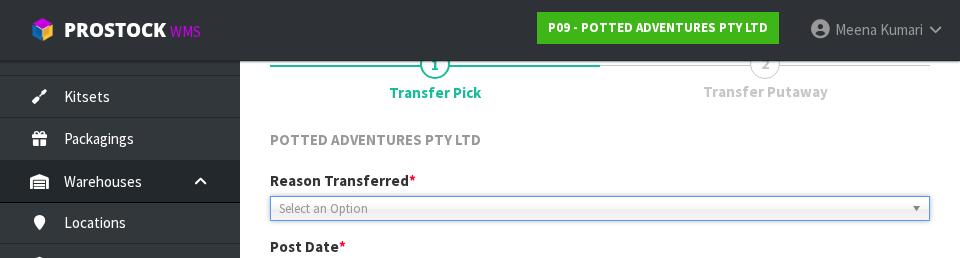 scroll, scrollTop: 276, scrollLeft: 0, axis: vertical 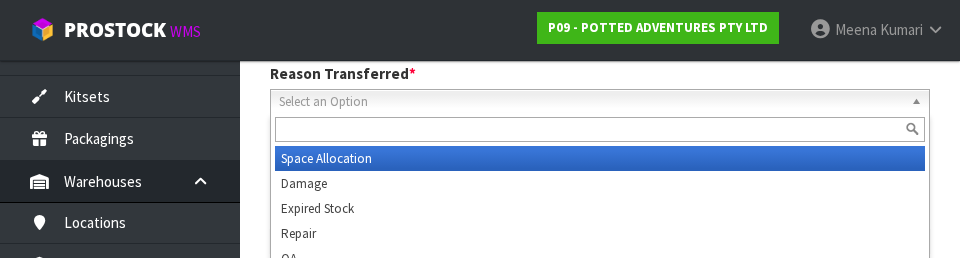 click at bounding box center (600, 129) 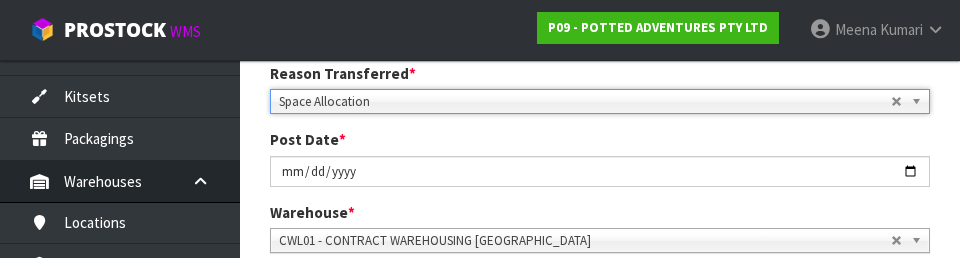 click on "1
Transfer Pick
2
Transfer Putaway
POTTED ADVENTURES PTY LTD
Reason Transferred  *
Space Allocation Damage Expired Stock Repair QA
Space Allocation
Space Allocation Damage Expired Stock Repair QA
Post Date  *
[DATE]
Warehouse  *
01 - CONTRACT WAREHOUSING MAIN 02 - CONTRACT WAREHOUSING NO 2 CHC - CWL [GEOGRAPHIC_DATA] WAIHEKE - SOLAR SHOP [GEOGRAPHIC_DATA] - CONTRACT WAREHOUSING [GEOGRAPHIC_DATA] - CONTRACT WAREHOUSING [DEMOGRAPHIC_DATA] RUBY CWL03 - CONTRACT WAREHOUSING NEILPARK
CWL01 - CONTRACT WAREHOUSING [GEOGRAPHIC_DATA]
Picks
#
Product	Code" at bounding box center (600, 294) 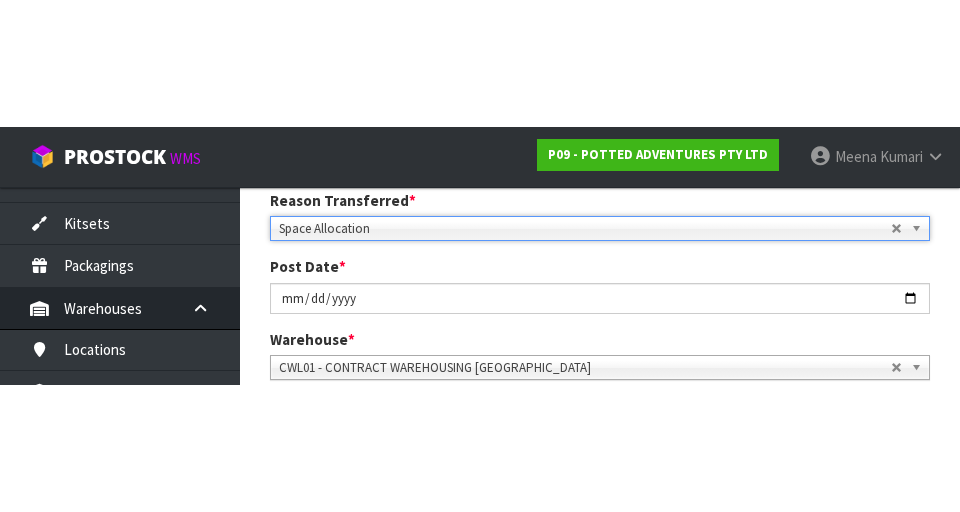 scroll, scrollTop: 285, scrollLeft: 0, axis: vertical 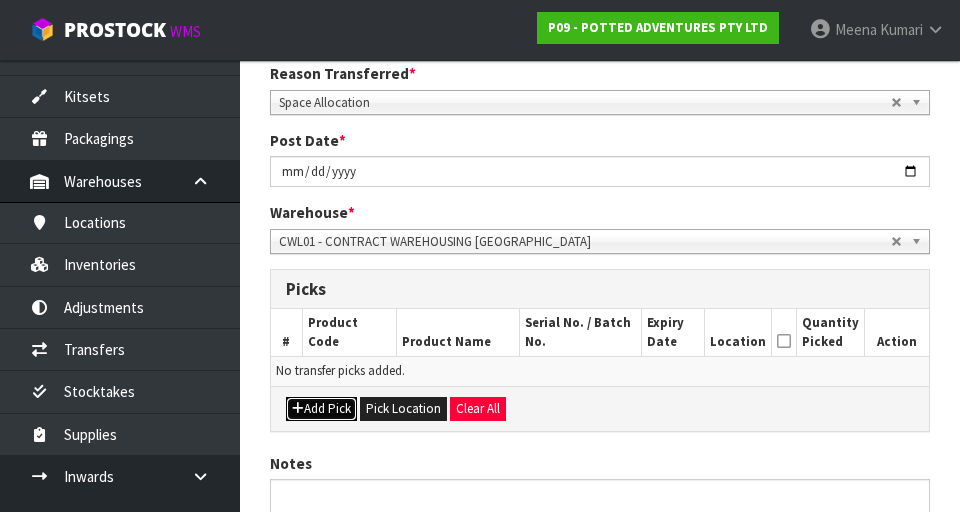 click on "Add Pick" at bounding box center [321, 409] 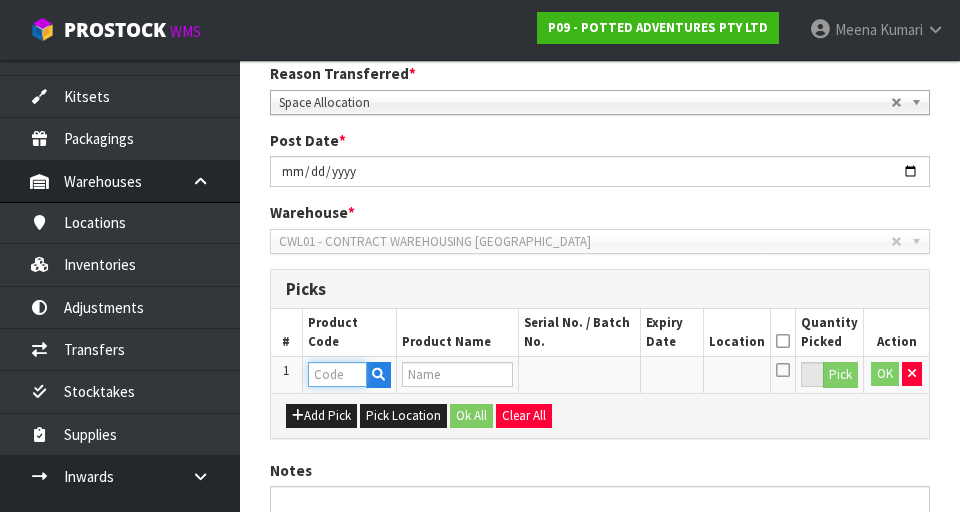 paste on "34-005-WHT" 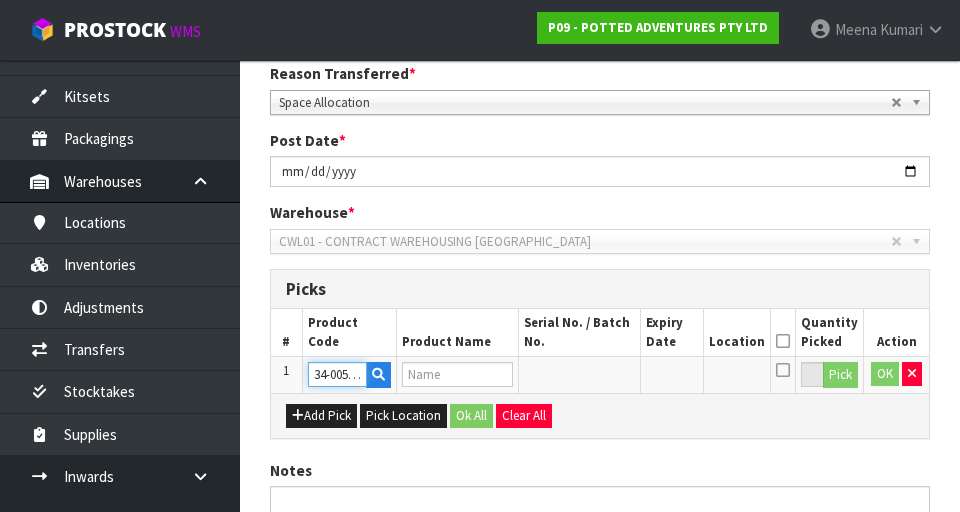 scroll, scrollTop: 0, scrollLeft: 17, axis: horizontal 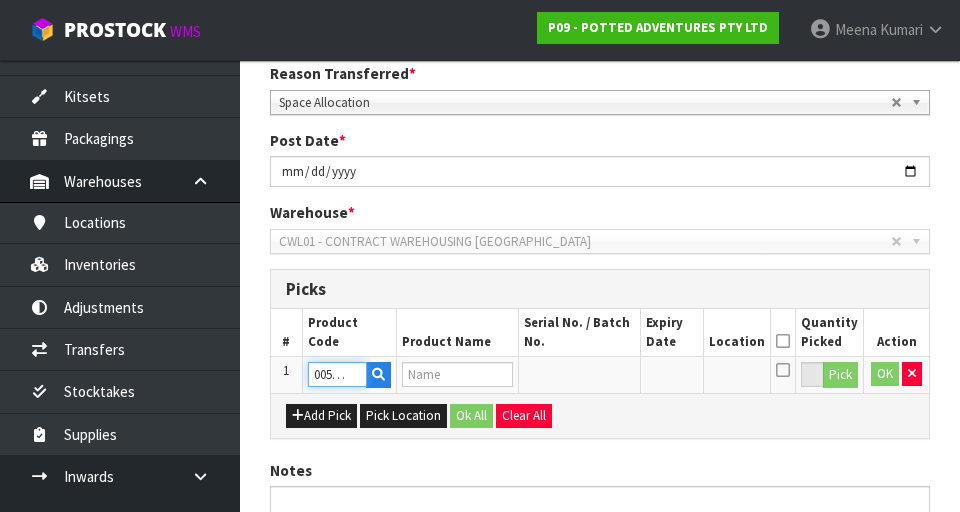type on "CORFU WATERING CAN WHITE" 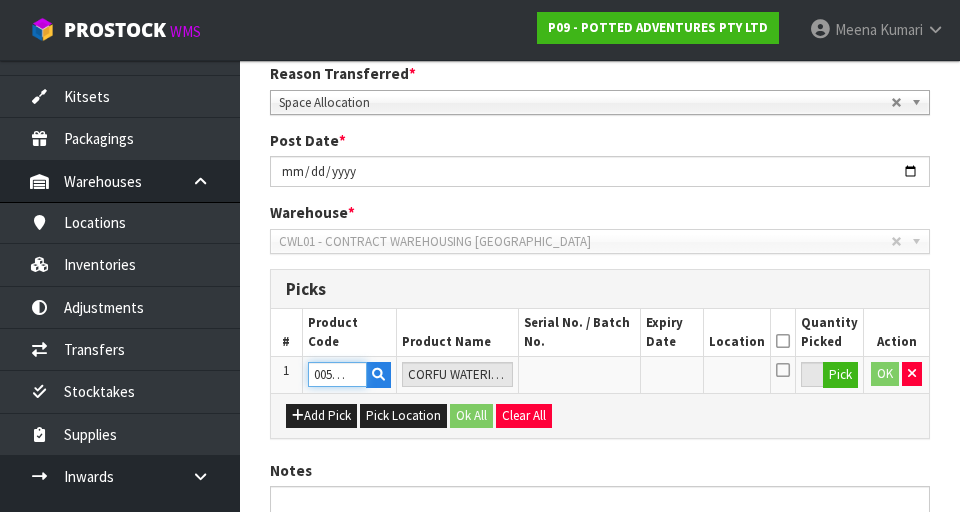 type on "34-005-WHT" 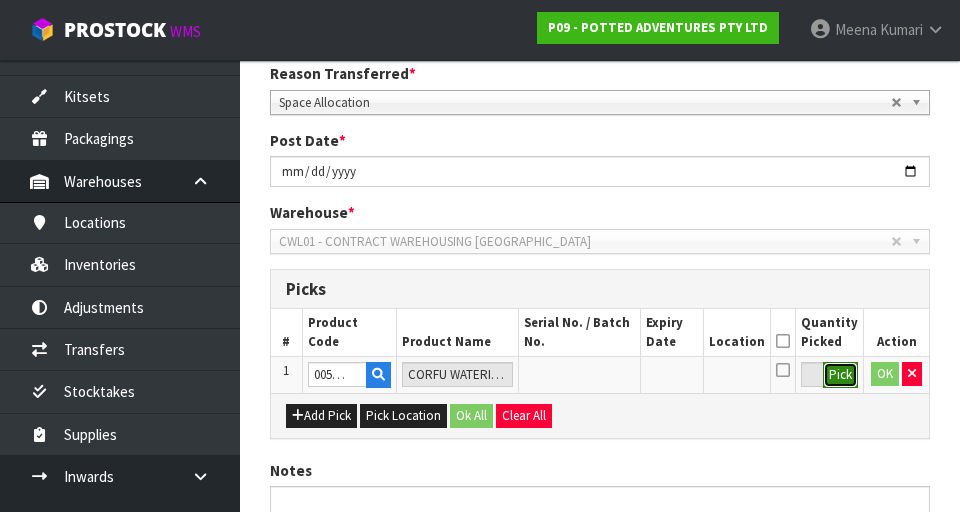 click on "Pick" at bounding box center (840, 375) 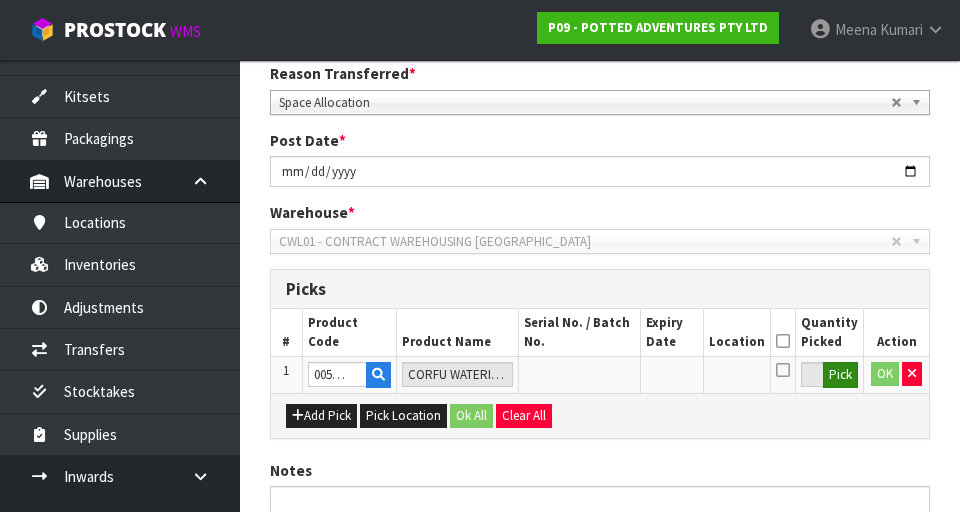scroll, scrollTop: 0, scrollLeft: 0, axis: both 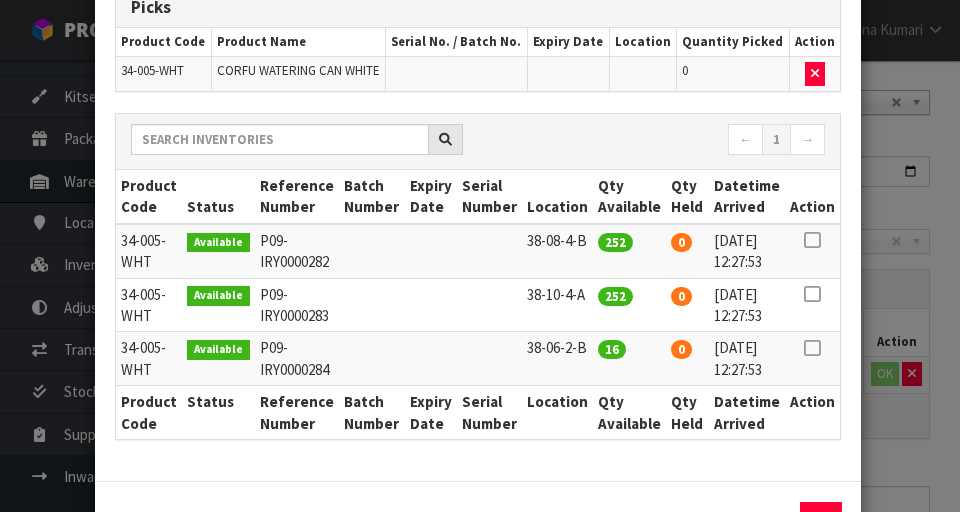 click at bounding box center (812, 240) 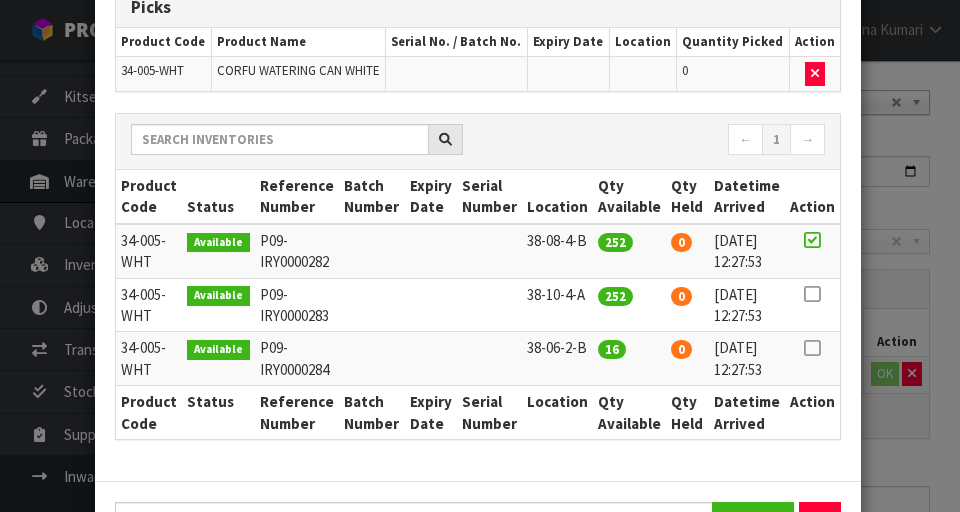 click on "252
Assign Pick
Exit" at bounding box center (478, 517) 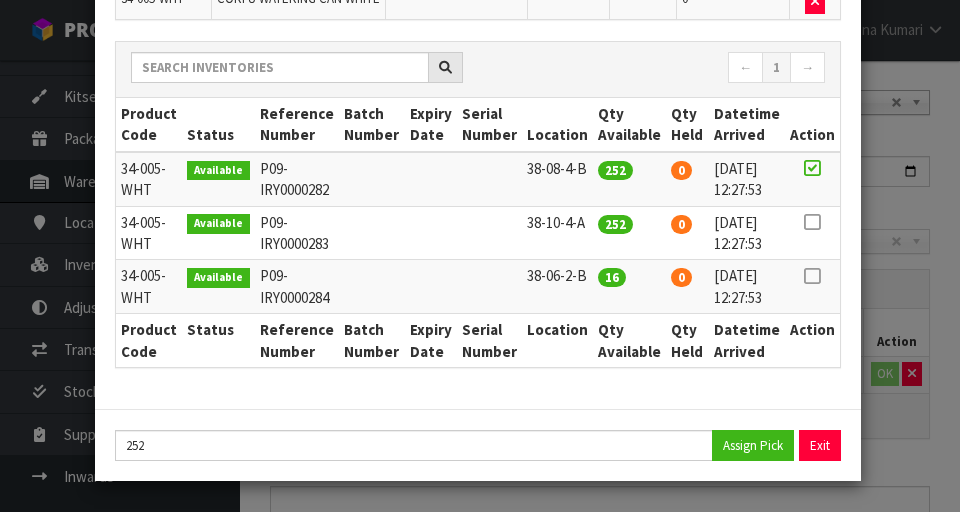 scroll, scrollTop: 204, scrollLeft: 0, axis: vertical 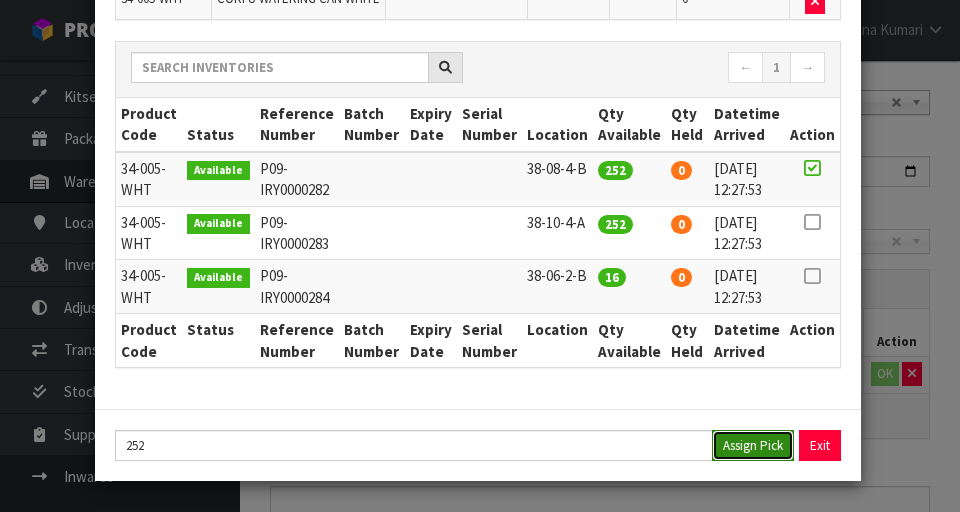 click on "Assign Pick" at bounding box center (753, 445) 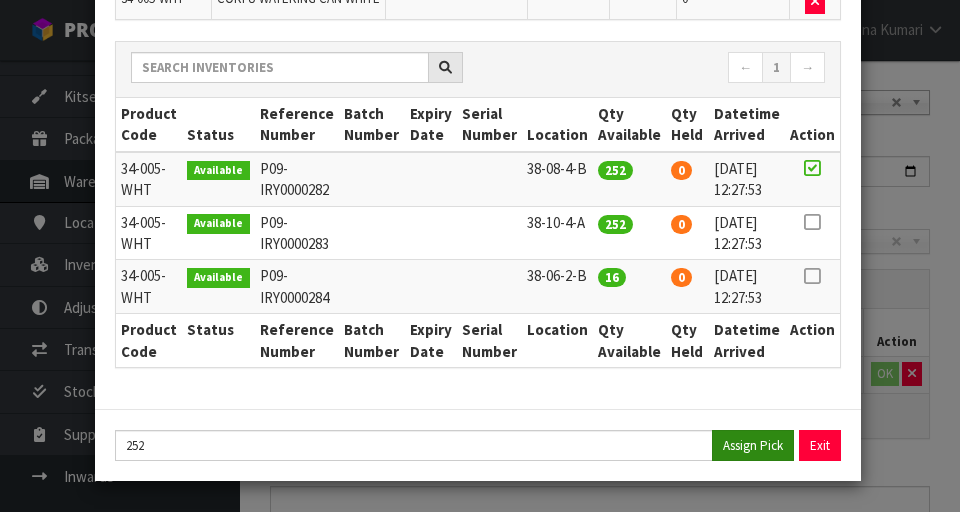 type on "252" 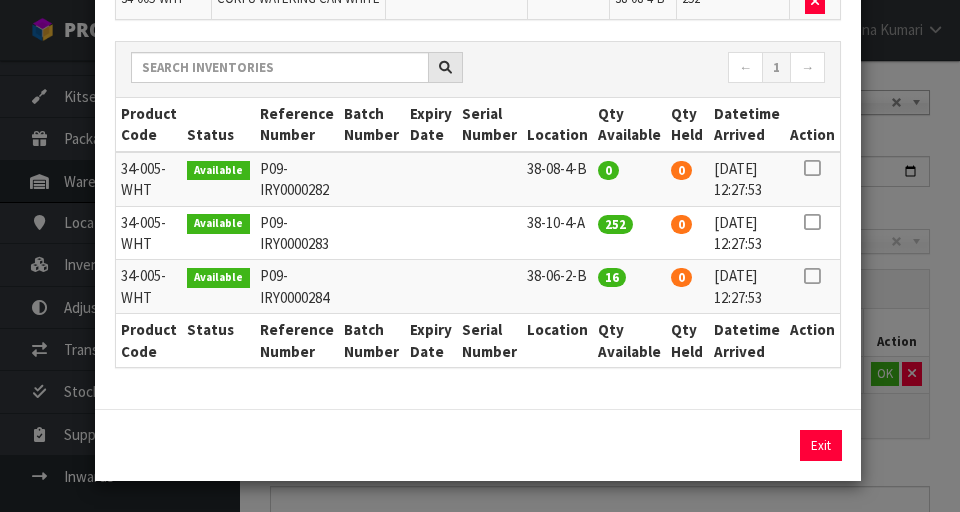 click at bounding box center [812, 276] 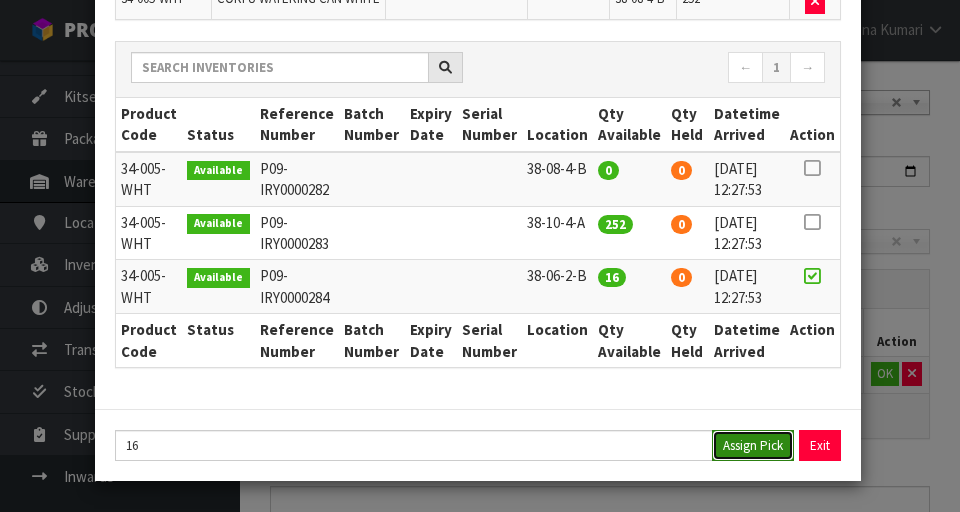 click on "Assign Pick" at bounding box center (753, 445) 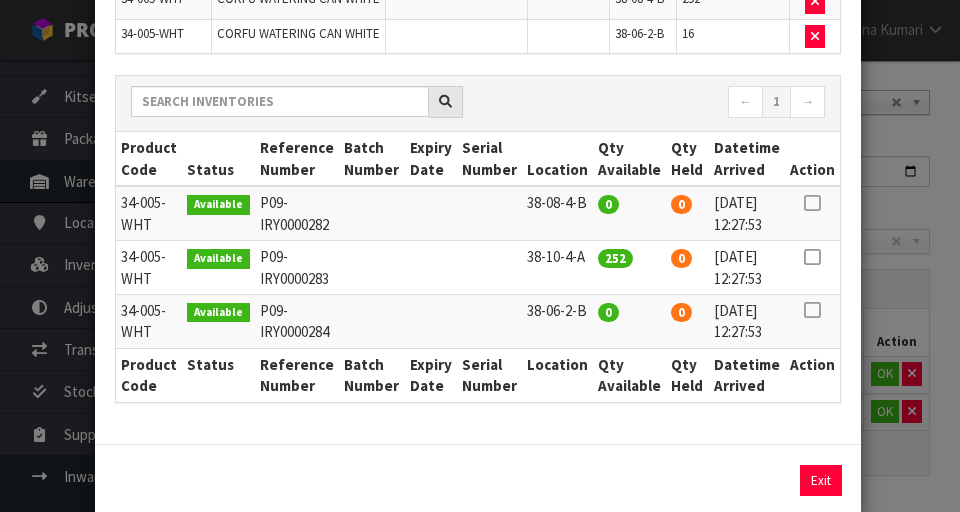 click on "Pick Line
Picks
Product Code
Product Name
Serial No. / Batch No.
Expiry Date
Location
Quantity Picked
Action
34-005-WHT
CORFU WATERING CAN WHITE
38-08-4-B
252
34-005-WHT
CORFU WATERING CAN WHITE
38-06-2-B
16
←
1
→" at bounding box center (480, 256) 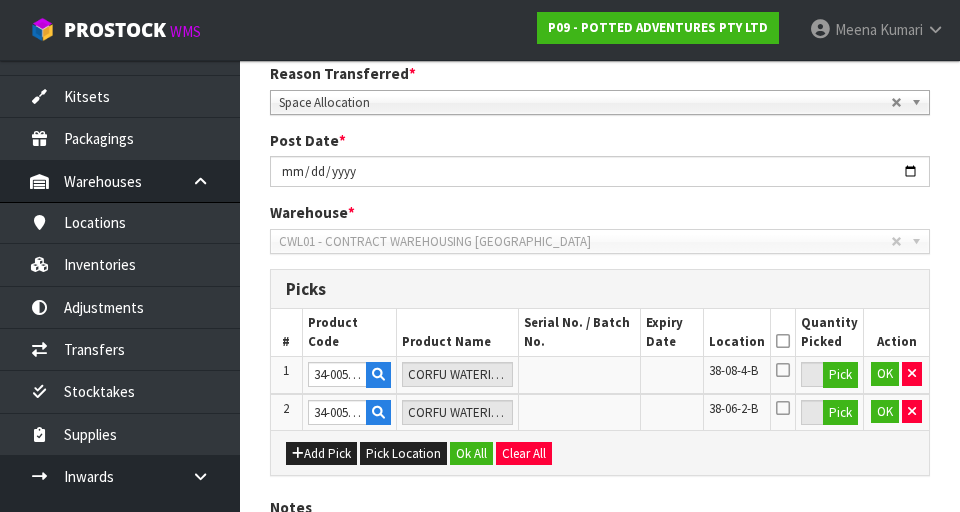 click at bounding box center [783, 341] 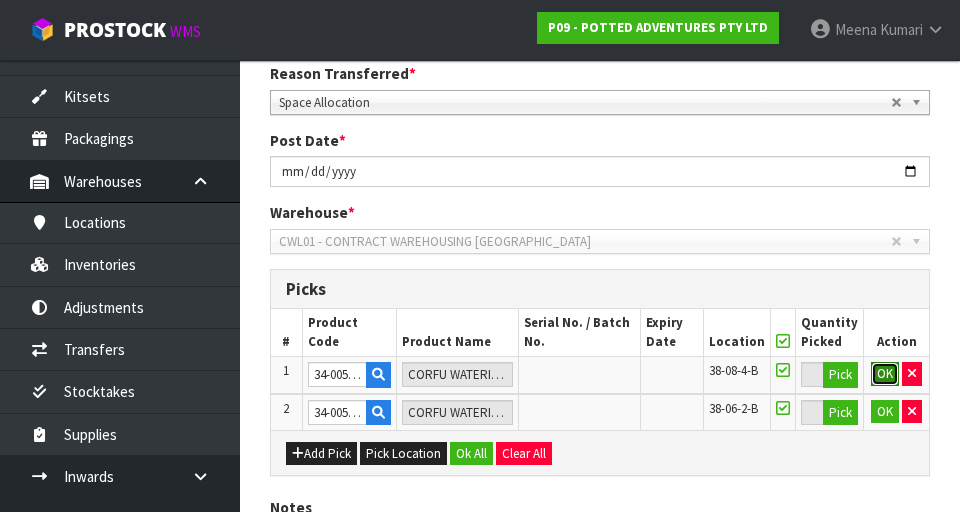 click on "OK" at bounding box center [885, 374] 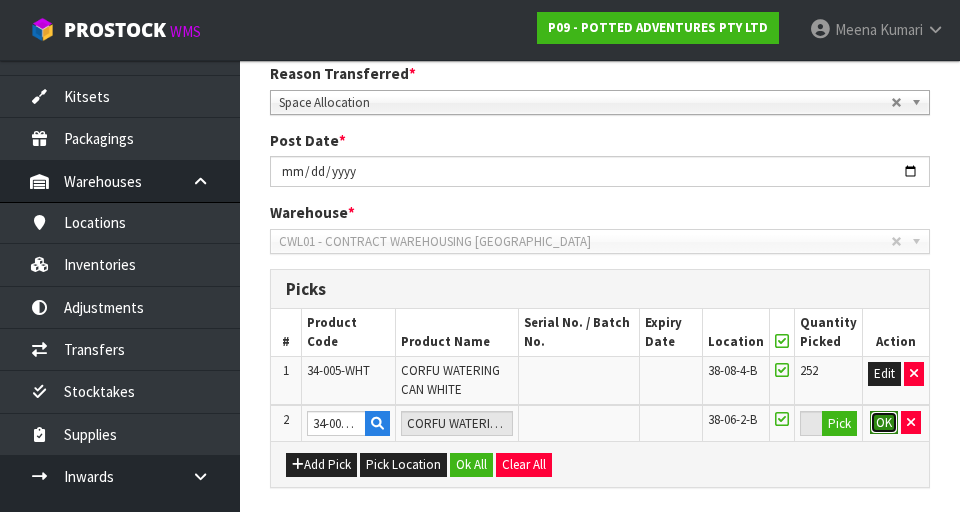 click on "OK" at bounding box center [884, 423] 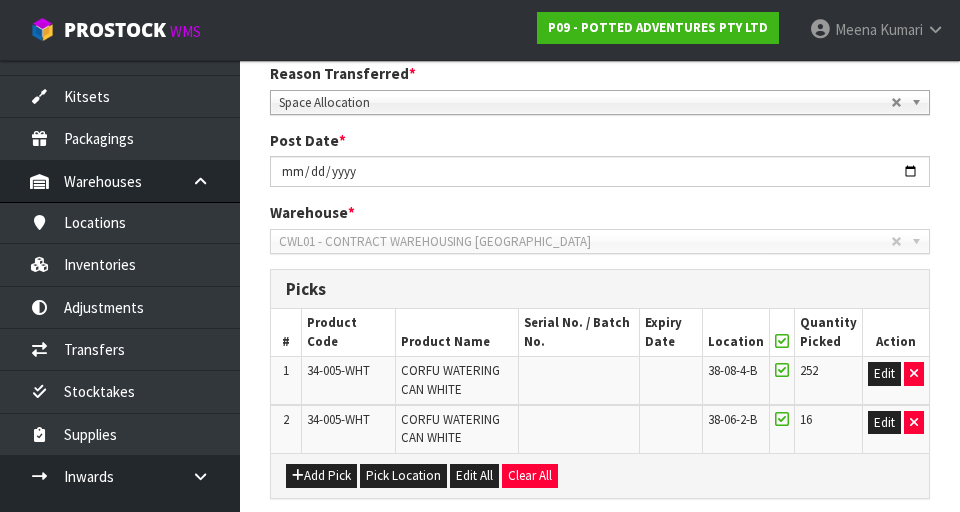 scroll, scrollTop: 516, scrollLeft: 0, axis: vertical 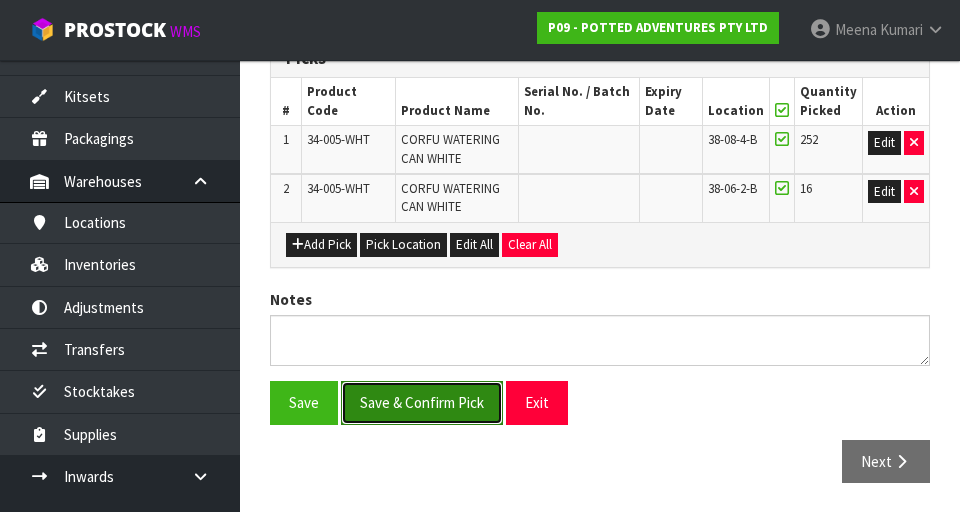 click on "Save & Confirm Pick" at bounding box center [422, 402] 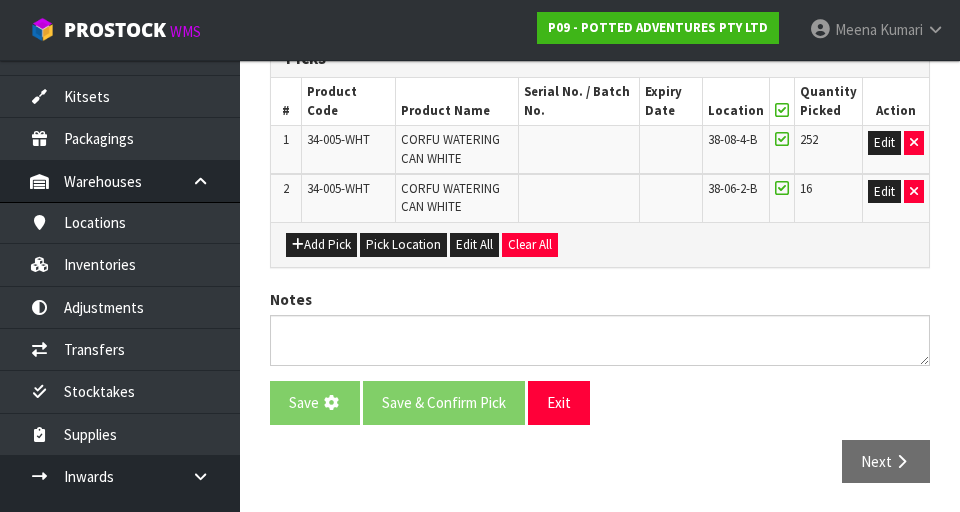 scroll, scrollTop: 0, scrollLeft: 0, axis: both 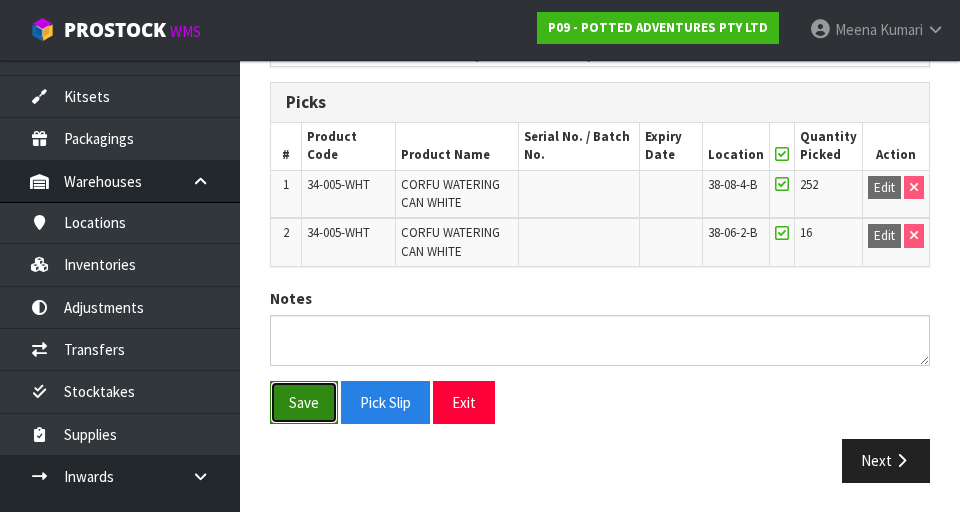 click on "Save" at bounding box center [304, 402] 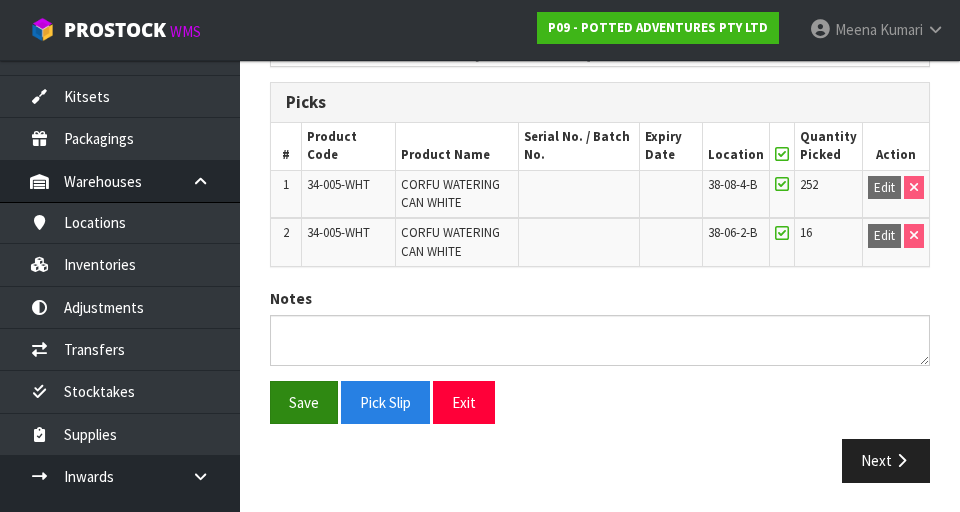 scroll, scrollTop: 0, scrollLeft: 0, axis: both 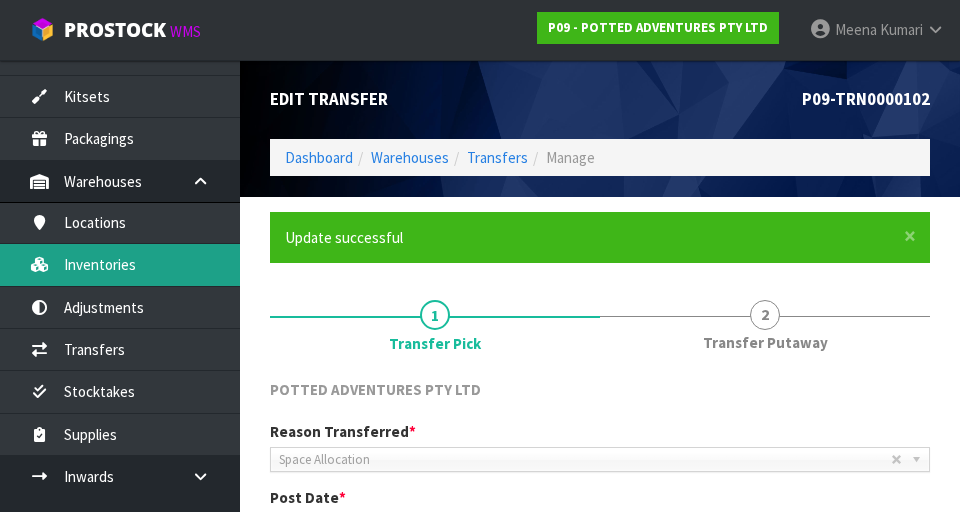 click on "Inventories" at bounding box center [120, 264] 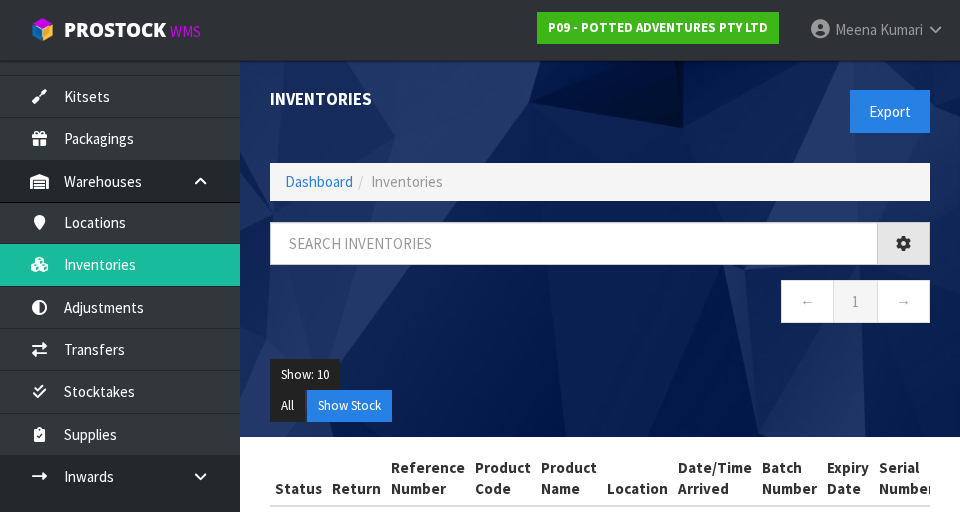 click on "Inventories
Export
Dashboard Inventories
←
1
→
Show: 10
5
10
25
50
All
Show Stock
Status
Return
Reference Number
Product Code
Product Name
Location
Date/Time Arrived
Batch Number
Expiry Date
Serial Number
Qty Available
Qty Committed
Qty Quoted" at bounding box center (480, 297) 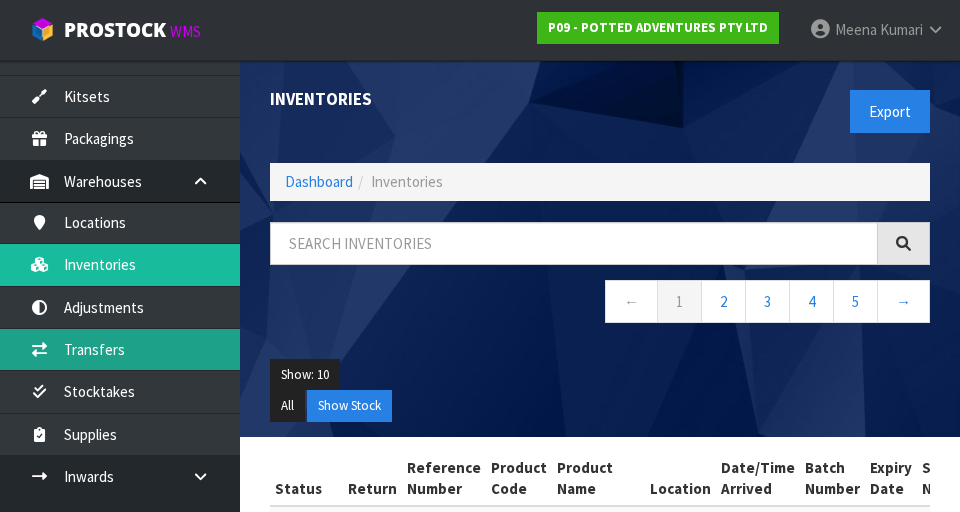 click on "Transfers" at bounding box center [120, 349] 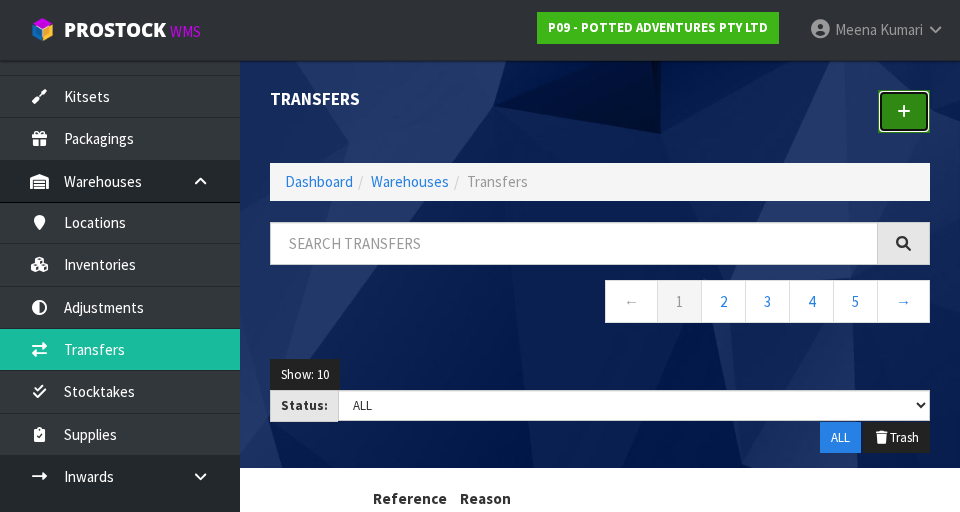 click at bounding box center (904, 111) 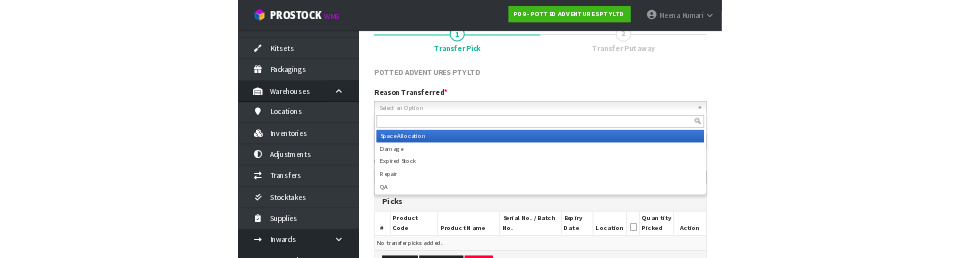 scroll, scrollTop: 166, scrollLeft: 0, axis: vertical 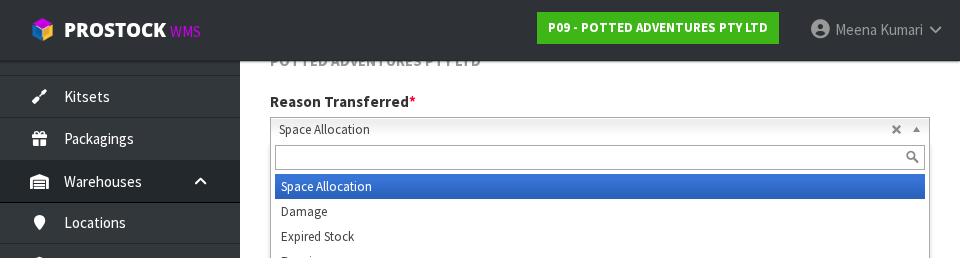 click on "Reason Transferred  *
Space Allocation Damage Expired Stock Repair QA
Space Allocation
Space Allocation Damage Expired Stock Repair QA" at bounding box center (600, 116) 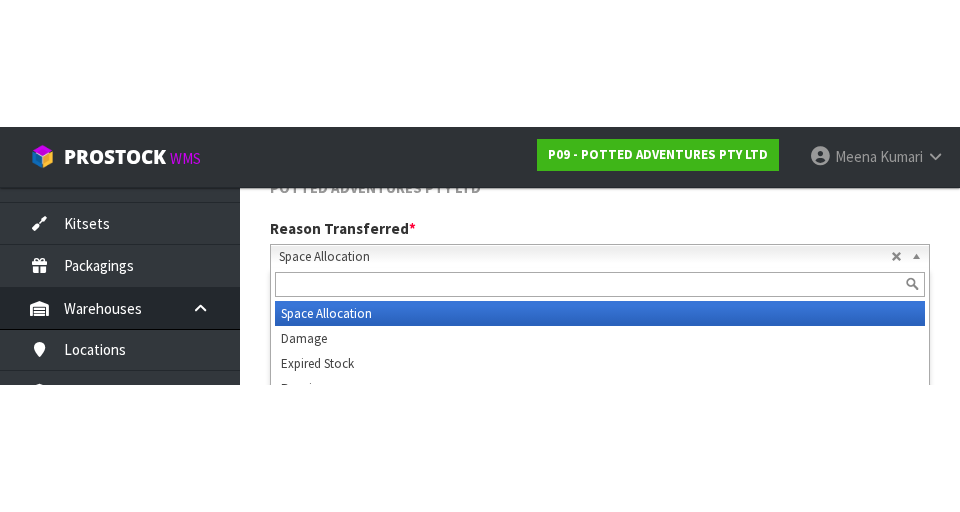 scroll, scrollTop: 257, scrollLeft: 0, axis: vertical 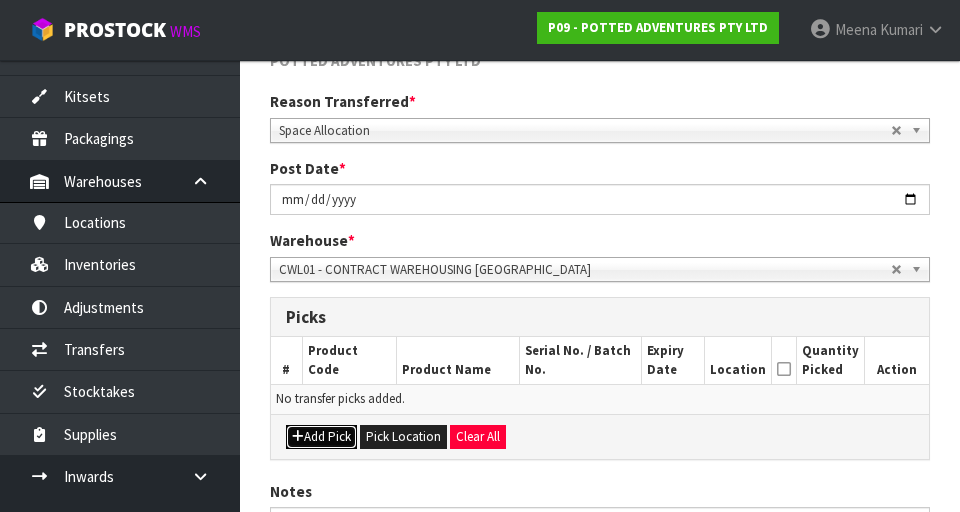 click on "Add Pick" at bounding box center [321, 437] 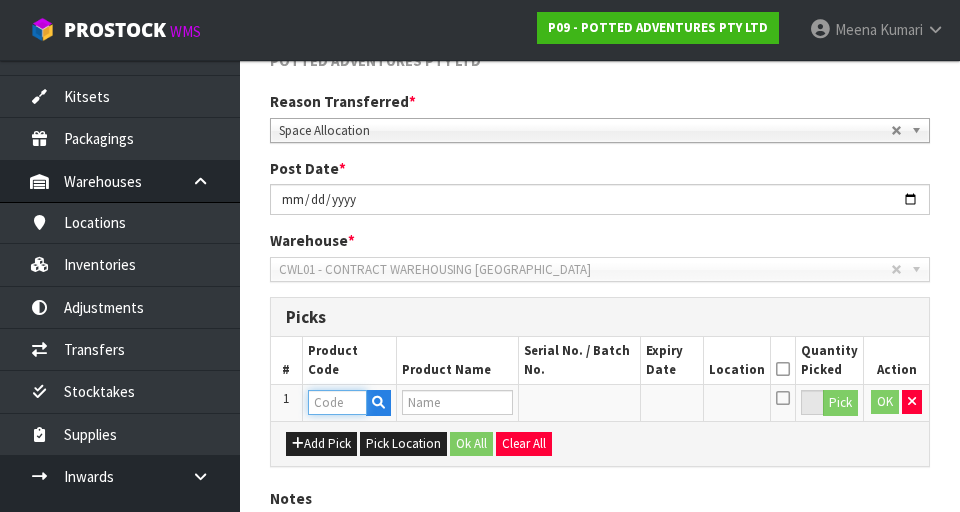 paste on "34-005-WHT" 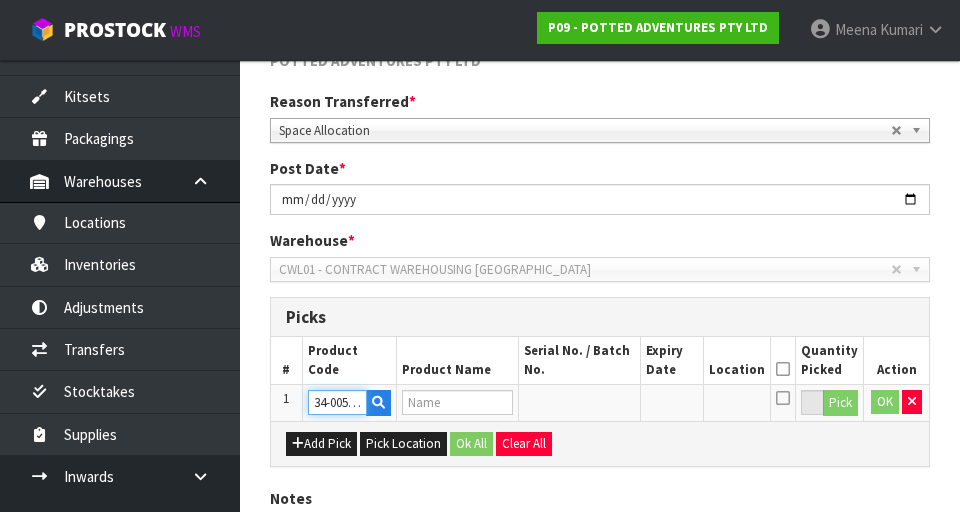 scroll, scrollTop: 0, scrollLeft: 17, axis: horizontal 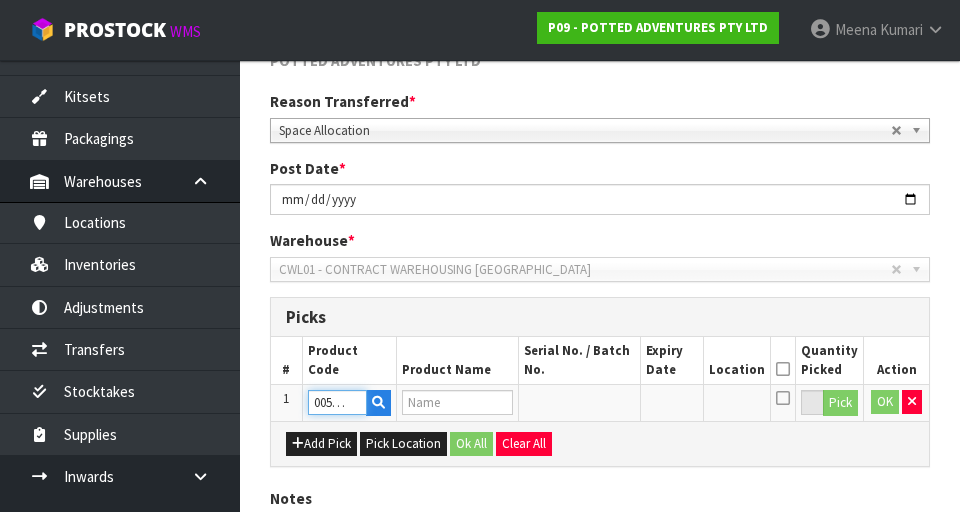 type on "CORFU WATERING CAN WHITE" 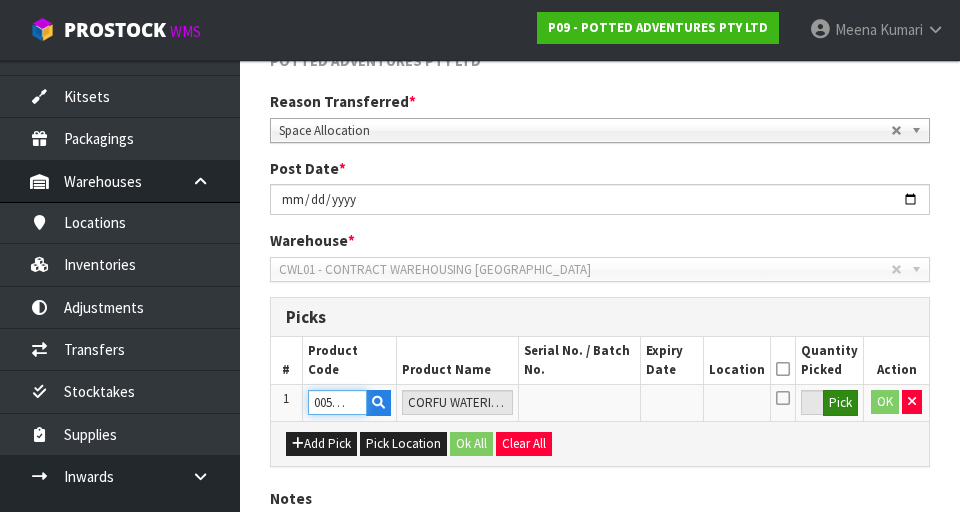 type on "34-005-WHT" 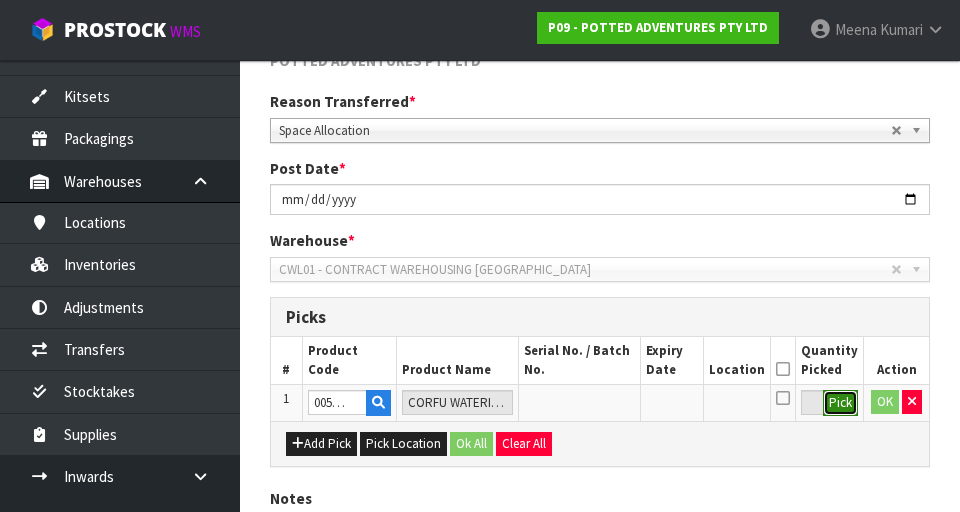 click on "Pick" at bounding box center [840, 403] 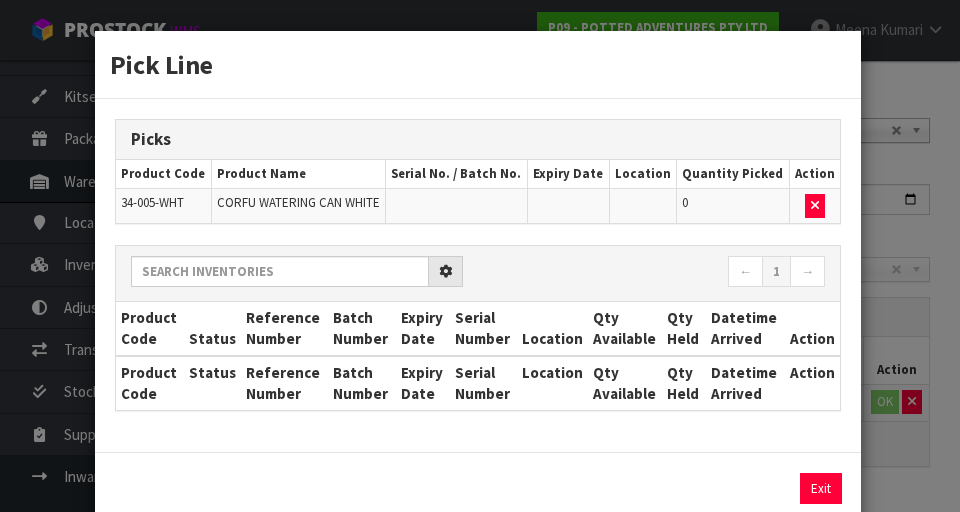 scroll, scrollTop: 0, scrollLeft: 0, axis: both 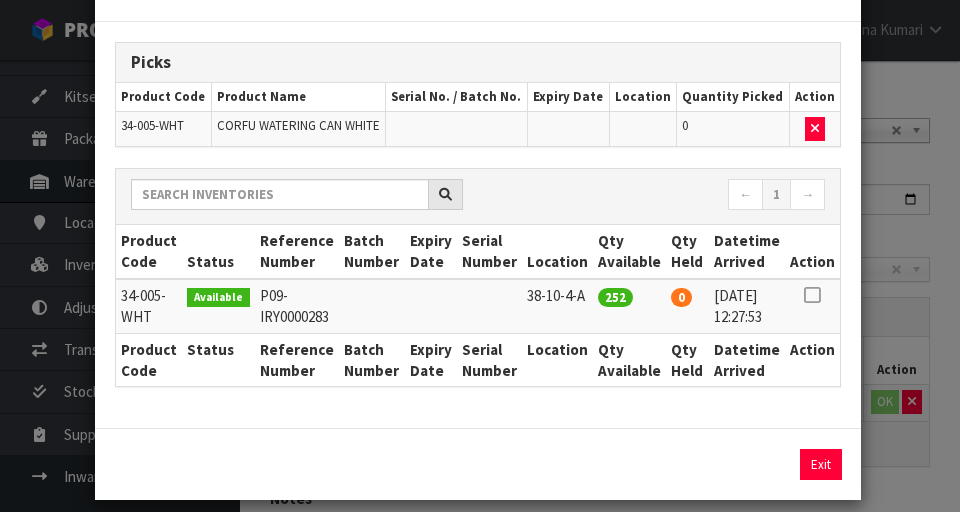 click at bounding box center (812, 295) 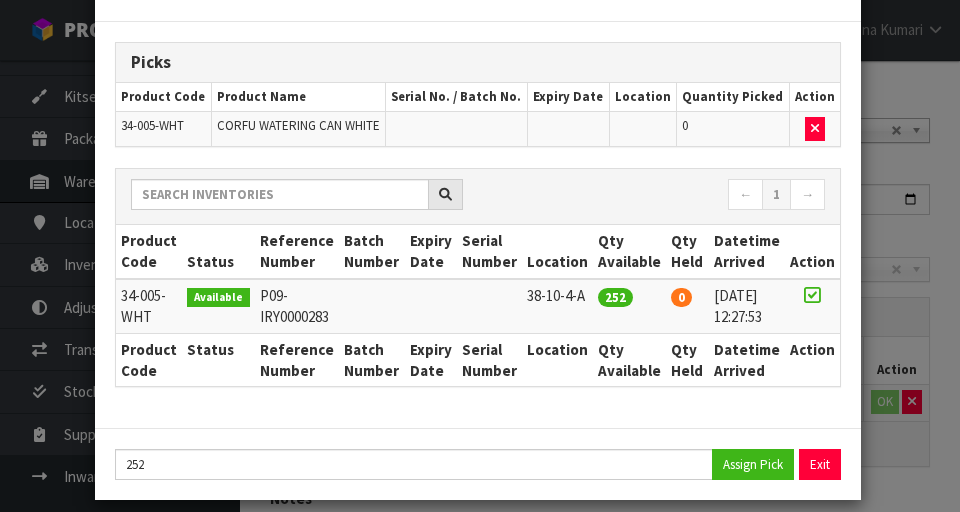 scroll, scrollTop: 97, scrollLeft: 0, axis: vertical 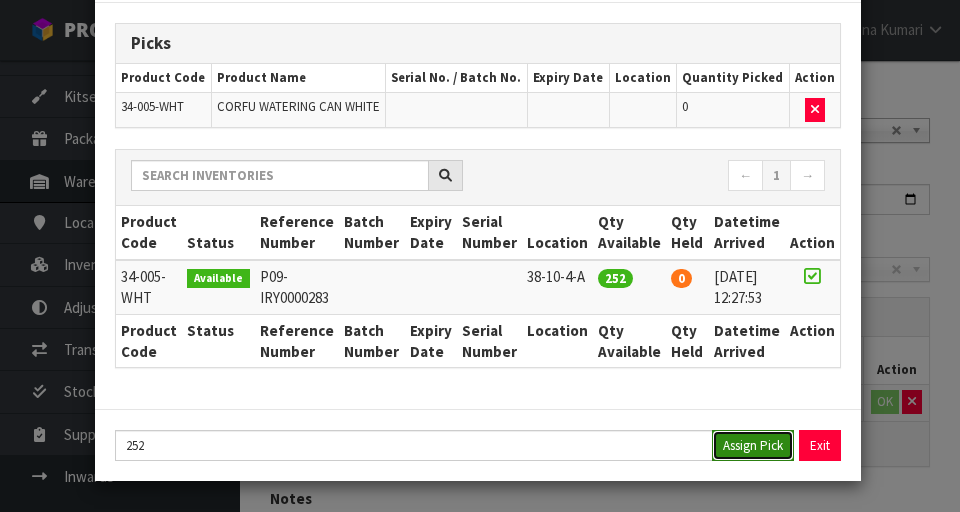 click on "Assign Pick" at bounding box center (753, 445) 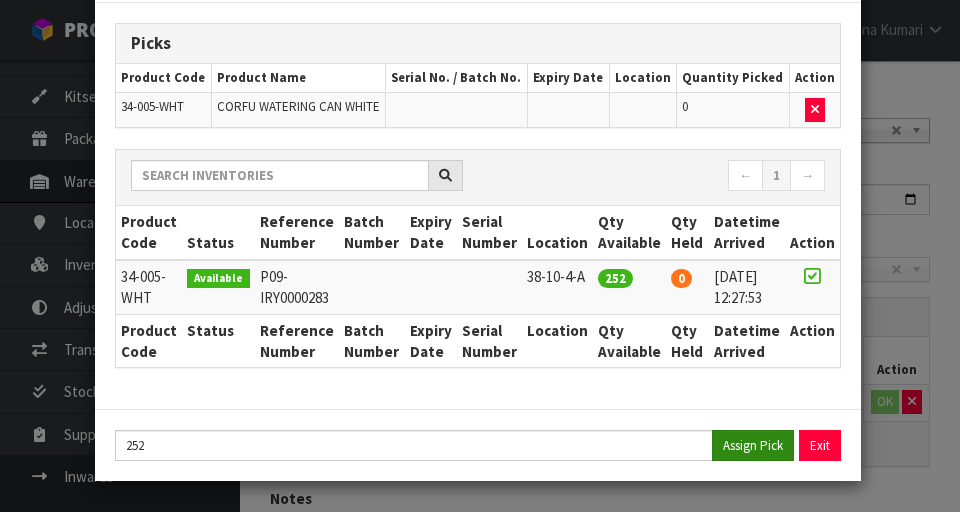 type on "252" 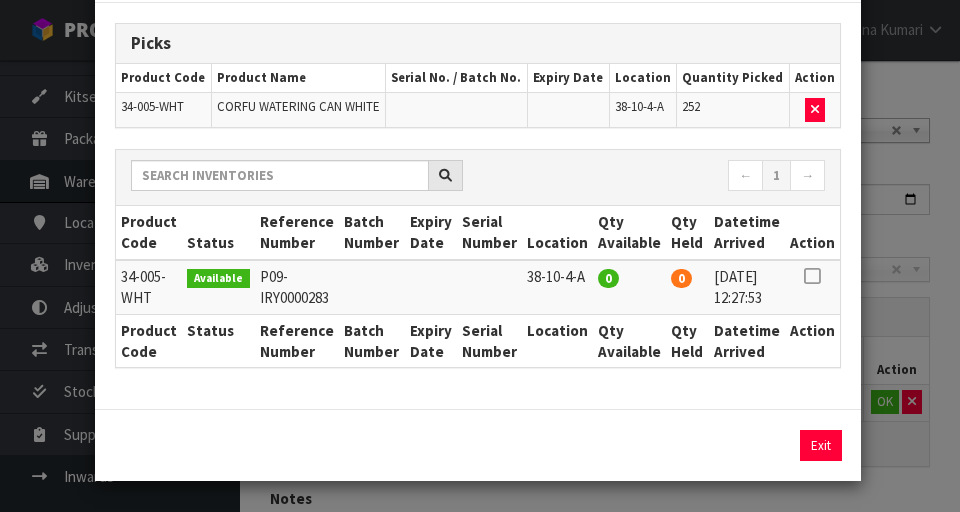 click on "Pick Line
Picks
Product Code
Product Name
Serial No. / Batch No.
Expiry Date
Location
Quantity Picked
Action
34-005-WHT
CORFU WATERING CAN WHITE
38-10-4-A
252
←
1
→
Product Code
Status
Reference Number
Batch Number
Expiry Date
Serial Number
Location
Qty Available
Qty Held
Datetime Arrived
Action
0 0" at bounding box center (480, 256) 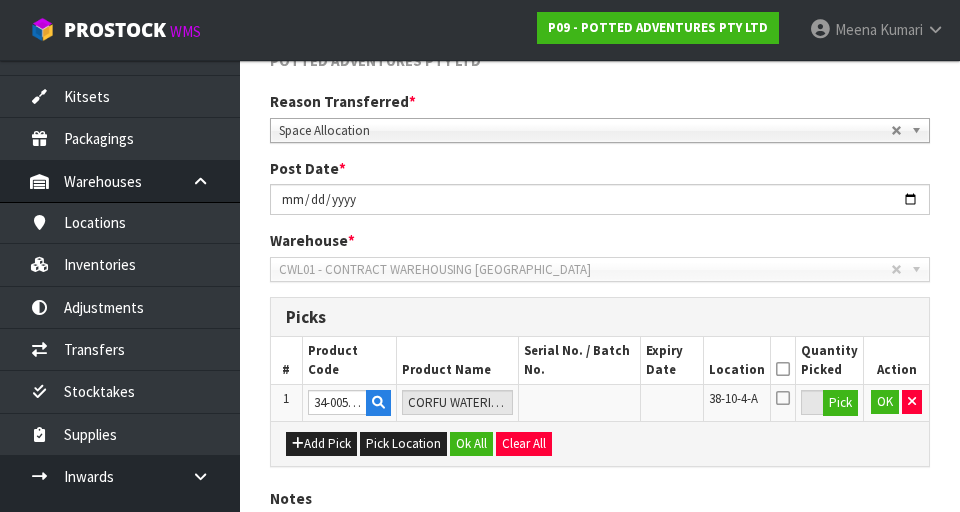 click at bounding box center [783, 369] 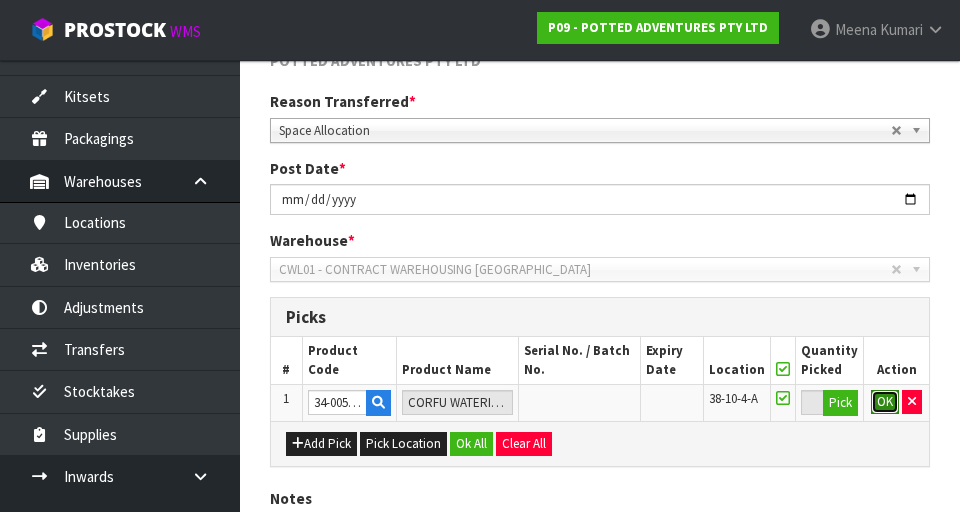click on "OK" at bounding box center [885, 402] 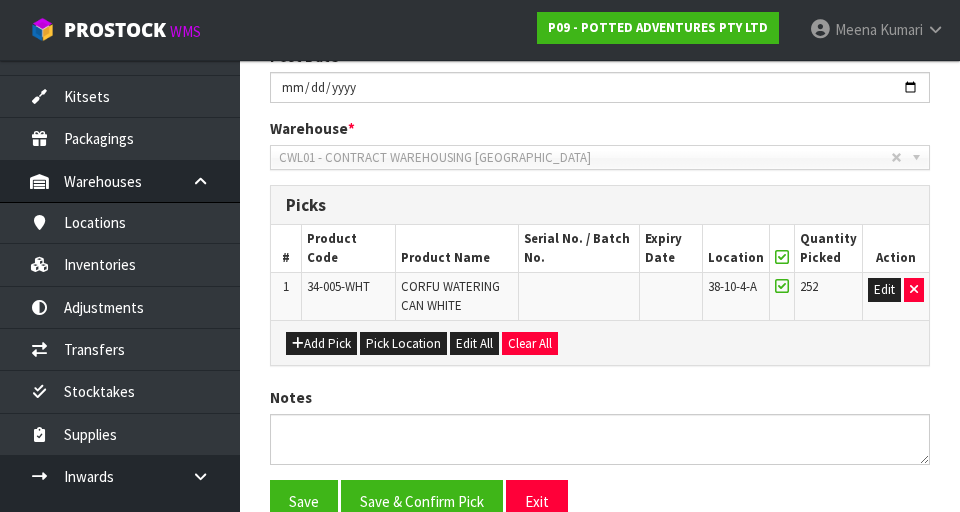 scroll, scrollTop: 468, scrollLeft: 0, axis: vertical 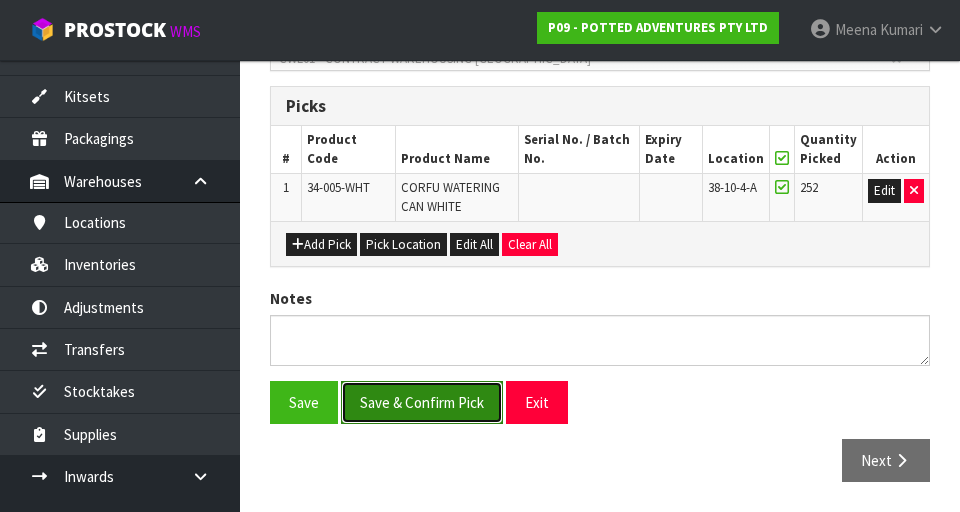 click on "Save & Confirm Pick" at bounding box center (422, 402) 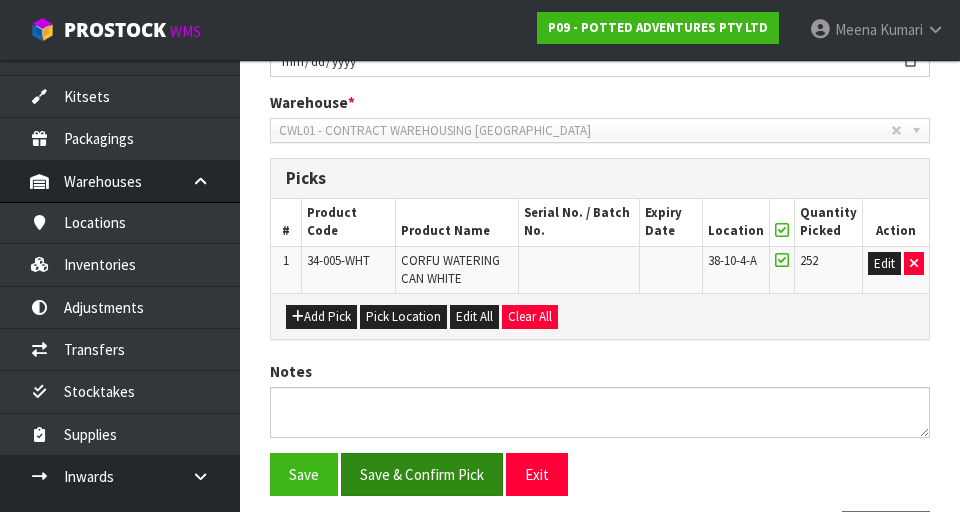 scroll, scrollTop: 0, scrollLeft: 0, axis: both 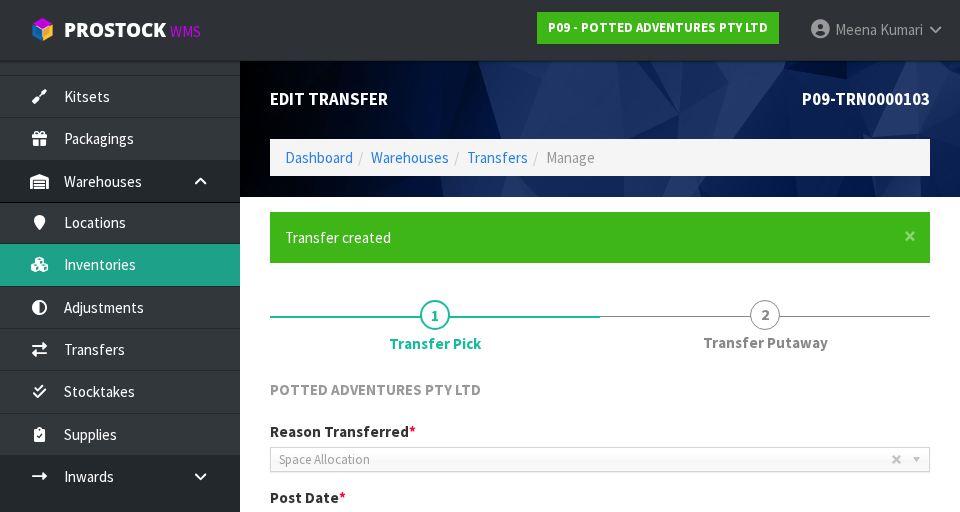 click on "Inventories" at bounding box center (120, 264) 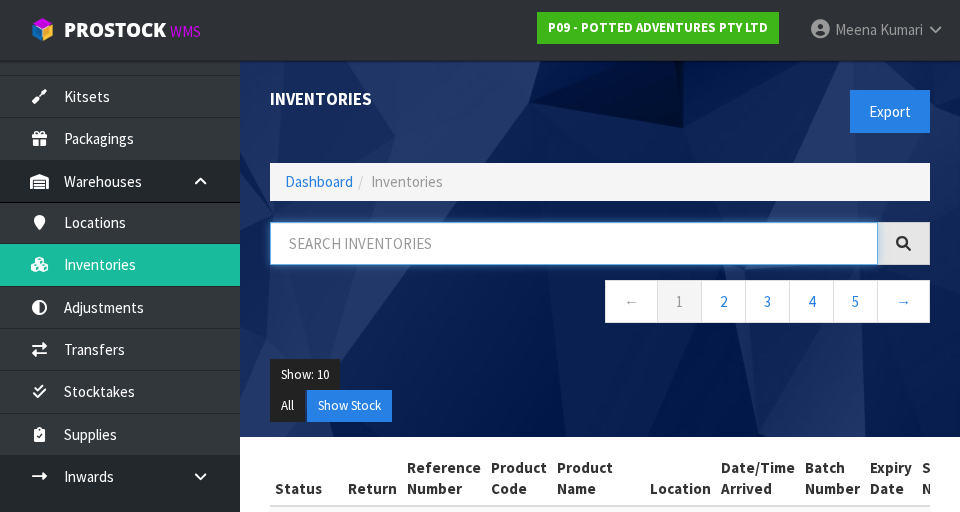 click at bounding box center [574, 243] 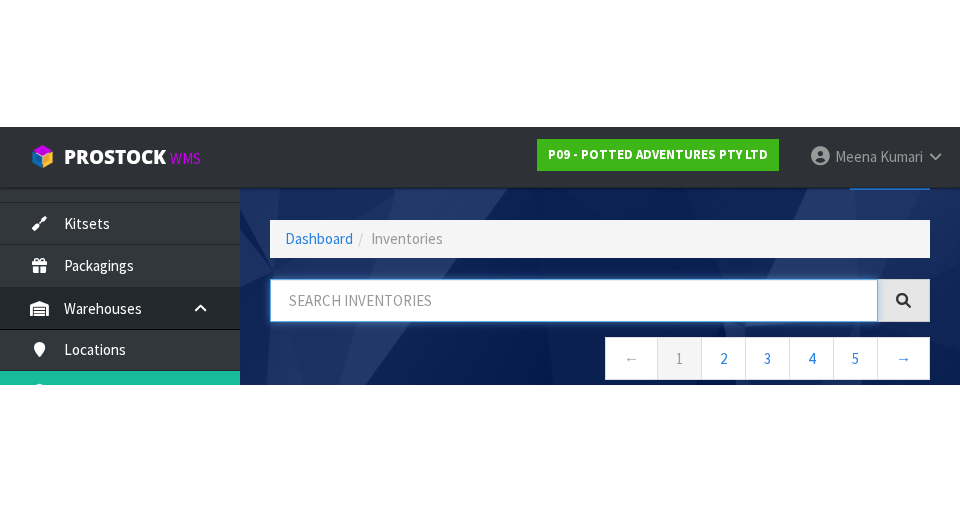 scroll, scrollTop: 114, scrollLeft: 0, axis: vertical 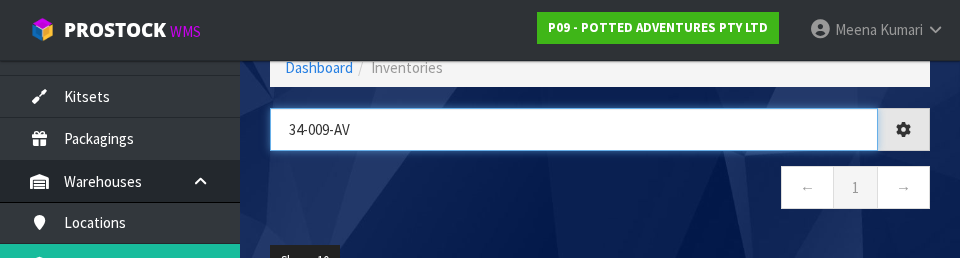 type on "34-009-AV" 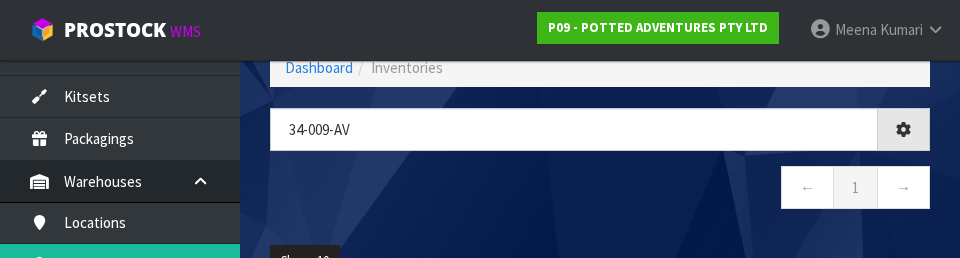 click on "←
1
→" at bounding box center [600, 190] 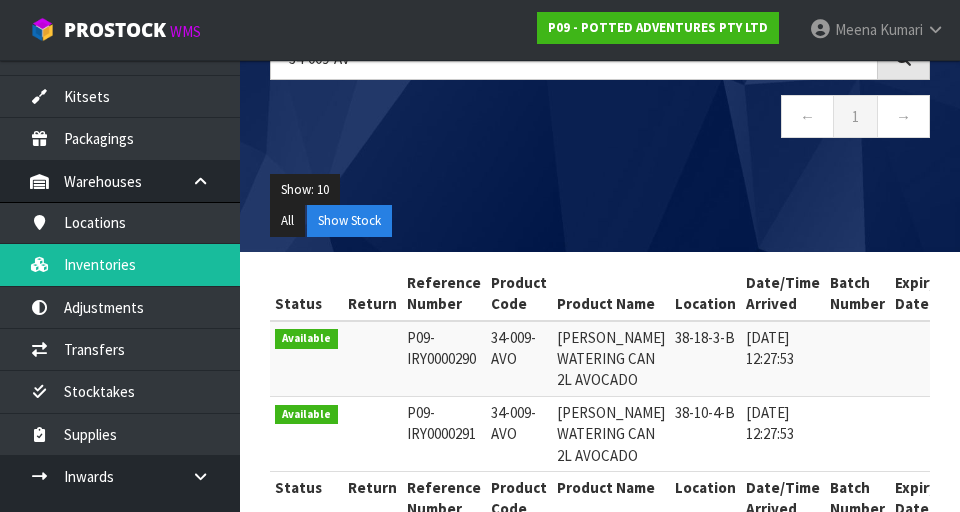 scroll, scrollTop: 277, scrollLeft: 0, axis: vertical 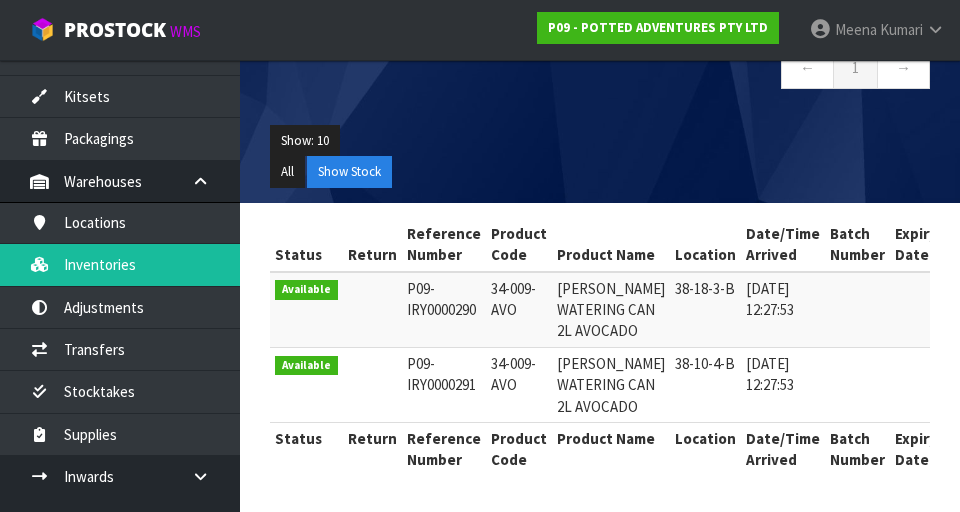 copy on "34-009-AVO" 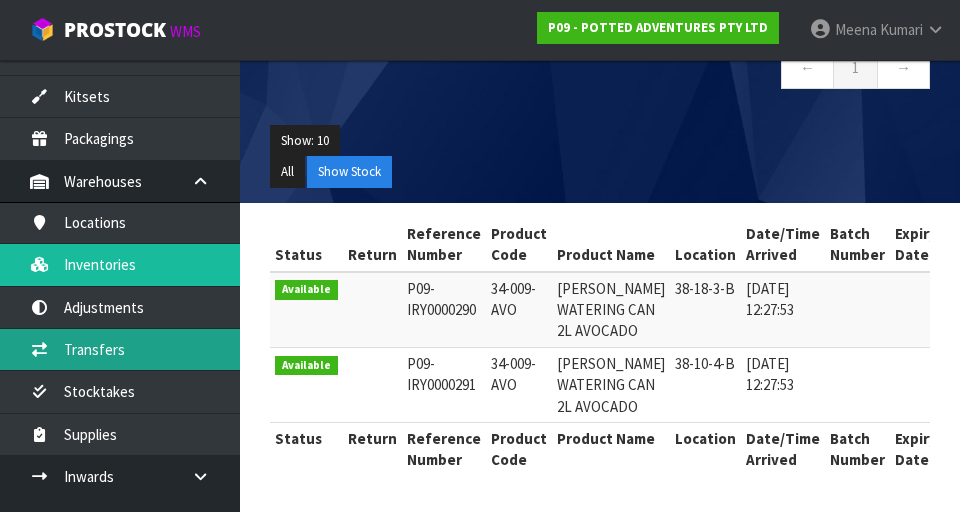 click on "Transfers" at bounding box center [120, 349] 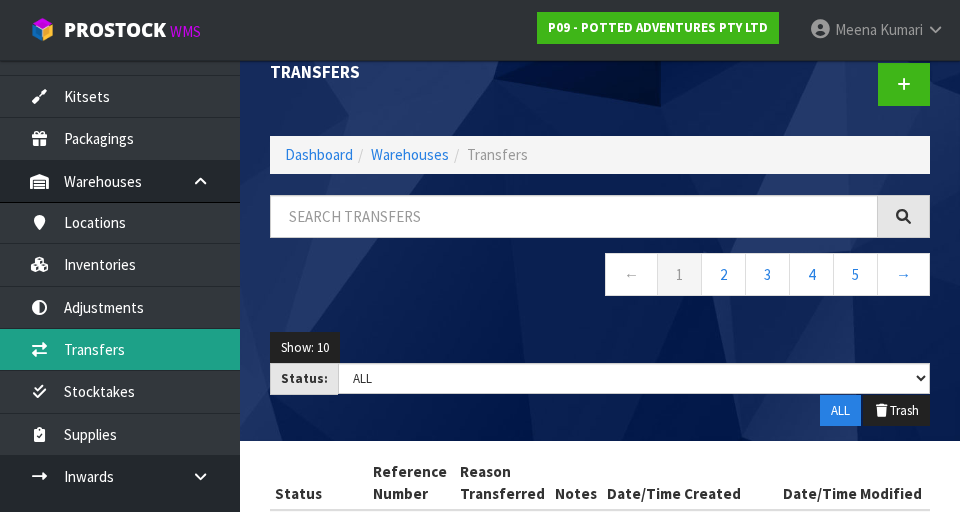 scroll, scrollTop: 0, scrollLeft: 0, axis: both 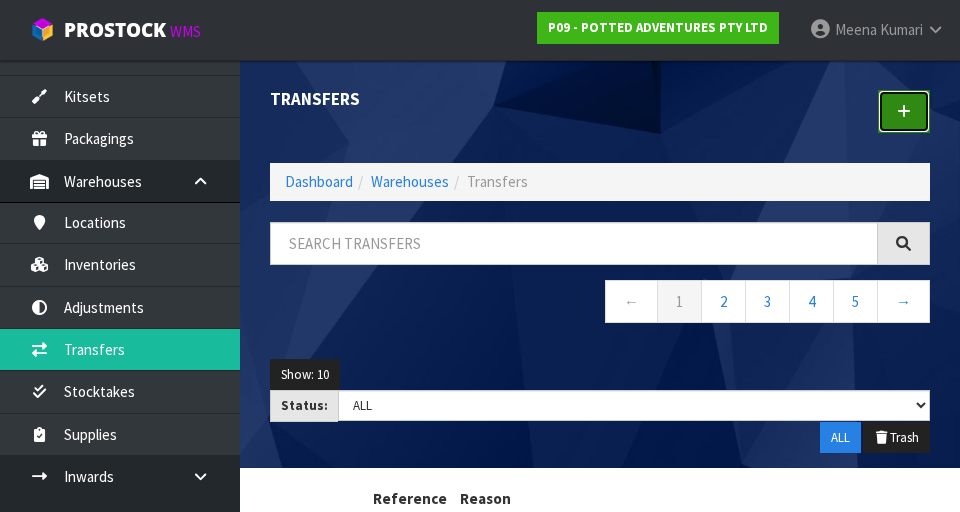 click at bounding box center (904, 111) 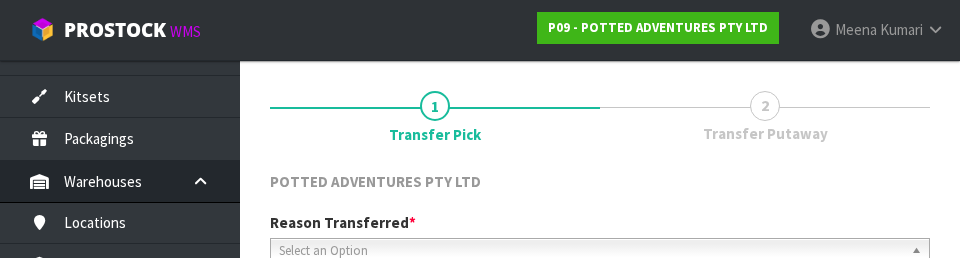 scroll, scrollTop: 276, scrollLeft: 0, axis: vertical 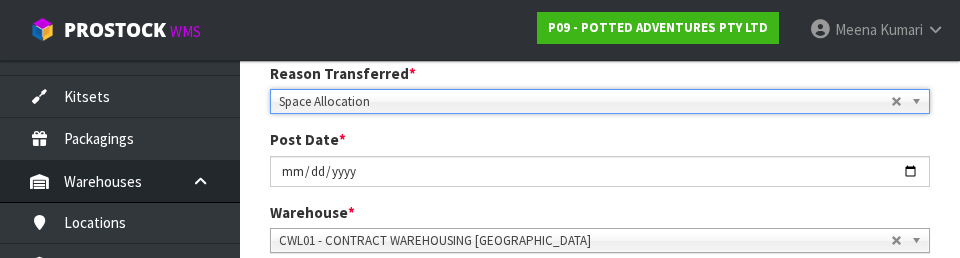 click on "1
Transfer Pick
2
Transfer Putaway
POTTED ADVENTURES PTY LTD
Reason Transferred  *
Space Allocation Damage Expired Stock Repair QA
Space Allocation
Space Allocation Damage Expired Stock Repair QA
Post Date  *
[DATE]
Warehouse  *
01 - CONTRACT WAREHOUSING MAIN 02 - CONTRACT WAREHOUSING NO 2 CHC - CWL [GEOGRAPHIC_DATA] WAIHEKE - SOLAR SHOP [GEOGRAPHIC_DATA] - CONTRACT WAREHOUSING [GEOGRAPHIC_DATA] - CONTRACT WAREHOUSING [DEMOGRAPHIC_DATA] RUBY CWL03 - CONTRACT WAREHOUSING NEILPARK
CWL01 - CONTRACT WAREHOUSING [GEOGRAPHIC_DATA]
Picks
#
Product	Code" at bounding box center [600, 294] 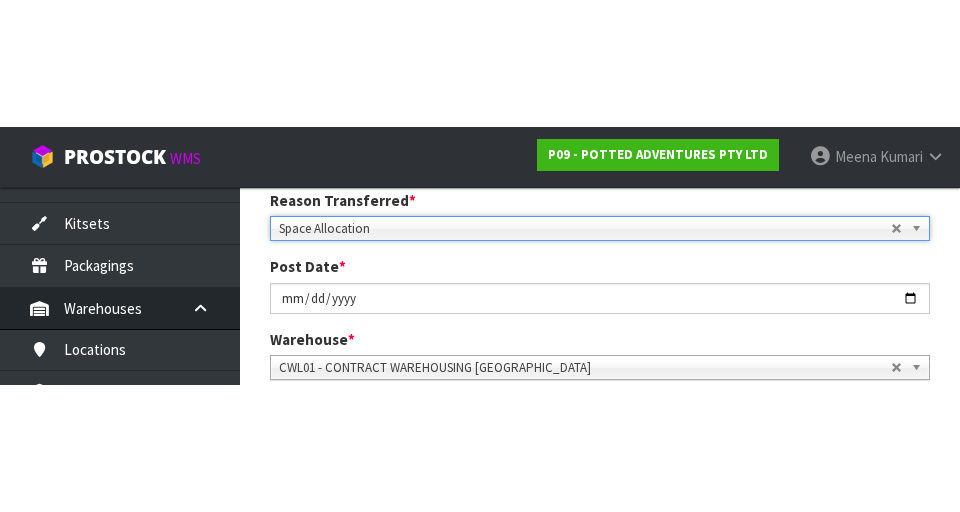 scroll, scrollTop: 285, scrollLeft: 0, axis: vertical 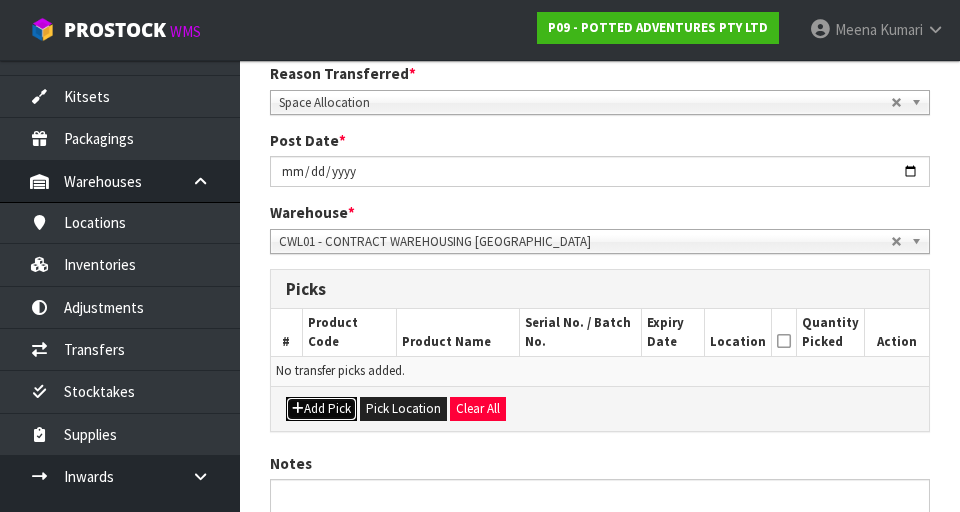 click on "Add Pick" at bounding box center [321, 409] 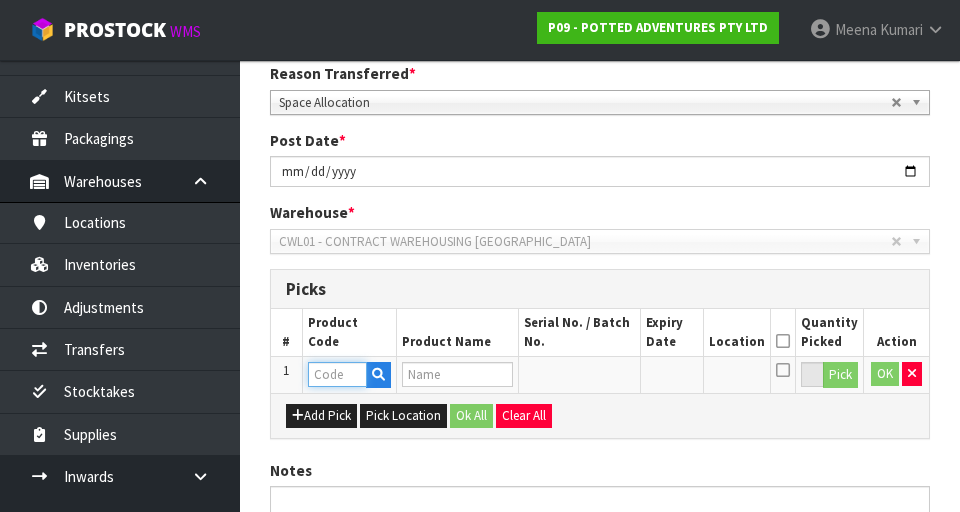 paste on "34-009-AVO" 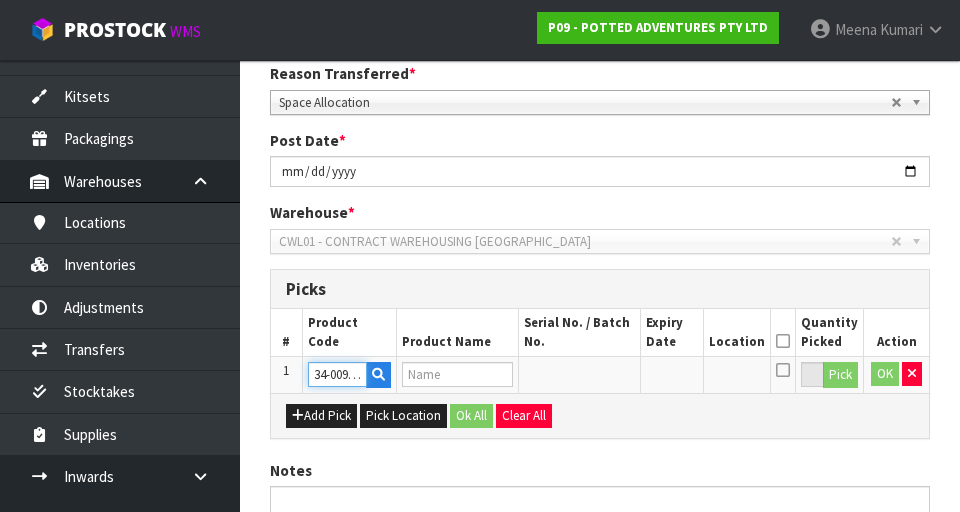 scroll, scrollTop: 0, scrollLeft: 14, axis: horizontal 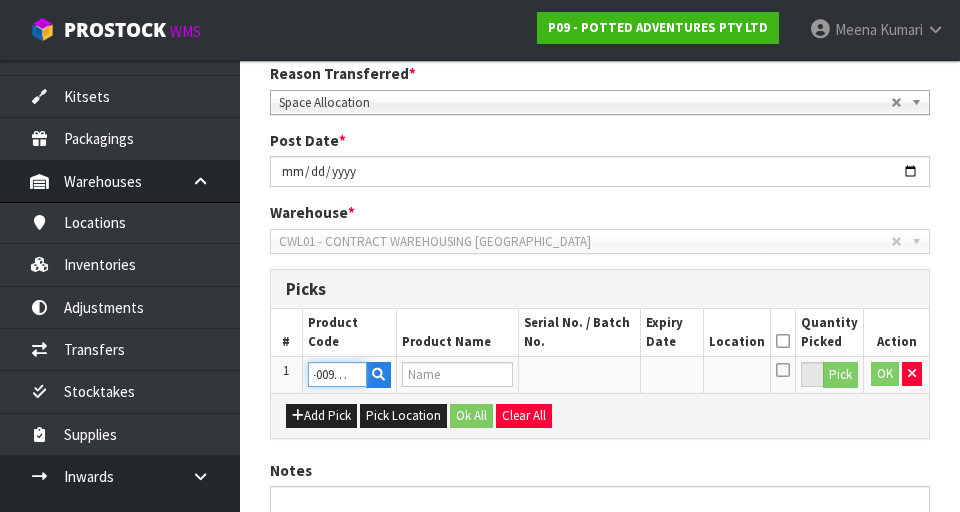 type on "[PERSON_NAME] WATERING CAN 2L AVOCADO" 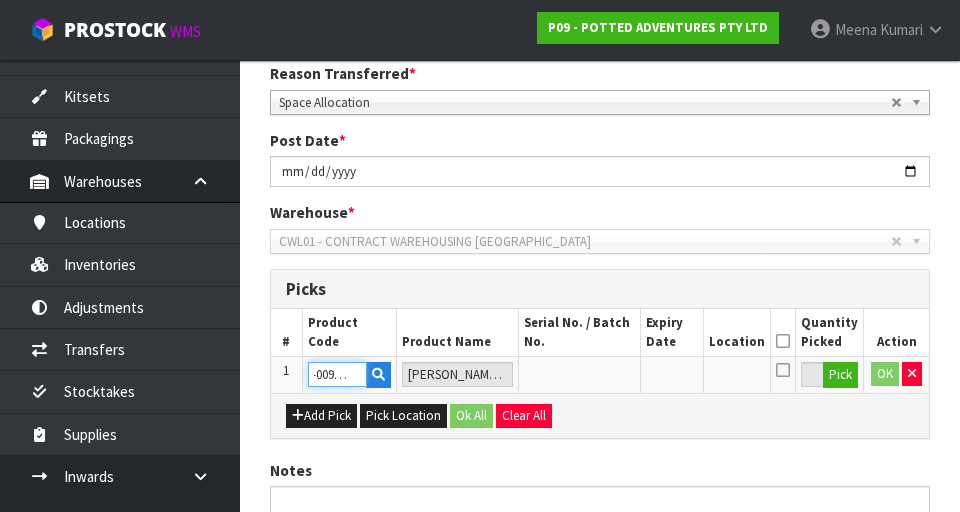 type on "34-009-AVO" 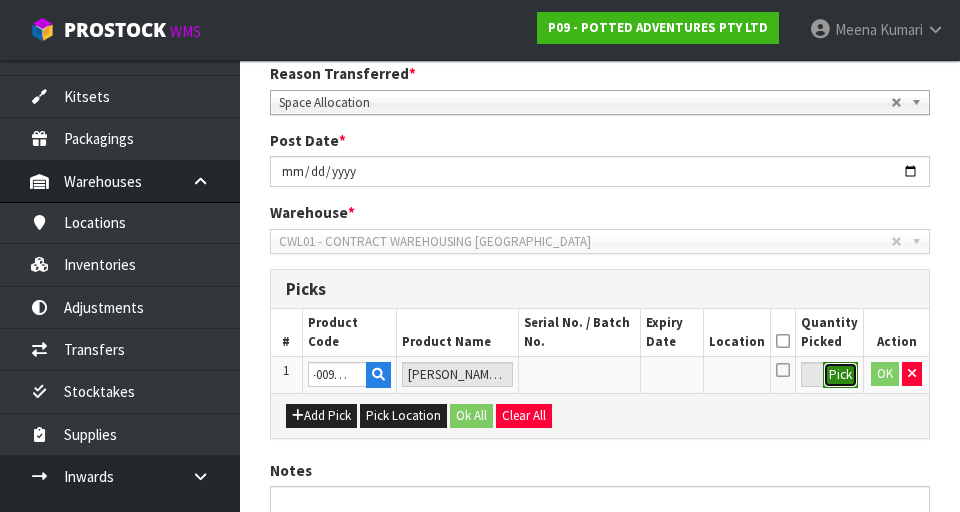 click on "Pick" at bounding box center (840, 375) 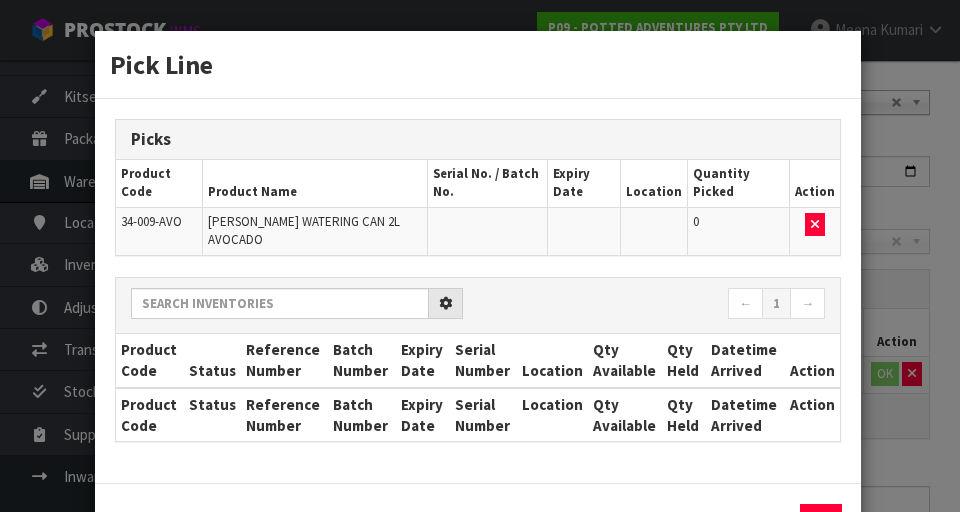 scroll, scrollTop: 0, scrollLeft: 0, axis: both 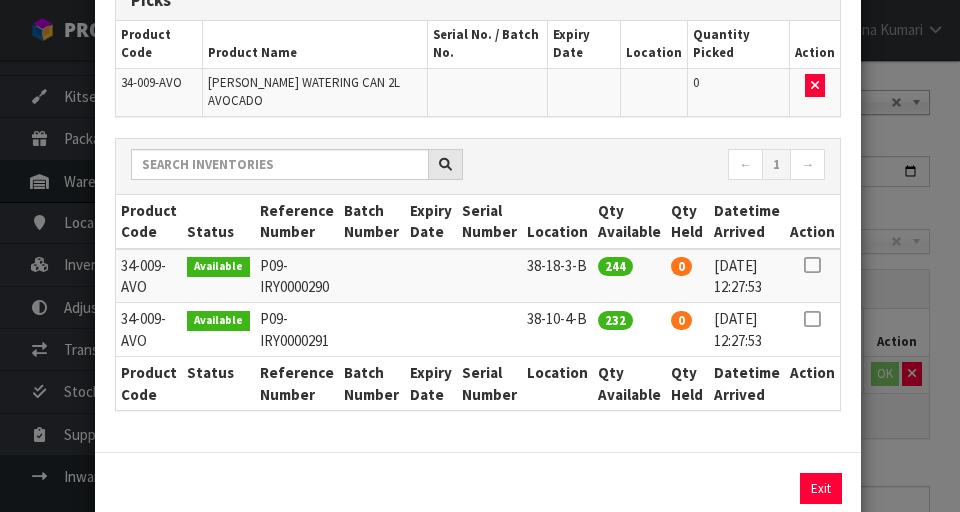 click at bounding box center [812, 319] 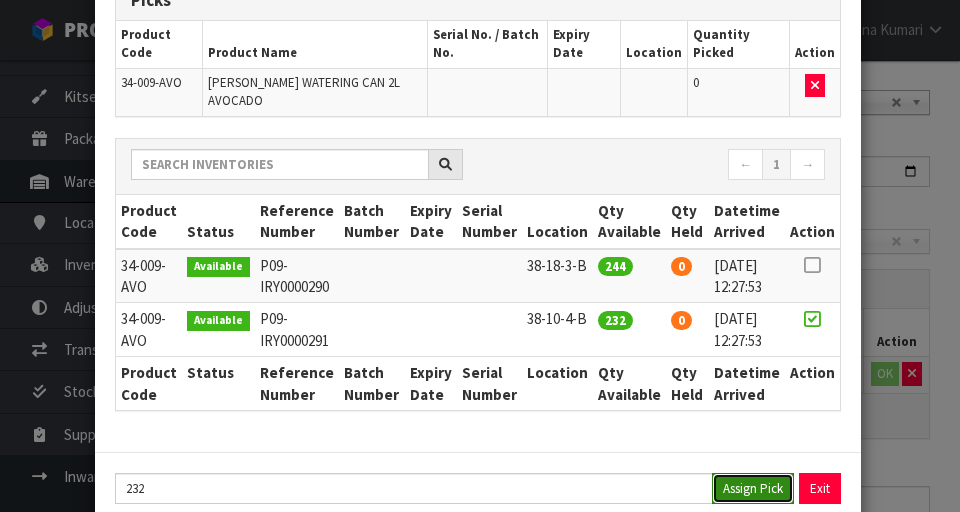 click on "Assign Pick" at bounding box center (753, 488) 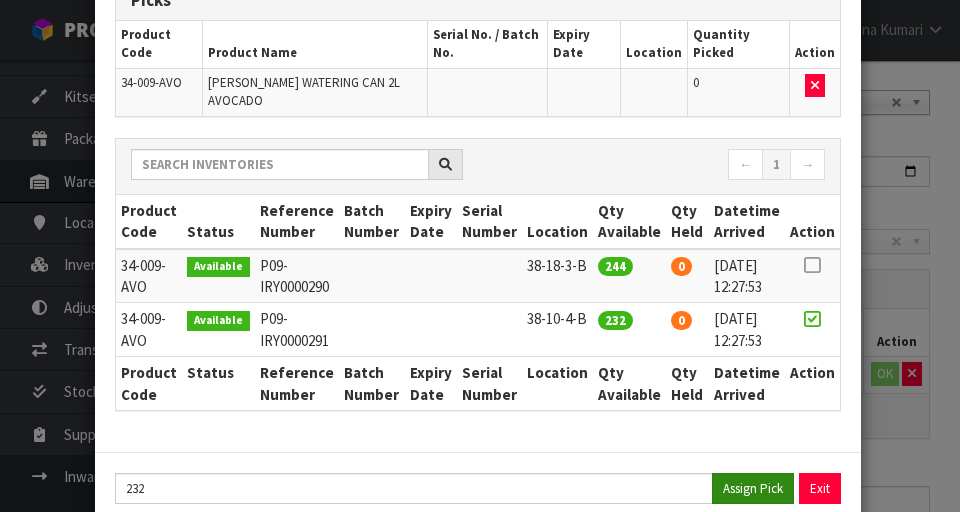 type on "232" 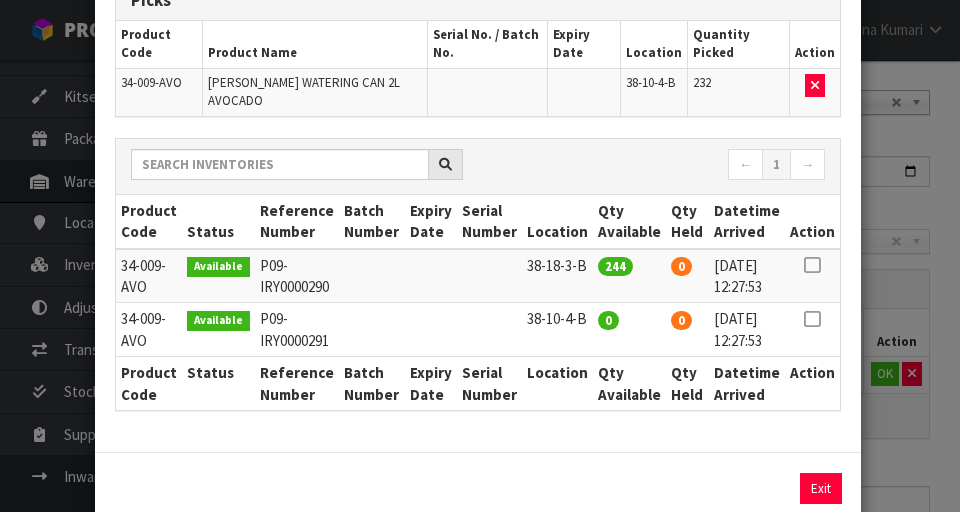 click on "Pick Line
Picks
Product Code
Product Name
Serial No. / Batch No.
Expiry Date
Location
Quantity Picked
Action
34-009-[PERSON_NAME] WATERING CAN 2L AVOCADO
38-10-4-B
232
←
1
→
Product Code
Status
Reference Number
Batch Number
Expiry Date
Serial Number
Location
Qty Available
Qty Held
Datetime Arrived
Action
0" at bounding box center (480, 256) 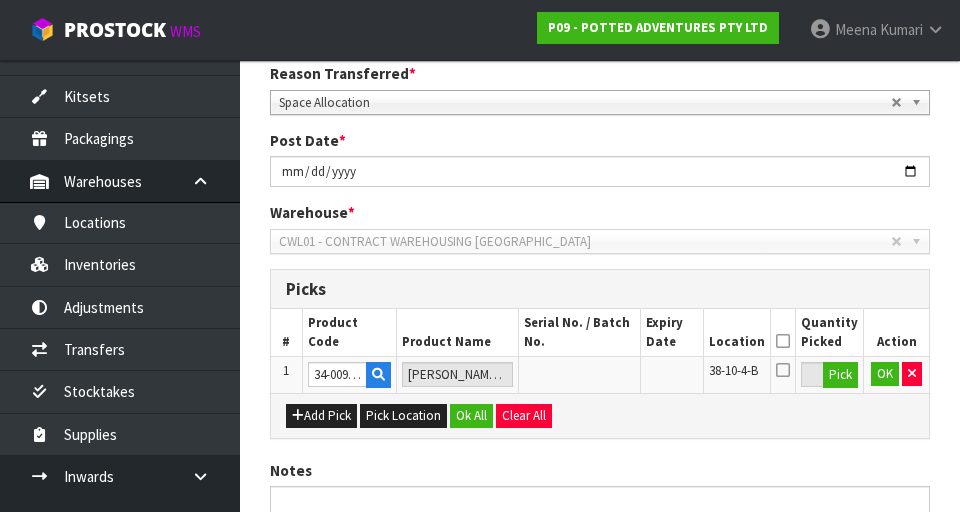 click at bounding box center [783, 341] 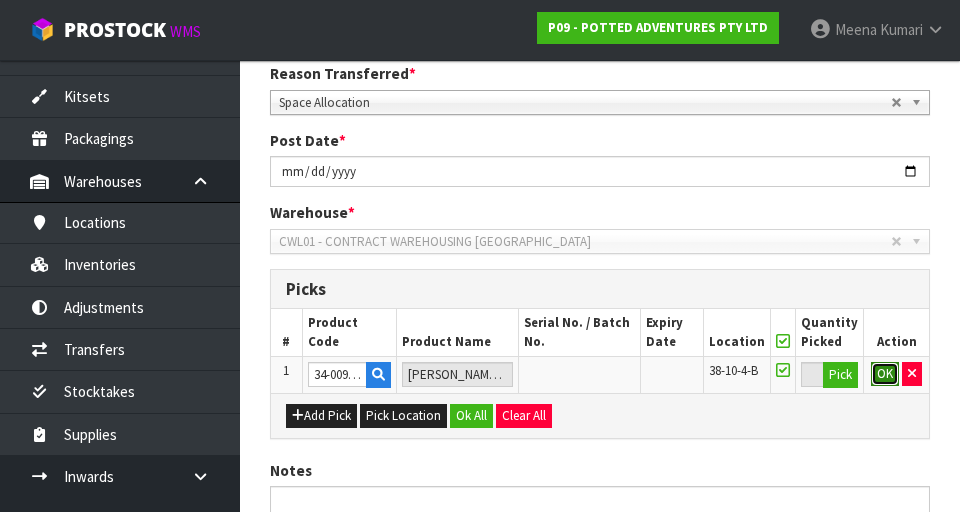 click on "OK" at bounding box center (885, 374) 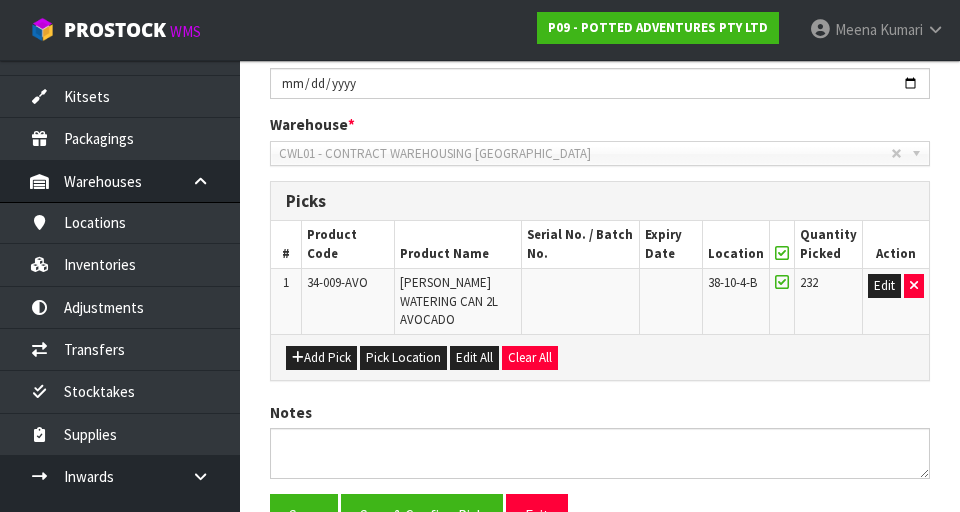scroll, scrollTop: 468, scrollLeft: 0, axis: vertical 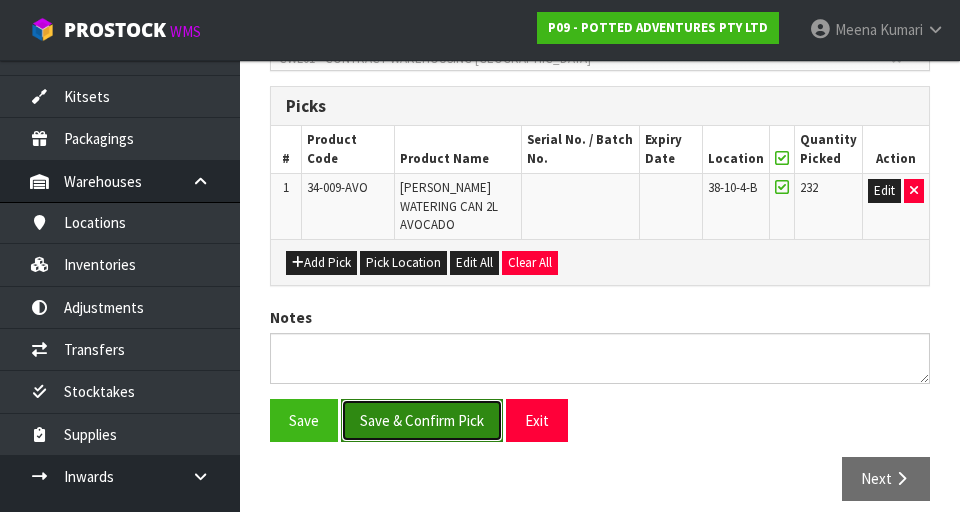 click on "Save & Confirm Pick" at bounding box center (422, 420) 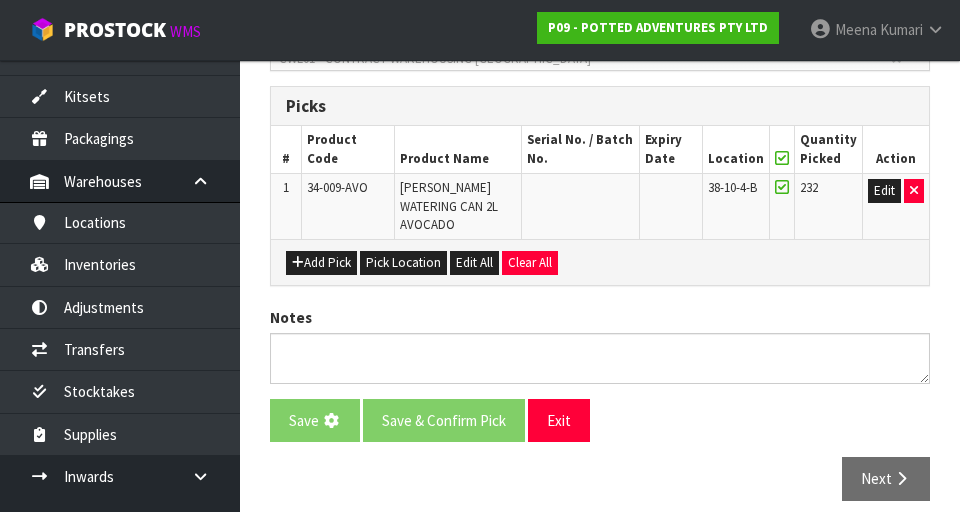 scroll, scrollTop: 0, scrollLeft: 0, axis: both 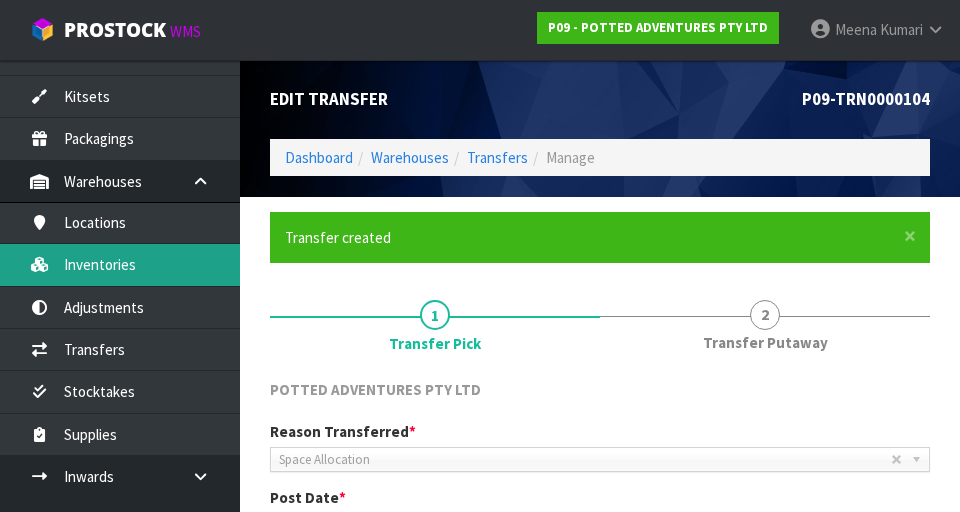 click on "Inventories" at bounding box center (120, 264) 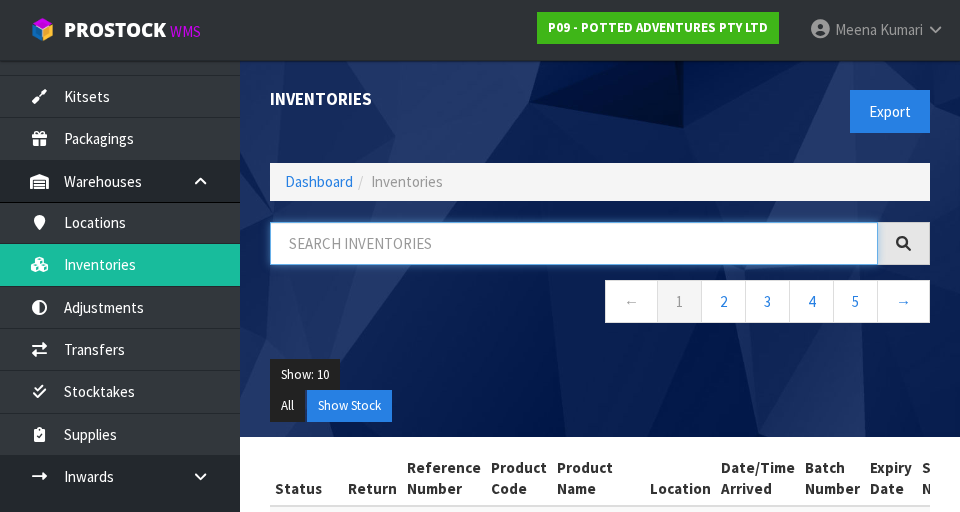 click at bounding box center [574, 243] 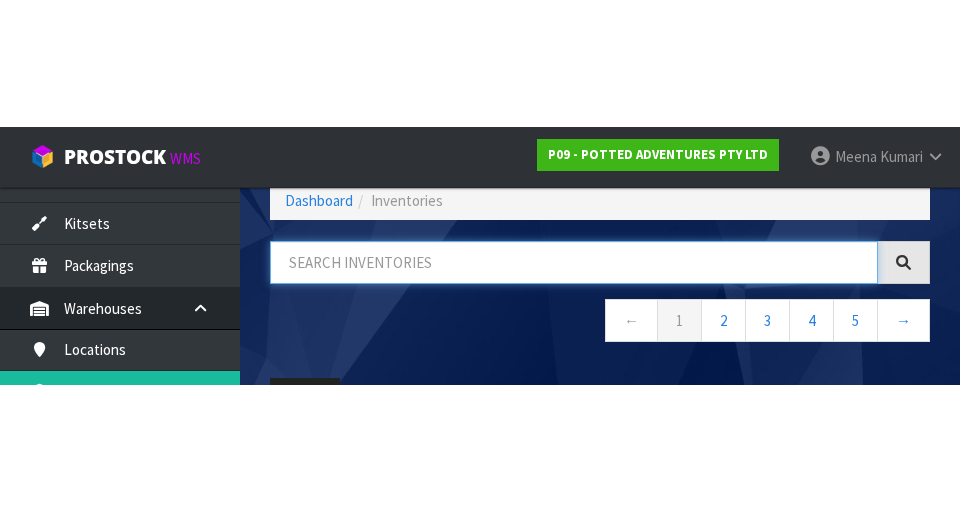 scroll, scrollTop: 114, scrollLeft: 0, axis: vertical 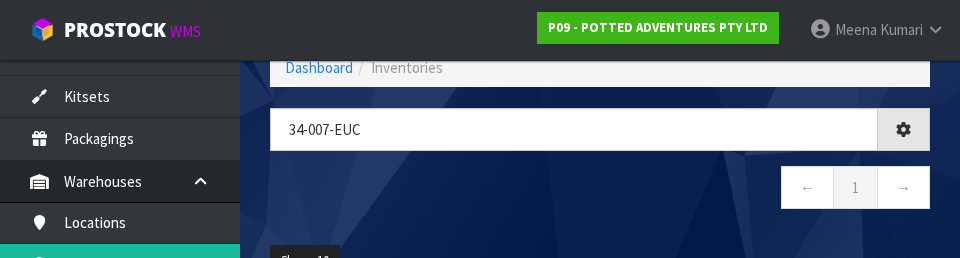 click on "←
1
→" at bounding box center (600, 190) 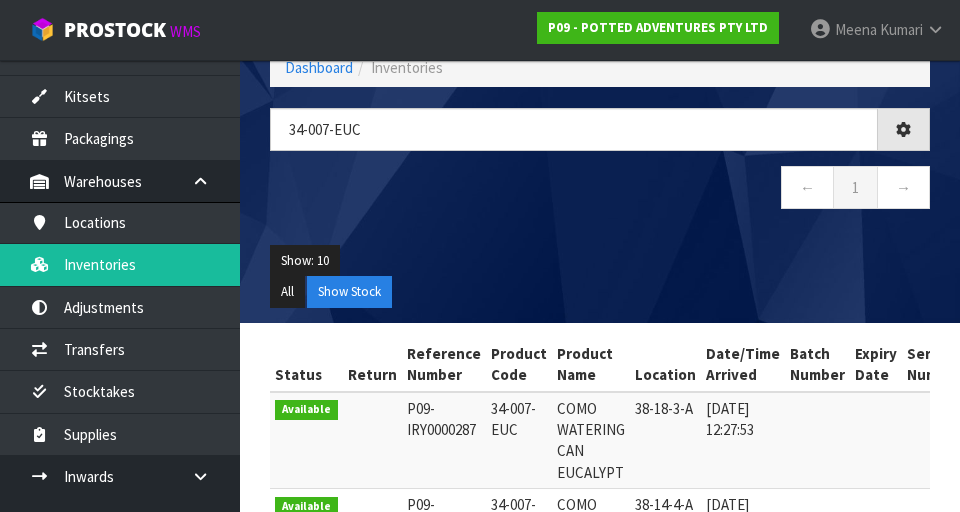 type on "34-007-EUC" 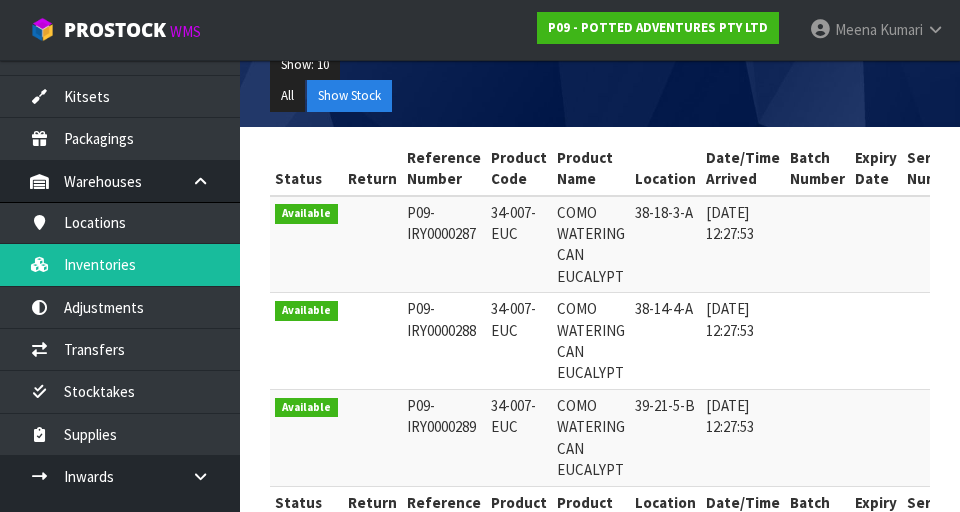 scroll, scrollTop: 341, scrollLeft: 0, axis: vertical 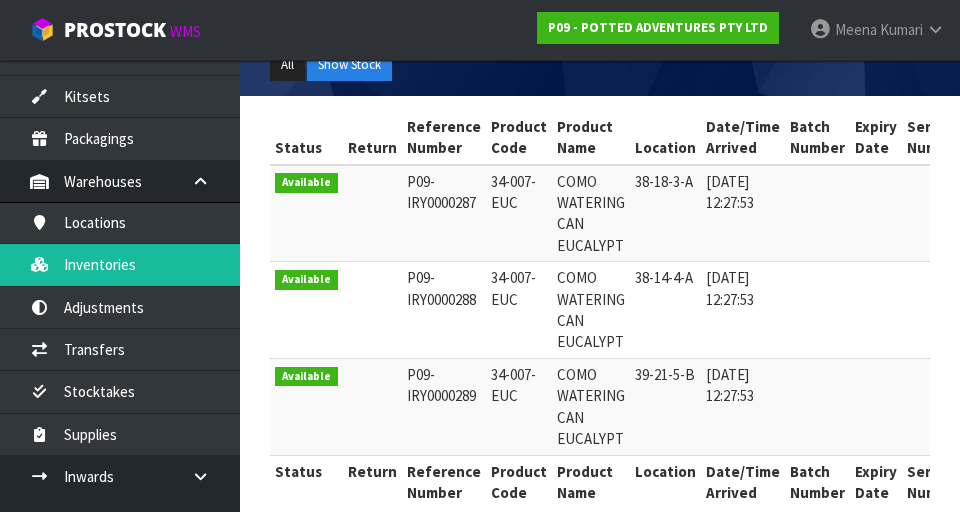 copy on "34-007-EUC" 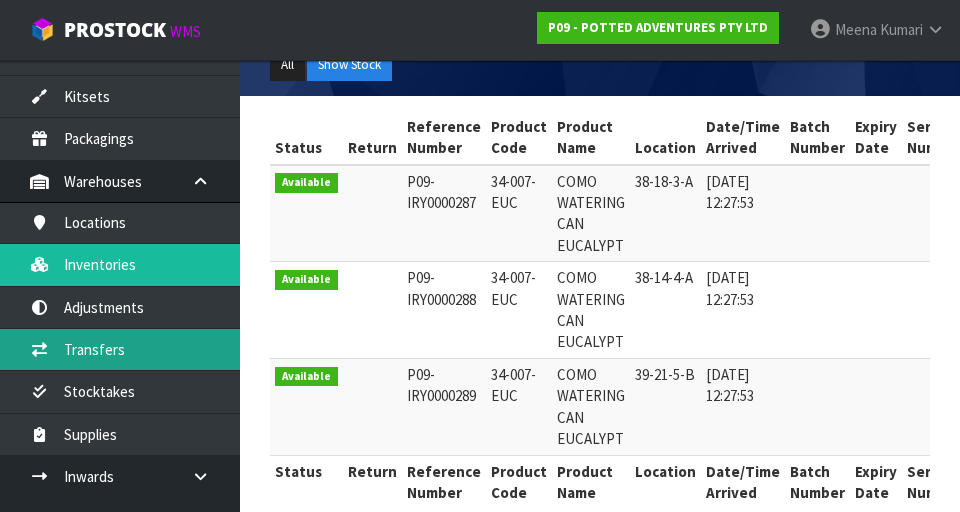 click on "Transfers" at bounding box center (120, 349) 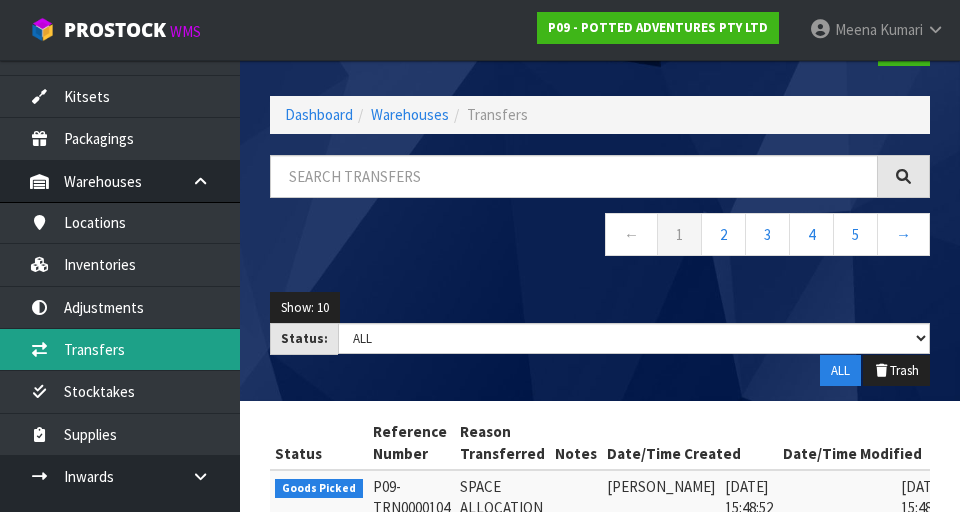 scroll, scrollTop: 0, scrollLeft: 0, axis: both 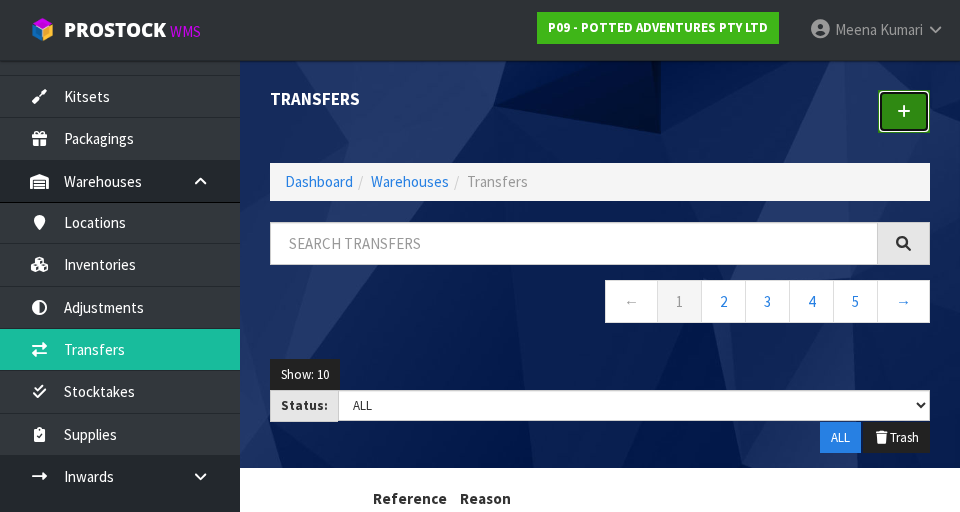 click at bounding box center (904, 111) 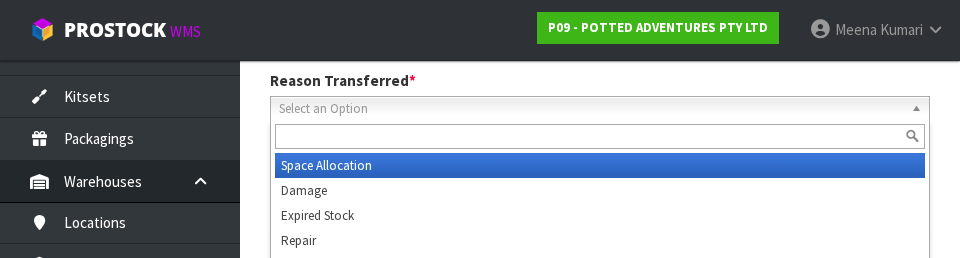 scroll, scrollTop: 276, scrollLeft: 0, axis: vertical 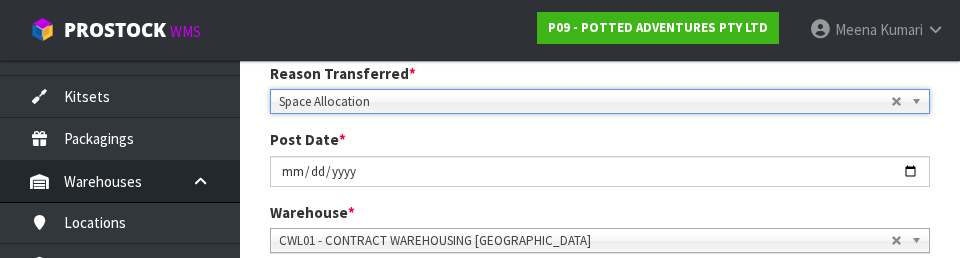 click on "1
Transfer Pick
2
Transfer Putaway
POTTED ADVENTURES PTY LTD
Reason Transferred  *
Space Allocation Damage Expired Stock Repair QA
Space Allocation
Space Allocation Damage Expired Stock Repair QA
Post Date  *
[DATE]
Warehouse  *
01 - CONTRACT WAREHOUSING MAIN 02 - CONTRACT WAREHOUSING NO 2 CHC - CWL [GEOGRAPHIC_DATA] WAIHEKE - SOLAR SHOP [GEOGRAPHIC_DATA] - CONTRACT WAREHOUSING [GEOGRAPHIC_DATA] - CONTRACT WAREHOUSING [DEMOGRAPHIC_DATA] RUBY CWL03 - CONTRACT WAREHOUSING NEILPARK
CWL01 - CONTRACT WAREHOUSING [GEOGRAPHIC_DATA]
Picks
#
Product	Code" at bounding box center (600, 294) 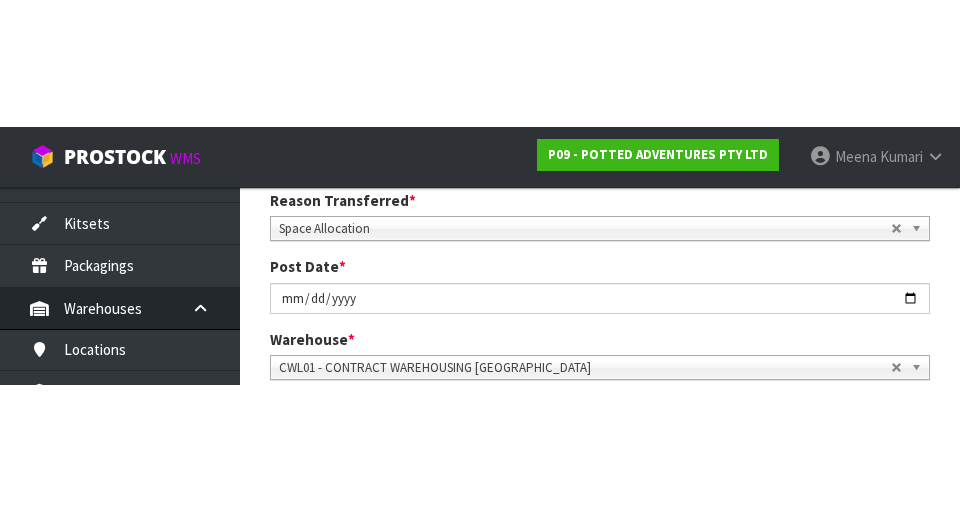 scroll, scrollTop: 285, scrollLeft: 0, axis: vertical 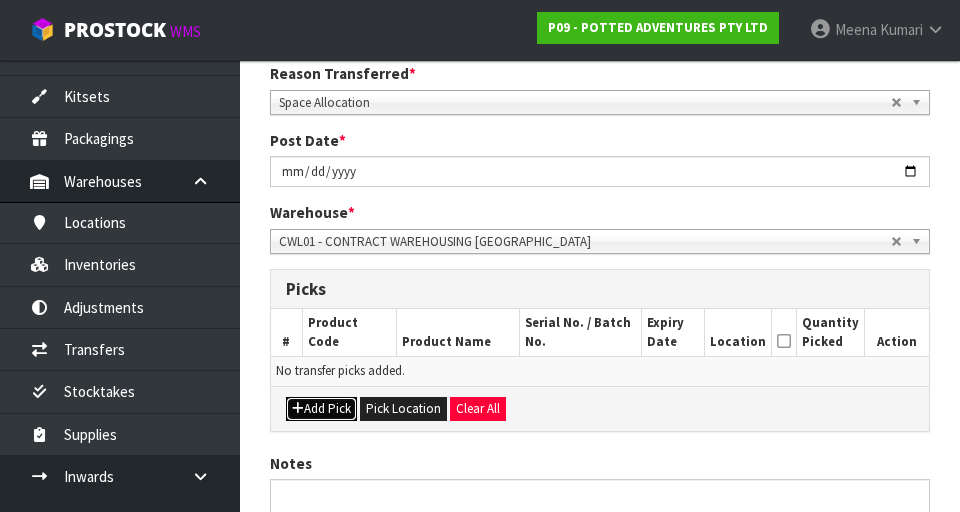 click on "Add Pick" at bounding box center [321, 409] 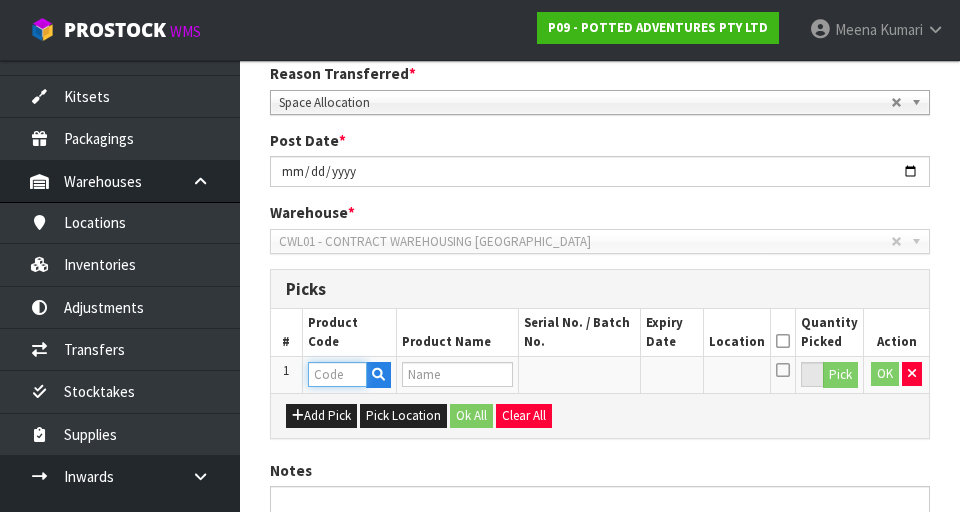 paste on "34-007-EUC" 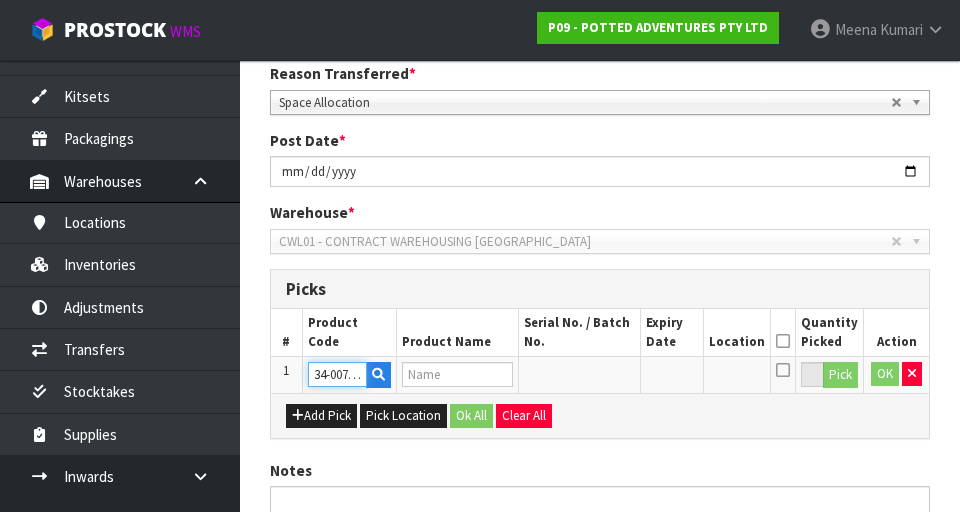 scroll, scrollTop: 0, scrollLeft: 15, axis: horizontal 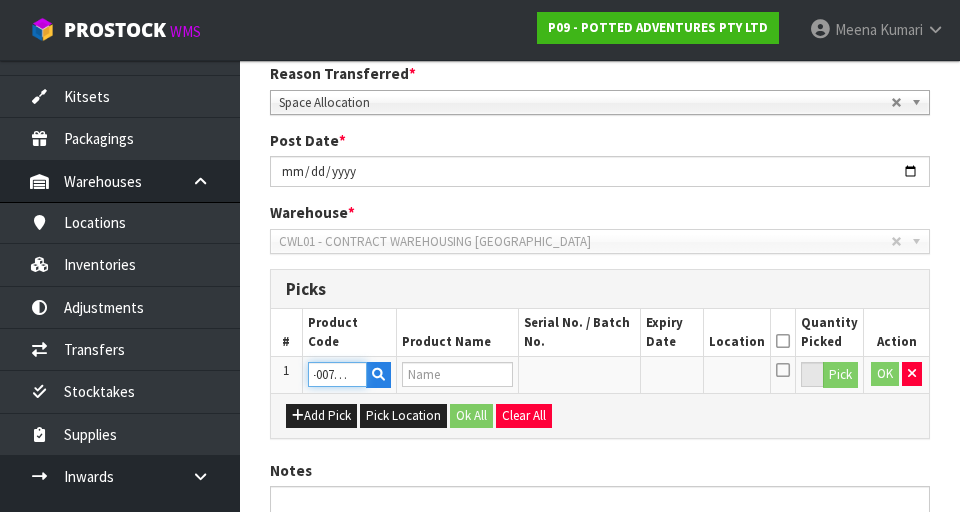 type on "COMO WATERING CAN EUCALYPT" 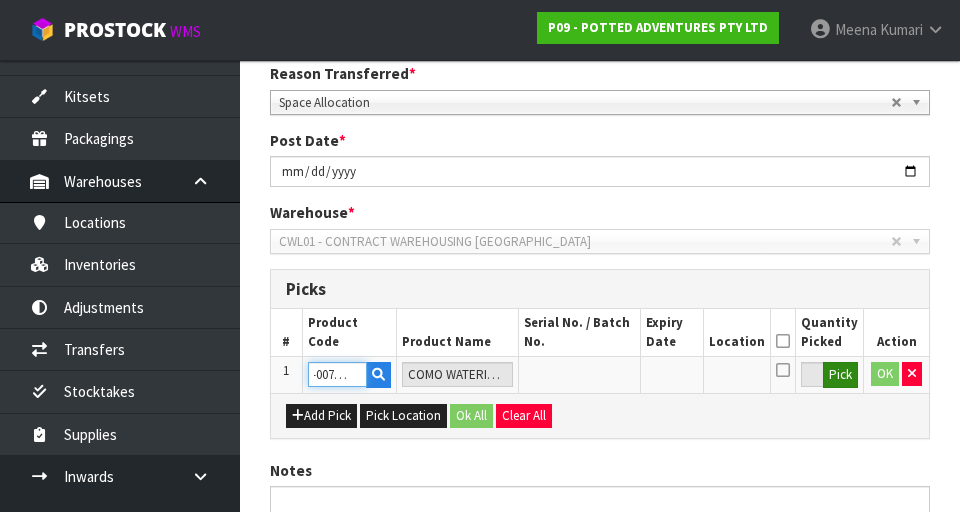 type on "34-007-EUC" 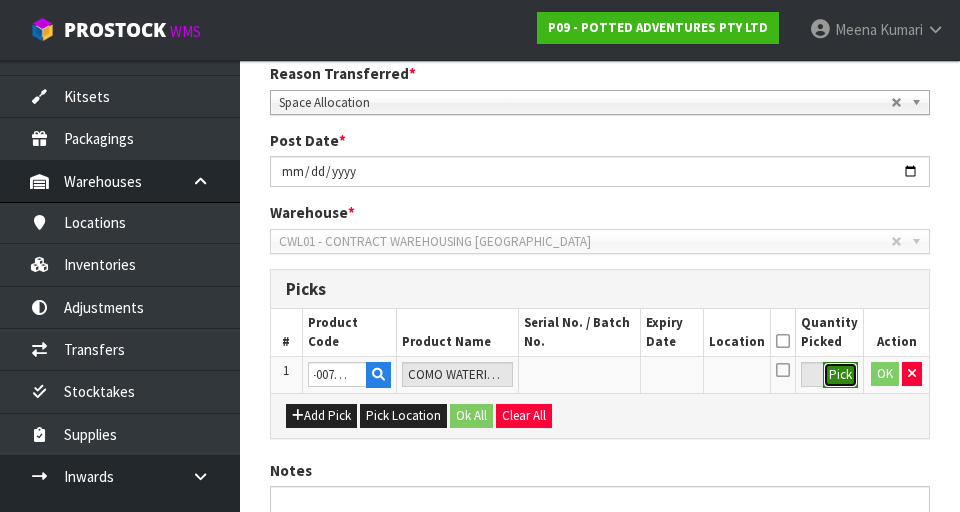 click on "Pick" at bounding box center (840, 375) 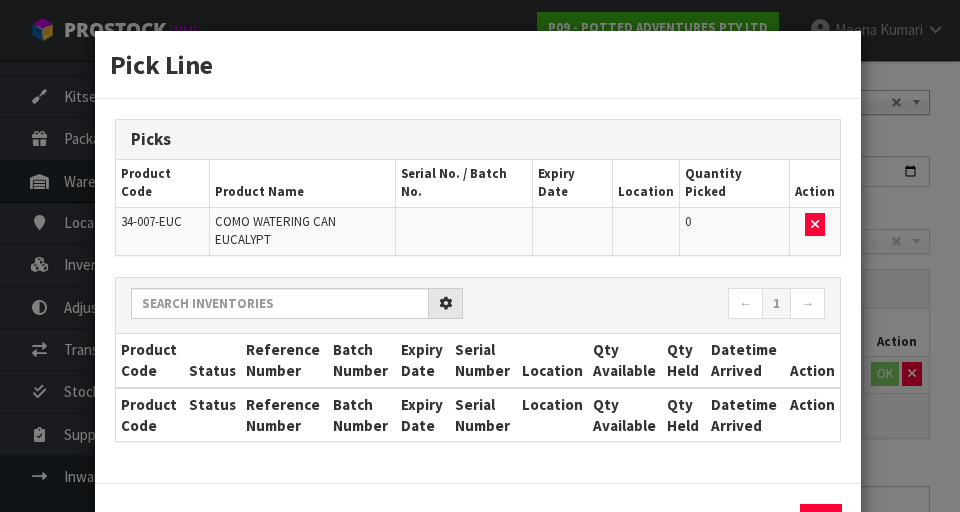 scroll, scrollTop: 0, scrollLeft: 0, axis: both 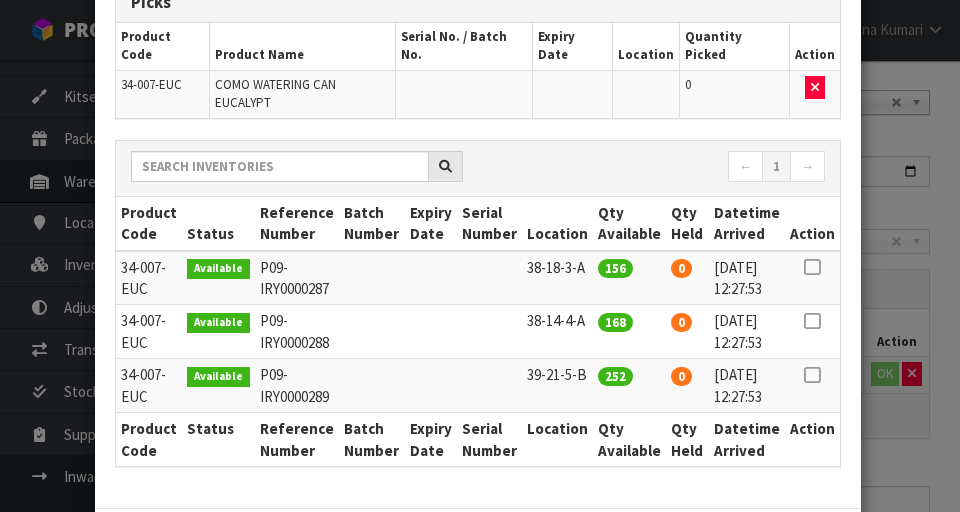click at bounding box center (812, 321) 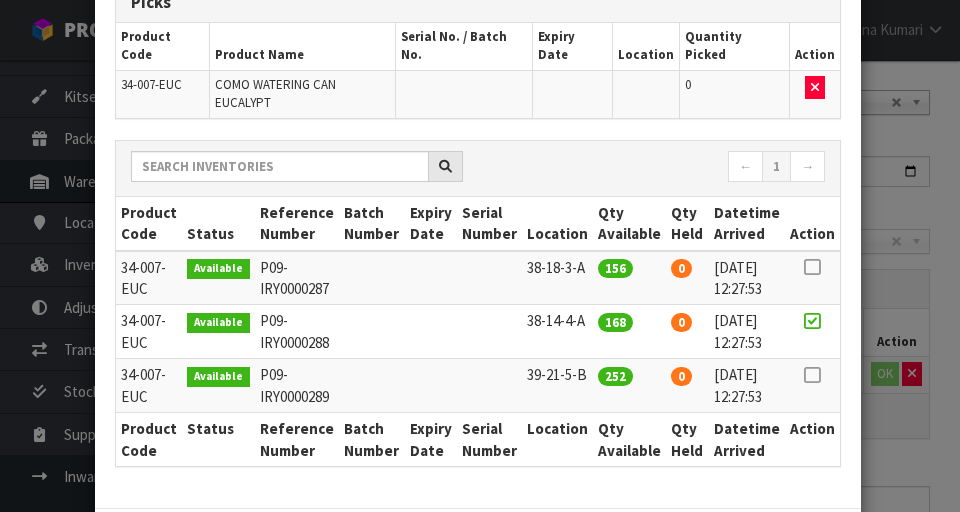 click on "Assign Pick" at bounding box center (753, 544) 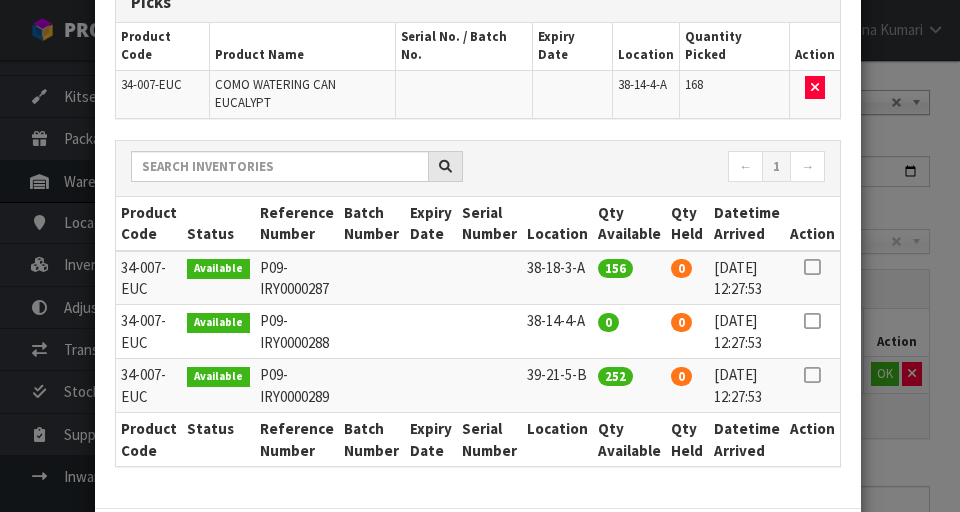 click on "Pick Line
Picks
Product Code
Product Name
Serial No. / Batch No.
Expiry Date
Location
Quantity Picked
Action
34-007-EUC
COMO WATERING CAN EUCALYPT
38-14-4-A
168
←
1
→
Product Code
Status
Reference Number
Batch Number
Expiry Date
Serial Number
Location
Qty Available
Qty Held
Datetime Arrived
Action
0" at bounding box center [480, 256] 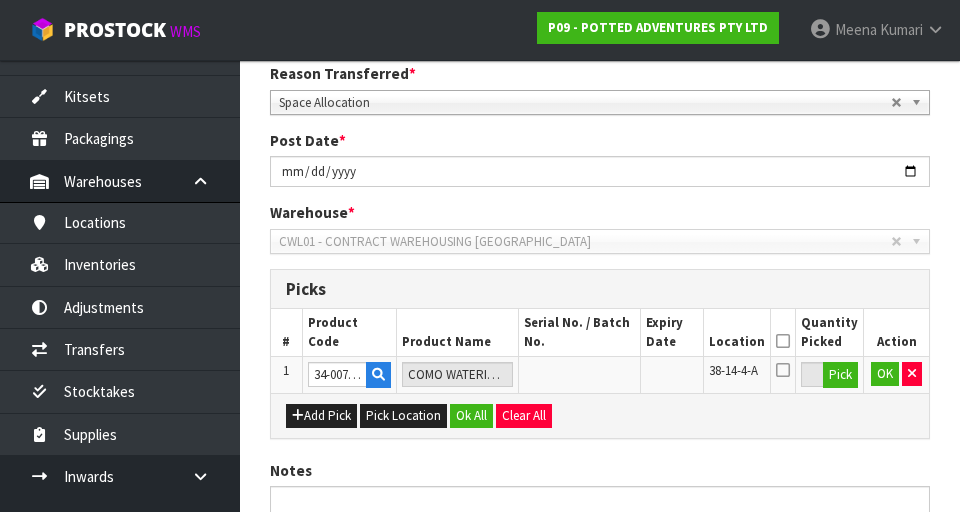 click at bounding box center [783, 341] 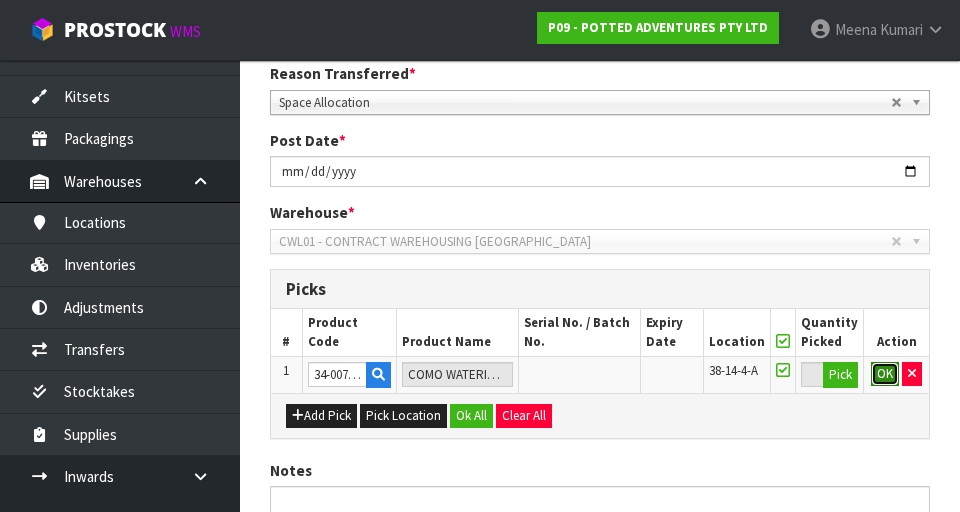 click on "OK" at bounding box center (885, 374) 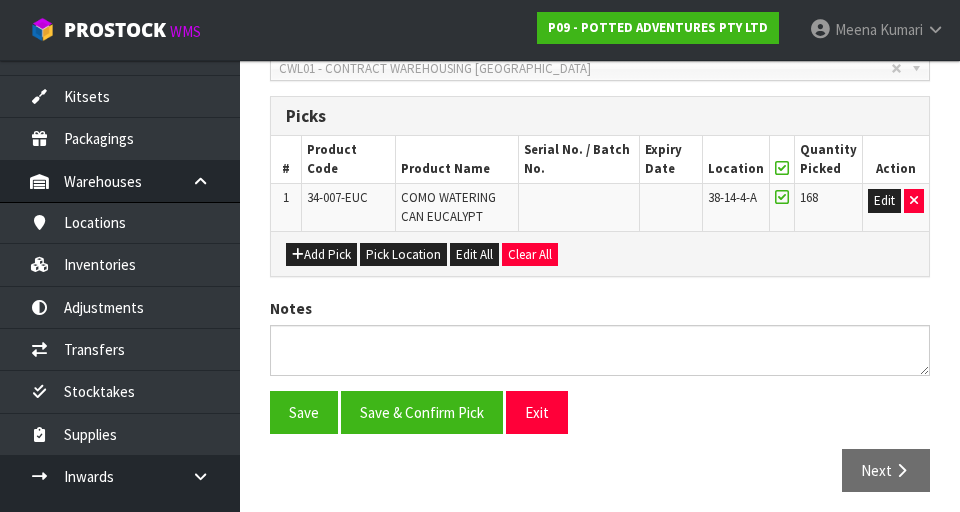 scroll, scrollTop: 468, scrollLeft: 0, axis: vertical 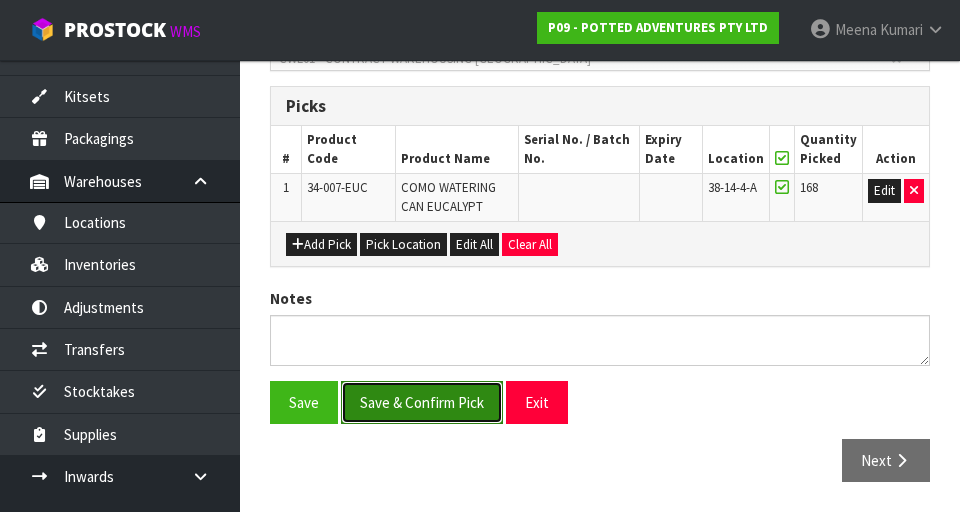 click on "Save & Confirm Pick" at bounding box center (422, 402) 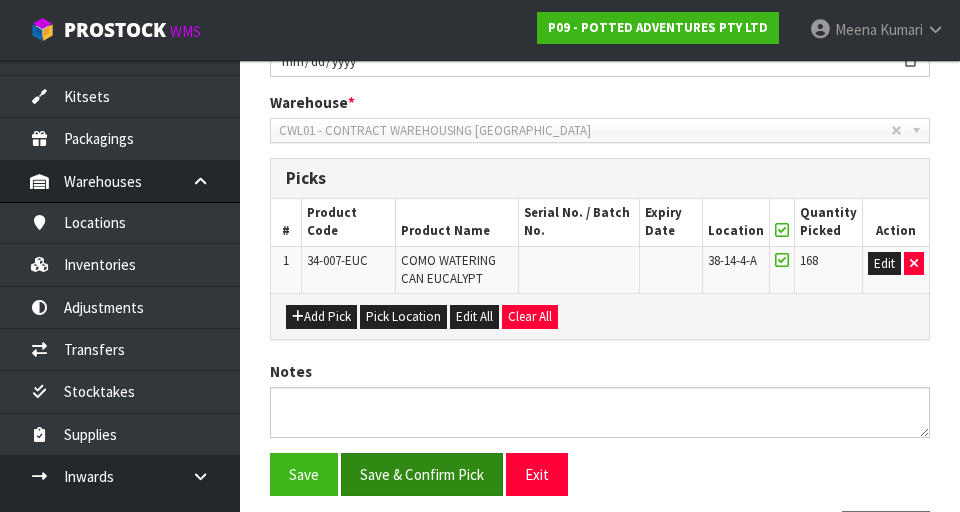 scroll, scrollTop: 0, scrollLeft: 0, axis: both 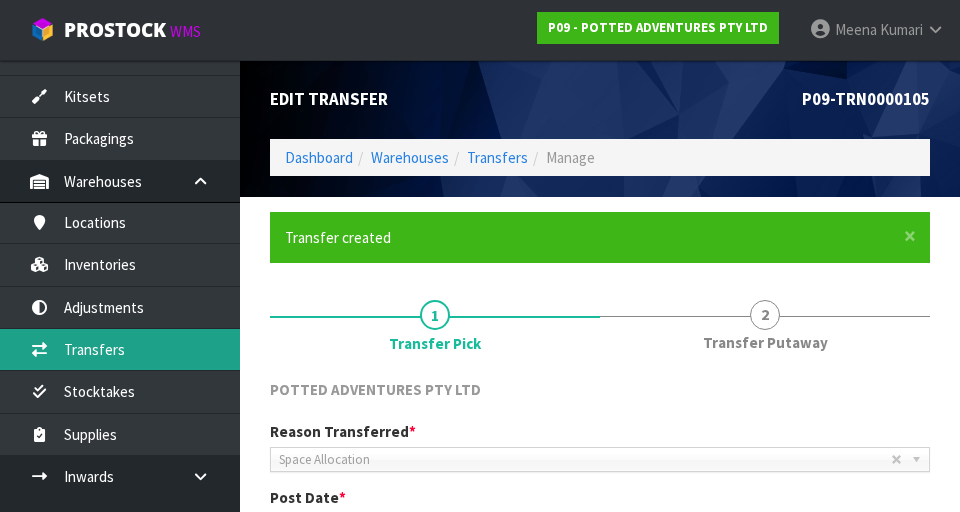 click on "Transfers" at bounding box center (120, 349) 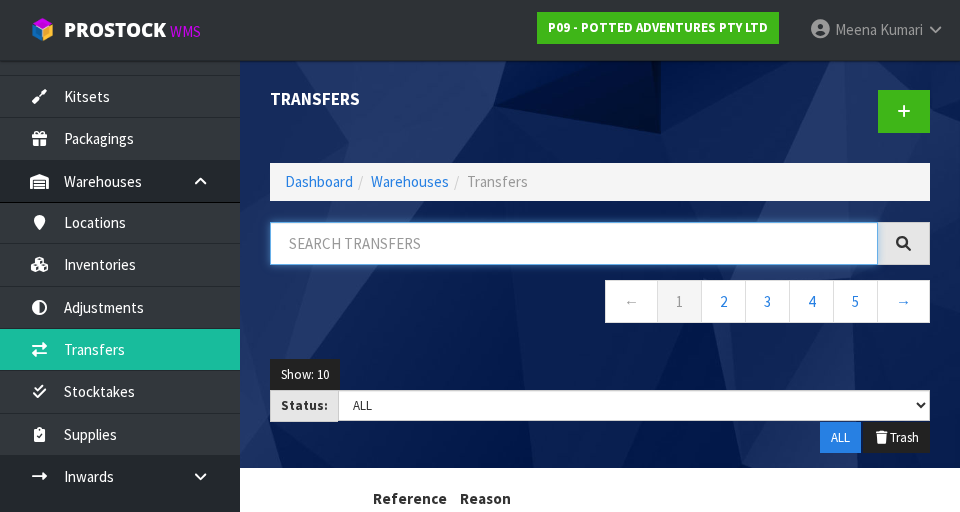 click at bounding box center [574, 243] 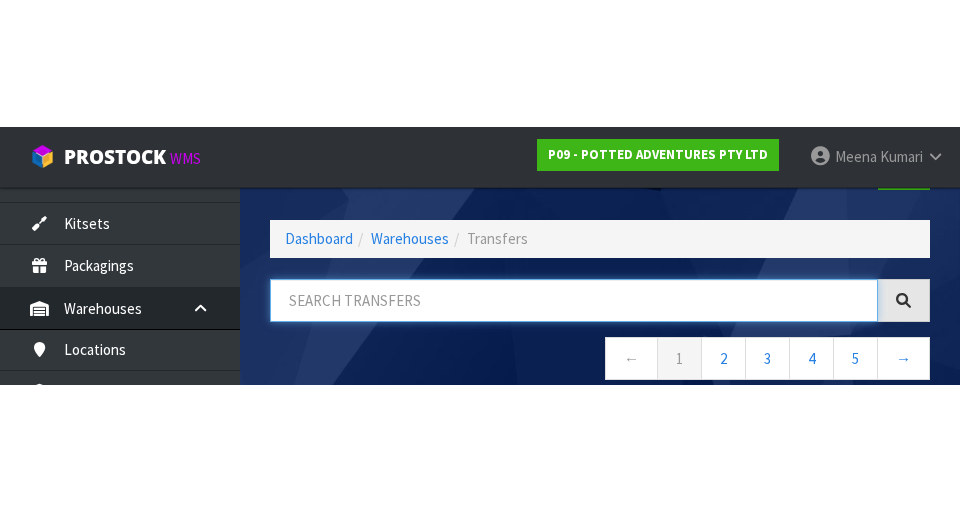scroll, scrollTop: 114, scrollLeft: 0, axis: vertical 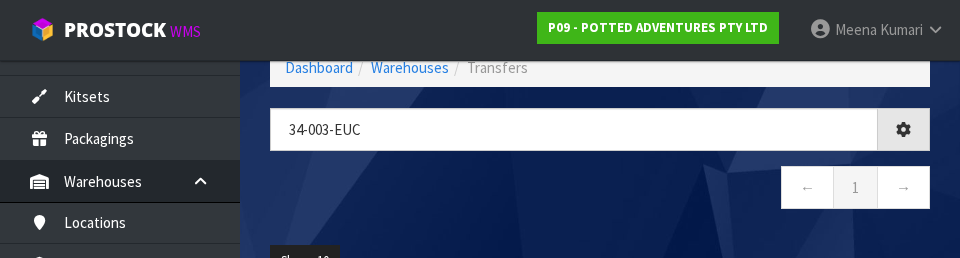 click on "←
1
→" at bounding box center [600, 190] 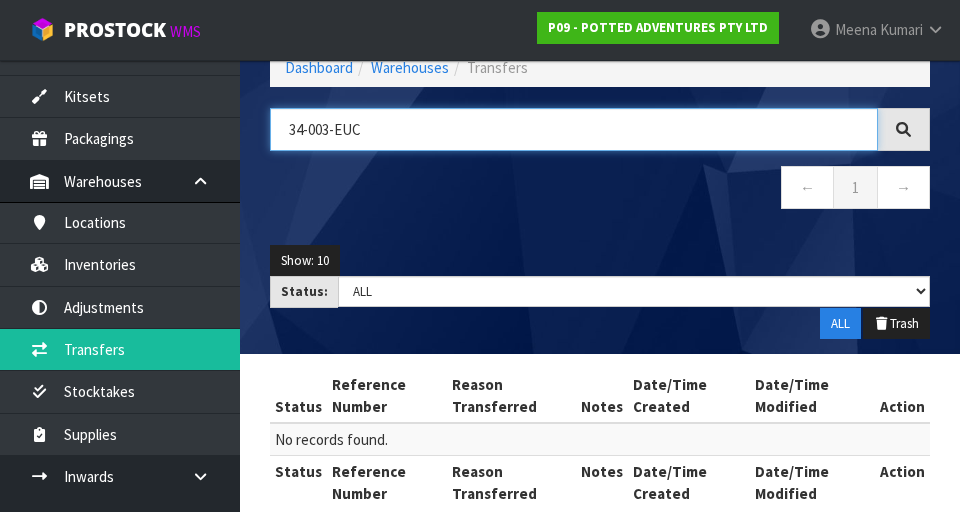 click on "34-003-EUC" at bounding box center (574, 129) 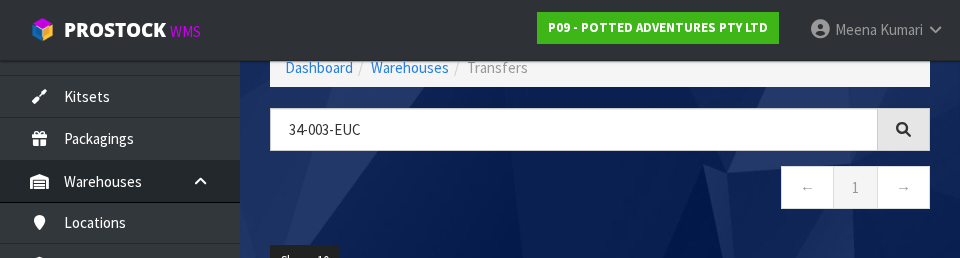 click on "←
1
→" at bounding box center (600, 190) 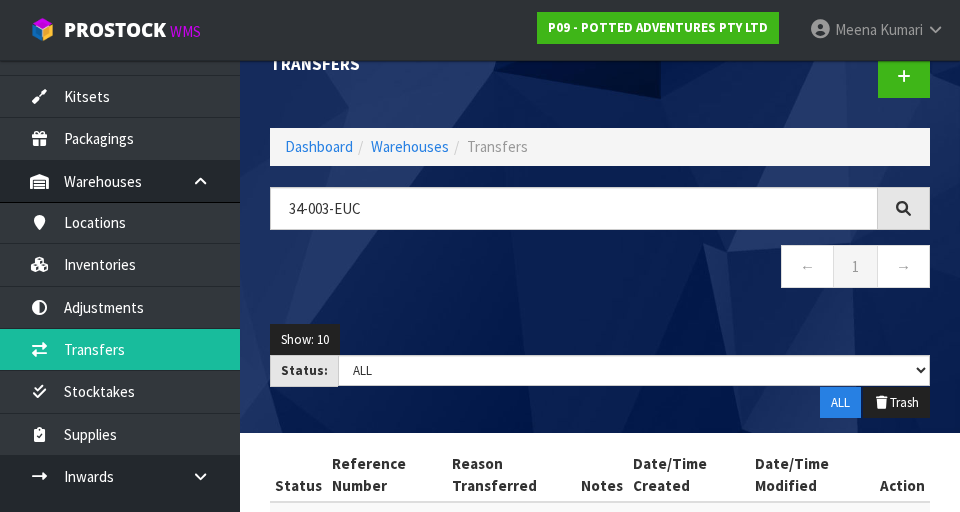 scroll, scrollTop: 0, scrollLeft: 0, axis: both 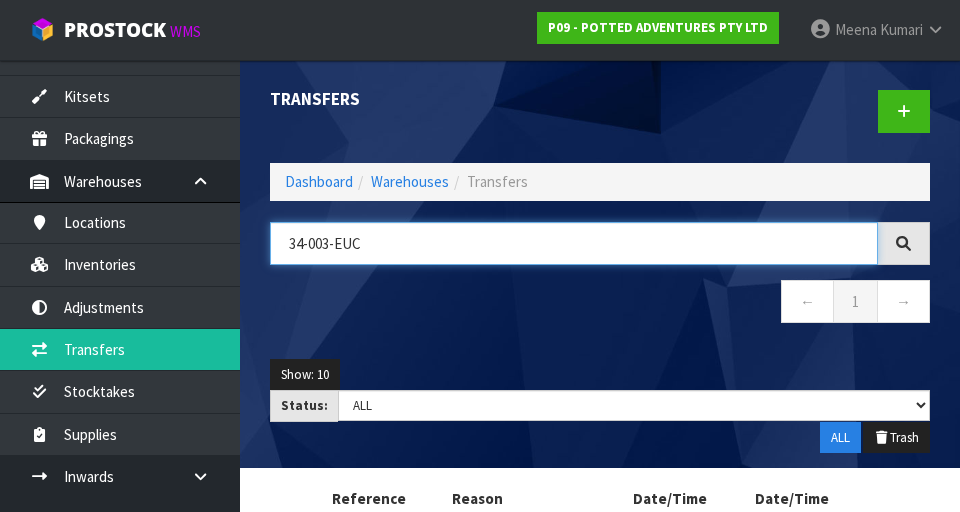 click on "34-003-EUC" at bounding box center [574, 243] 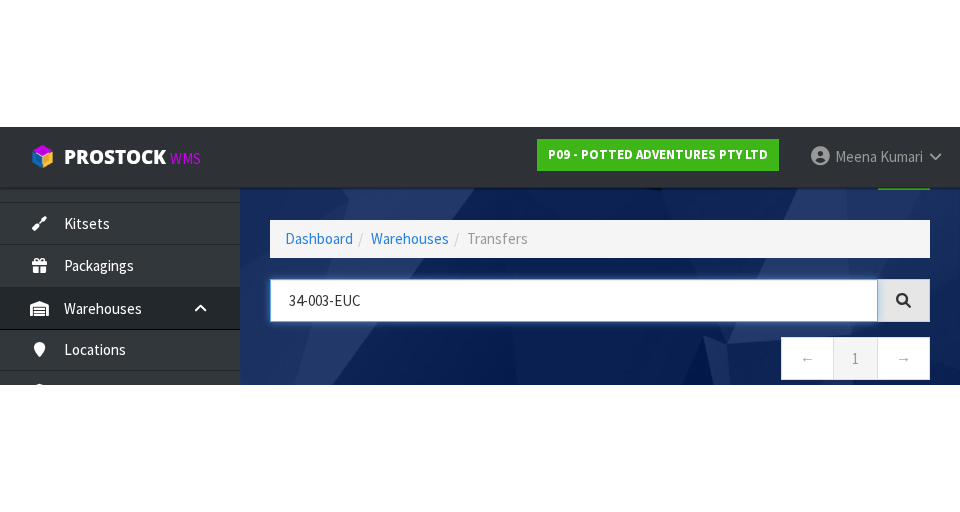 scroll, scrollTop: 114, scrollLeft: 0, axis: vertical 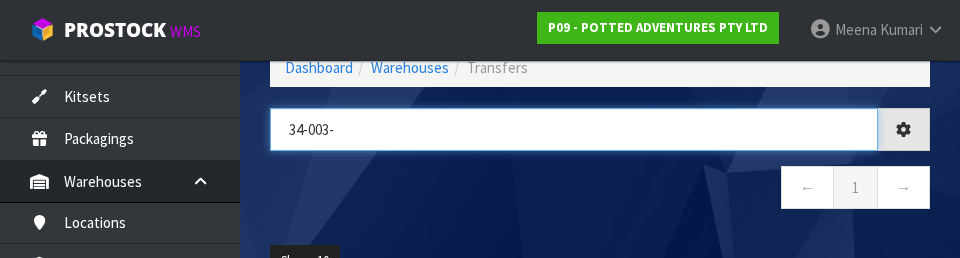 type on "34-003-" 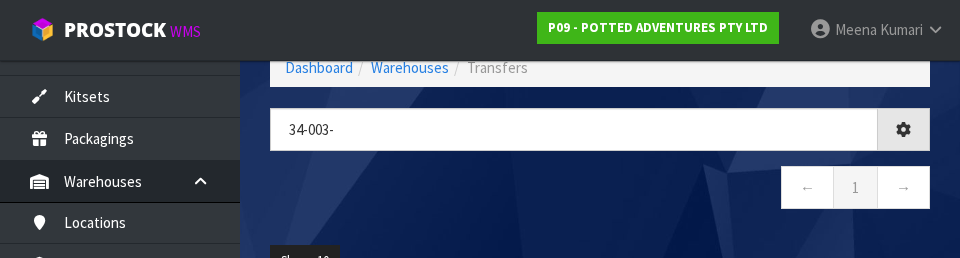 click on "←
1
→" at bounding box center (600, 190) 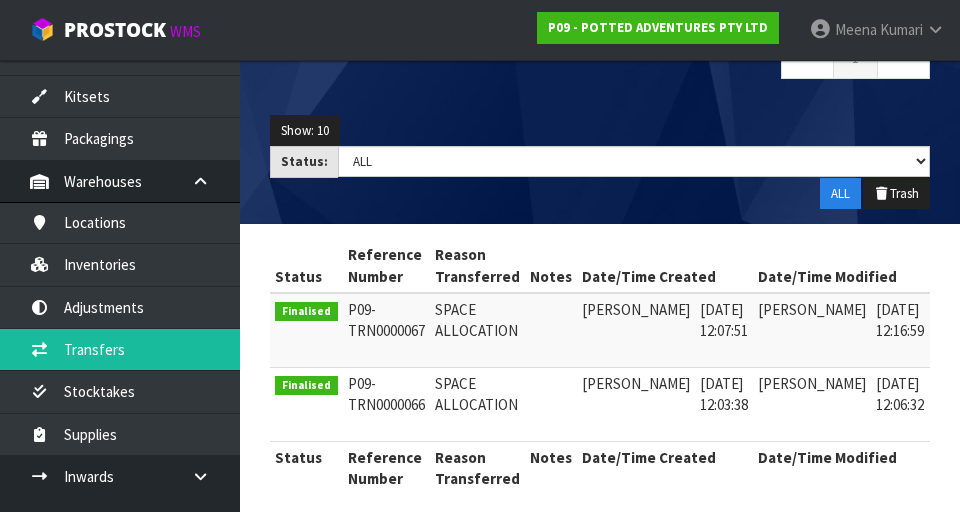 scroll, scrollTop: 0, scrollLeft: 0, axis: both 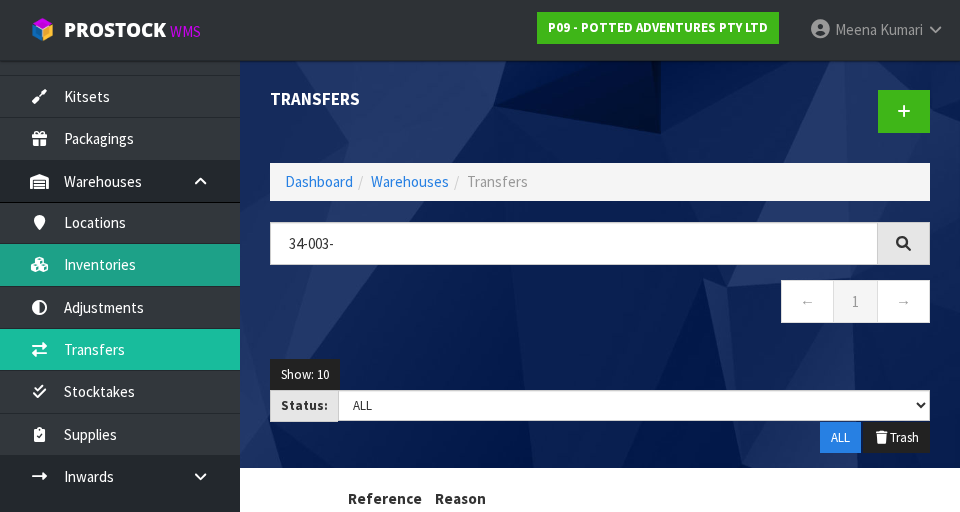 click on "Inventories" at bounding box center (120, 264) 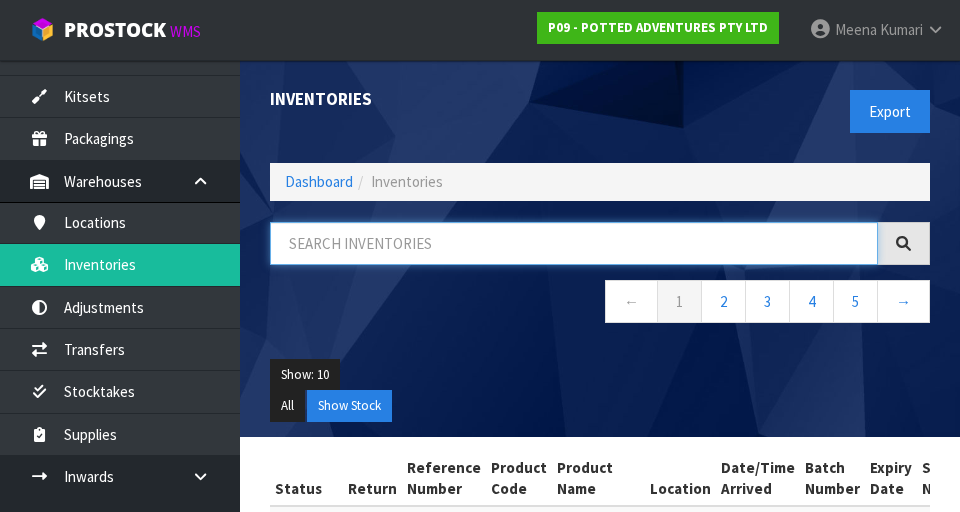 click at bounding box center [574, 243] 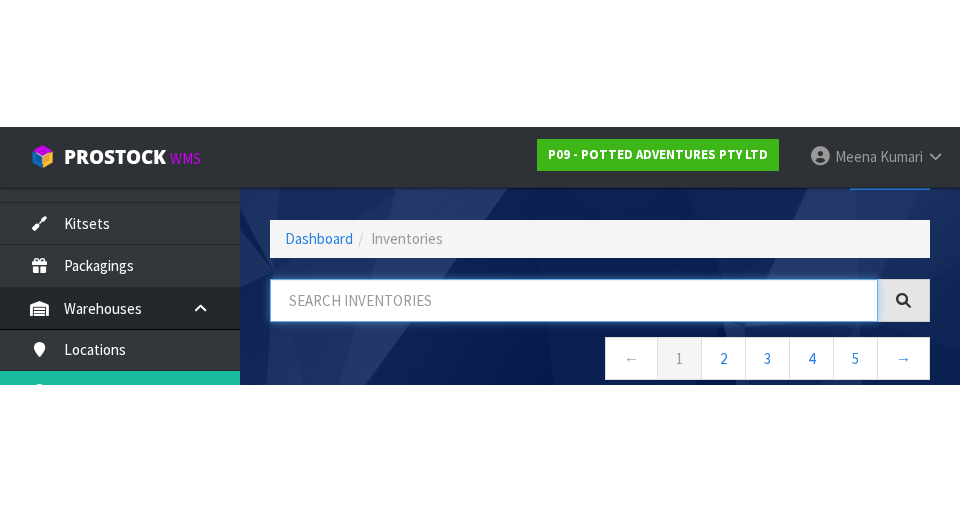 scroll, scrollTop: 114, scrollLeft: 0, axis: vertical 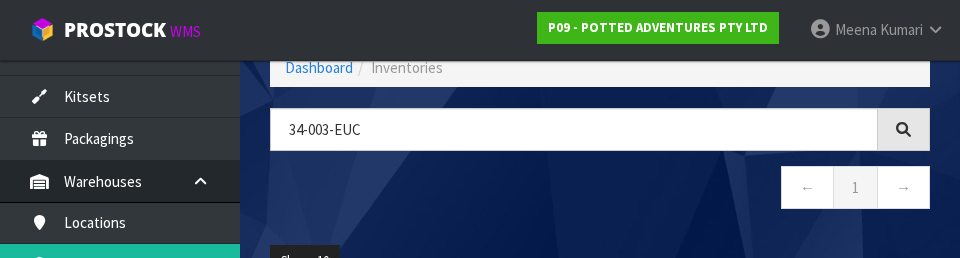 click on "←
1
→" at bounding box center [600, 190] 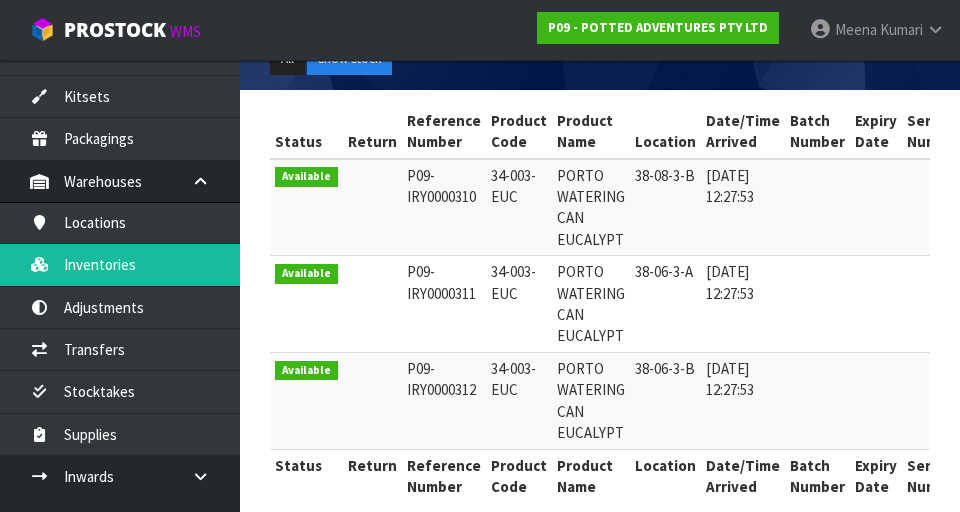scroll, scrollTop: 347, scrollLeft: 0, axis: vertical 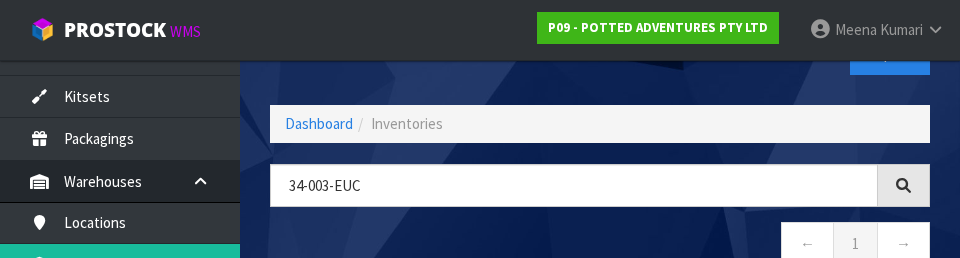 click on "Export" at bounding box center (772, 53) 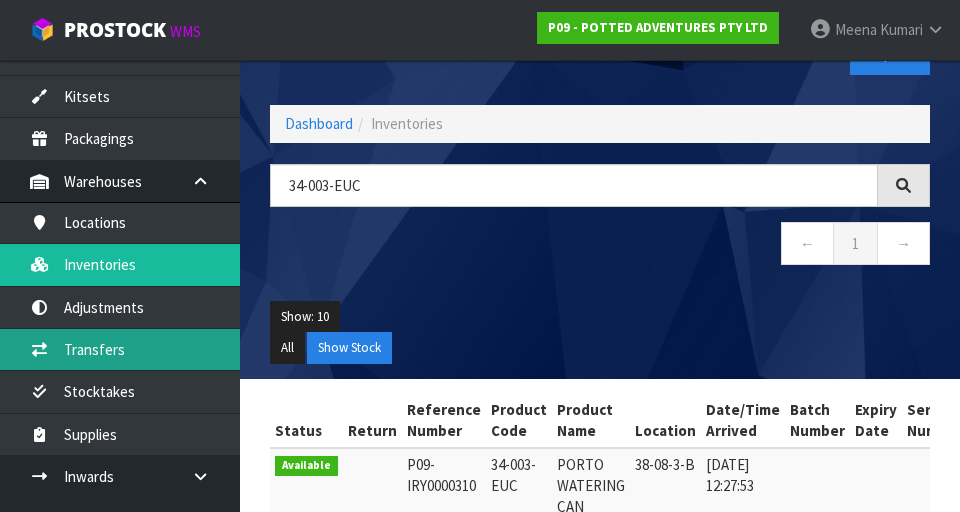 click on "Transfers" at bounding box center [120, 349] 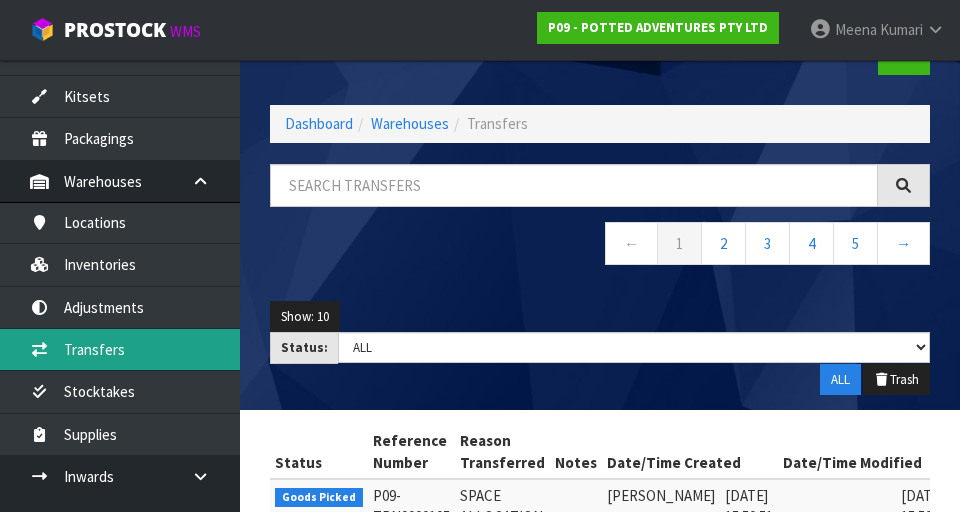 scroll, scrollTop: 0, scrollLeft: 0, axis: both 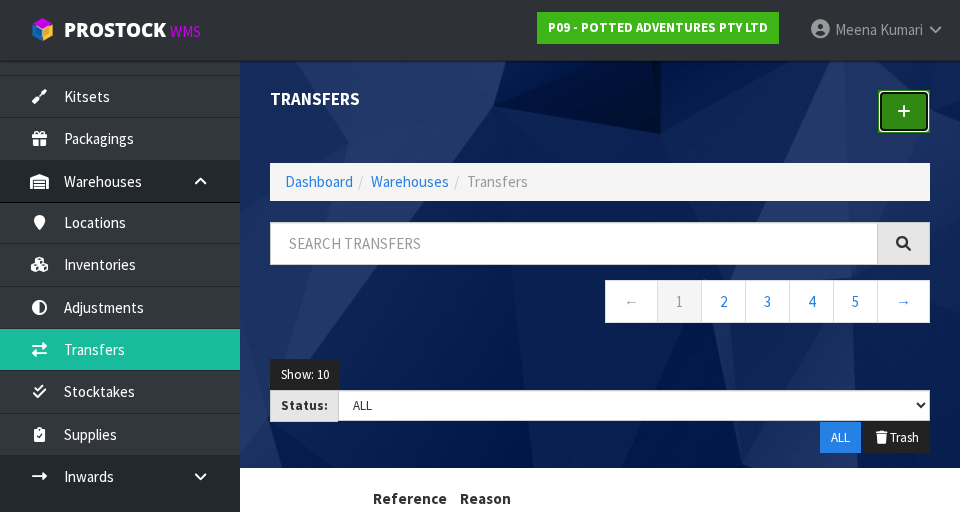 click at bounding box center (904, 111) 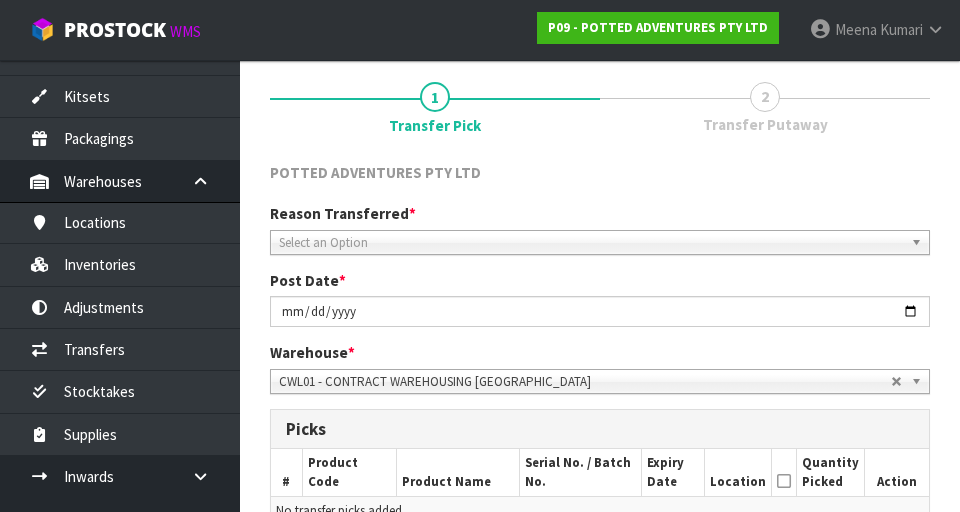 scroll, scrollTop: 147, scrollLeft: 0, axis: vertical 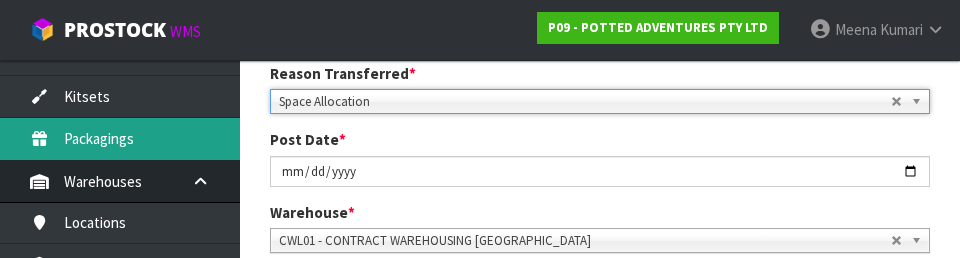click on "Packagings" at bounding box center [120, 138] 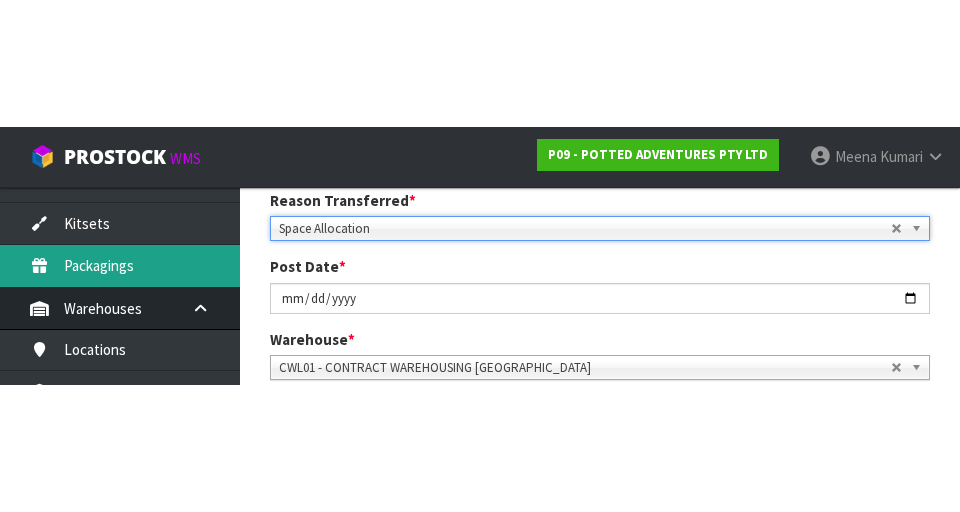 scroll, scrollTop: 285, scrollLeft: 0, axis: vertical 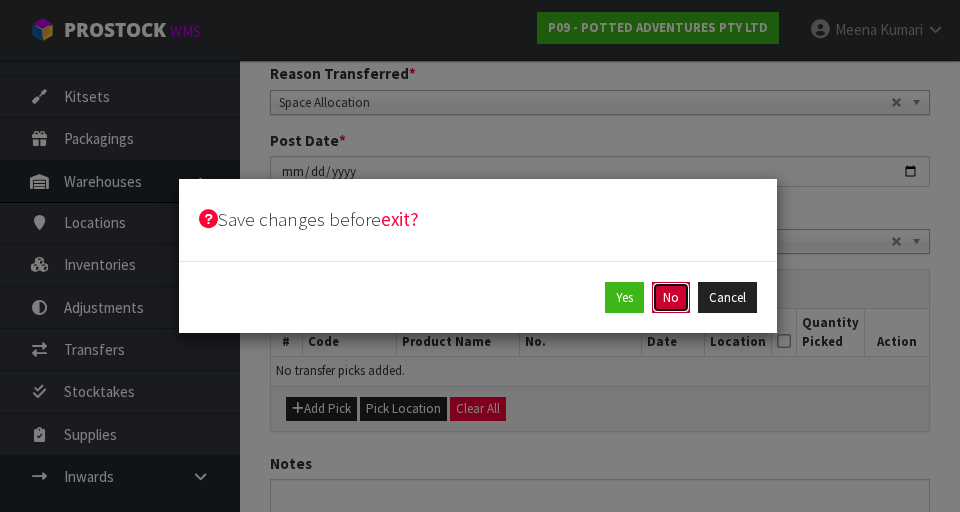 click on "No" at bounding box center [671, 298] 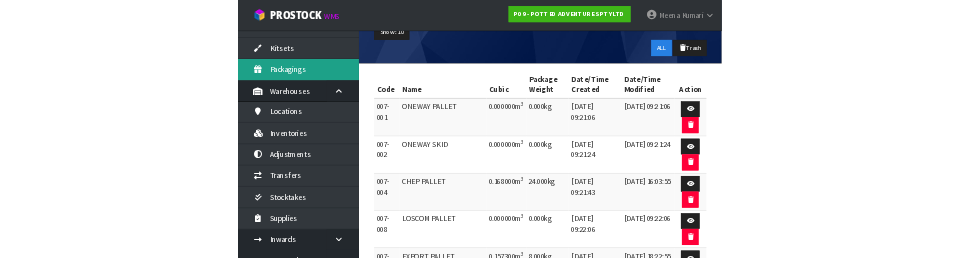 scroll, scrollTop: 0, scrollLeft: 0, axis: both 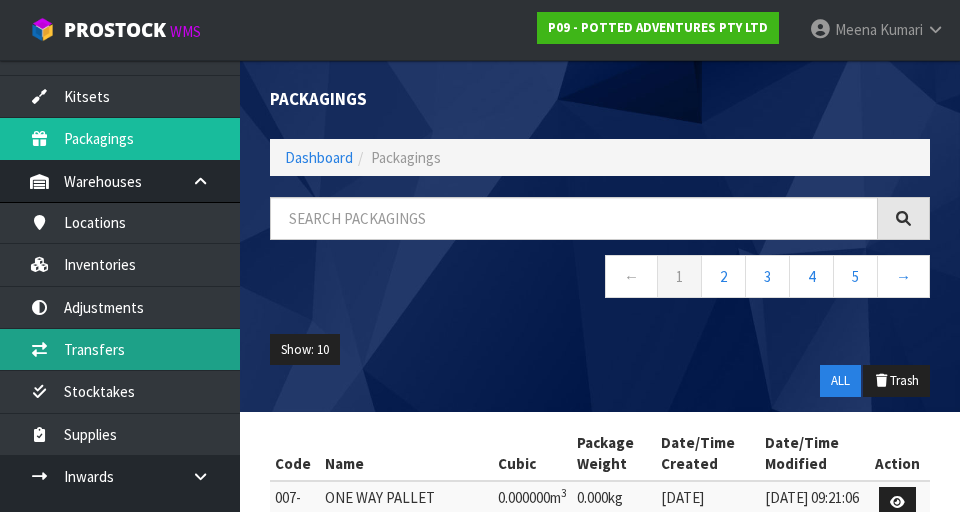 click on "Transfers" at bounding box center (120, 349) 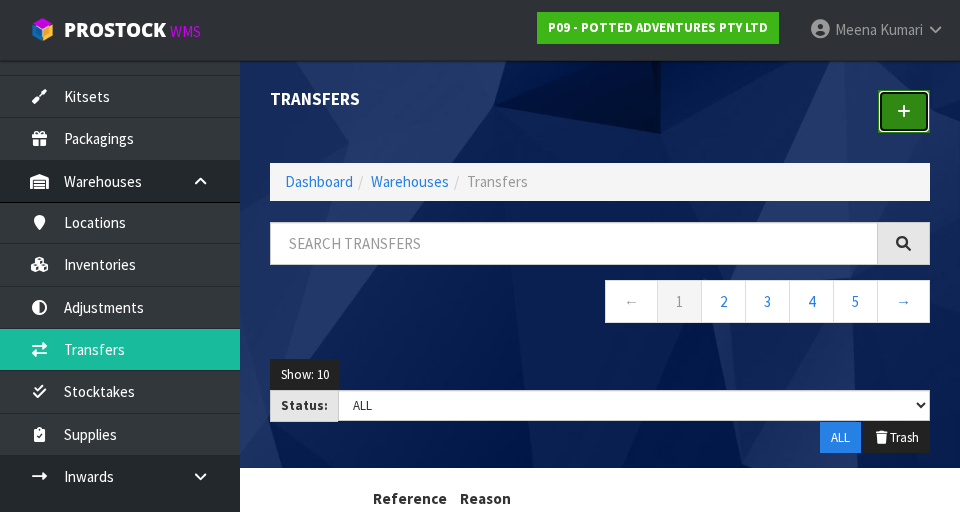 click at bounding box center (904, 111) 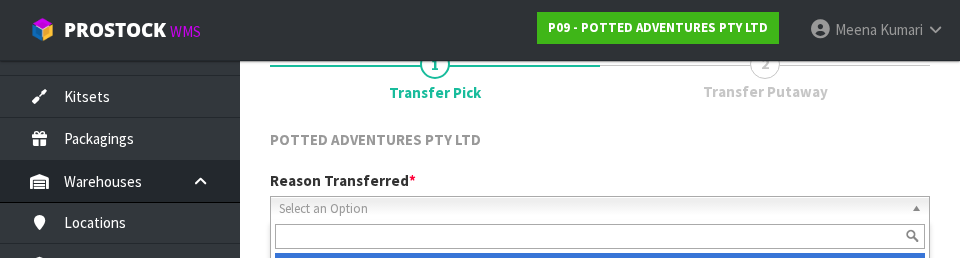 scroll, scrollTop: 276, scrollLeft: 0, axis: vertical 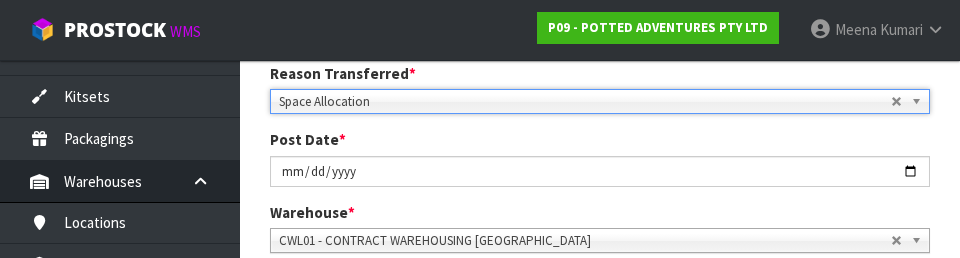 click on "1
Transfer Pick
2
Transfer Putaway
POTTED ADVENTURES PTY LTD
Reason Transferred  *
Space Allocation Damage Expired Stock Repair QA
Space Allocation
Space Allocation Damage Expired Stock Repair QA
Post Date  *
[DATE]
Warehouse  *
01 - CONTRACT WAREHOUSING MAIN 02 - CONTRACT WAREHOUSING NO 2 CHC - CWL [GEOGRAPHIC_DATA] WAIHEKE - SOLAR SHOP [GEOGRAPHIC_DATA] - CONTRACT WAREHOUSING [GEOGRAPHIC_DATA] - CONTRACT WAREHOUSING [DEMOGRAPHIC_DATA] RUBY CWL03 - CONTRACT WAREHOUSING NEILPARK
CWL01 - CONTRACT WAREHOUSING [GEOGRAPHIC_DATA]
Picks
#
Product	Code" at bounding box center [600, 294] 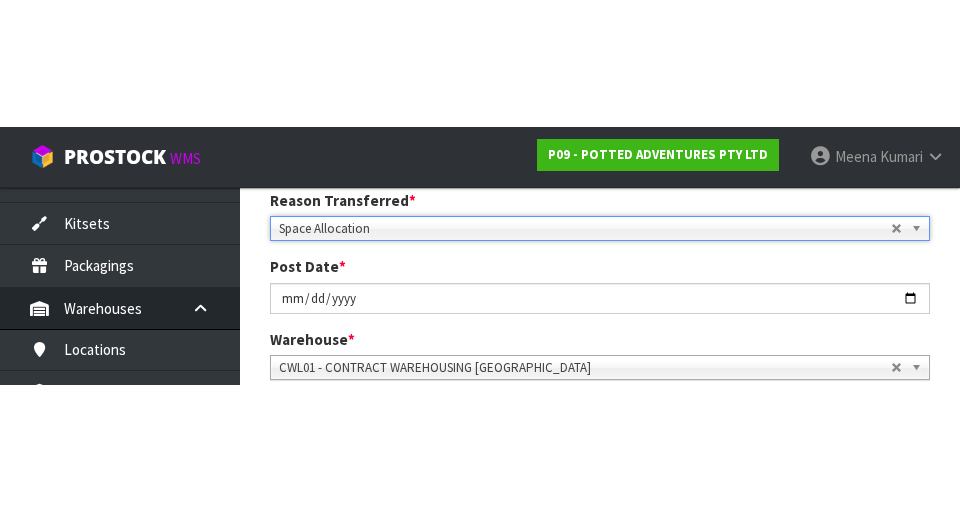 scroll, scrollTop: 285, scrollLeft: 0, axis: vertical 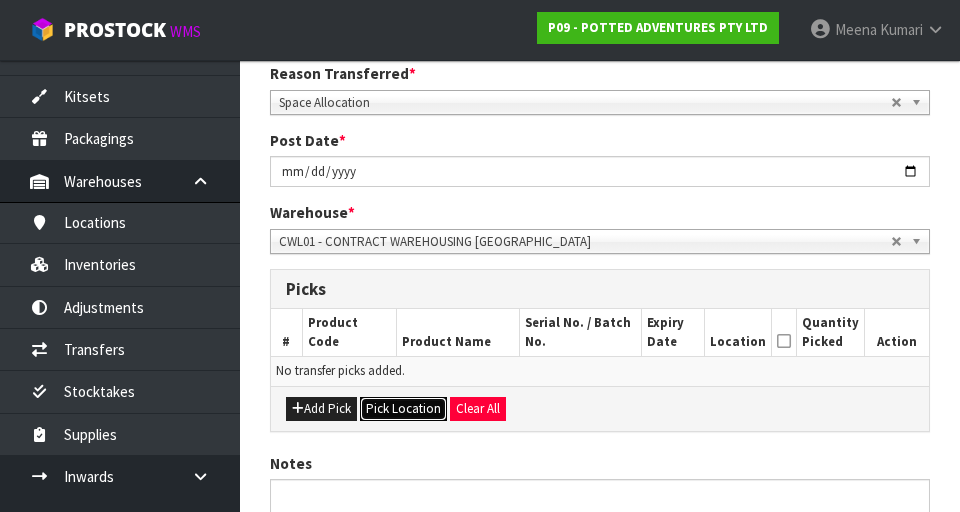 click on "Pick Location" at bounding box center (403, 409) 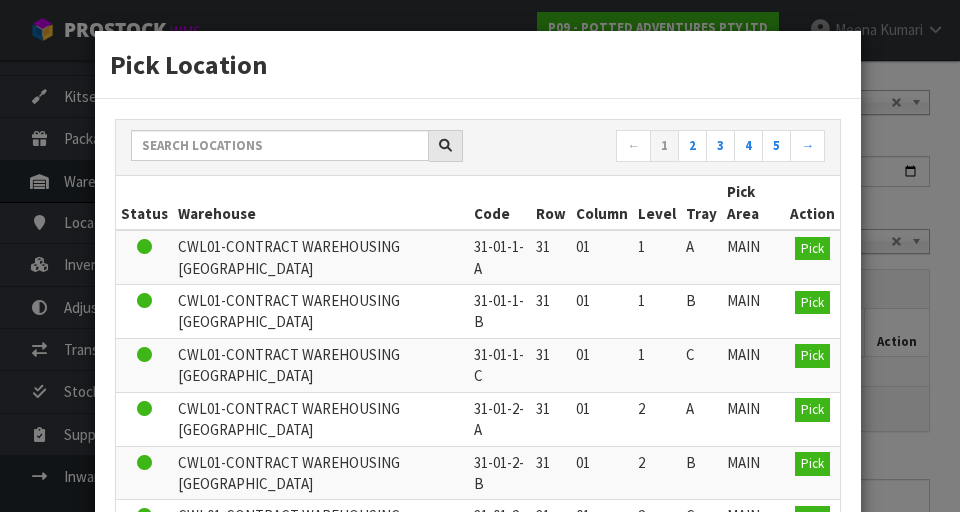 click on "Pick Location
←
1 2 3 4 5
→
Status
Warehouse
Code
Row
Column
Level
Tray
Pick Area
Action
CWL01-CONTRACT WAREHOUSING [GEOGRAPHIC_DATA]
31-01-1-A
31
01
1
A
MAIN
Pick
CWL01-CONTRACT WAREHOUSING [GEOGRAPHIC_DATA]
31-01-1-B
31
01
1
B
MAIN
Pick
CWL01-CONTRACT WAREHOUSING [GEOGRAPHIC_DATA]
31-01-1-C
31
01
1
C" at bounding box center [480, 256] 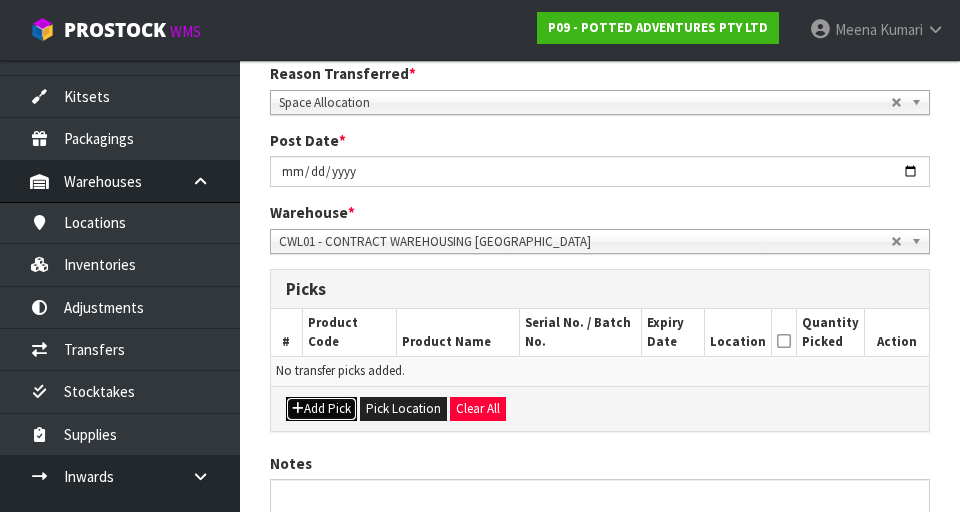 click on "Add Pick" at bounding box center (321, 409) 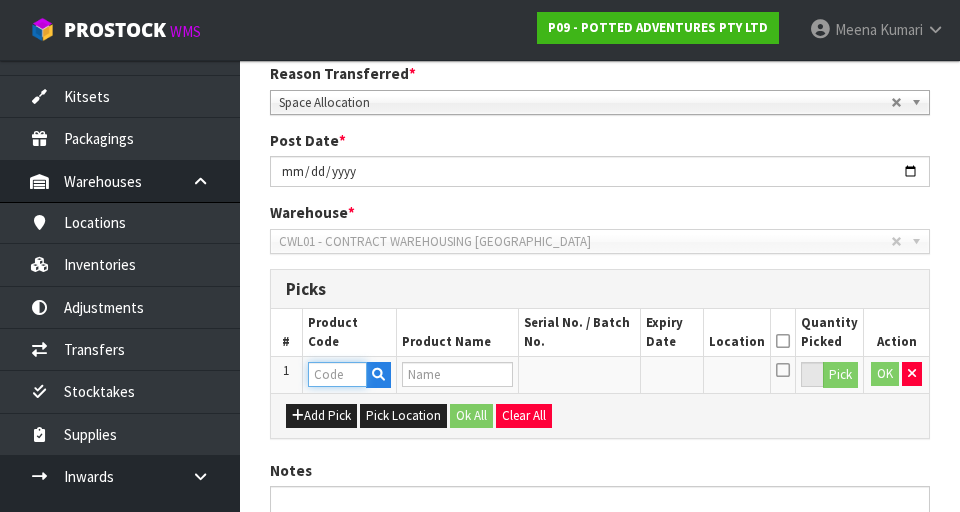 paste on "34-003-EUC" 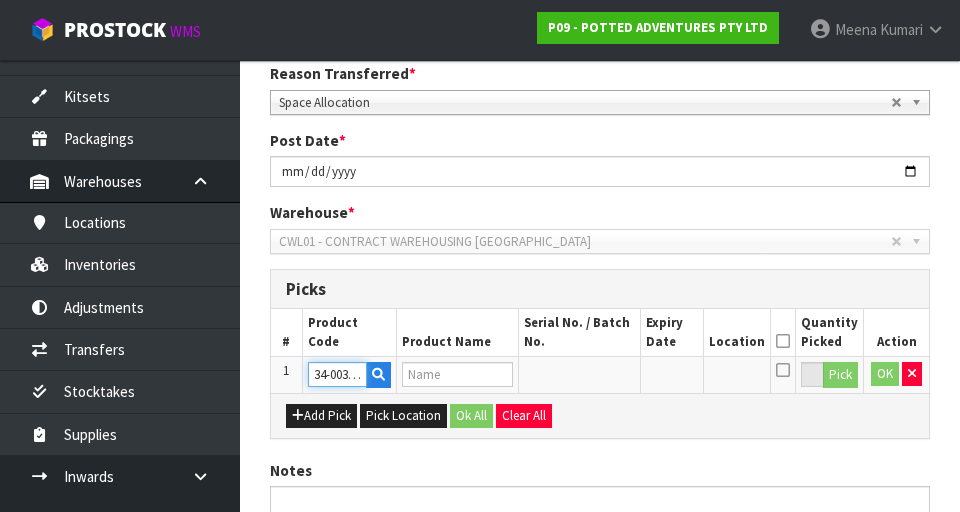 scroll, scrollTop: 0, scrollLeft: 15, axis: horizontal 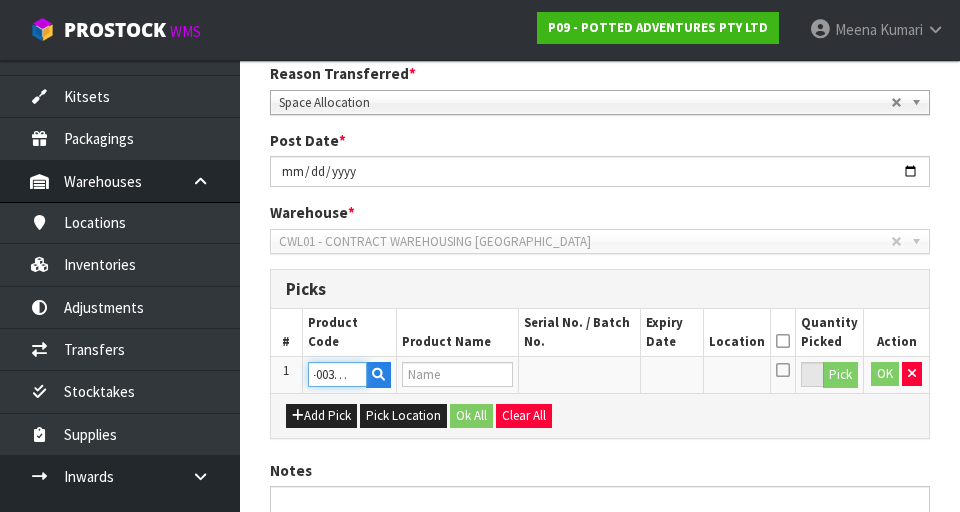 type on "PORTO WATERING CAN EUCALYPT" 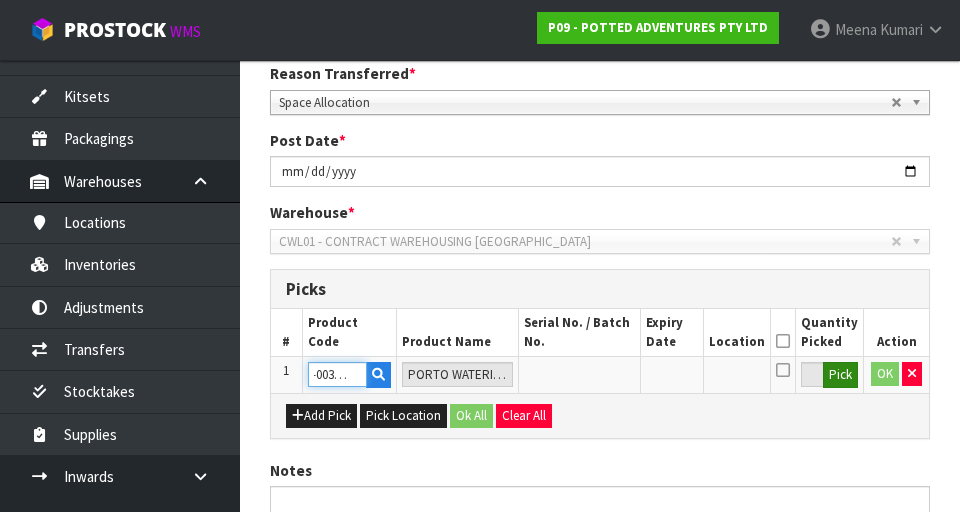 type on "34-003-EUC" 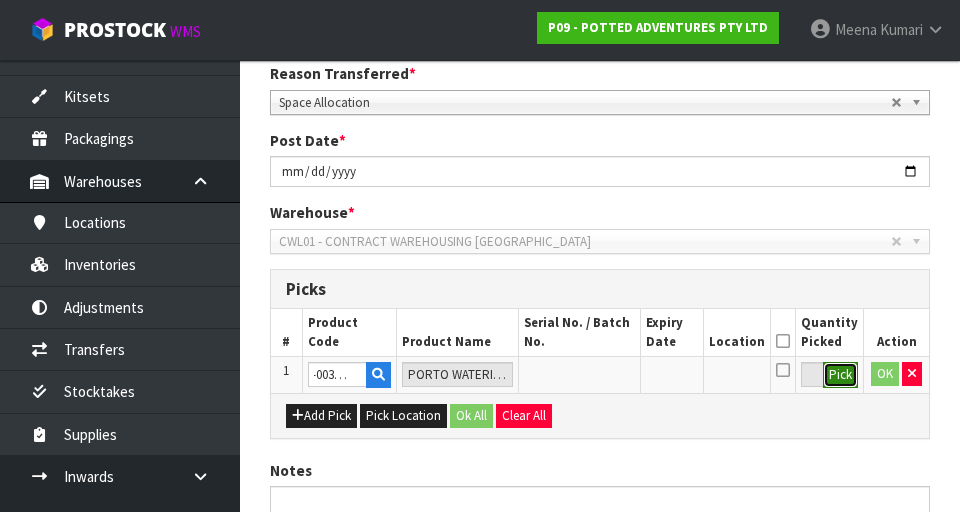 click on "Pick" at bounding box center [840, 375] 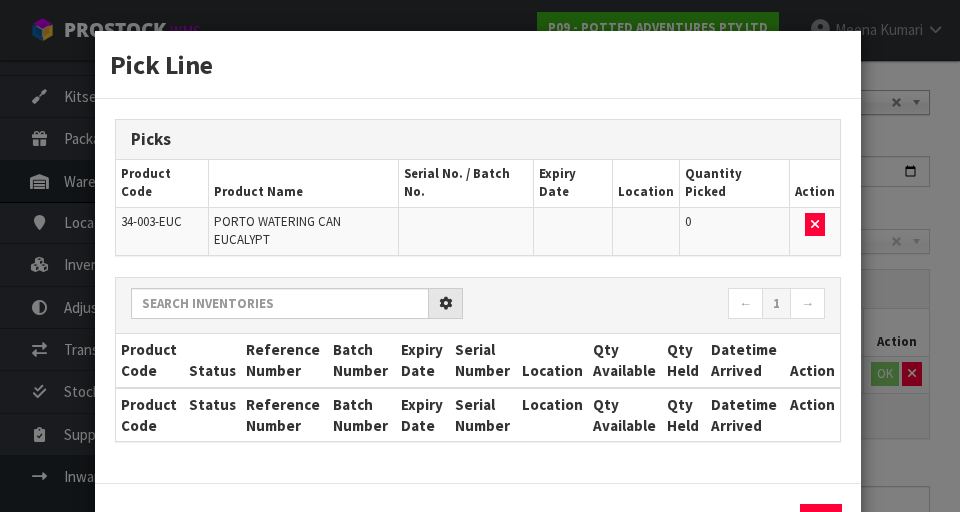 scroll, scrollTop: 0, scrollLeft: 0, axis: both 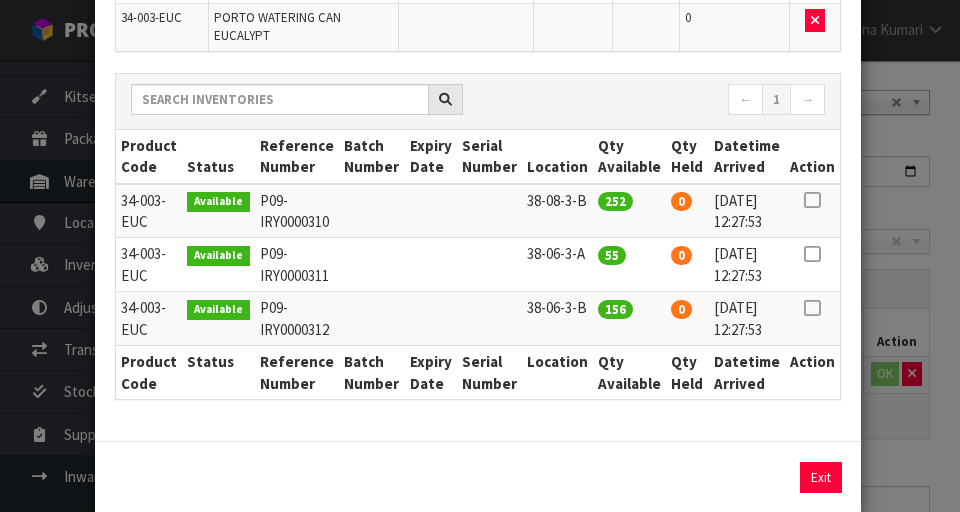 click at bounding box center (812, 254) 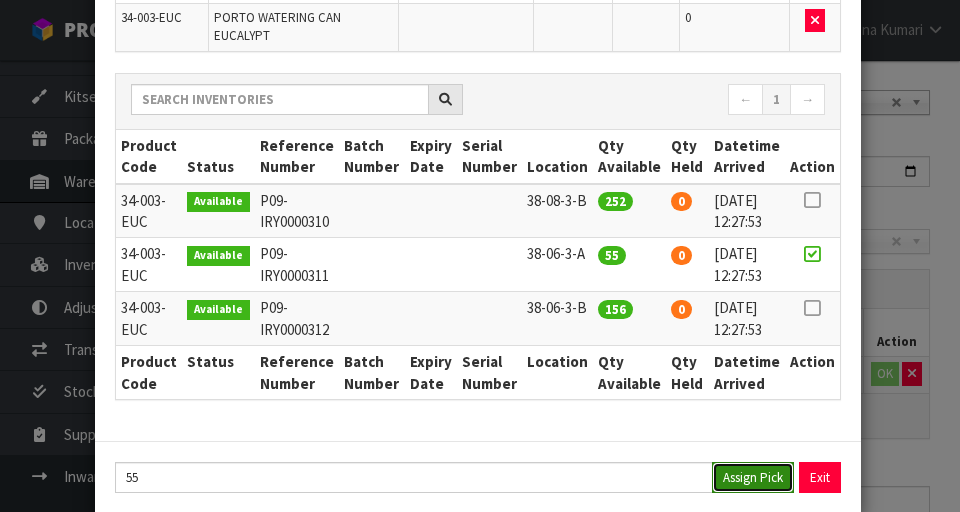 click on "Assign Pick" at bounding box center [753, 477] 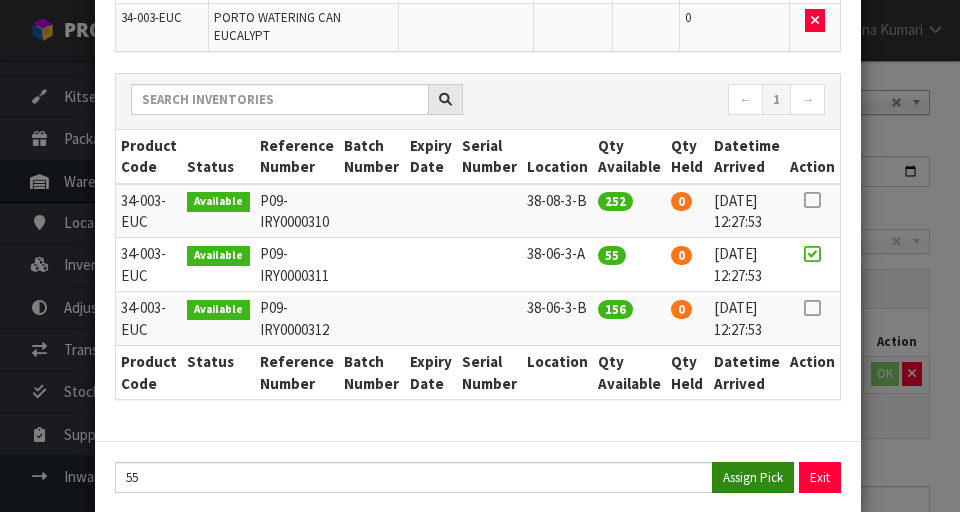 type on "55" 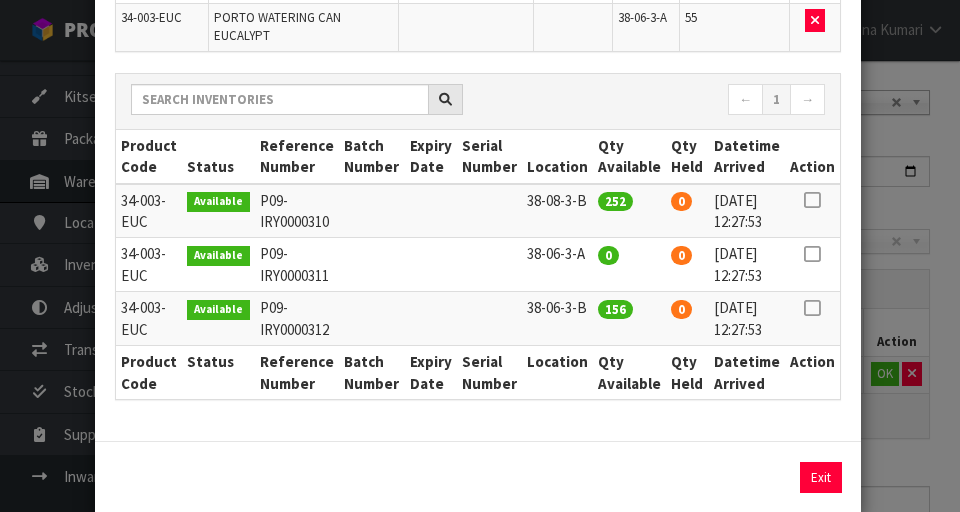 click at bounding box center (812, 308) 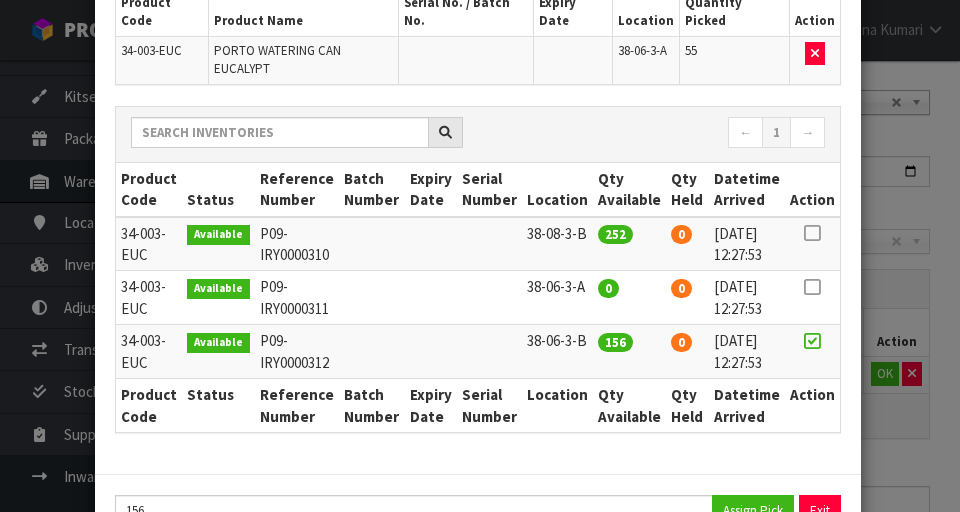 scroll, scrollTop: 150, scrollLeft: 0, axis: vertical 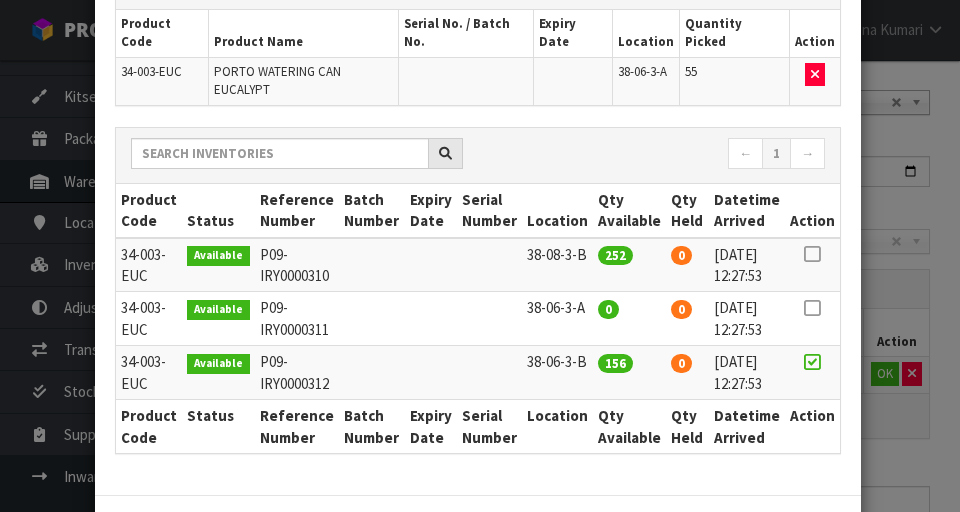 click on "Assign Pick" at bounding box center (753, 531) 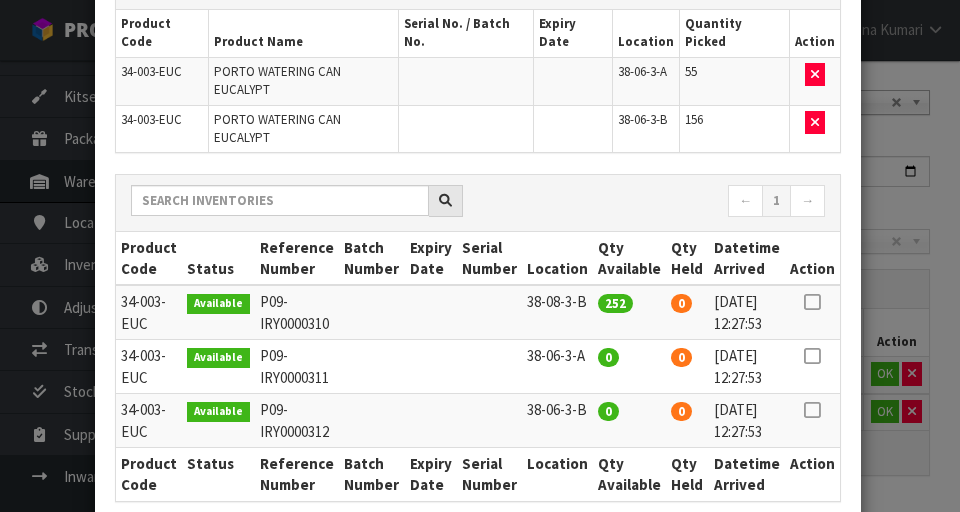 click on "Pick Line
Picks
Product Code
Product Name
Serial No. / Batch No.
Expiry Date
Location
Quantity Picked
Action
34-003-EUC
PORTO WATERING CAN EUCALYPT
38-06-3-A
55
34-003-EUC
PORTO WATERING CAN EUCALYPT
38-06-3-B
156
←
1
→
0" at bounding box center [480, 256] 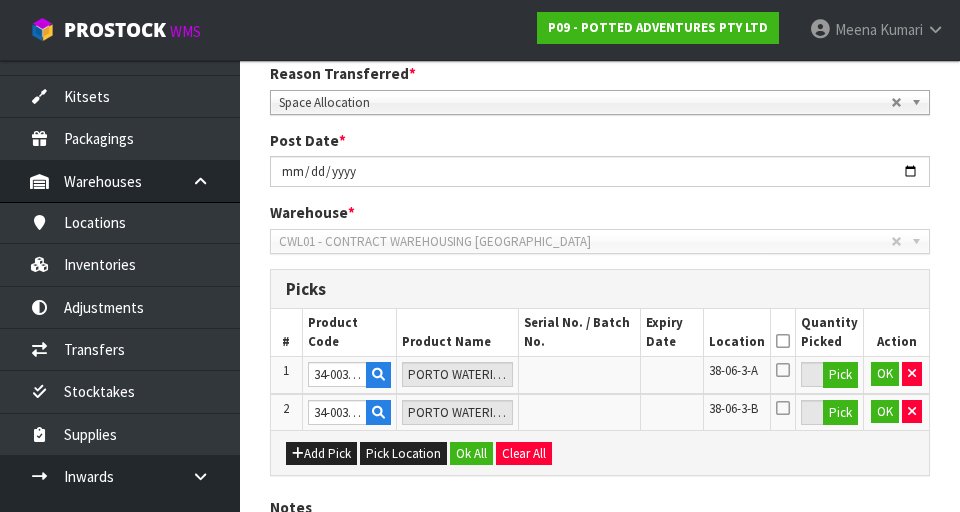 click at bounding box center (783, 341) 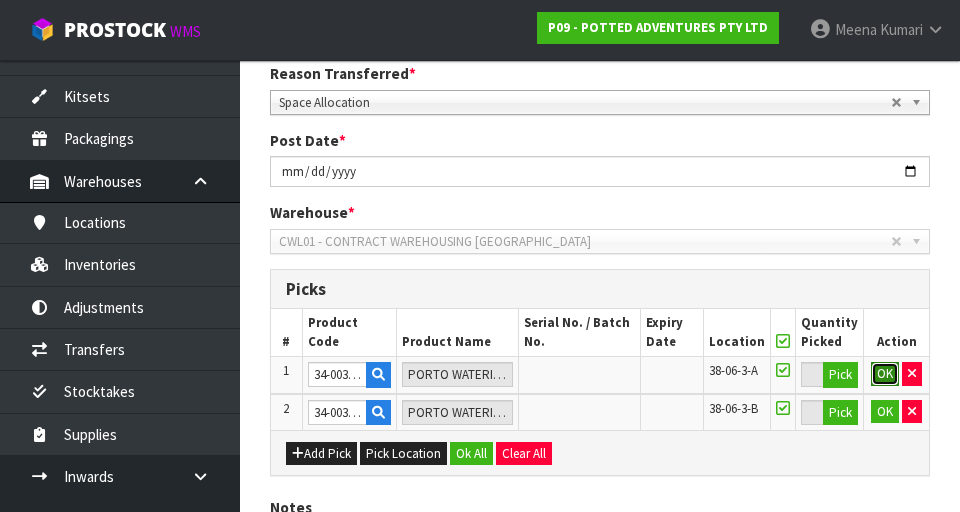 click on "OK" at bounding box center [885, 374] 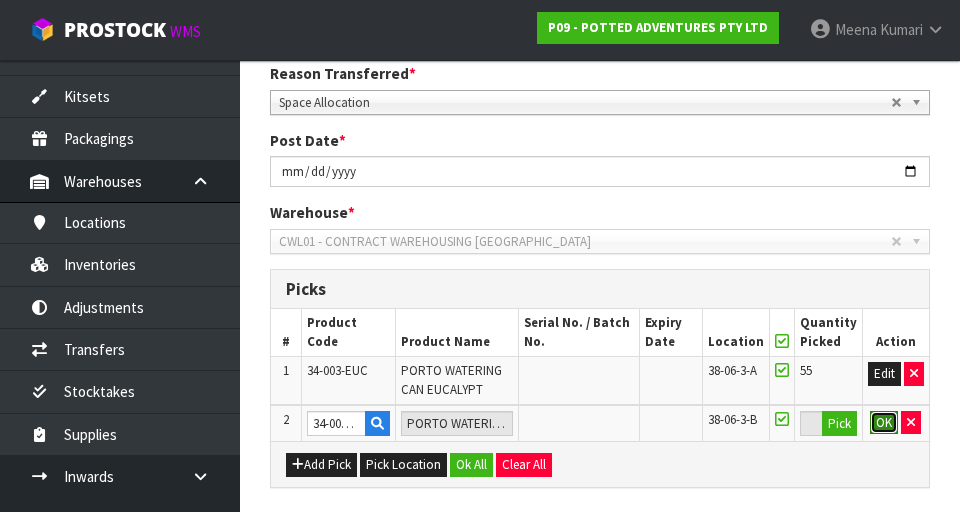 click on "OK" at bounding box center [884, 423] 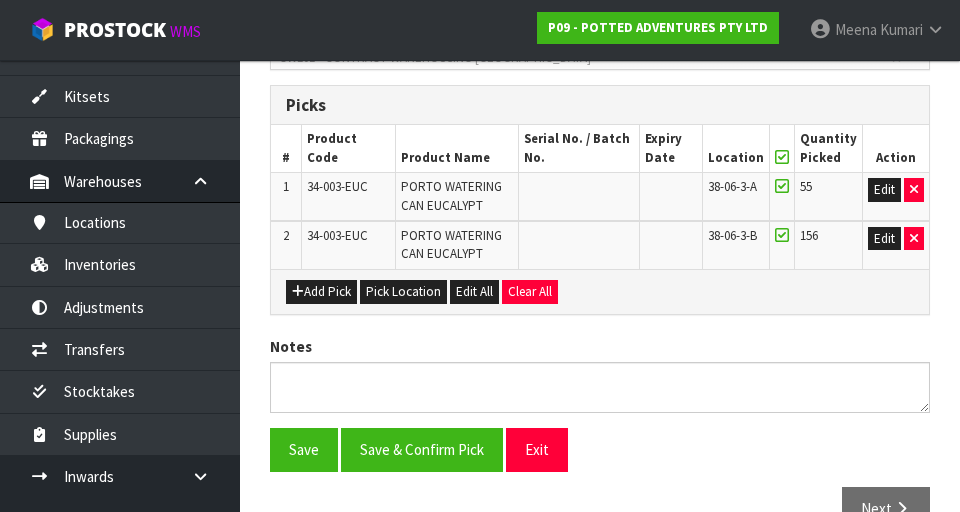 scroll, scrollTop: 484, scrollLeft: 0, axis: vertical 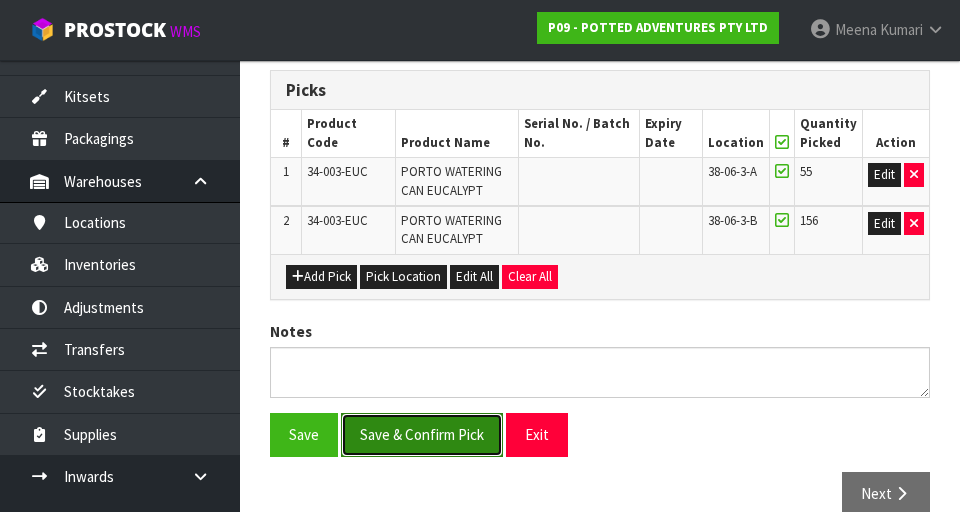 click on "Save & Confirm Pick" at bounding box center [422, 434] 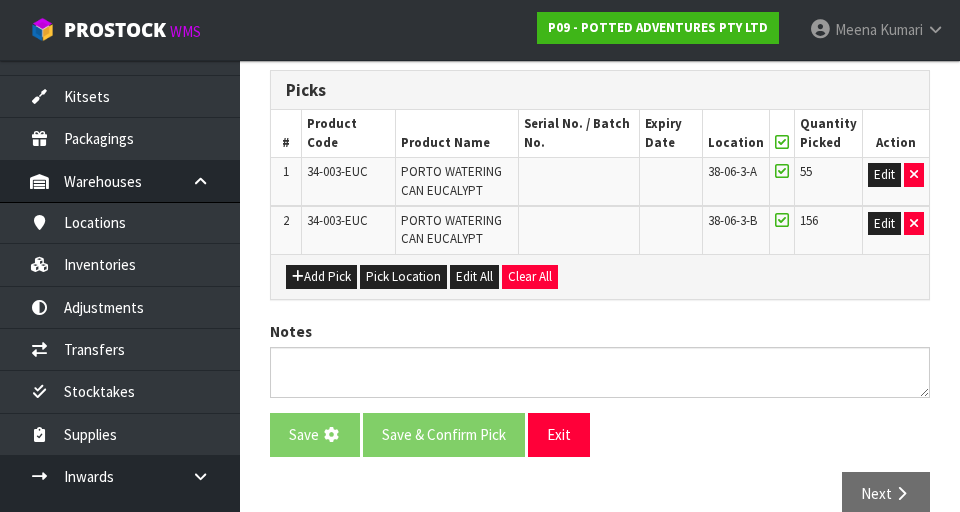 scroll, scrollTop: 0, scrollLeft: 0, axis: both 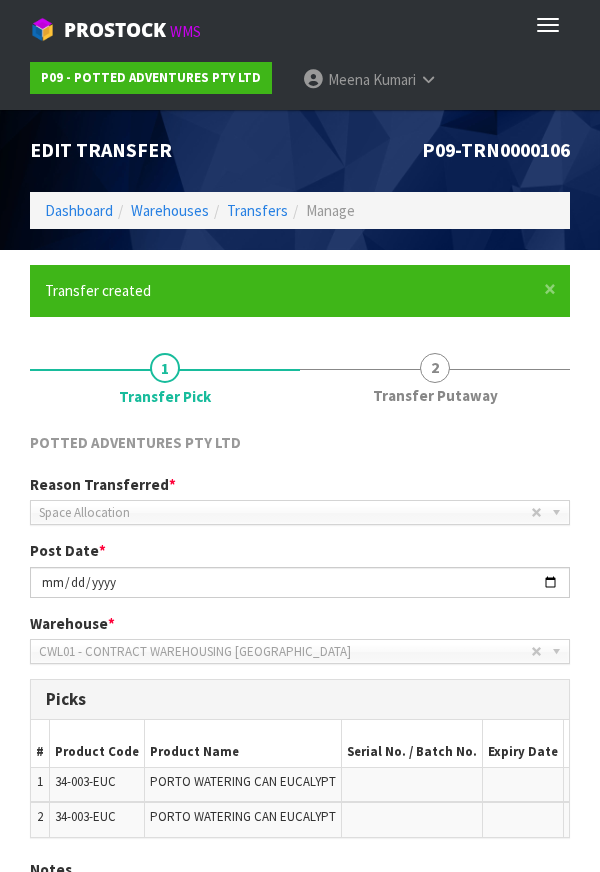 click on "Edit Transfer
P09-TRN0000106
Dashboard Warehouses Transfers Manage" at bounding box center (300, 180) 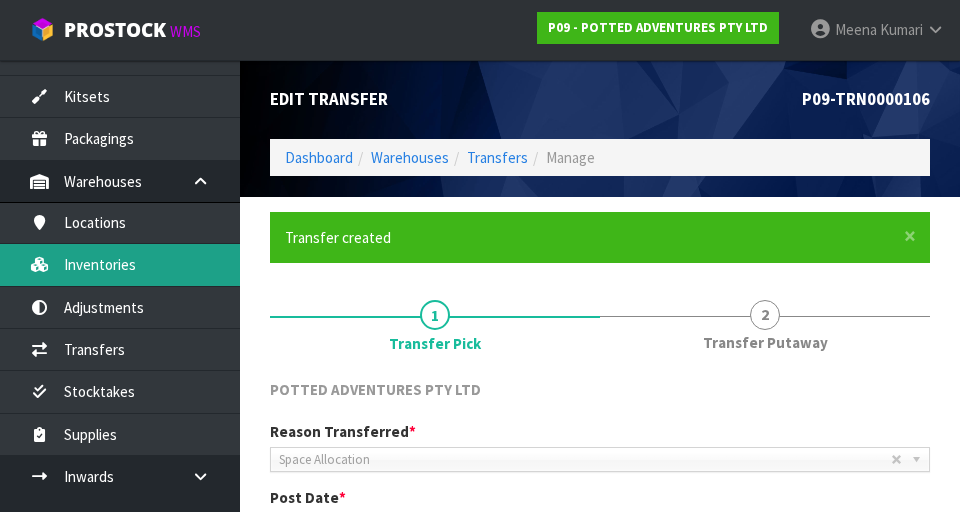 click on "Inventories" at bounding box center [120, 264] 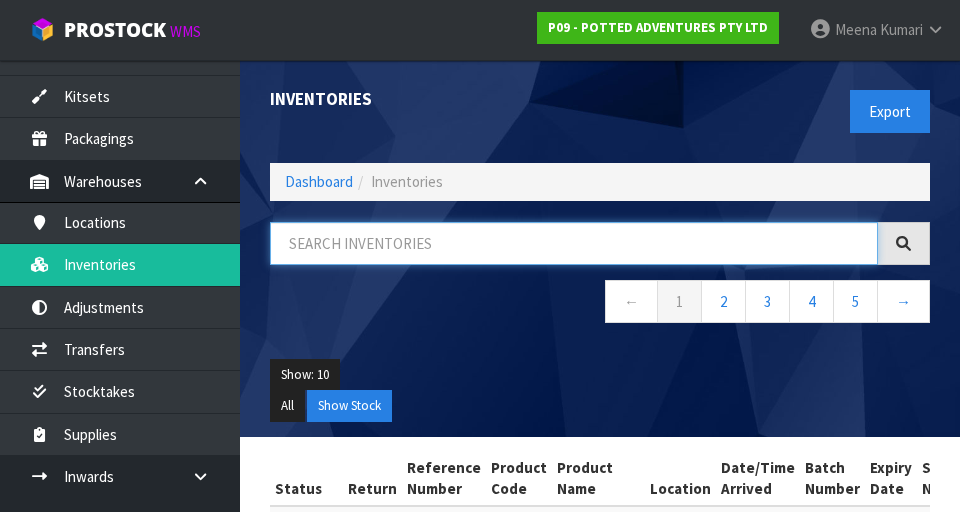 click at bounding box center (574, 243) 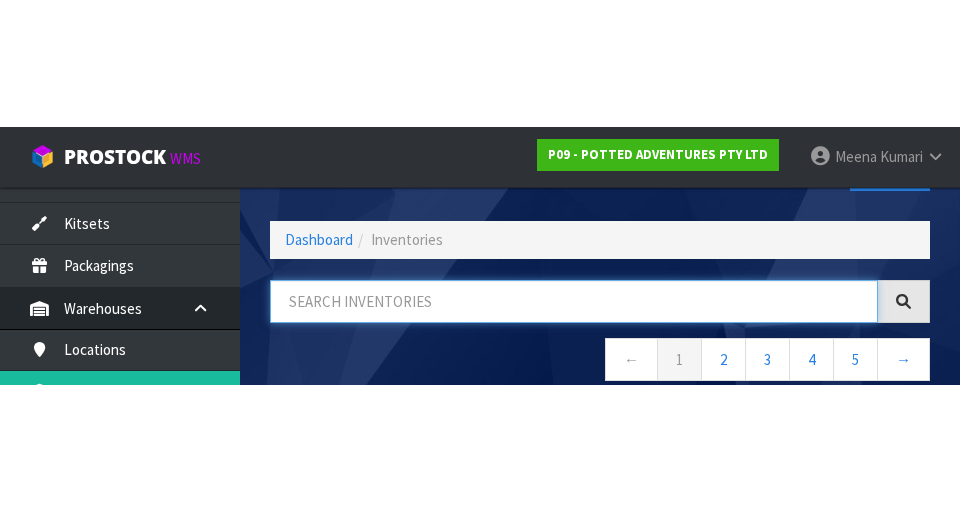 scroll, scrollTop: 114, scrollLeft: 0, axis: vertical 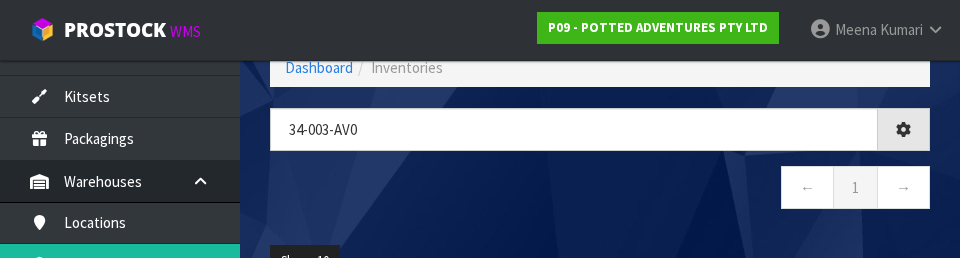 click on "←
1
→" at bounding box center (600, 190) 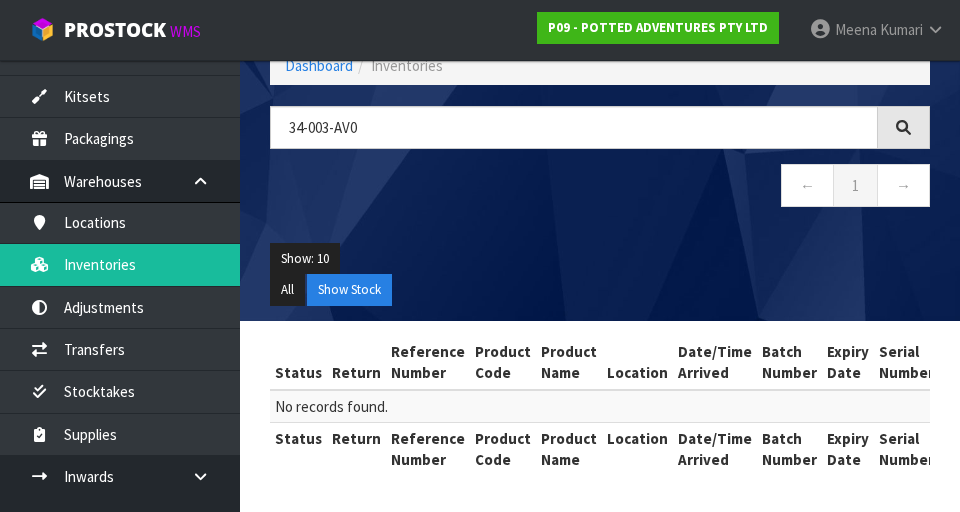 scroll, scrollTop: 114, scrollLeft: 0, axis: vertical 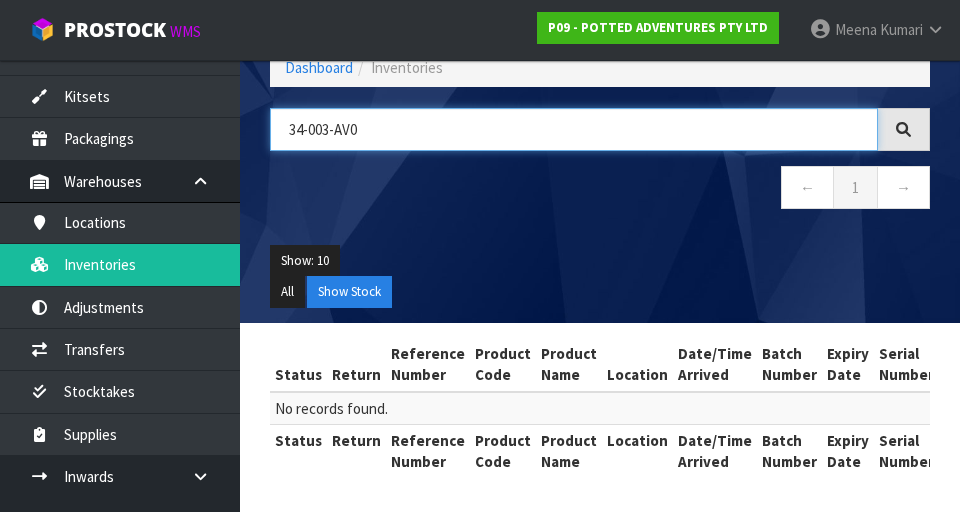 click on "34-003-AV0" at bounding box center [574, 129] 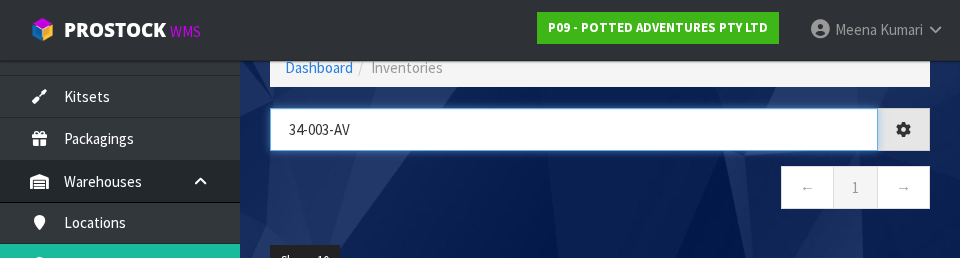 type on "34-003-AV" 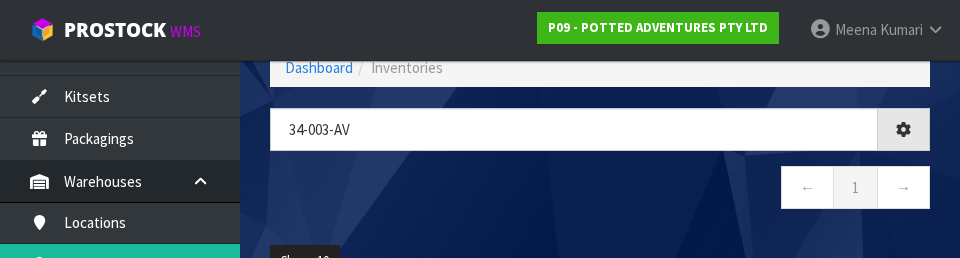 click on "←
1
→" at bounding box center (600, 190) 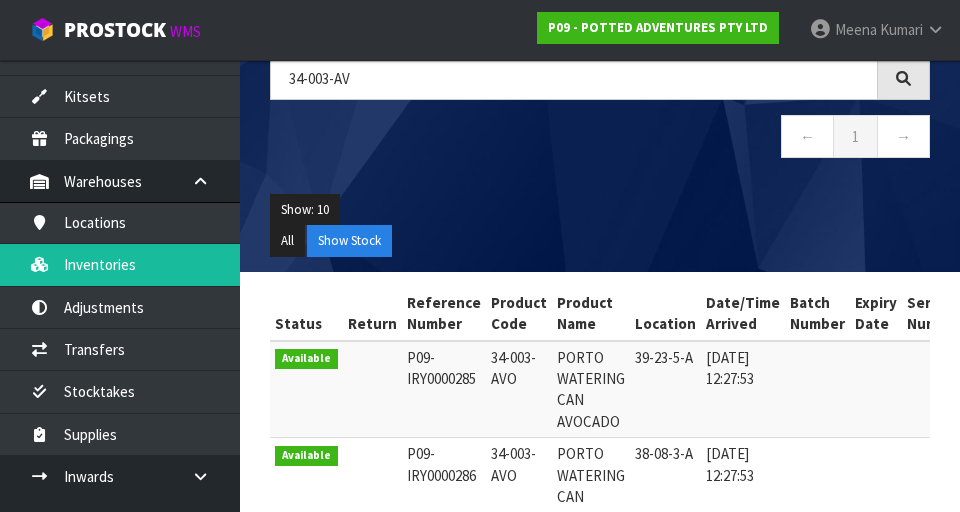 scroll, scrollTop: 277, scrollLeft: 0, axis: vertical 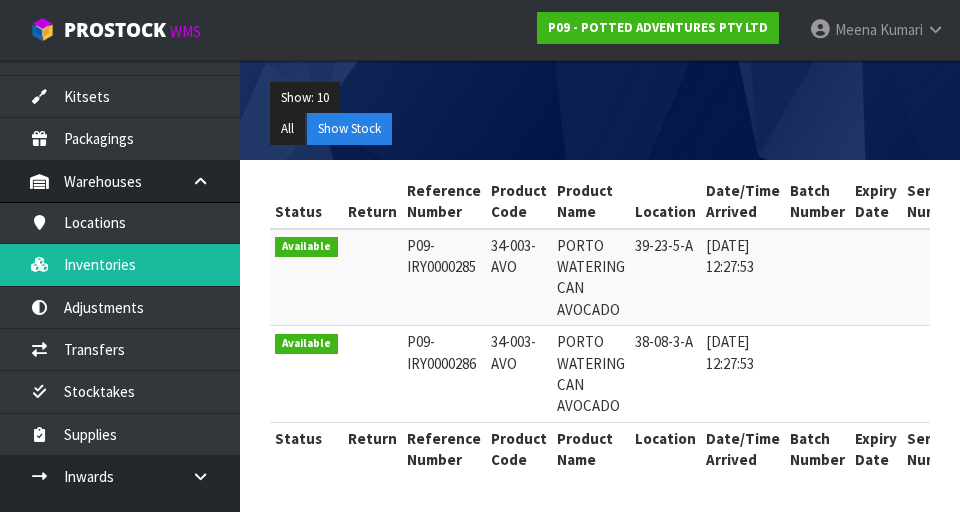 copy on "34-003-AVO" 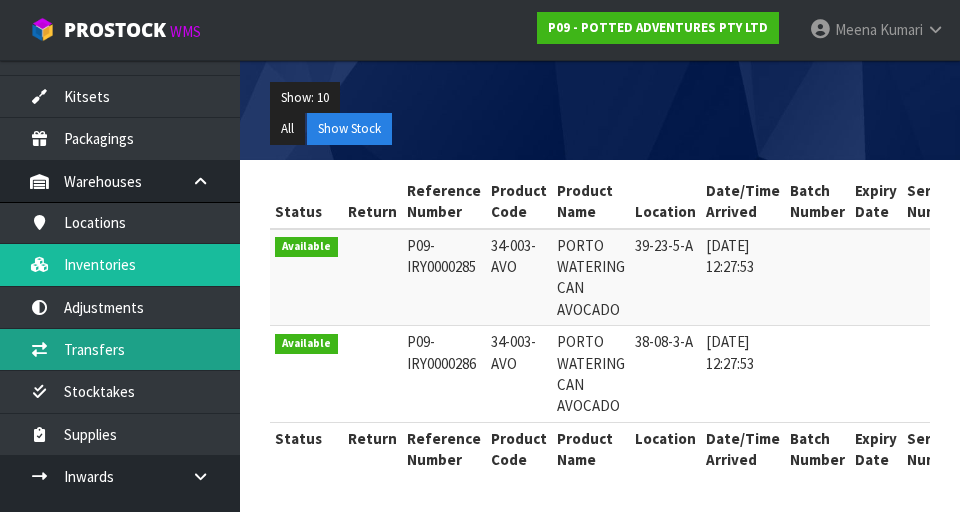 click on "Transfers" at bounding box center (120, 349) 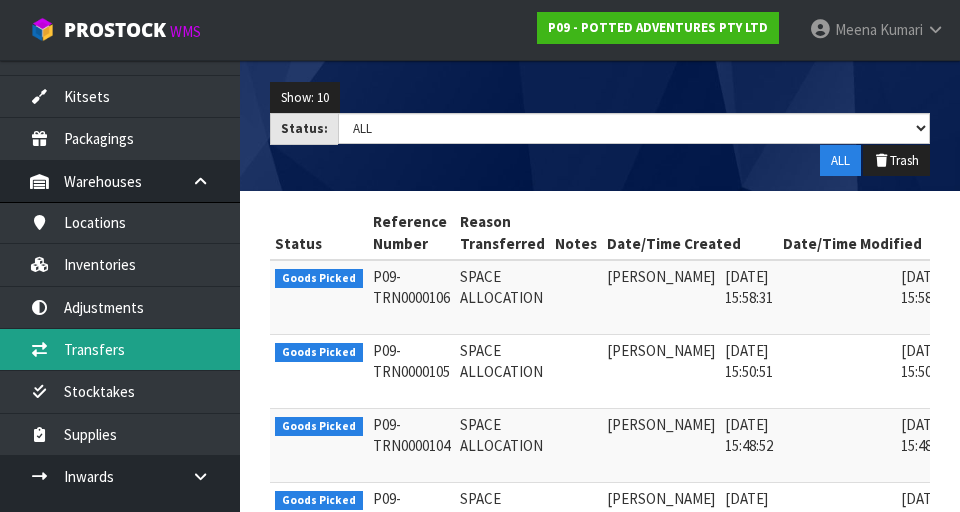 scroll, scrollTop: 0, scrollLeft: 0, axis: both 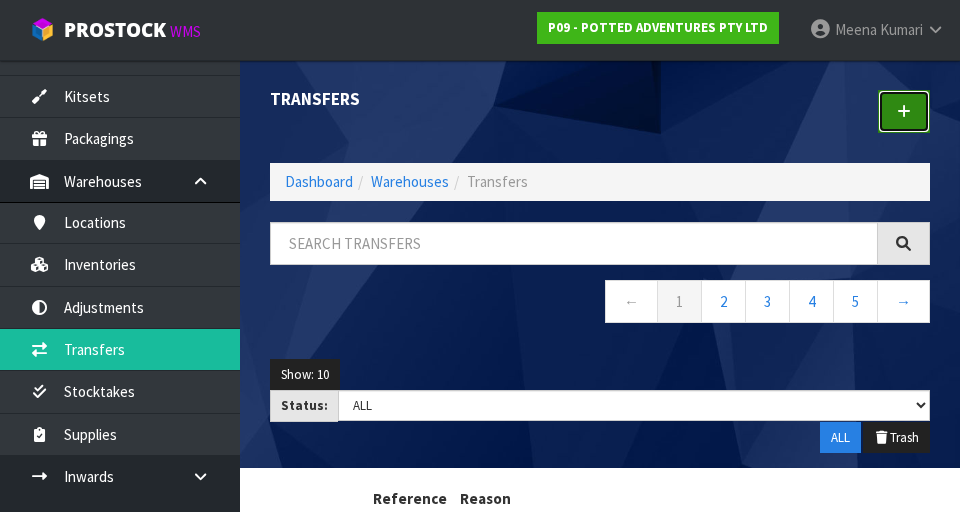click at bounding box center (904, 111) 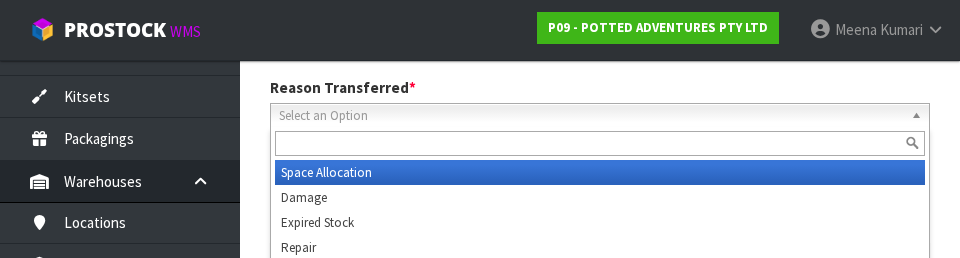 scroll, scrollTop: 276, scrollLeft: 0, axis: vertical 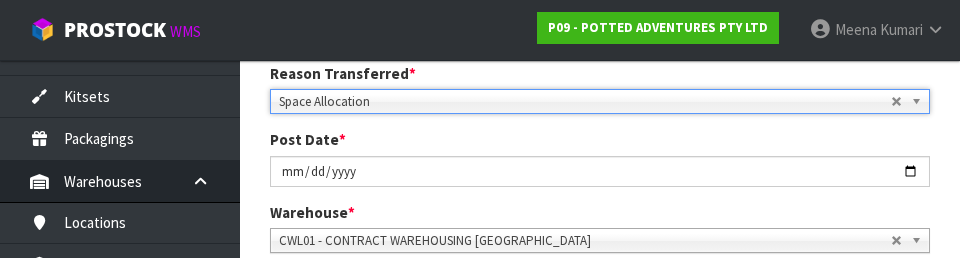 click on "1
Transfer Pick
2
Transfer Putaway
POTTED ADVENTURES PTY LTD
Reason Transferred  *
Space Allocation Damage Expired Stock Repair QA
Space Allocation
Space Allocation Damage Expired Stock Repair QA
Post Date  *
[DATE]
Warehouse  *
01 - CONTRACT WAREHOUSING MAIN 02 - CONTRACT WAREHOUSING NO 2 CHC - CWL [GEOGRAPHIC_DATA] WAIHEKE - SOLAR SHOP [GEOGRAPHIC_DATA] - CONTRACT WAREHOUSING [GEOGRAPHIC_DATA] - CONTRACT WAREHOUSING [DEMOGRAPHIC_DATA] RUBY CWL03 - CONTRACT WAREHOUSING NEILPARK
CWL01 - CONTRACT WAREHOUSING [GEOGRAPHIC_DATA]
Picks
#
Product	Code" at bounding box center (600, 294) 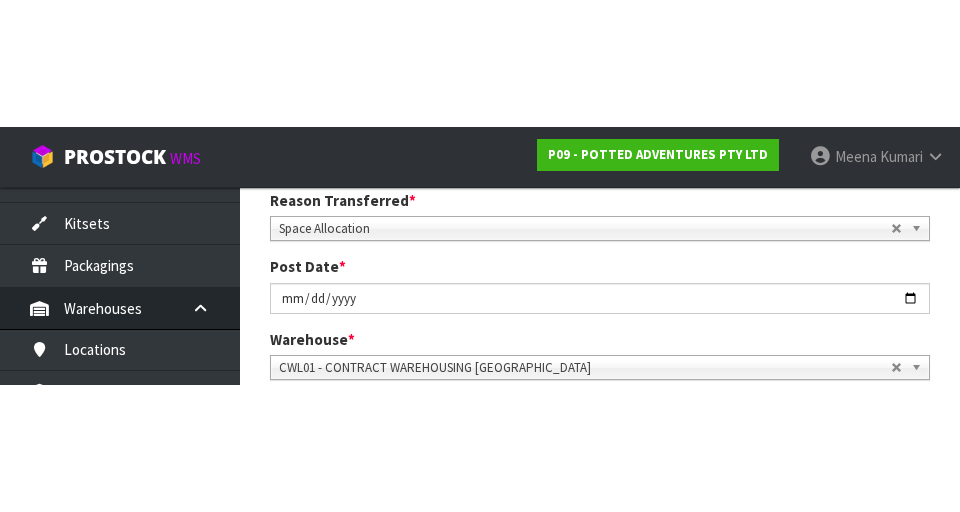 scroll, scrollTop: 285, scrollLeft: 0, axis: vertical 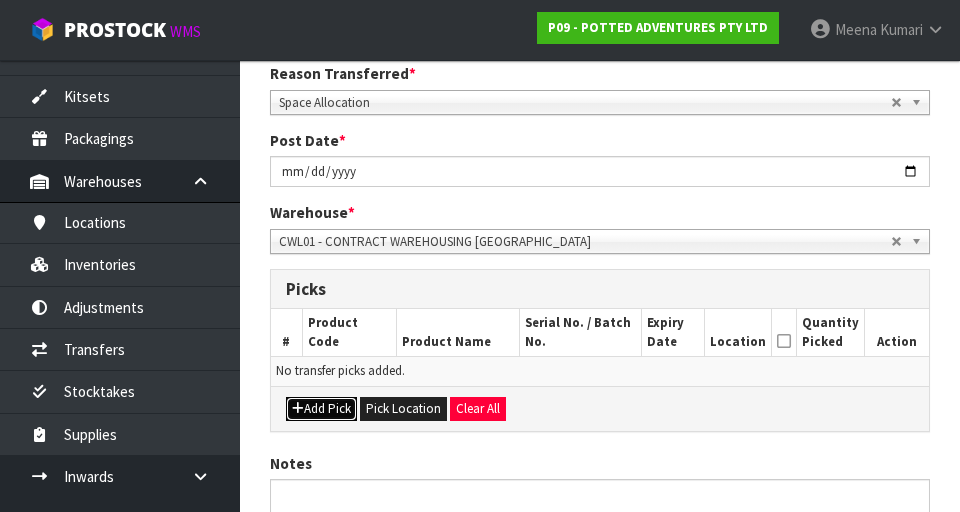 click on "Add Pick" at bounding box center (321, 409) 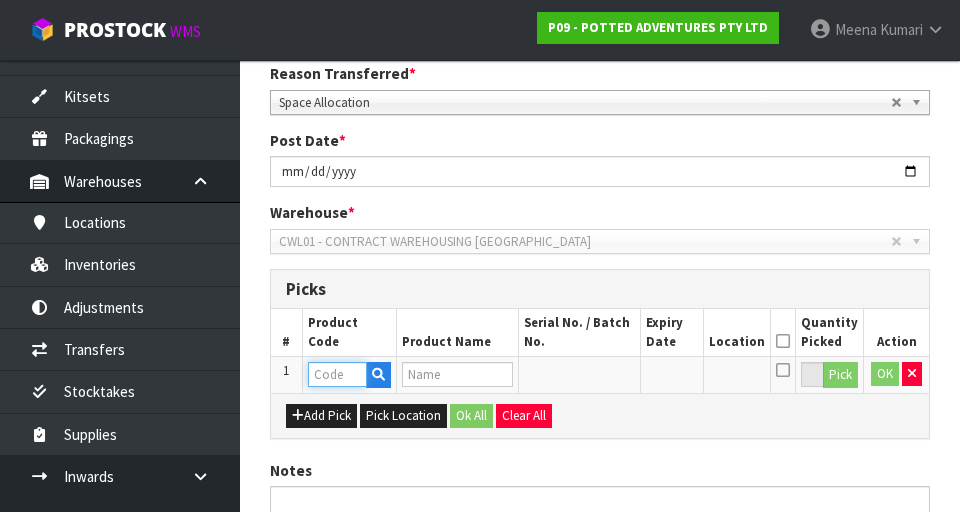 paste on "34-003-AVO" 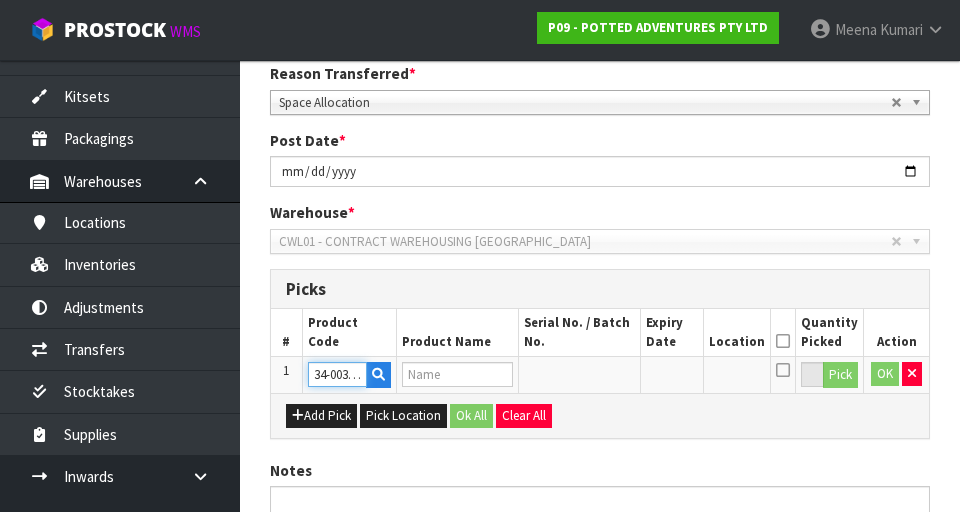 scroll, scrollTop: 0, scrollLeft: 14, axis: horizontal 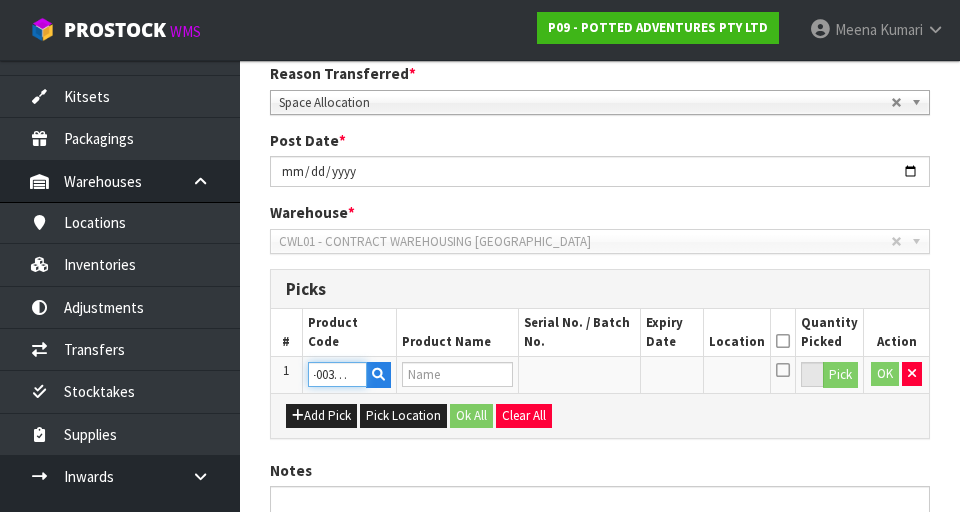 type on "PORTO WATERING CAN AVOCADO" 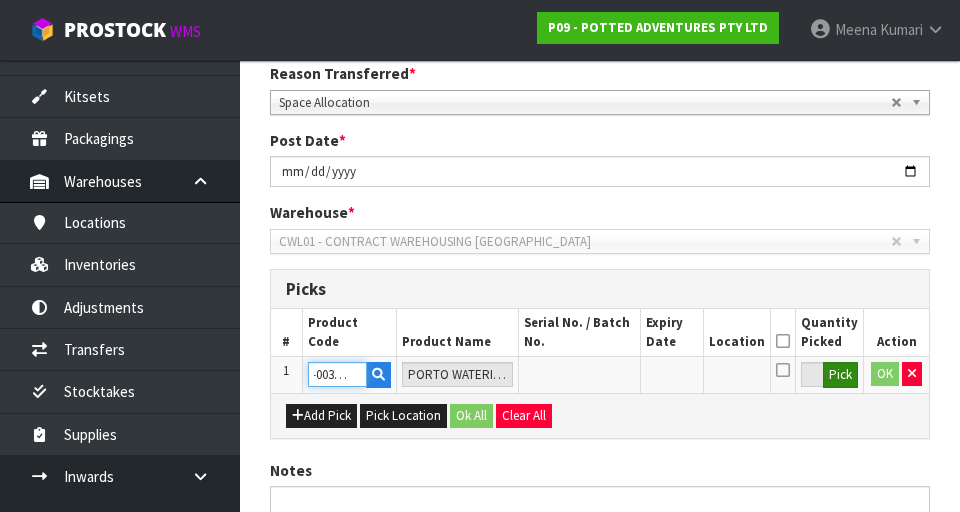 type on "34-003-AVO" 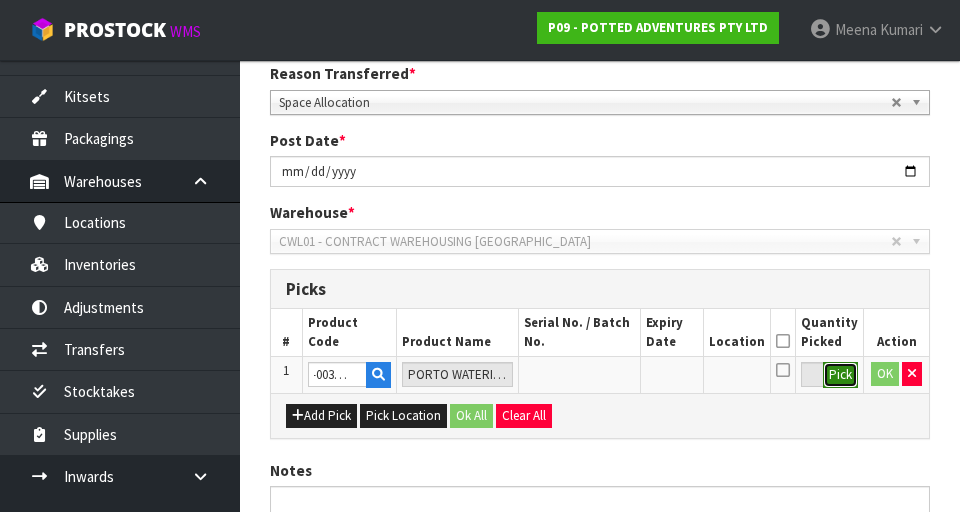 click on "Pick" at bounding box center (840, 375) 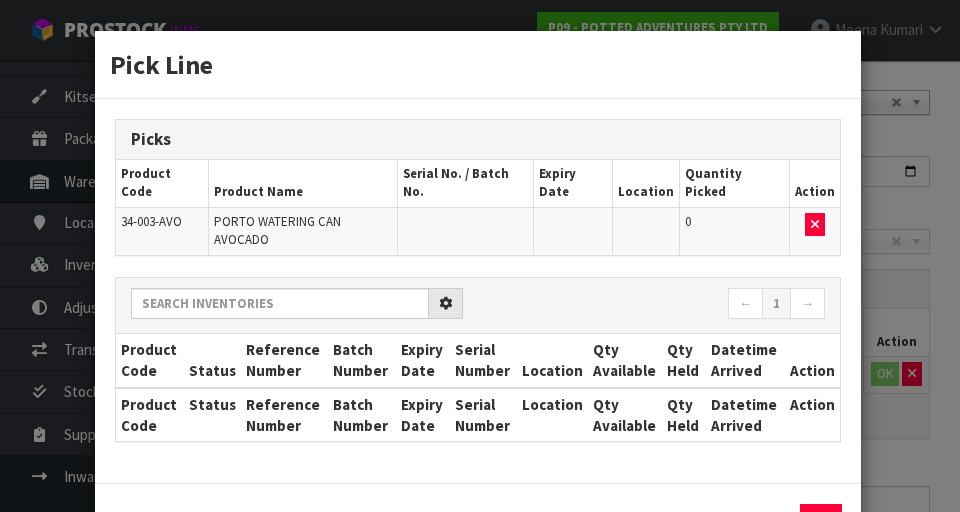 scroll, scrollTop: 0, scrollLeft: 0, axis: both 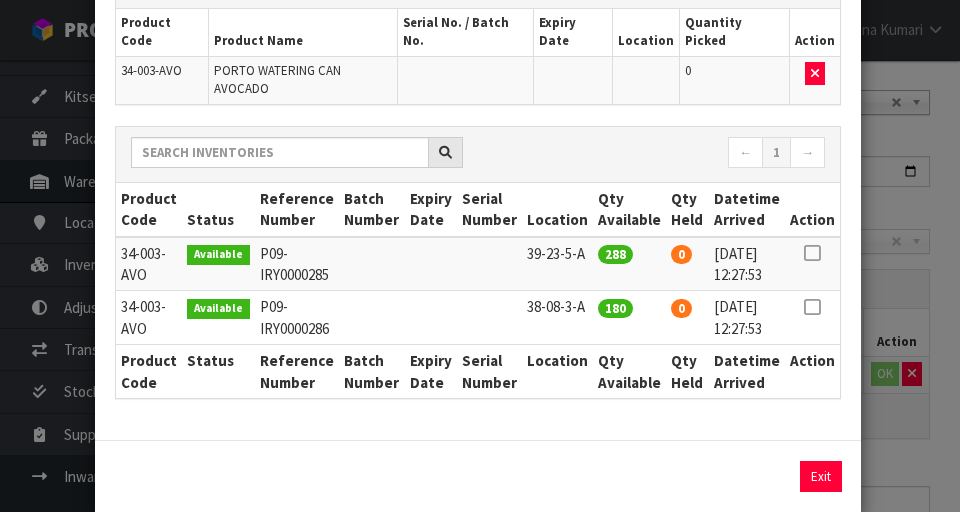 click at bounding box center (812, 307) 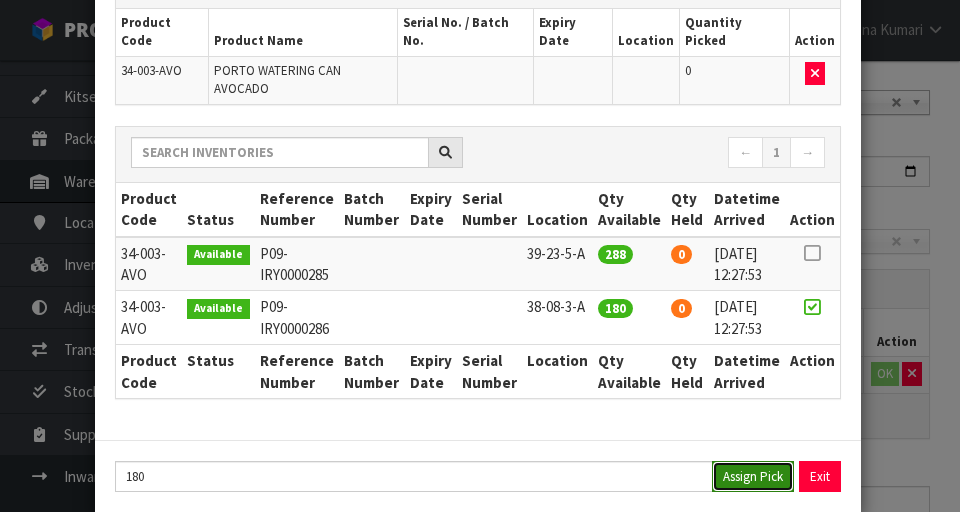 click on "Assign Pick" at bounding box center (753, 476) 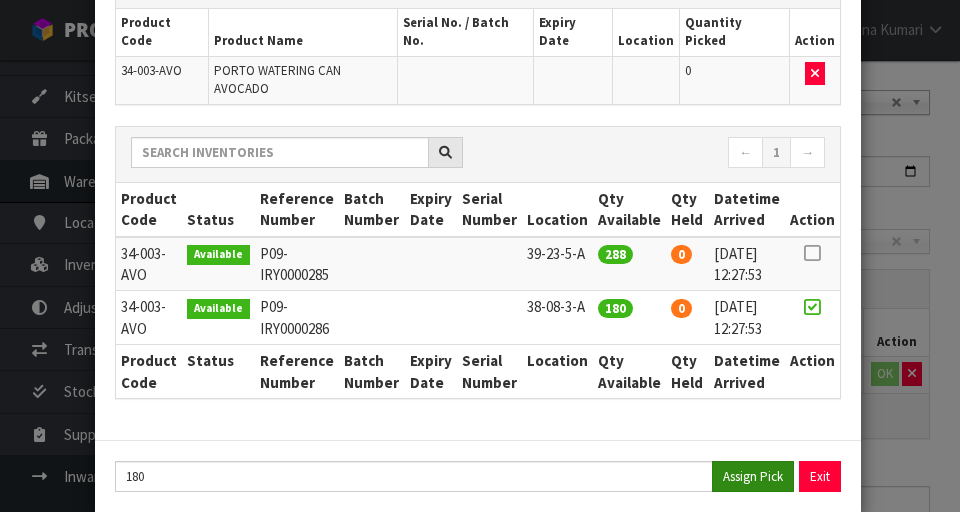 type on "180" 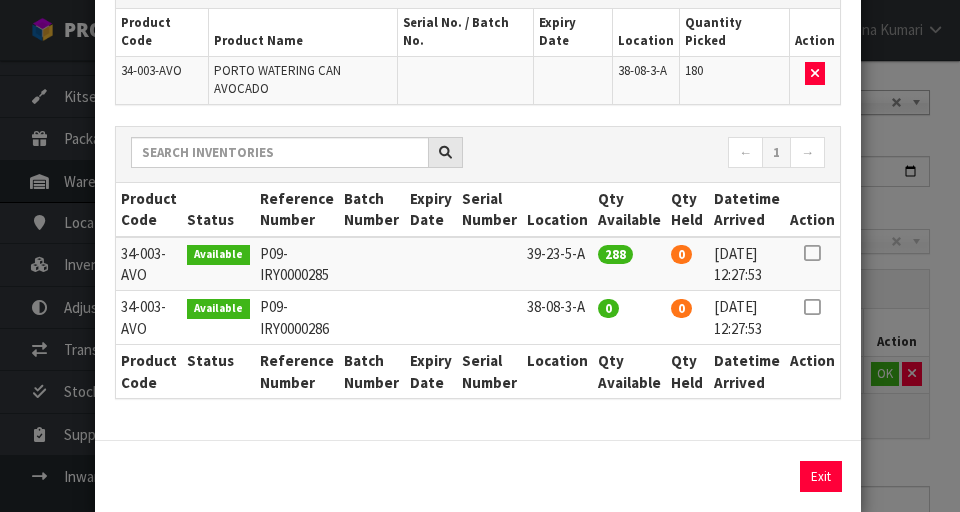 click on "Pick Line
Picks
Product Code
Product Name
Serial No. / Batch No.
Expiry Date
Location
Quantity Picked
Action
34-003-AVO
PORTO WATERING CAN AVOCADO
38-08-3-A
180
←
1
→
Product Code
Status
Reference Number
Batch Number
Expiry Date
Serial Number
Location
Qty Available
Qty Held
Datetime Arrived
Action
0" at bounding box center (480, 256) 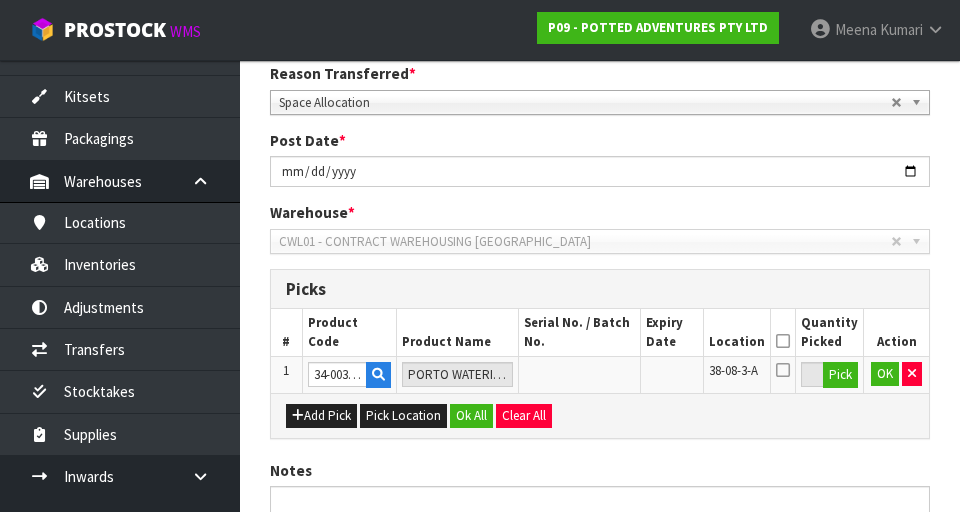 click at bounding box center [783, 332] 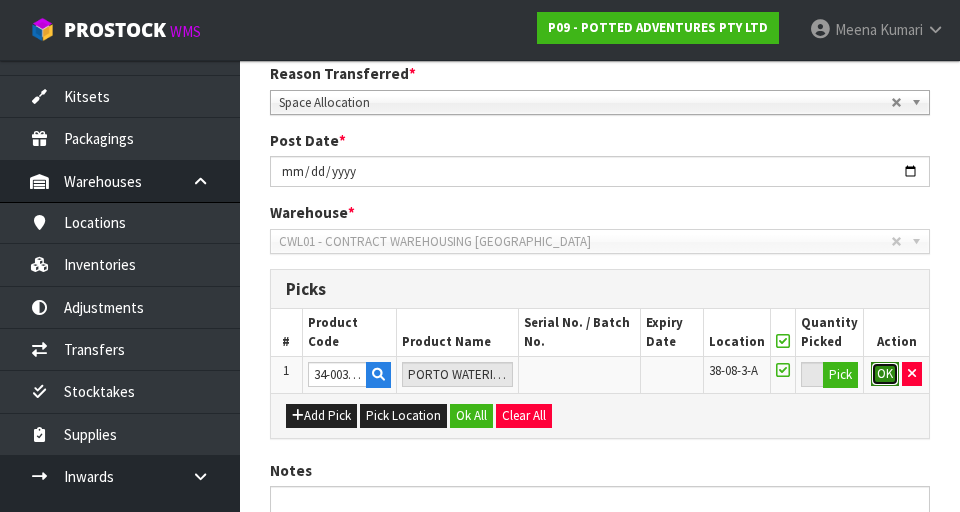 click on "OK" at bounding box center [885, 374] 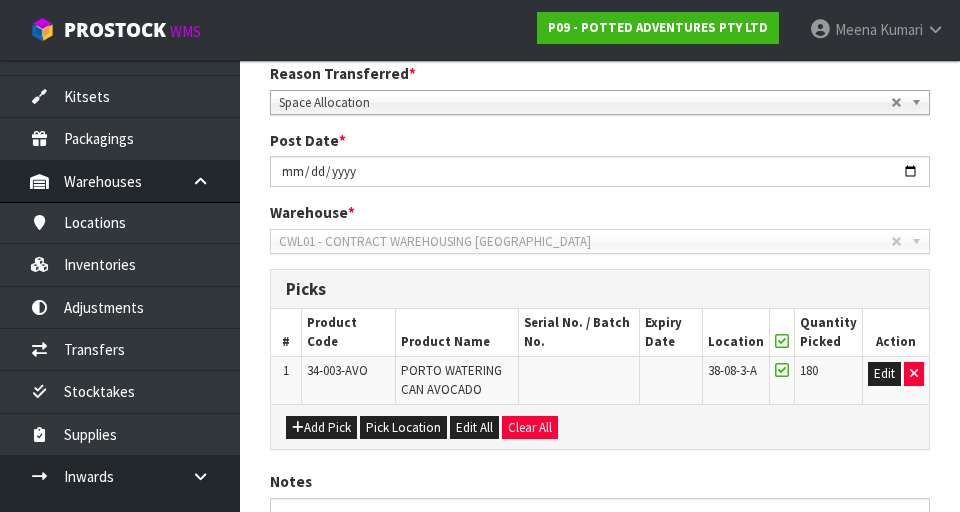 scroll, scrollTop: 468, scrollLeft: 0, axis: vertical 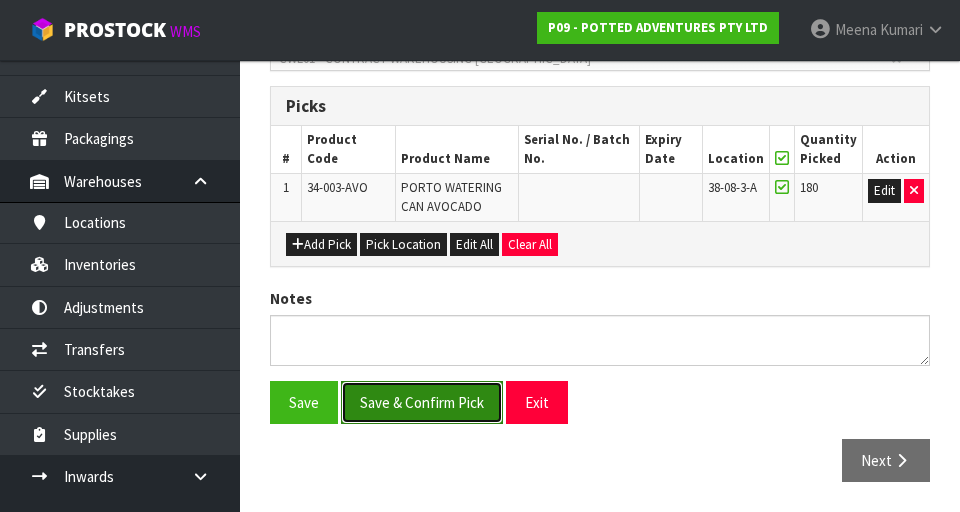 click on "Save & Confirm Pick" at bounding box center (422, 402) 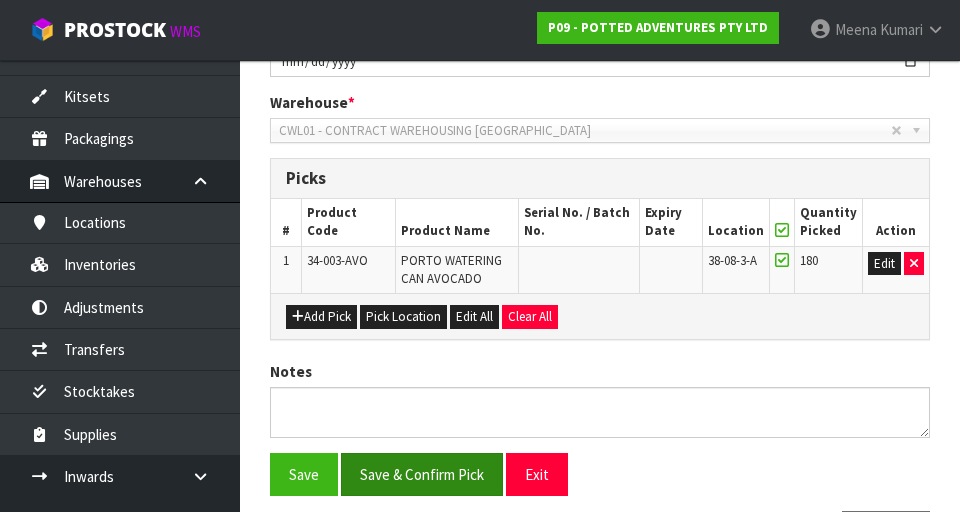 scroll, scrollTop: 0, scrollLeft: 0, axis: both 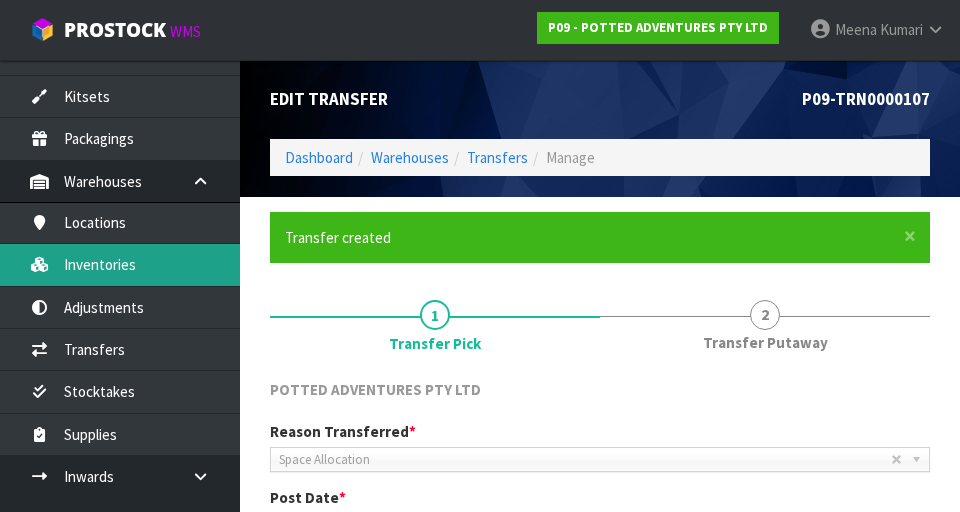 click on "Inventories" at bounding box center [120, 264] 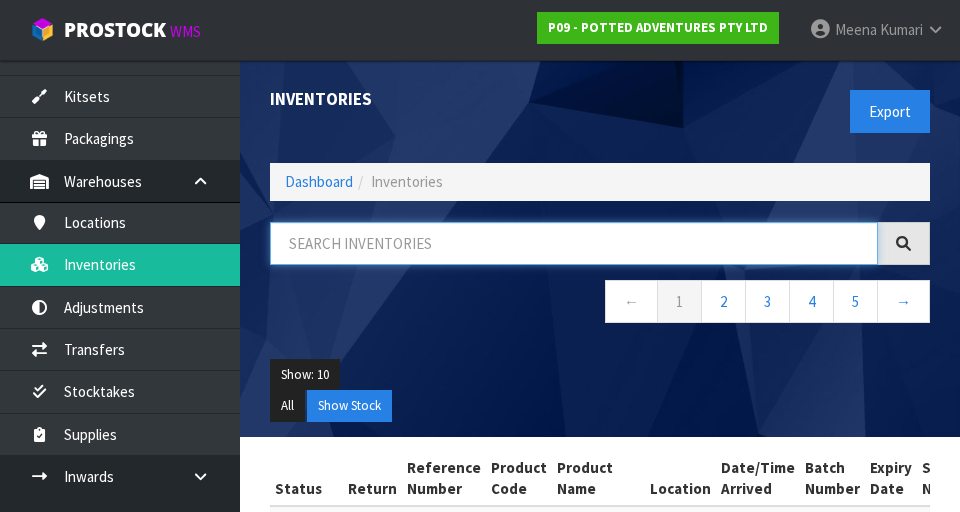 click at bounding box center [574, 243] 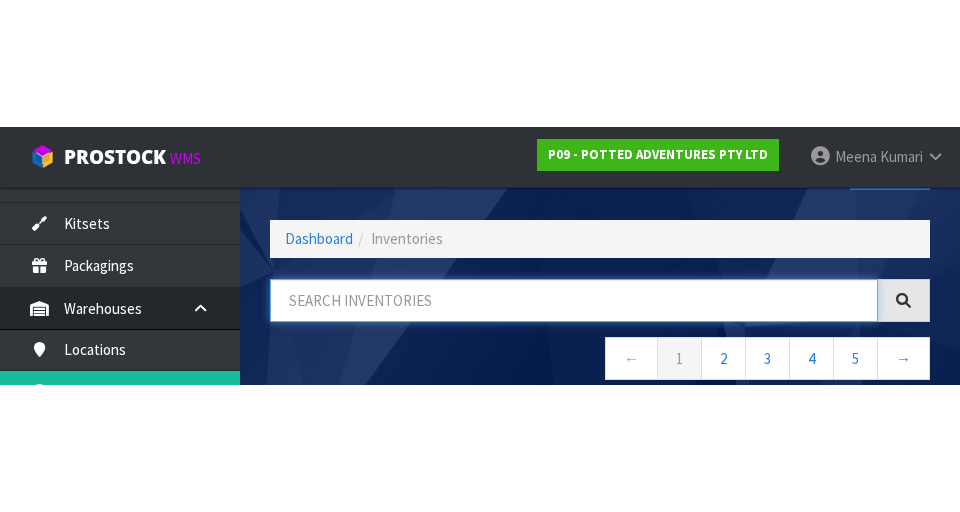 scroll, scrollTop: 114, scrollLeft: 0, axis: vertical 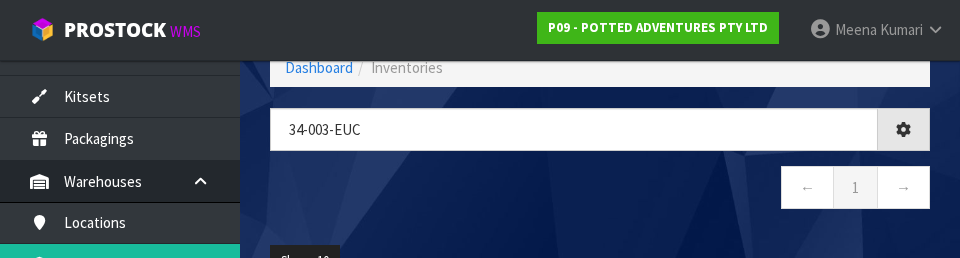 click on "←
1
→" at bounding box center [600, 190] 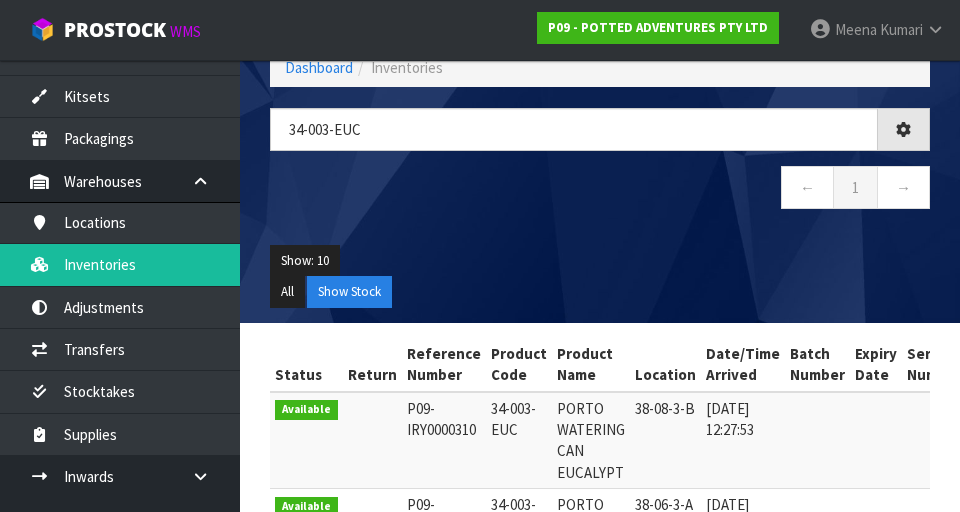 type on "34-003-EUC" 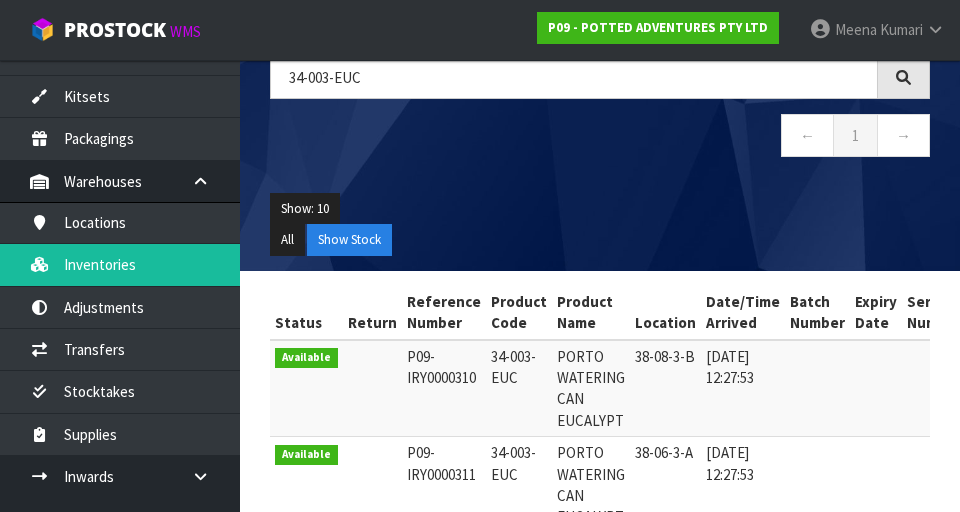 scroll, scrollTop: 336, scrollLeft: 0, axis: vertical 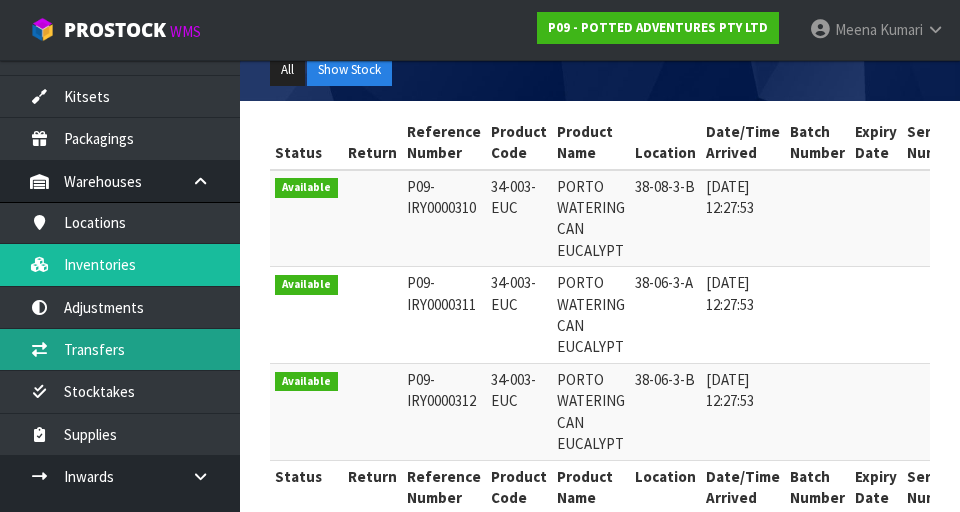 click on "Transfers" at bounding box center (120, 349) 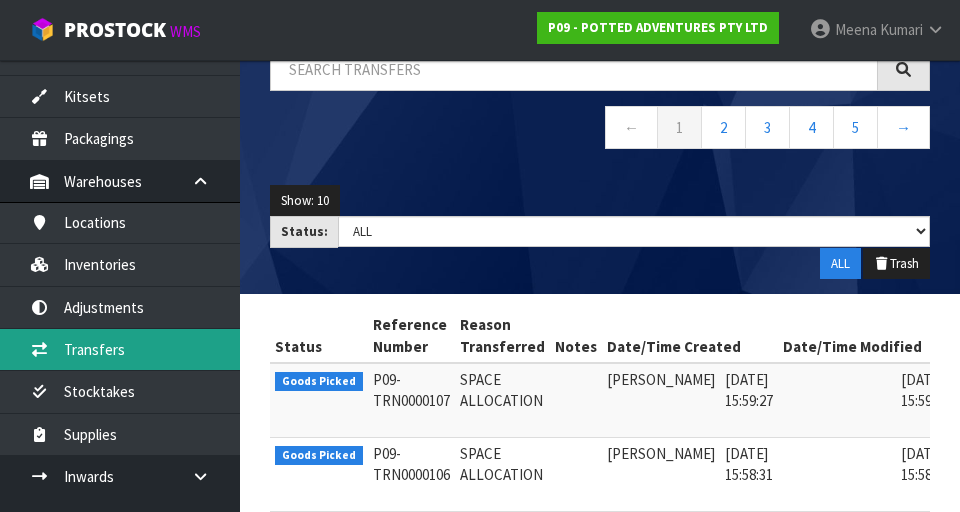scroll, scrollTop: 0, scrollLeft: 0, axis: both 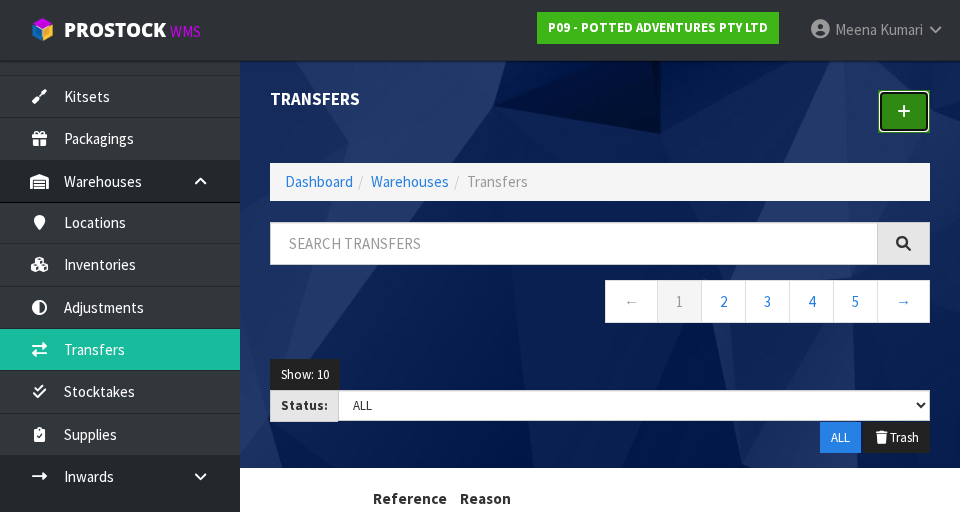 click at bounding box center [904, 111] 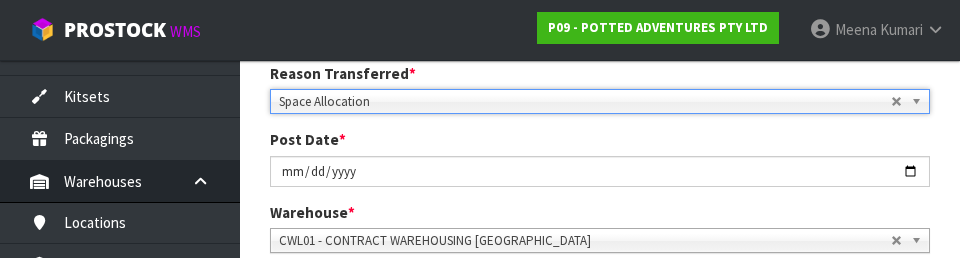 click on "Post Date  *
[DATE]" at bounding box center [600, 157] 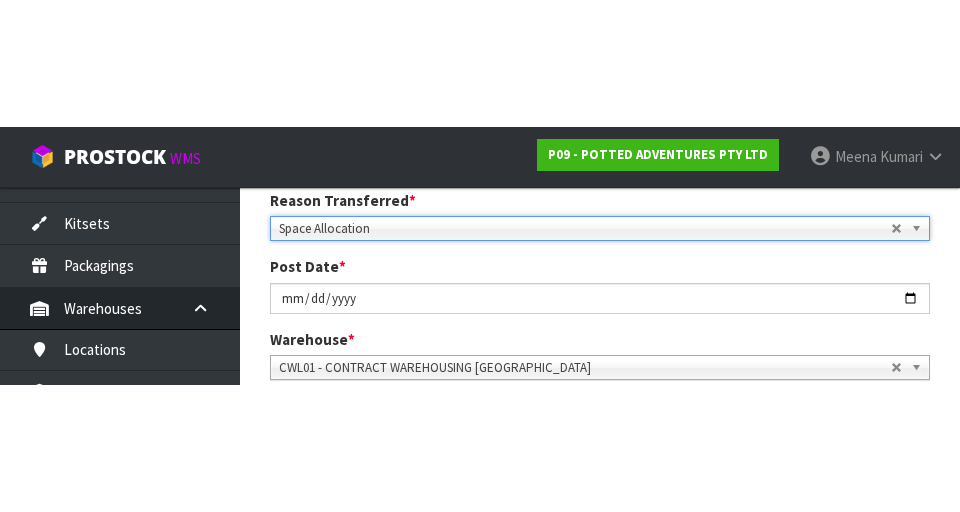 scroll, scrollTop: 285, scrollLeft: 0, axis: vertical 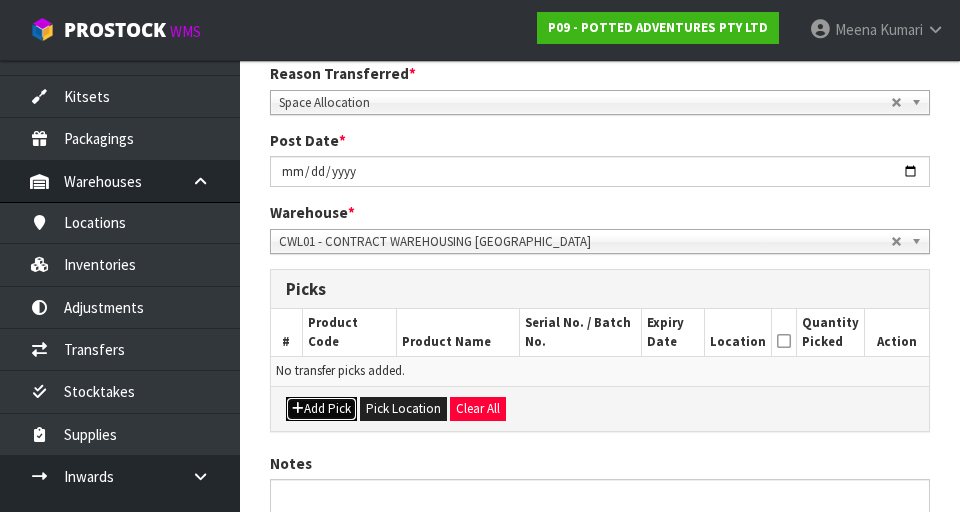 click on "Add Pick" at bounding box center [321, 409] 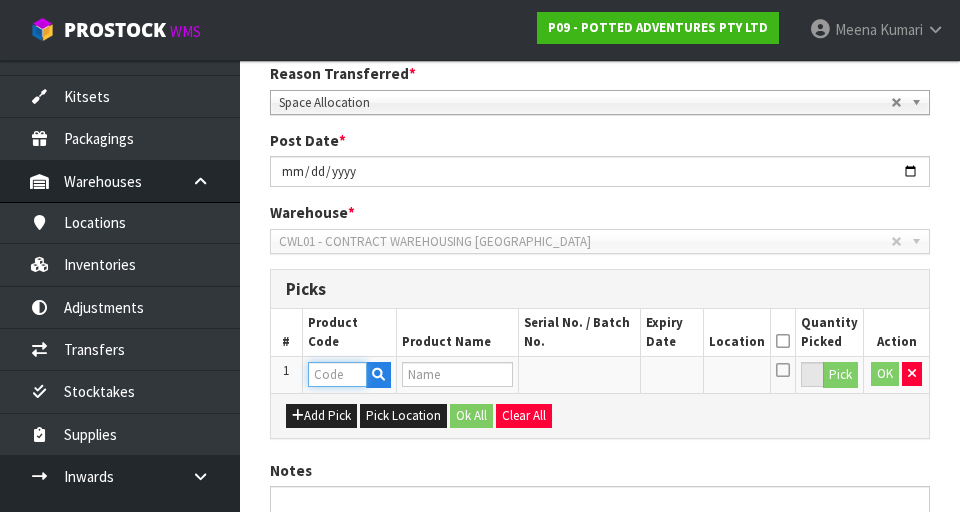 paste on "34-003-EUC" 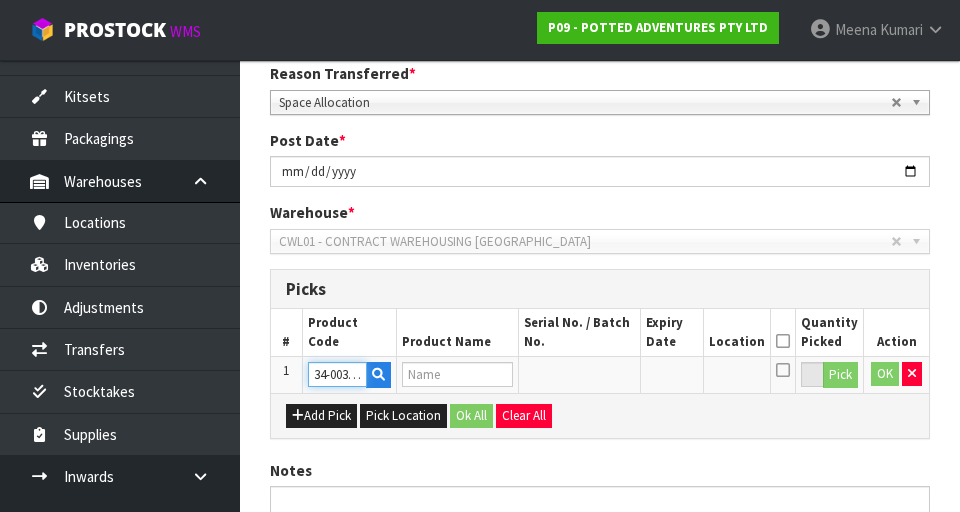 scroll, scrollTop: 0, scrollLeft: 15, axis: horizontal 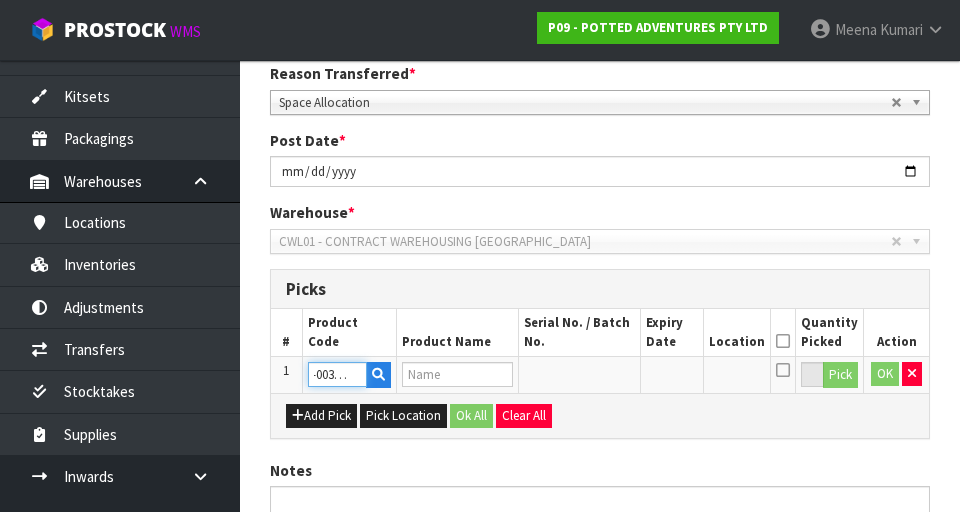 type on "PORTO WATERING CAN EUCALYPT" 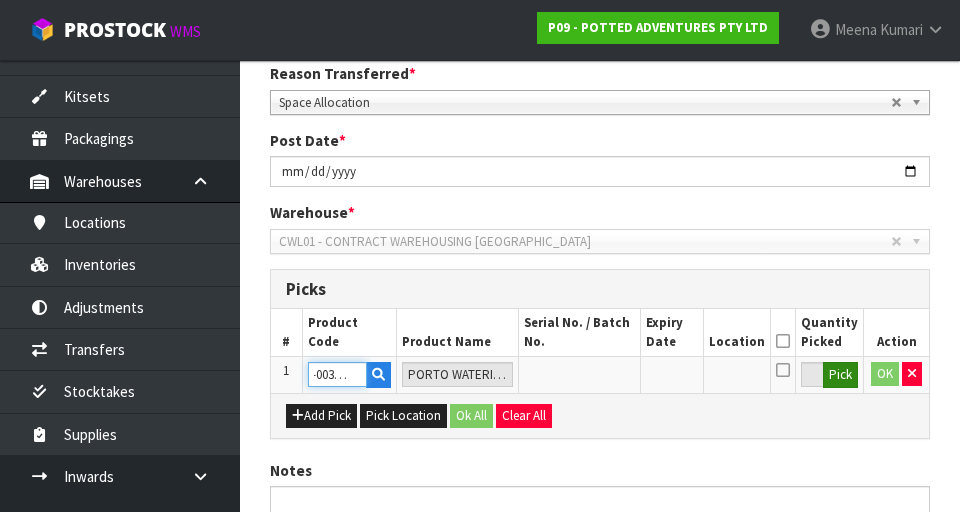 type on "34-003-EUC" 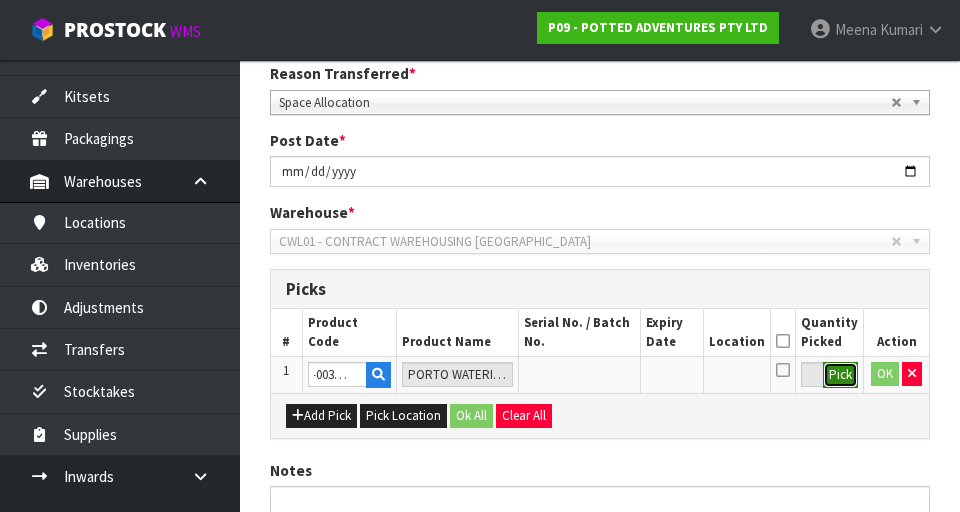 click on "Pick" at bounding box center (840, 375) 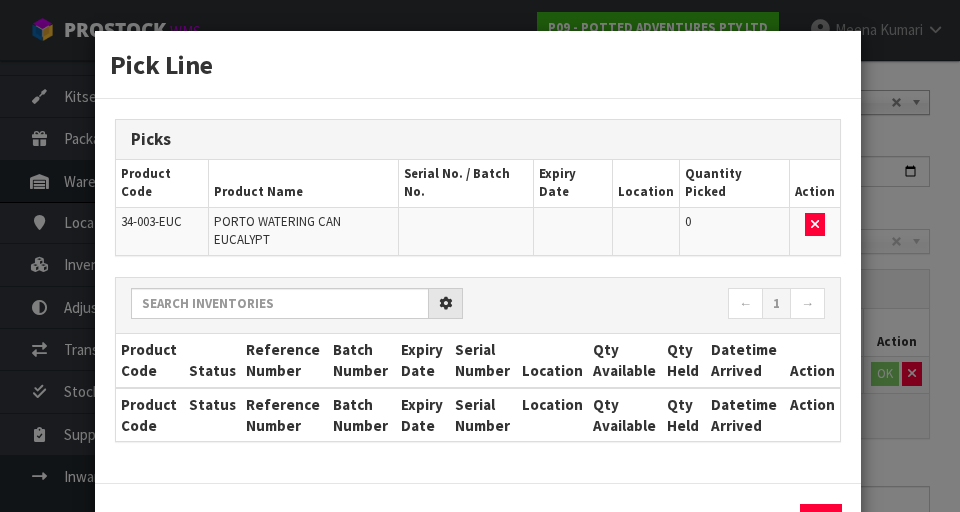 scroll, scrollTop: 0, scrollLeft: 0, axis: both 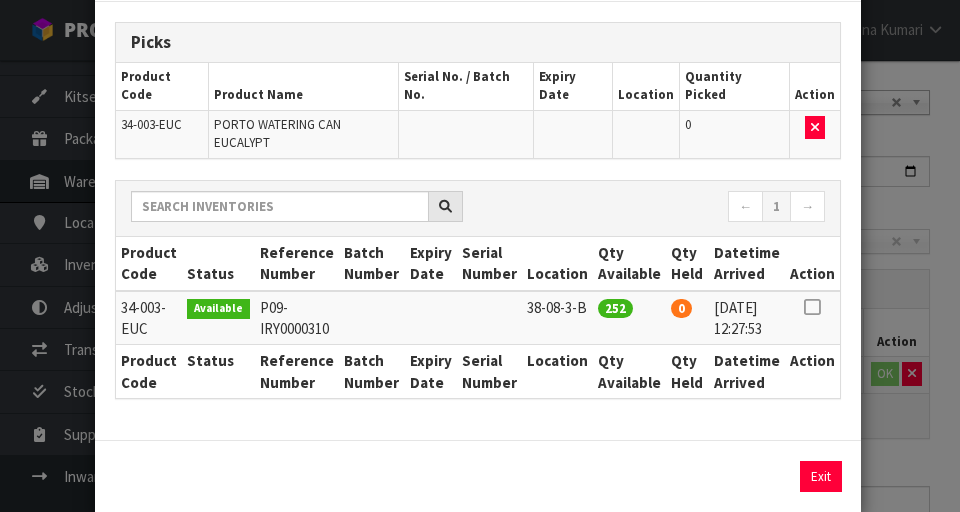 click at bounding box center [812, 307] 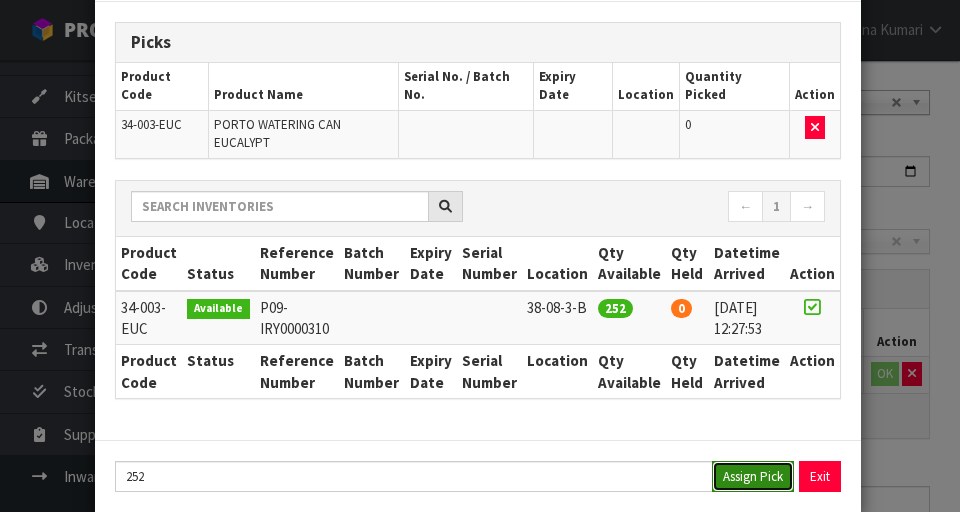 click on "Assign Pick" at bounding box center (753, 476) 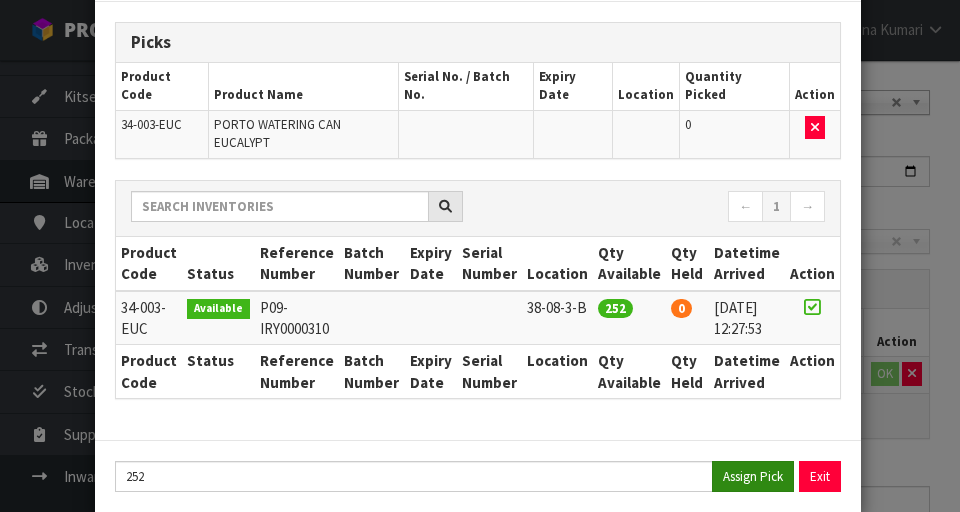 type on "252" 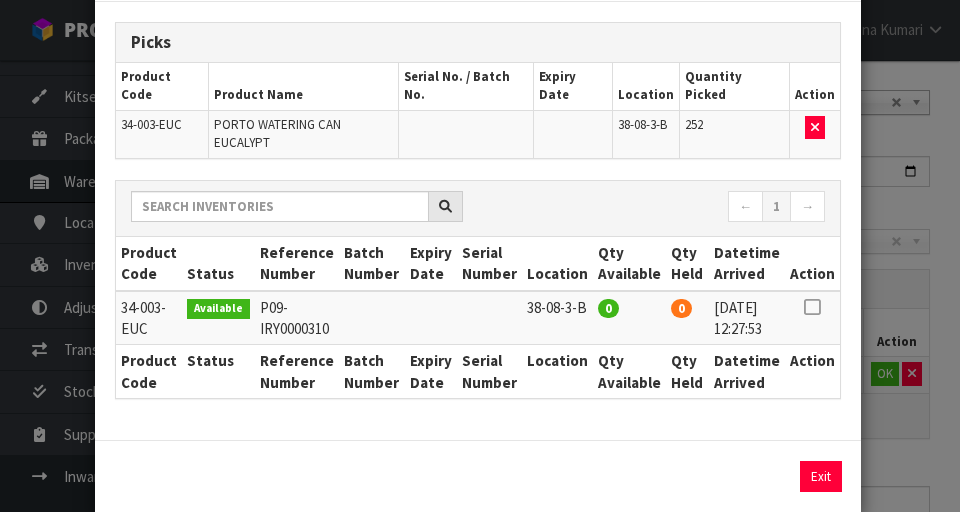 click on "Pick Line
Picks
Product Code
Product Name
Serial No. / Batch No.
Expiry Date
Location
Quantity Picked
Action
34-003-EUC
PORTO WATERING CAN EUCALYPT
38-08-3-B
252
←
1
→
Product Code
Status
Reference Number
Batch Number
Expiry Date
Serial Number
Location
Qty Available
Qty Held
Datetime Arrived
Action
0" at bounding box center (480, 256) 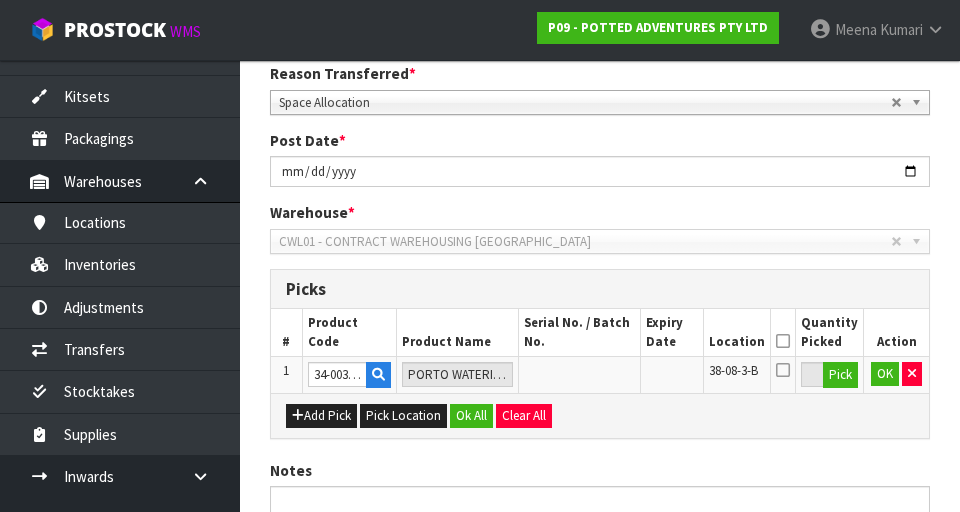 click at bounding box center (783, 341) 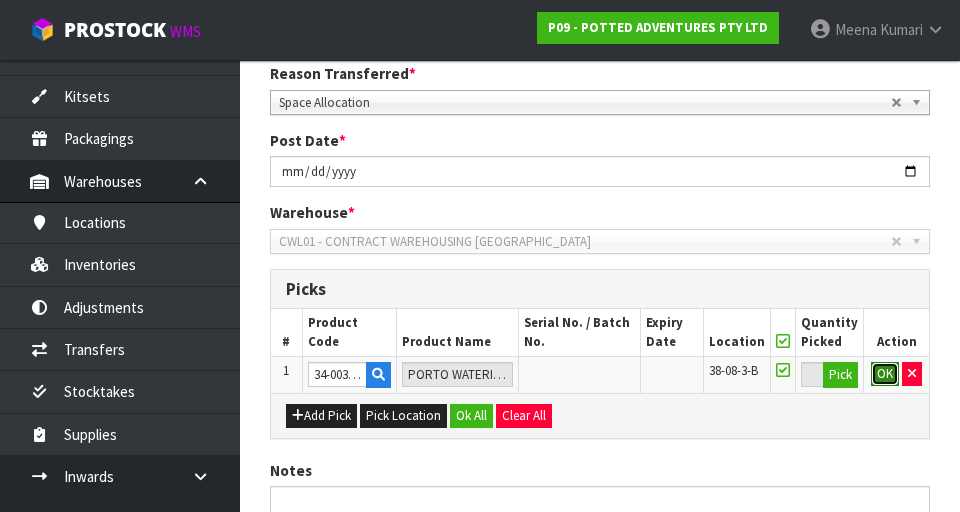 click on "OK" at bounding box center (885, 374) 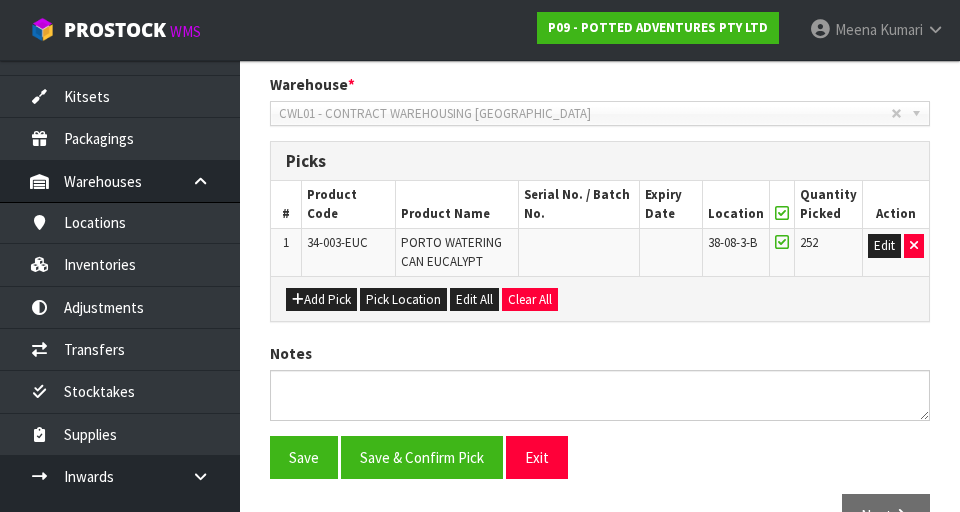 scroll, scrollTop: 468, scrollLeft: 0, axis: vertical 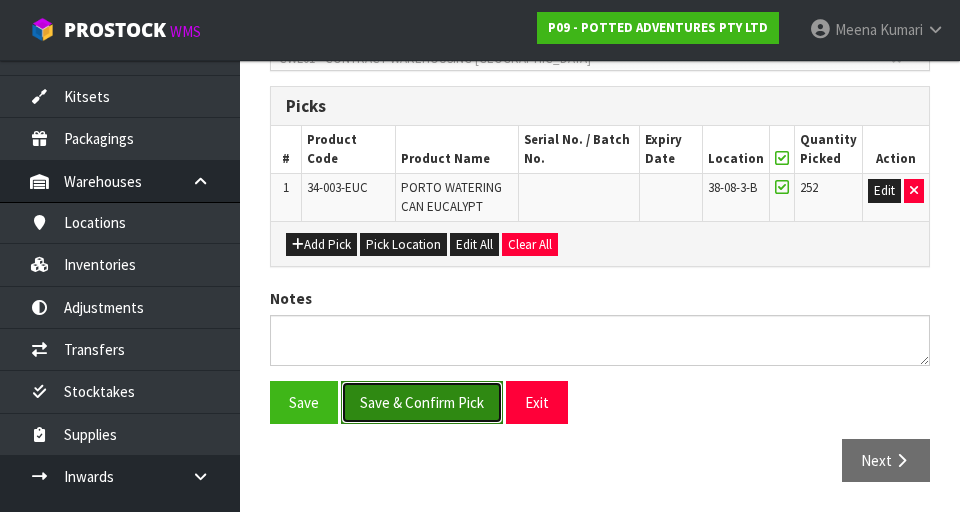 click on "Save & Confirm Pick" at bounding box center [422, 402] 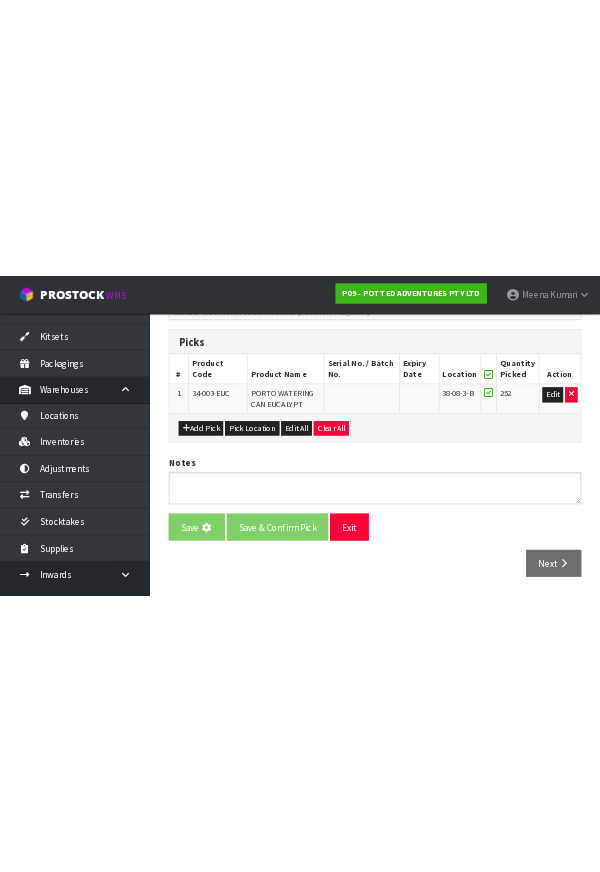 scroll, scrollTop: 0, scrollLeft: 0, axis: both 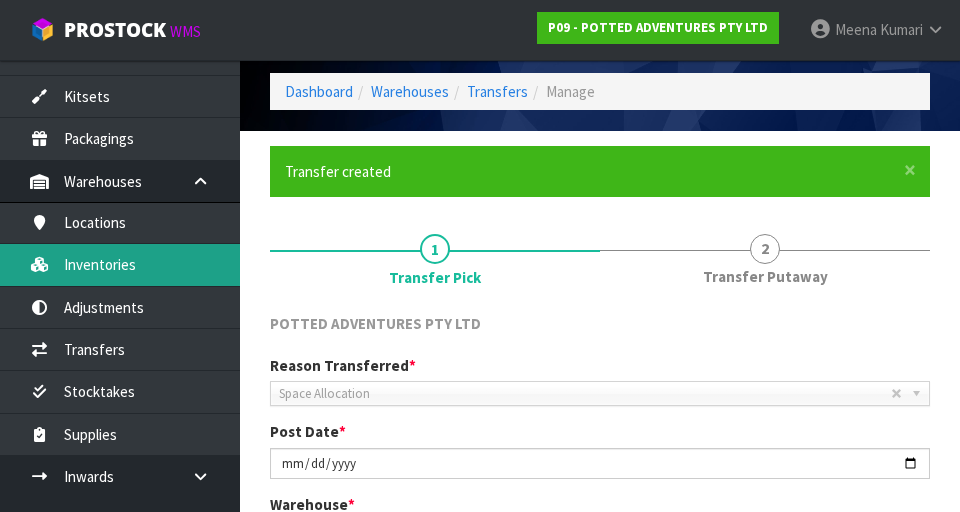 click on "Inventories" at bounding box center [120, 264] 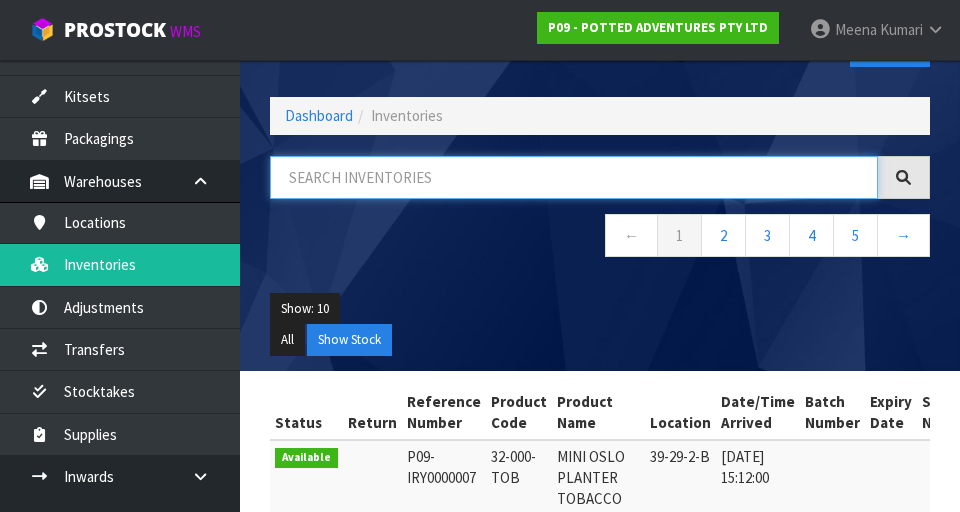 click at bounding box center [574, 177] 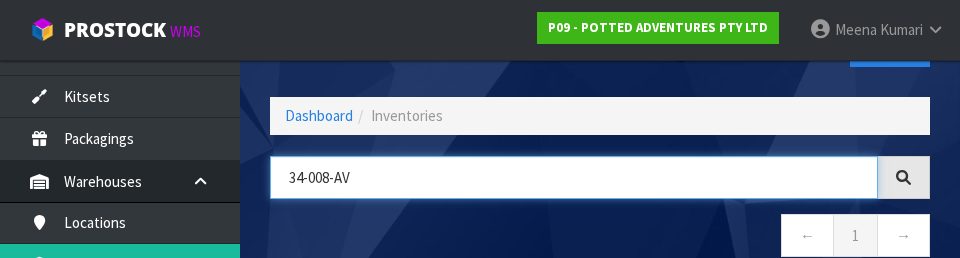 type on "34-008-AV" 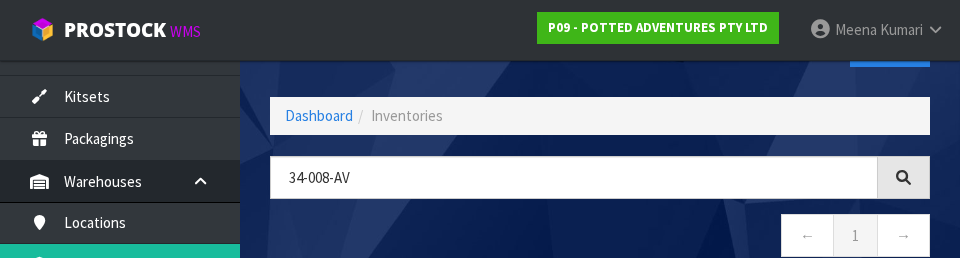 click on "←
1
→" at bounding box center (600, 238) 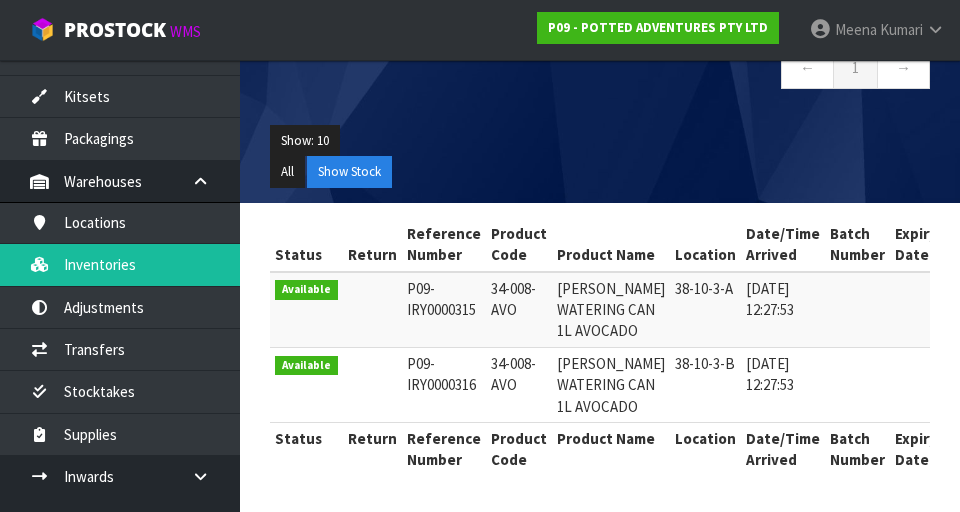 scroll, scrollTop: 273, scrollLeft: 0, axis: vertical 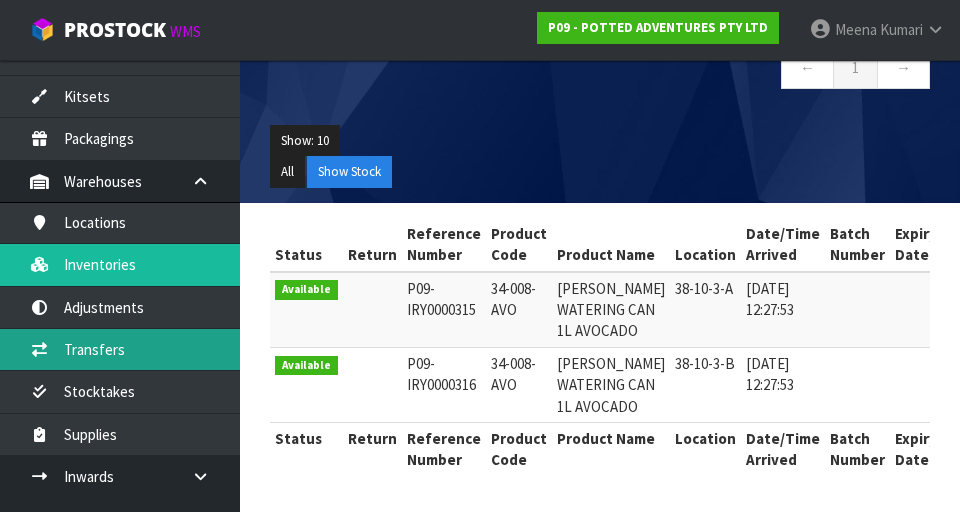 click on "Transfers" at bounding box center [120, 349] 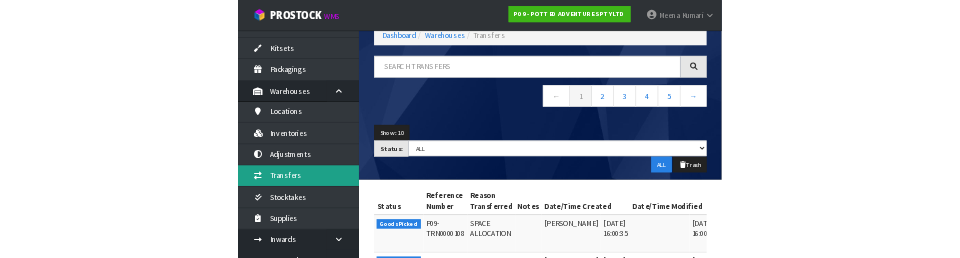 scroll, scrollTop: 0, scrollLeft: 0, axis: both 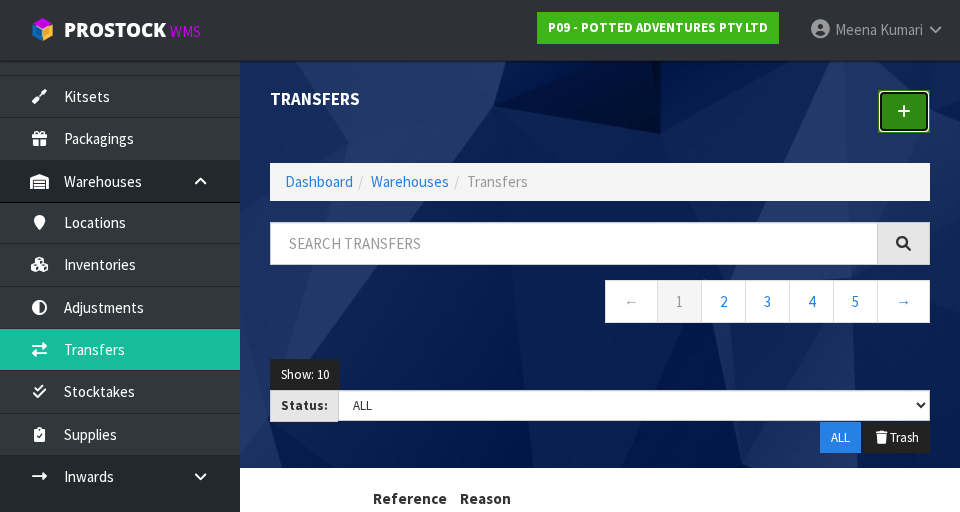 click at bounding box center (904, 111) 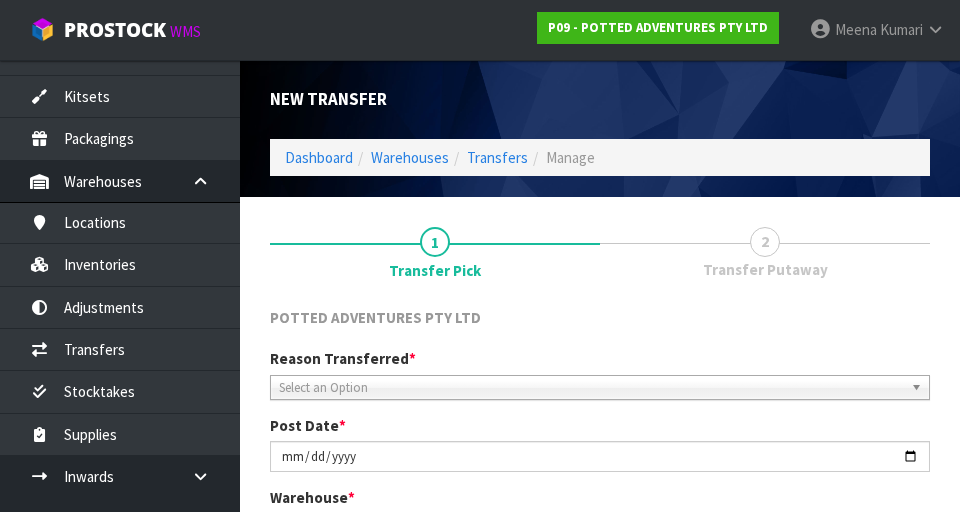 click on "Select an Option" at bounding box center (591, 388) 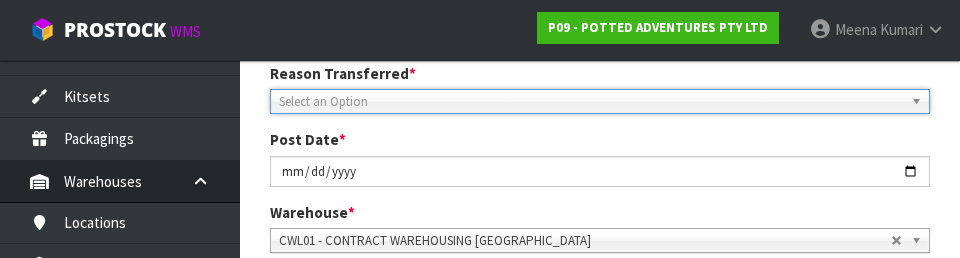 scroll, scrollTop: 276, scrollLeft: 0, axis: vertical 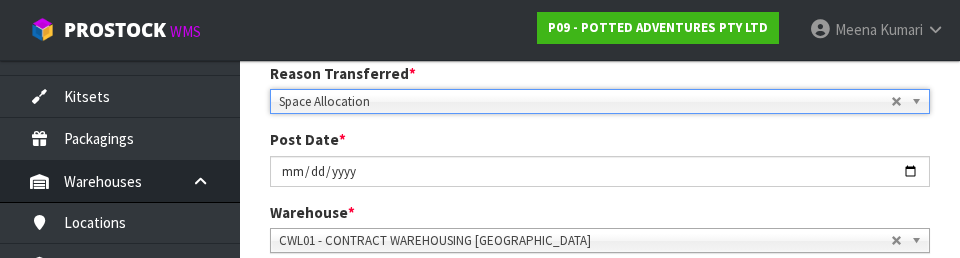 click on "1
Transfer Pick
2
Transfer Putaway
POTTED ADVENTURES PTY LTD
Reason Transferred  *
Space Allocation Damage Expired Stock Repair QA
Space Allocation
Space Allocation Damage Expired Stock Repair QA
Post Date  *
[DATE]
Warehouse  *
01 - CONTRACT WAREHOUSING MAIN 02 - CONTRACT WAREHOUSING NO 2 CHC - CWL [GEOGRAPHIC_DATA] WAIHEKE - SOLAR SHOP [GEOGRAPHIC_DATA] - CONTRACT WAREHOUSING [GEOGRAPHIC_DATA] - CONTRACT WAREHOUSING [DEMOGRAPHIC_DATA] RUBY CWL03 - CONTRACT WAREHOUSING NEILPARK
CWL01 - CONTRACT WAREHOUSING [GEOGRAPHIC_DATA]
Picks
#
Product	Code" at bounding box center (600, 294) 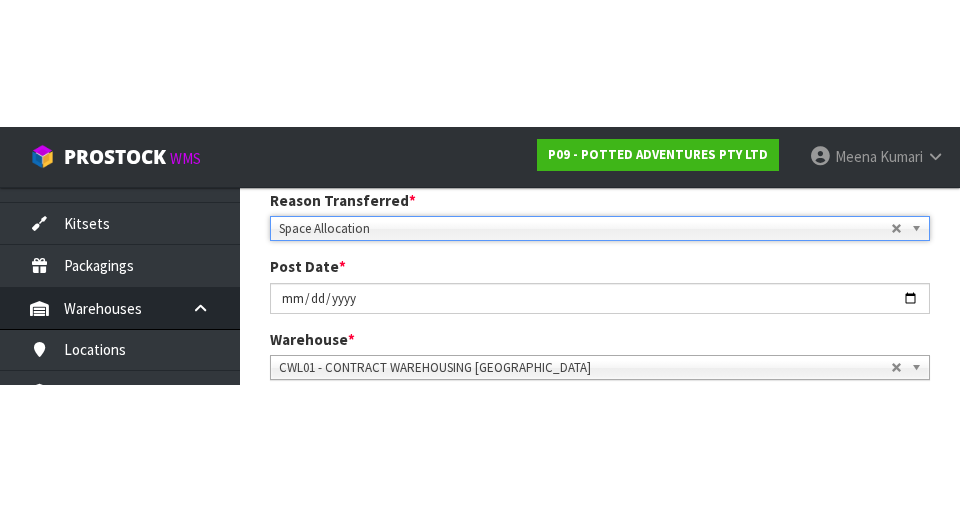 scroll, scrollTop: 285, scrollLeft: 0, axis: vertical 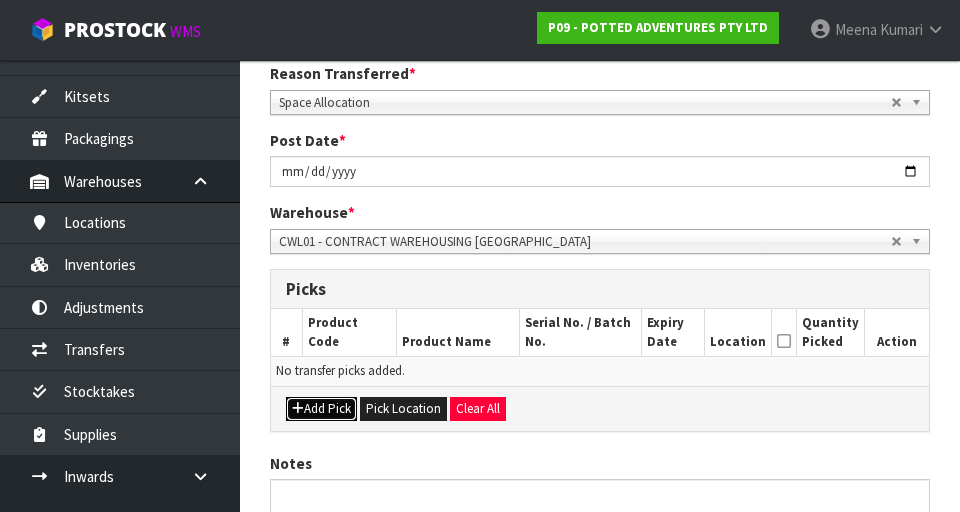 click on "Add Pick" at bounding box center (321, 409) 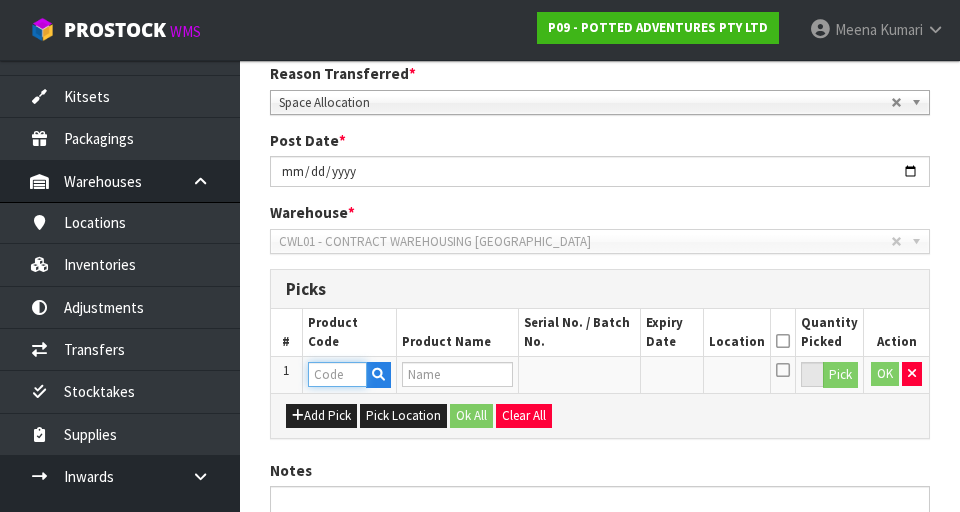 paste on "34-008-AVO" 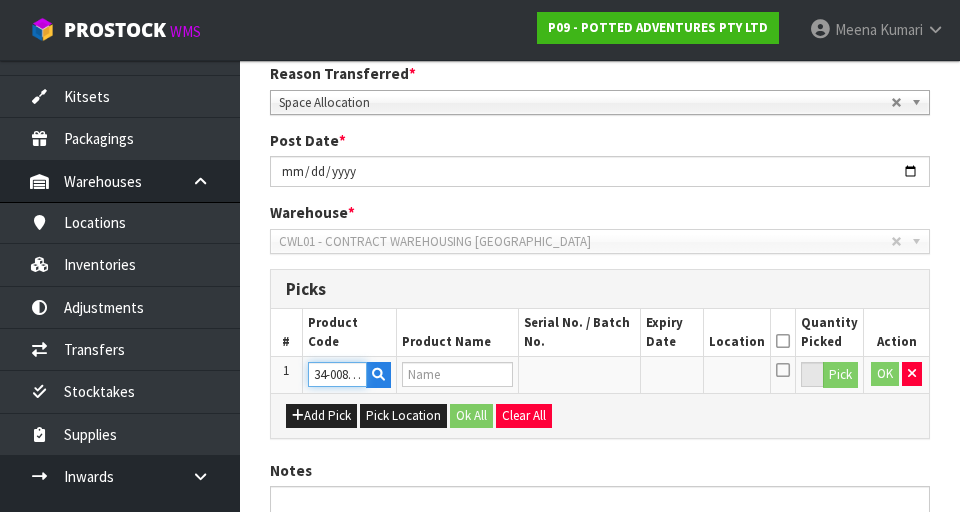 scroll, scrollTop: 0, scrollLeft: 14, axis: horizontal 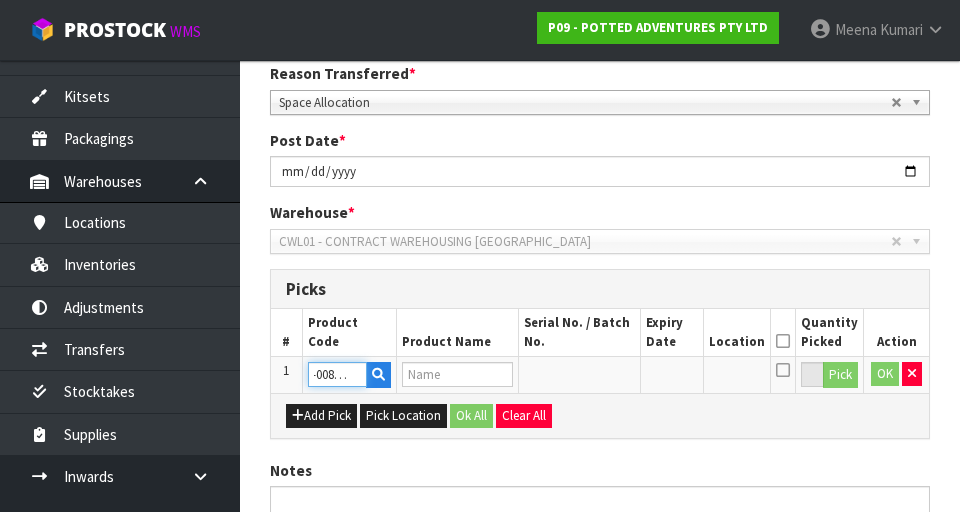 type on "[PERSON_NAME] WATERING CAN 1L AVOCADO" 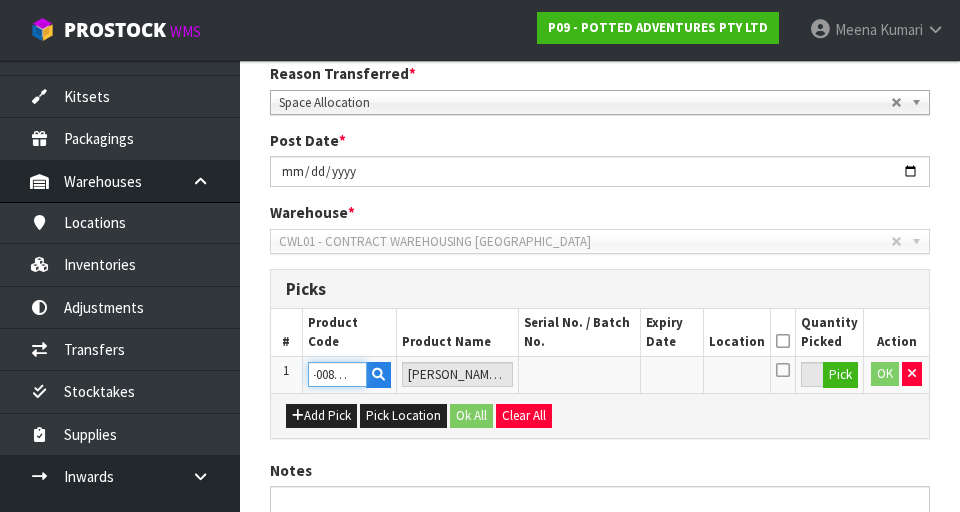 type on "34-008-AVO" 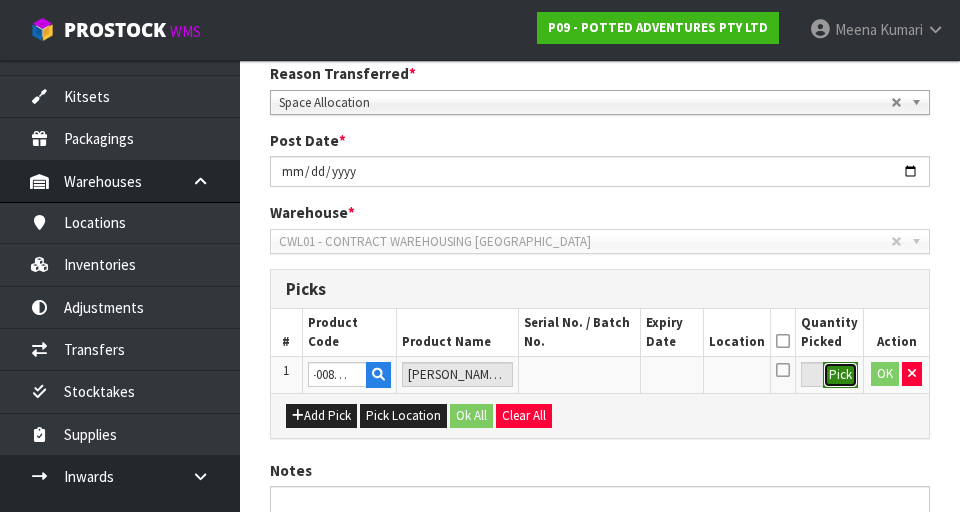 click on "Pick" at bounding box center (840, 375) 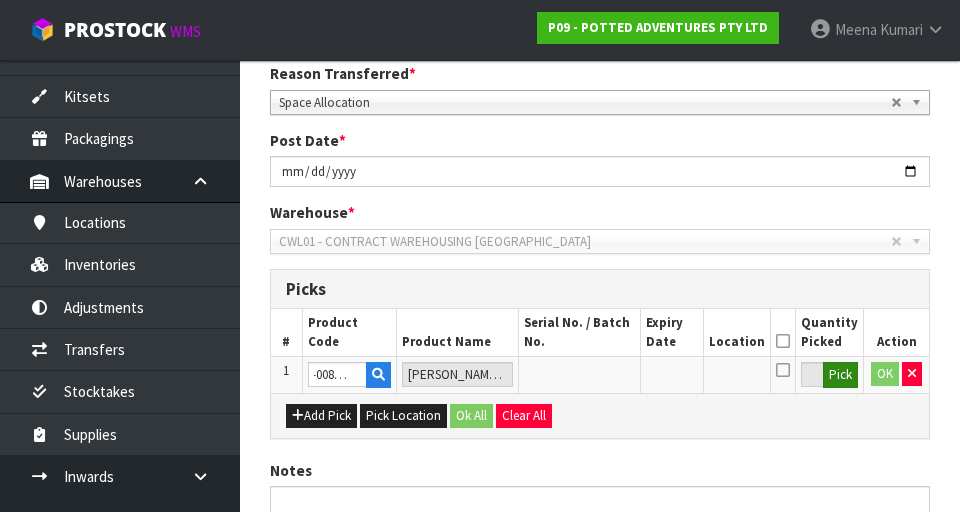 scroll, scrollTop: 0, scrollLeft: 0, axis: both 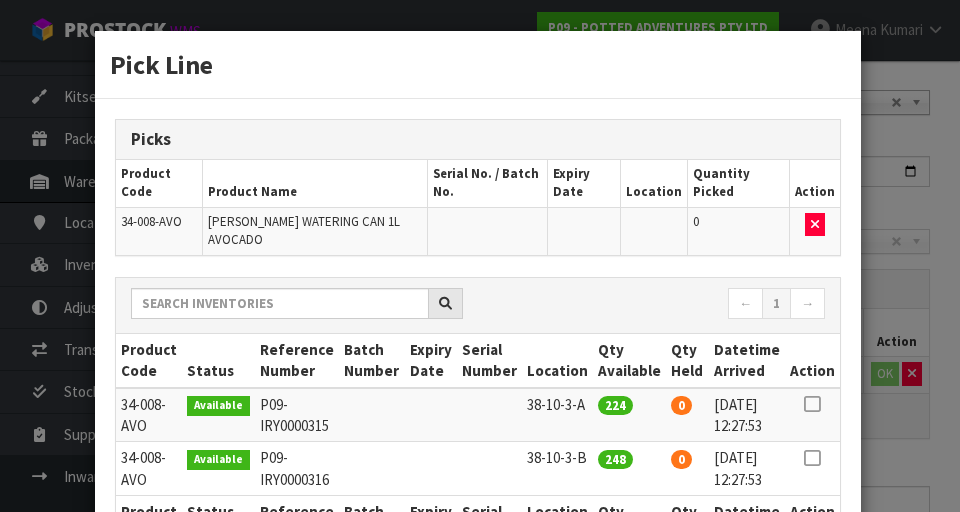click at bounding box center [812, 404] 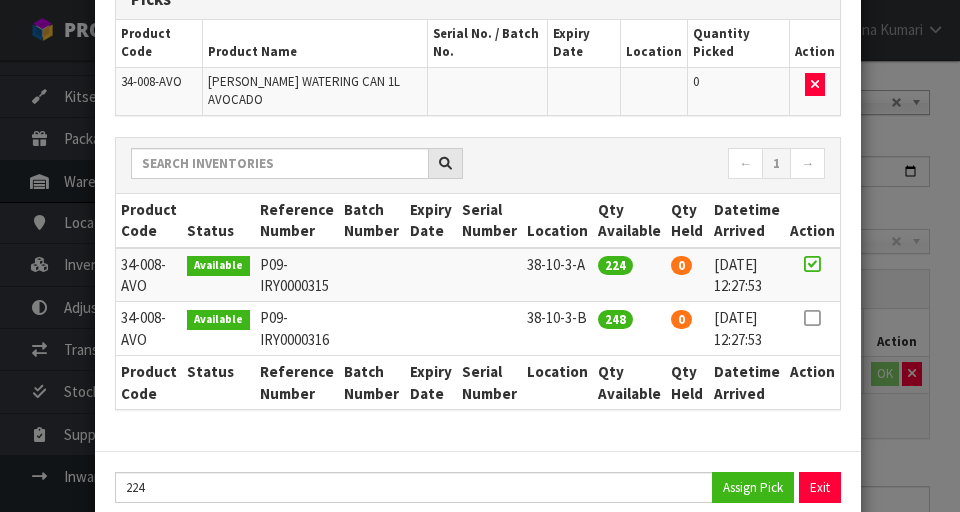 scroll, scrollTop: 151, scrollLeft: 0, axis: vertical 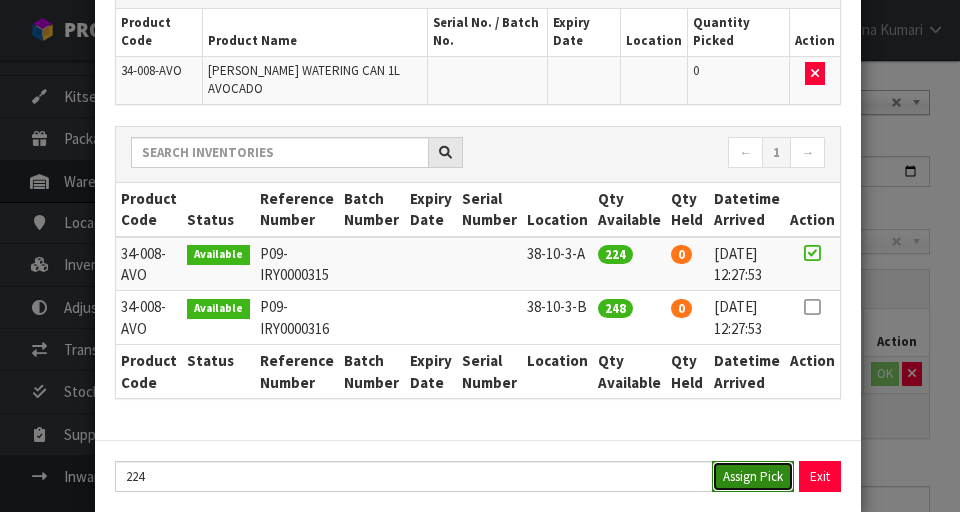 click on "Assign Pick" at bounding box center [753, 476] 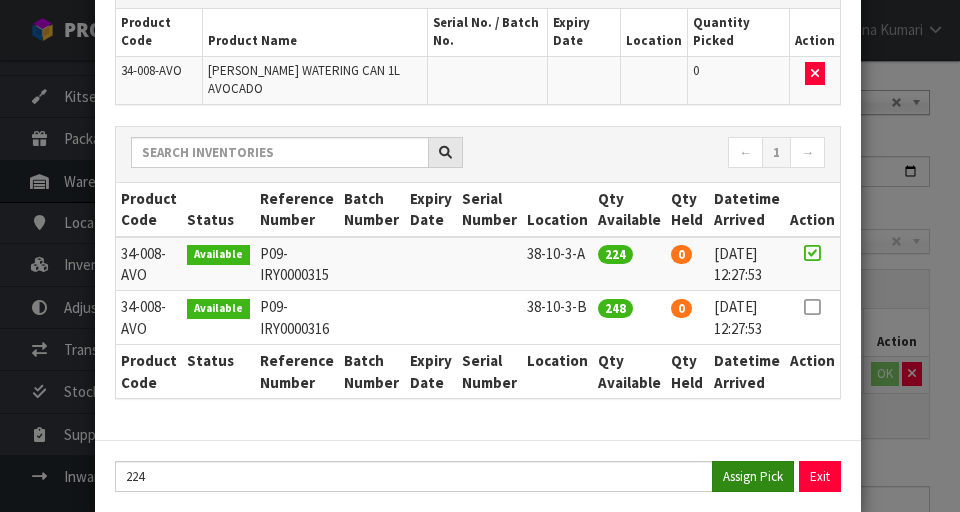 type on "224" 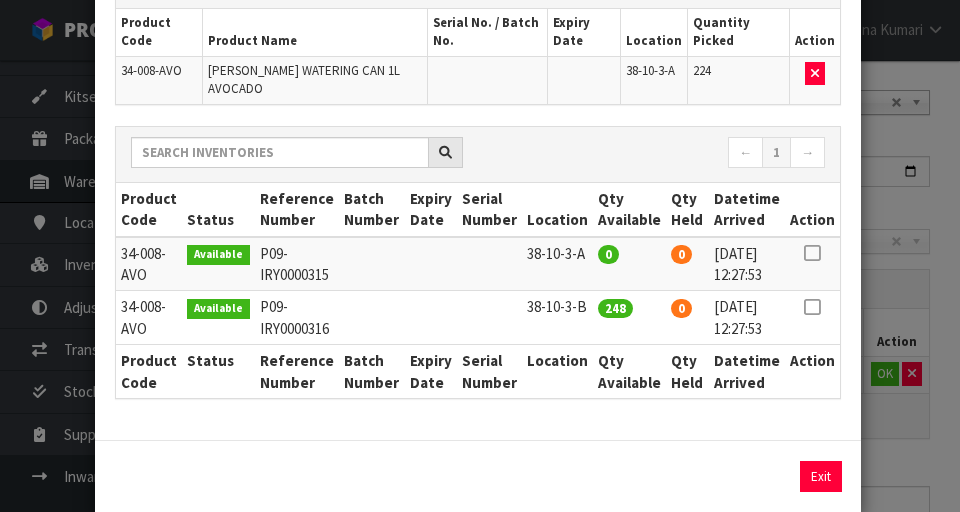 click on "Pick Line
Picks
Product Code
Product Name
Serial No. / Batch No.
Expiry Date
Location
Quantity Picked
Action
34-008-[GEOGRAPHIC_DATA][PERSON_NAME] WATERING CAN 1L AVOCADO
38-10-3-A
224
←
1
→
Product Code
Status
Reference Number
Batch Number
Expiry Date
Serial Number
Location
Qty Available
Qty Held
Datetime Arrived
Action
0" at bounding box center [480, 256] 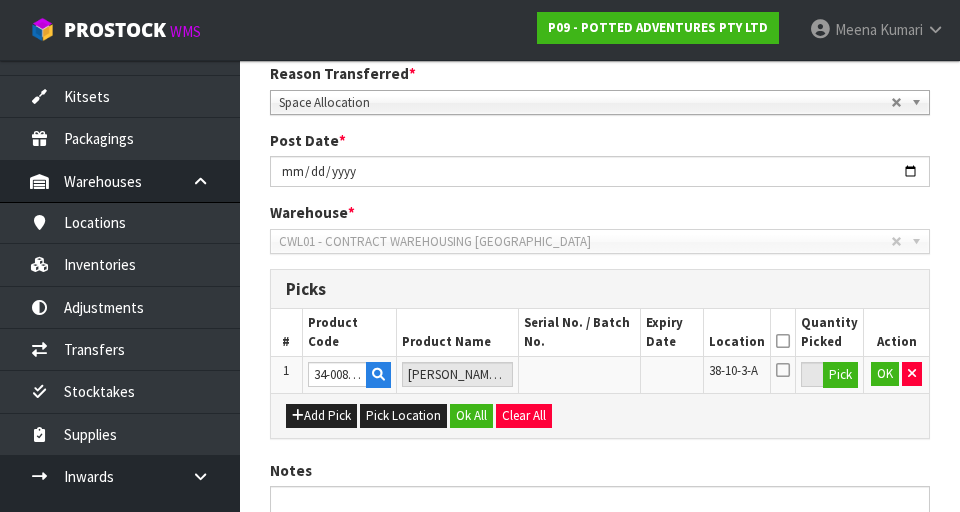 click at bounding box center [783, 341] 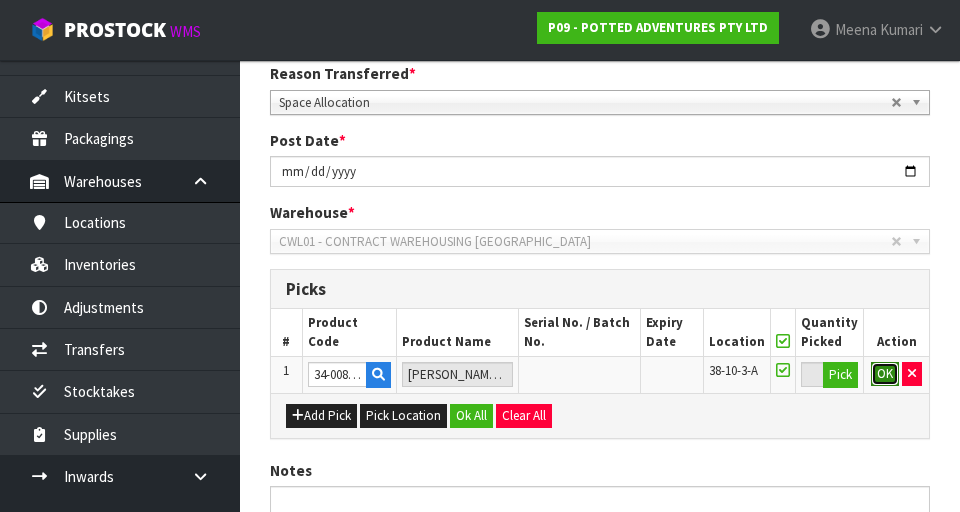 click on "OK" at bounding box center [885, 374] 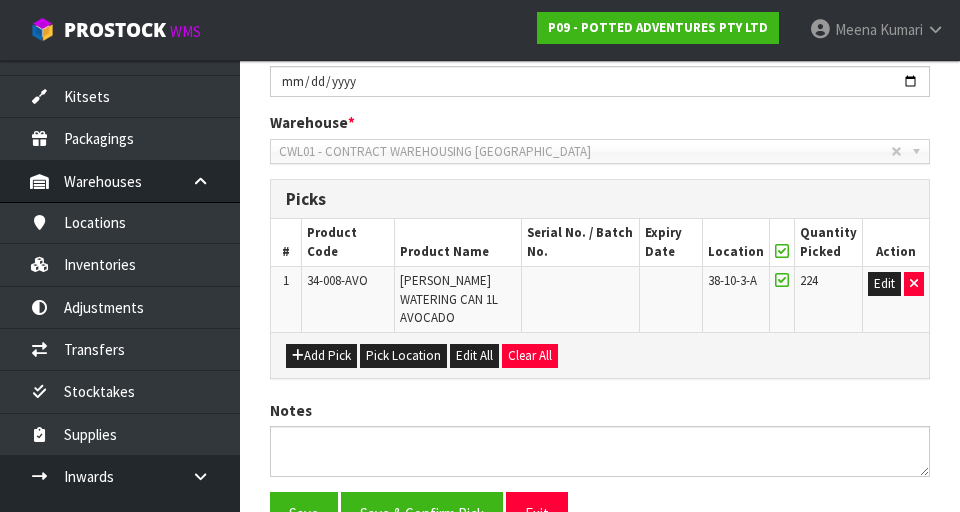 scroll, scrollTop: 468, scrollLeft: 0, axis: vertical 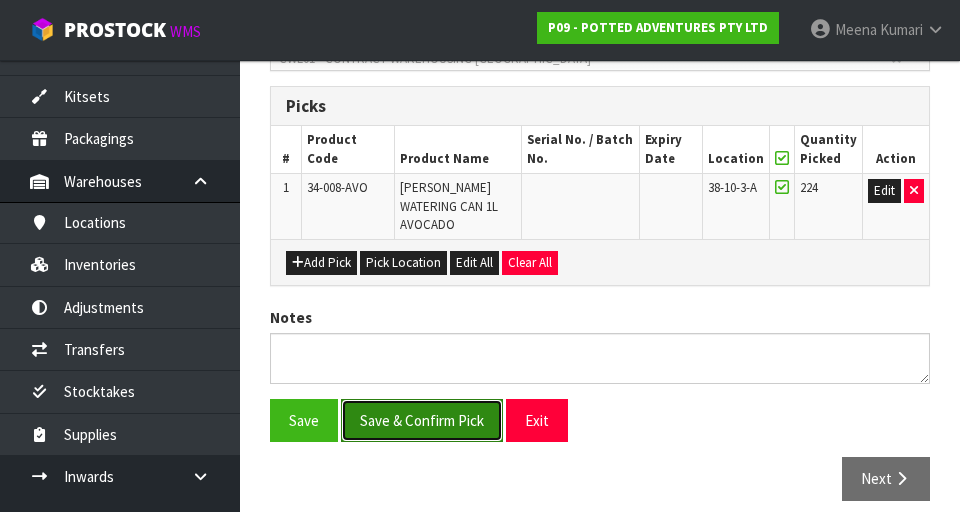 click on "Save & Confirm Pick" at bounding box center (422, 420) 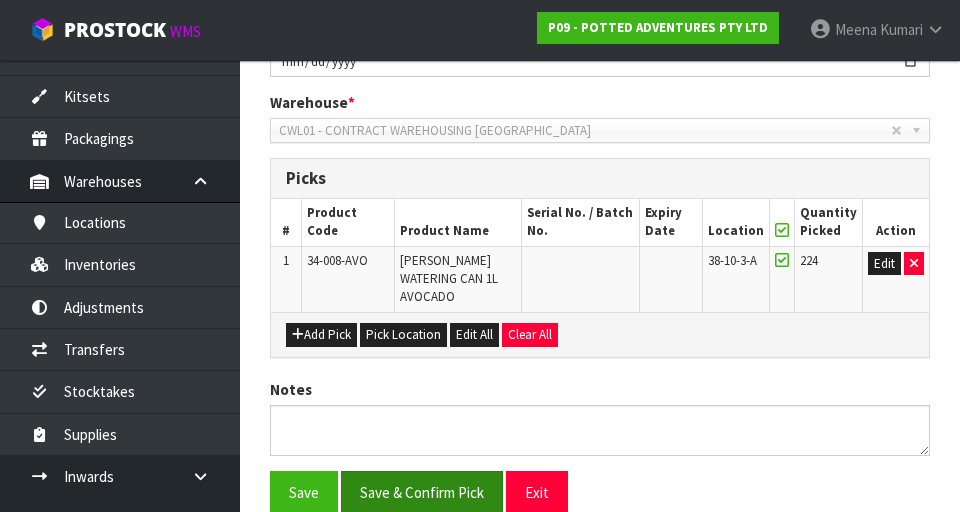 scroll, scrollTop: 0, scrollLeft: 0, axis: both 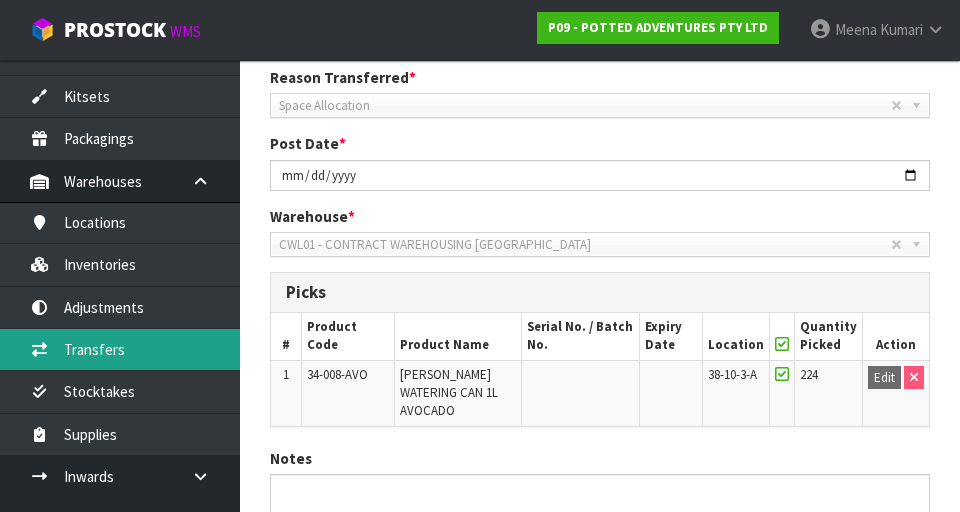 click on "Transfers" at bounding box center [120, 349] 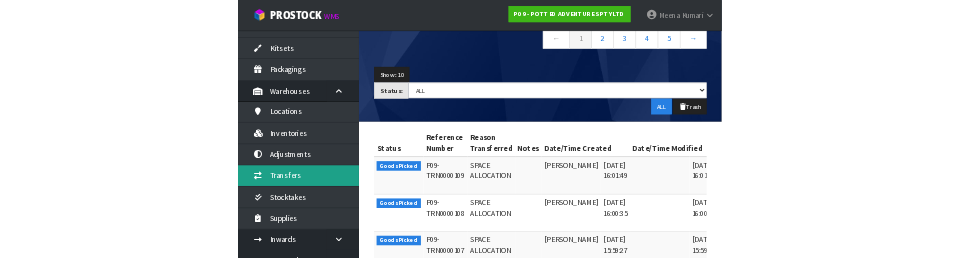 scroll, scrollTop: 0, scrollLeft: 0, axis: both 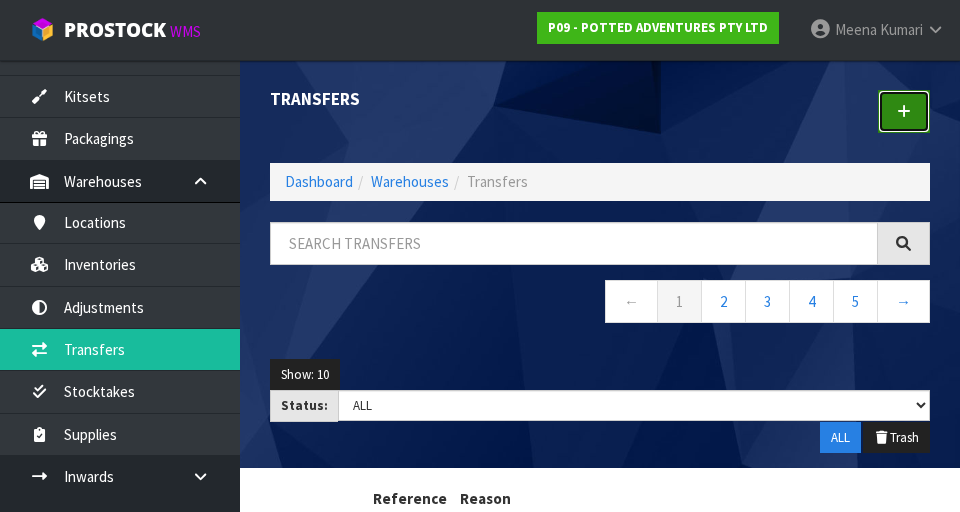 click at bounding box center (904, 111) 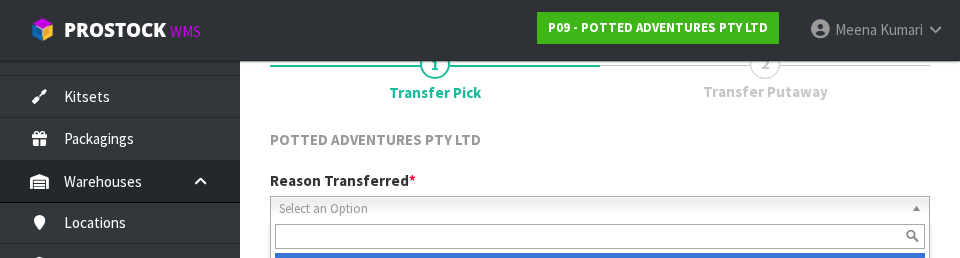 scroll, scrollTop: 276, scrollLeft: 0, axis: vertical 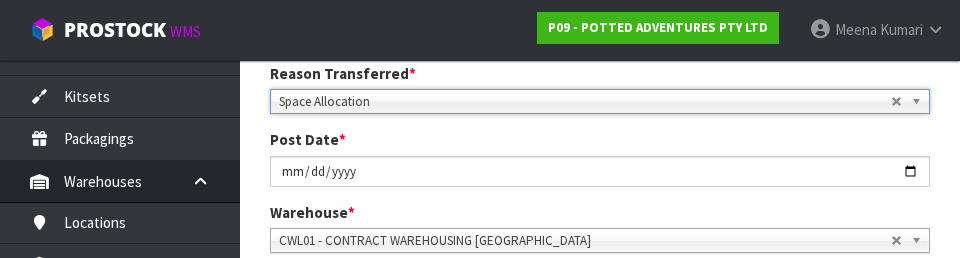 click on "1
Transfer Pick
2
Transfer Putaway
POTTED ADVENTURES PTY LTD
Reason Transferred  *
Space Allocation Damage Expired Stock Repair QA
Space Allocation
Space Allocation Damage Expired Stock Repair QA
Post Date  *
[DATE]
Warehouse  *
01 - CONTRACT WAREHOUSING MAIN 02 - CONTRACT WAREHOUSING NO 2 CHC - CWL [GEOGRAPHIC_DATA] WAIHEKE - SOLAR SHOP [GEOGRAPHIC_DATA] - CONTRACT WAREHOUSING [GEOGRAPHIC_DATA] - CONTRACT WAREHOUSING [DEMOGRAPHIC_DATA] RUBY CWL03 - CONTRACT WAREHOUSING NEILPARK
CWL01 - CONTRACT WAREHOUSING [GEOGRAPHIC_DATA]
Picks
#
Product	Code" at bounding box center (600, 294) 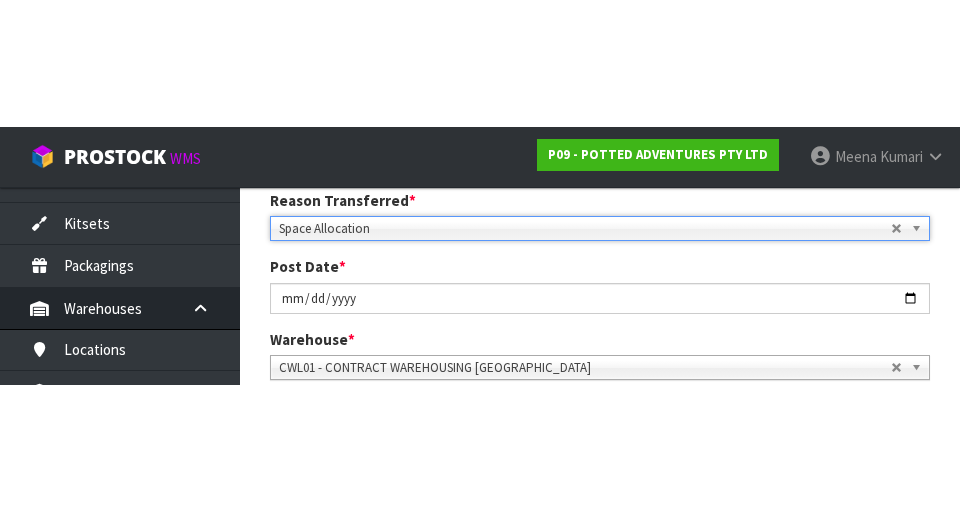 scroll, scrollTop: 285, scrollLeft: 0, axis: vertical 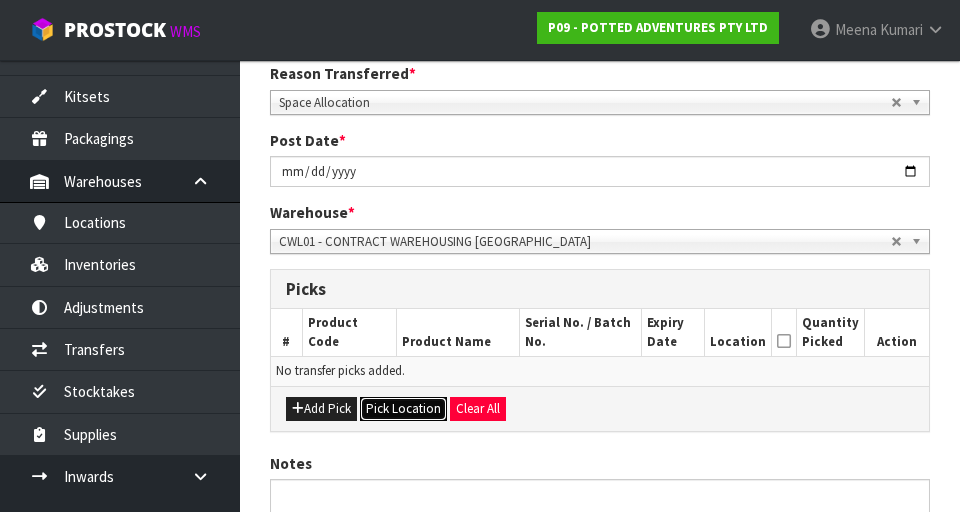 click on "Pick Location" at bounding box center [403, 409] 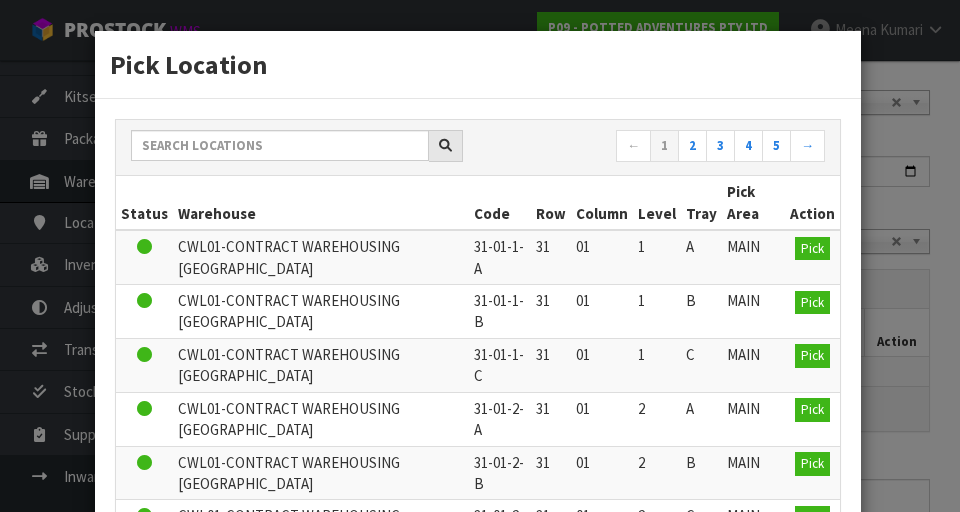 click on "Pick Location
←
1 2 3 4 5
→
Status
Warehouse
Code
Row
Column
Level
Tray
Pick Area
Action
CWL01-CONTRACT WAREHOUSING [GEOGRAPHIC_DATA]
31-01-1-A
31
01
1
A
MAIN
Pick
CWL01-CONTRACT WAREHOUSING [GEOGRAPHIC_DATA]
31-01-1-B
31
01
1
B
MAIN
Pick
CWL01-CONTRACT WAREHOUSING [GEOGRAPHIC_DATA]
31-01-1-C
31
01
1
C" at bounding box center [480, 256] 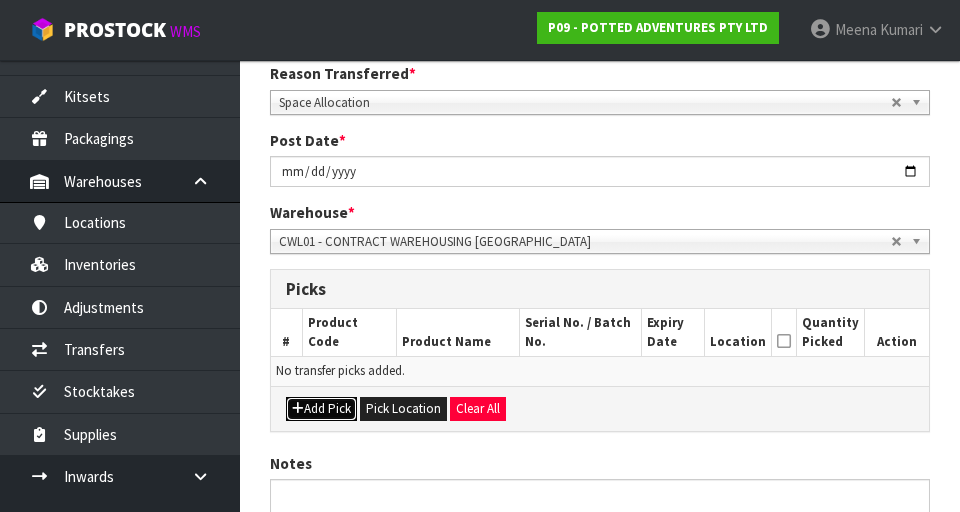 click on "Add Pick" at bounding box center [321, 409] 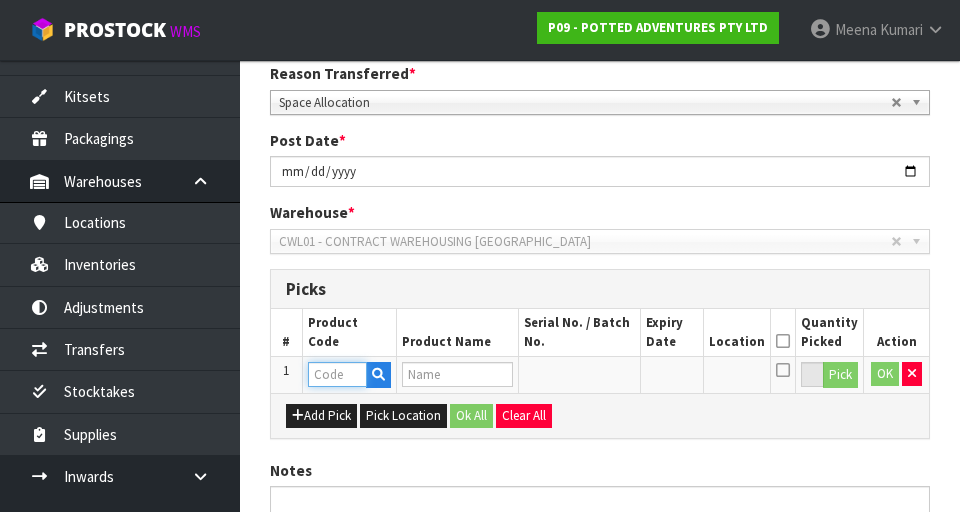 paste on "34-008-AVO" 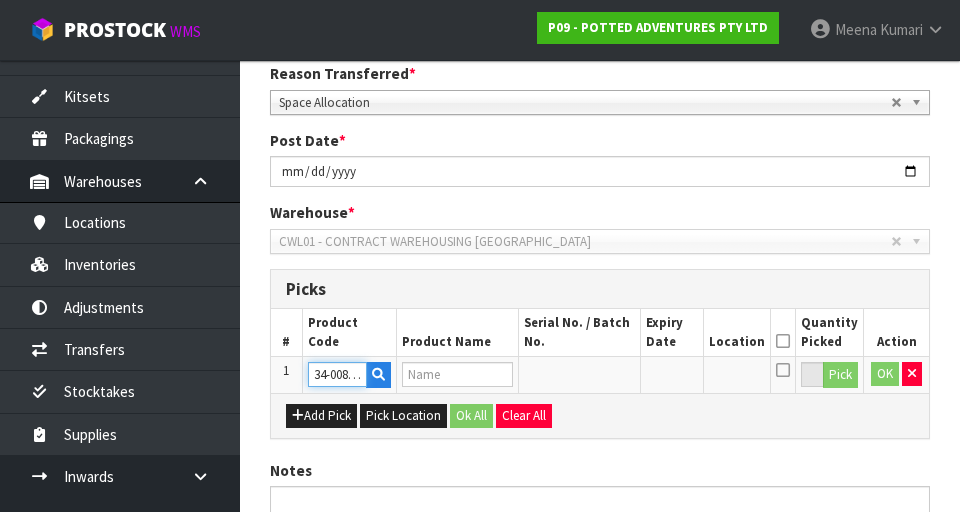 scroll, scrollTop: 0, scrollLeft: 14, axis: horizontal 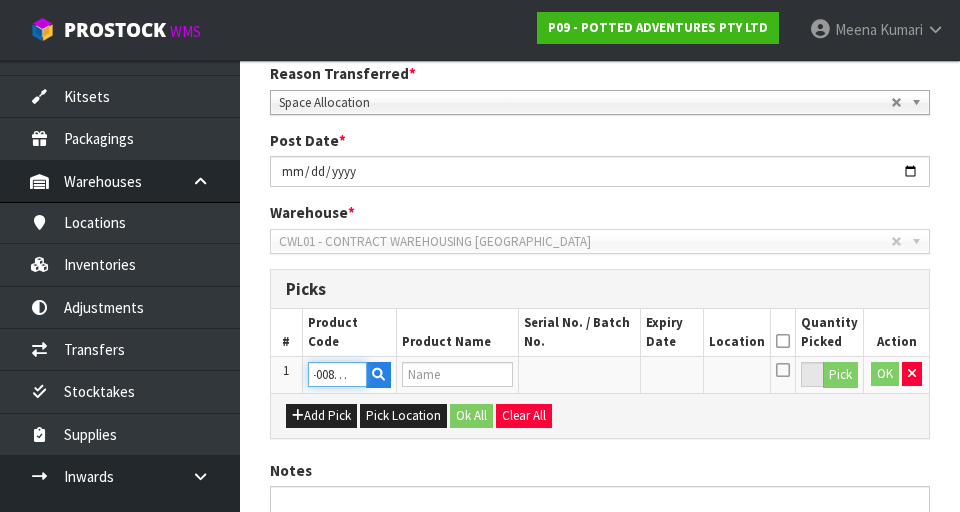 type on "[PERSON_NAME] WATERING CAN 1L AVOCADO" 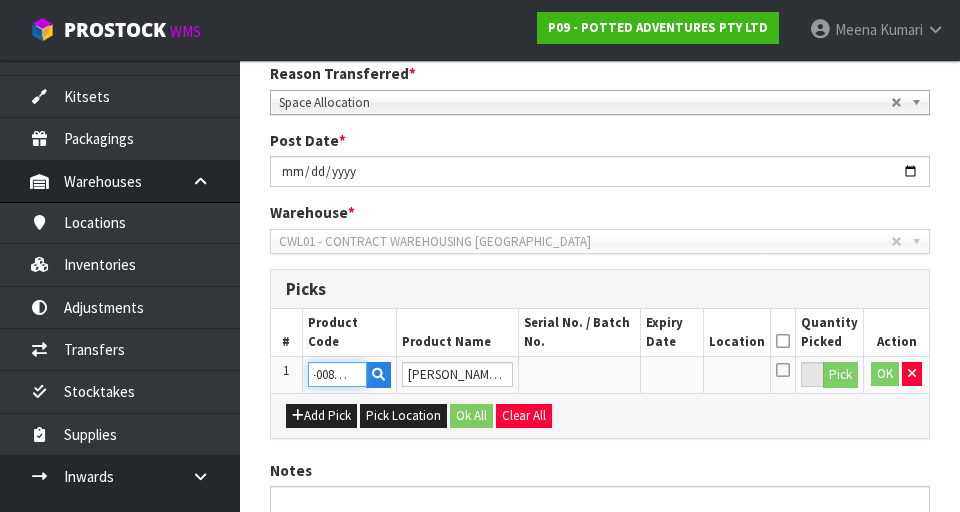type on "34-008-AVO" 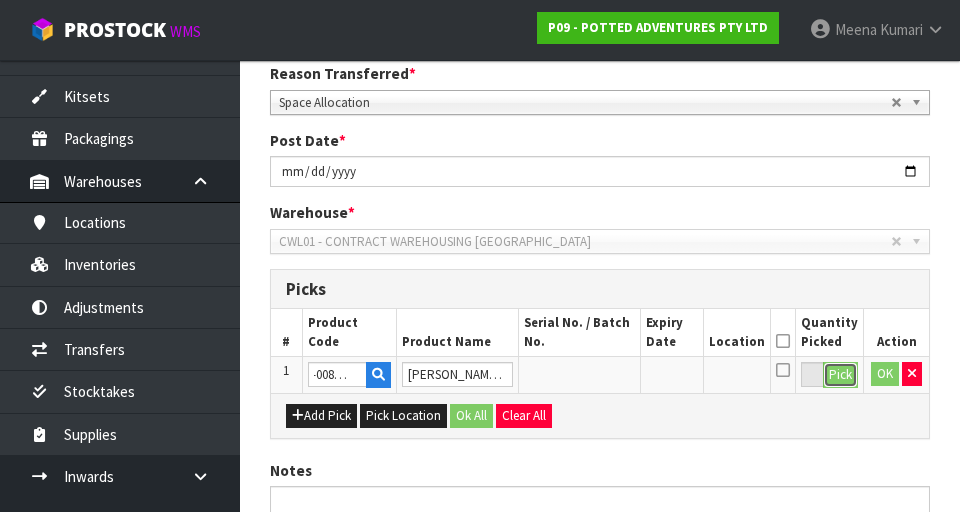 click on "Pick" at bounding box center (840, 375) 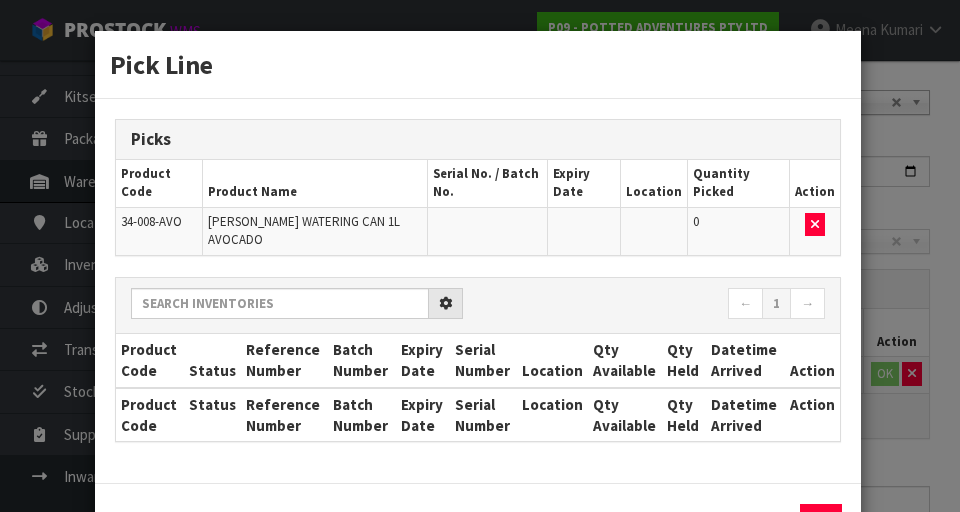 scroll, scrollTop: 0, scrollLeft: 0, axis: both 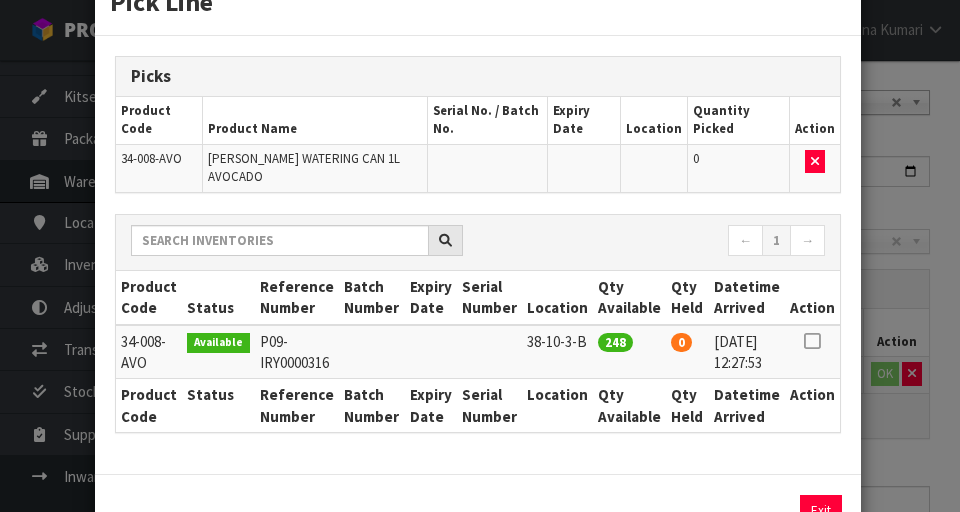 click at bounding box center [812, 341] 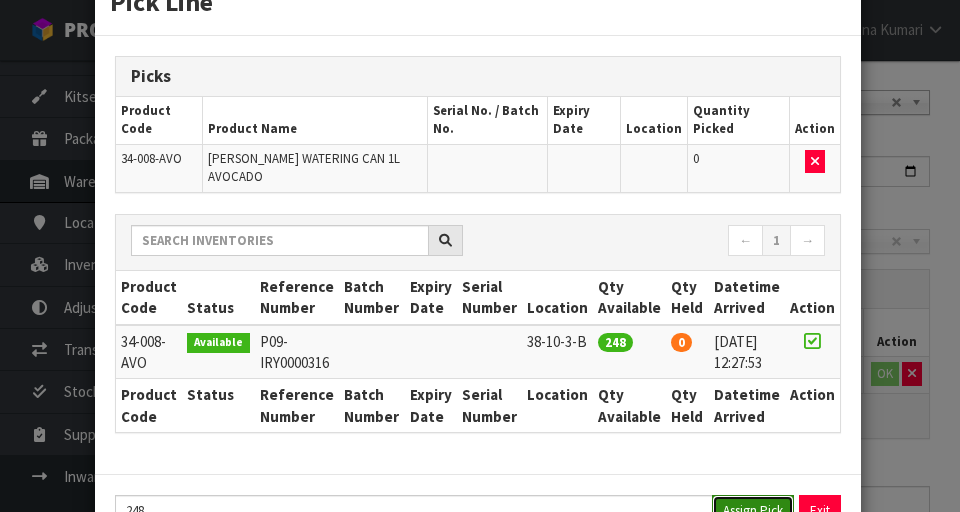 click on "Assign Pick" at bounding box center [753, 510] 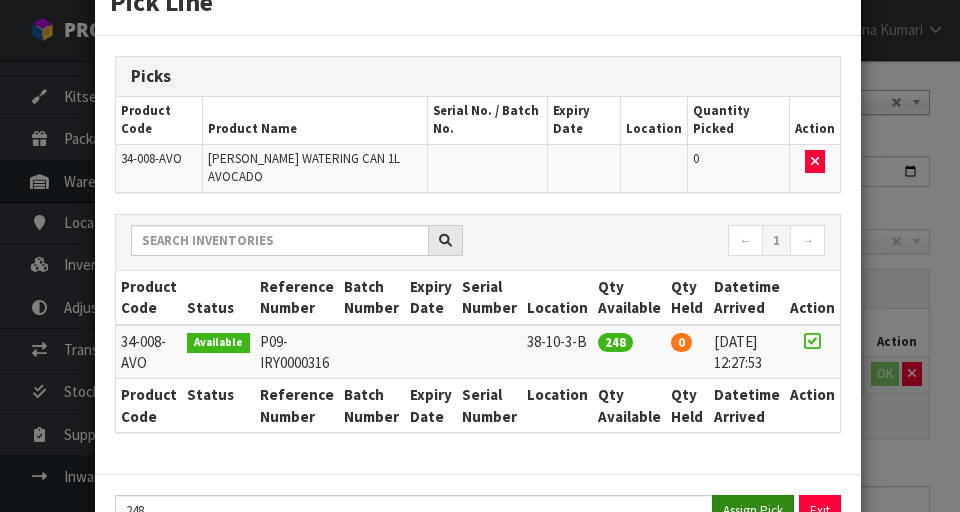 type on "248" 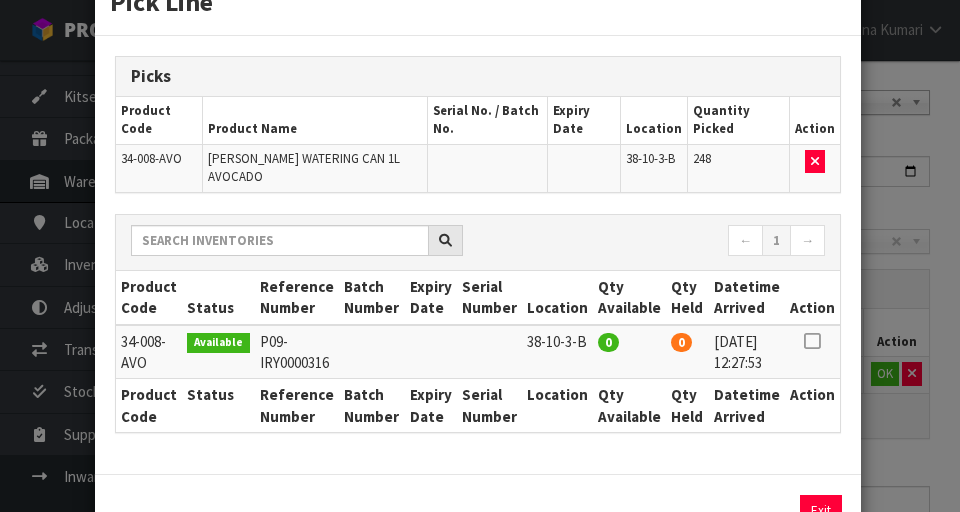 click on "Pick Line
Picks
Product Code
Product Name
Serial No. / Batch No.
Expiry Date
Location
Quantity Picked
Action
34-008-[GEOGRAPHIC_DATA][PERSON_NAME] WATERING CAN 1L AVOCADO
38-10-3-B
248
←
1
→
Product Code
Status
Reference Number
Batch Number
Expiry Date
Serial Number
Location
Qty Available
Qty Held
Datetime Arrived
Action
0" at bounding box center [480, 256] 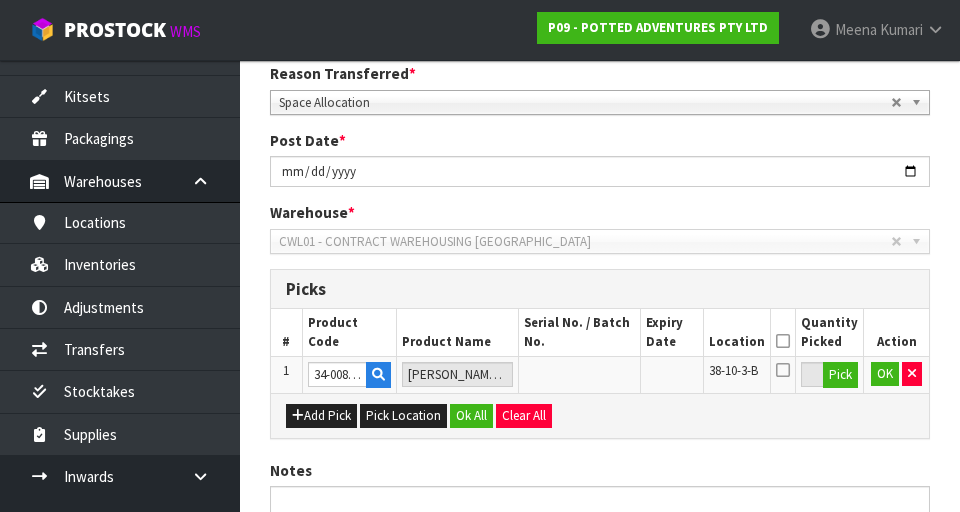 click at bounding box center (783, 341) 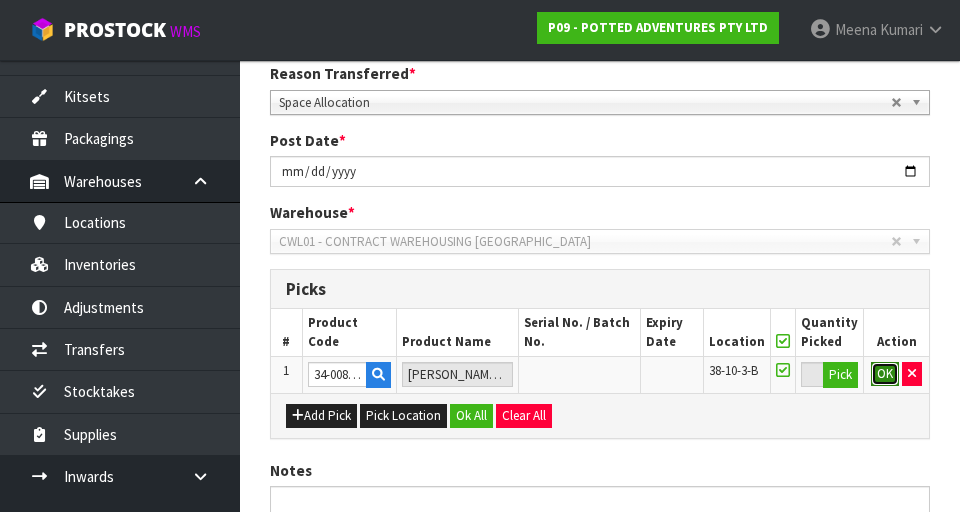 click on "OK" at bounding box center (885, 374) 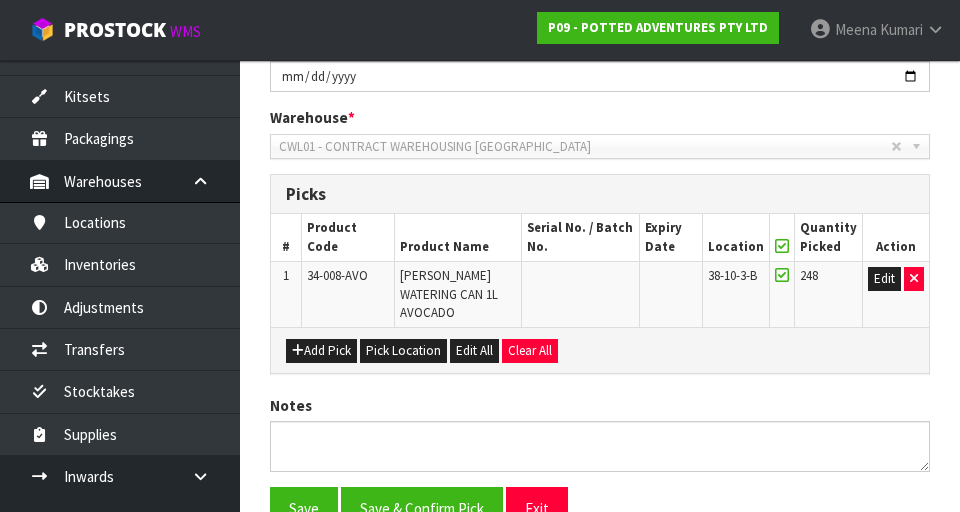 scroll, scrollTop: 468, scrollLeft: 0, axis: vertical 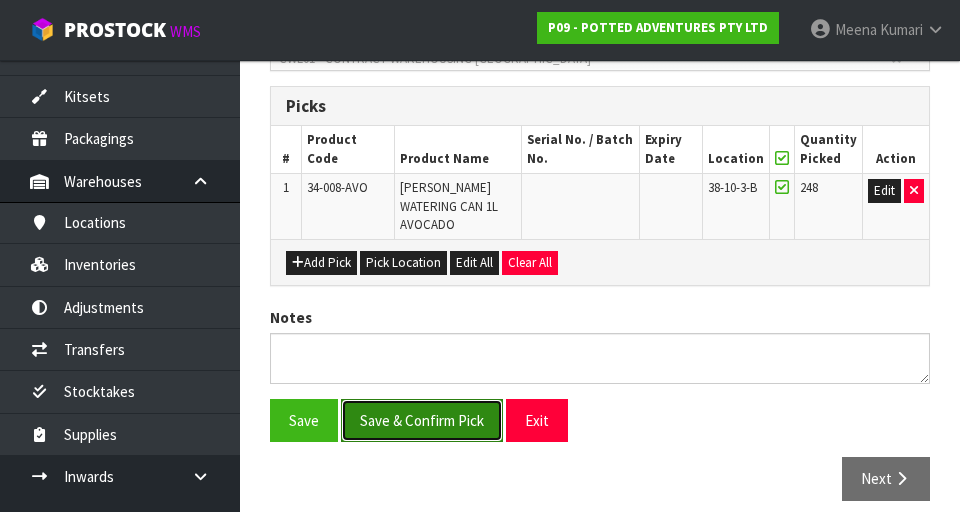 click on "Save & Confirm Pick" at bounding box center (422, 420) 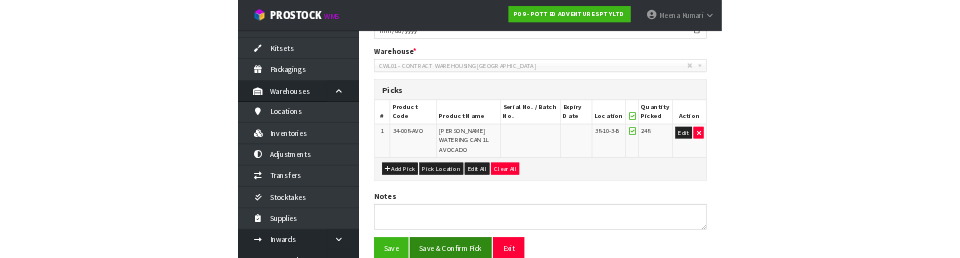 scroll, scrollTop: 0, scrollLeft: 0, axis: both 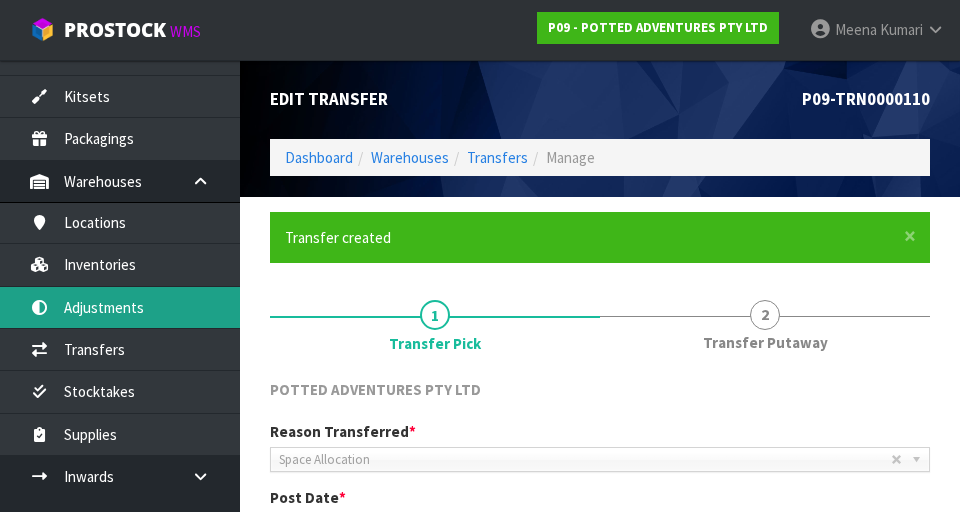 click on "Adjustments" at bounding box center (120, 307) 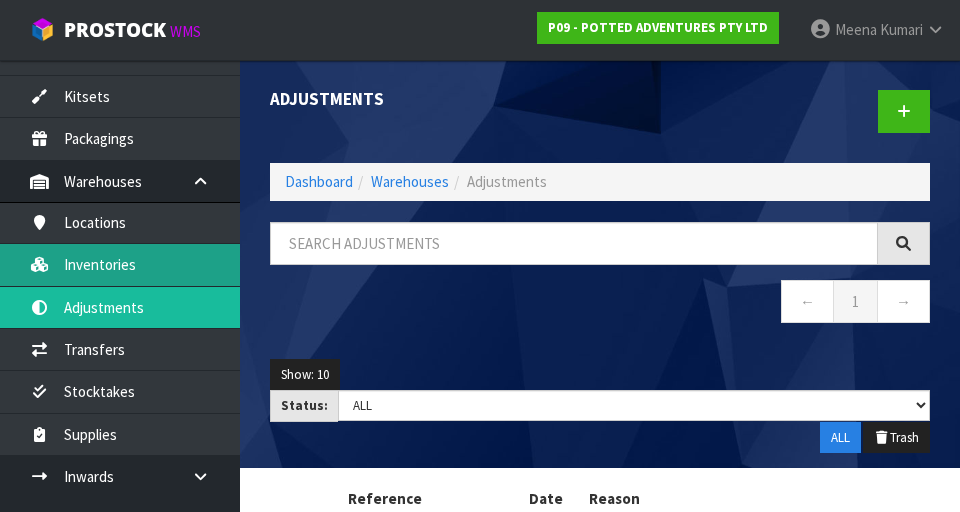 click on "Inventories" at bounding box center [120, 264] 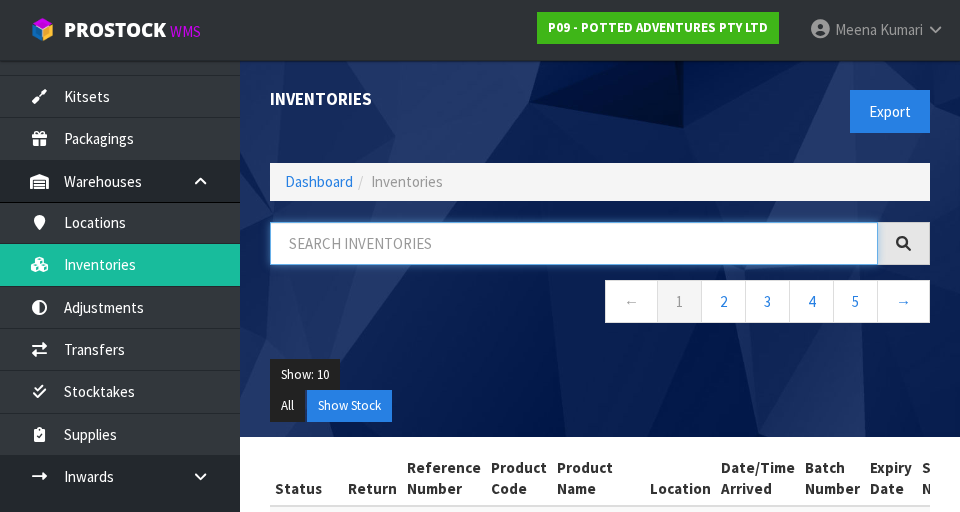 click at bounding box center [574, 243] 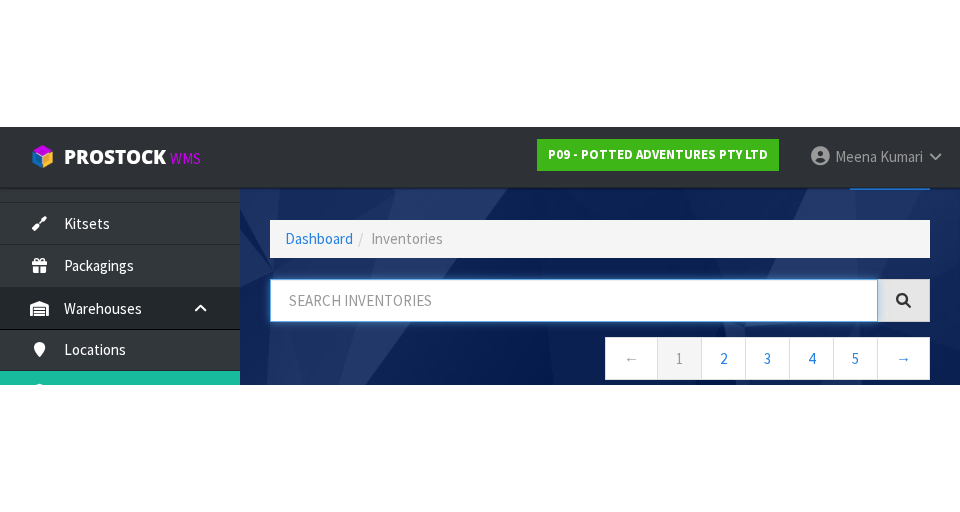 scroll, scrollTop: 114, scrollLeft: 0, axis: vertical 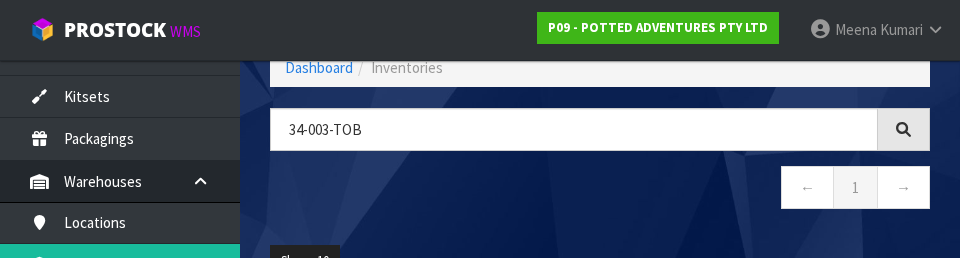 click on "←
1
→" at bounding box center [600, 190] 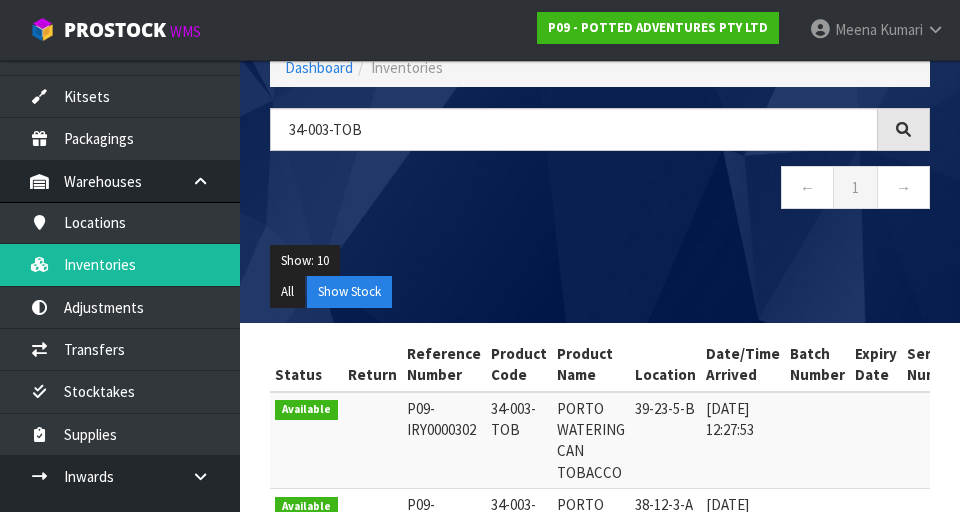 type on "34-003-TOB" 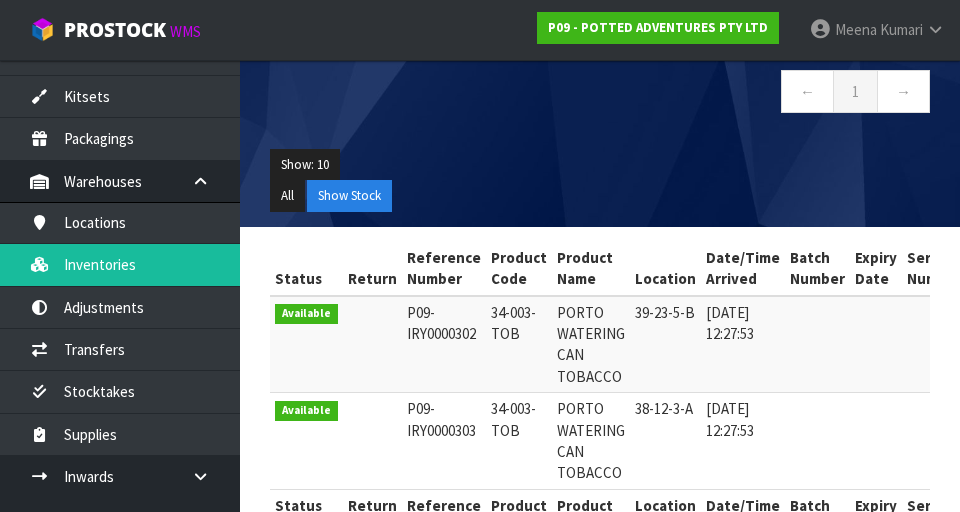 scroll, scrollTop: 277, scrollLeft: 0, axis: vertical 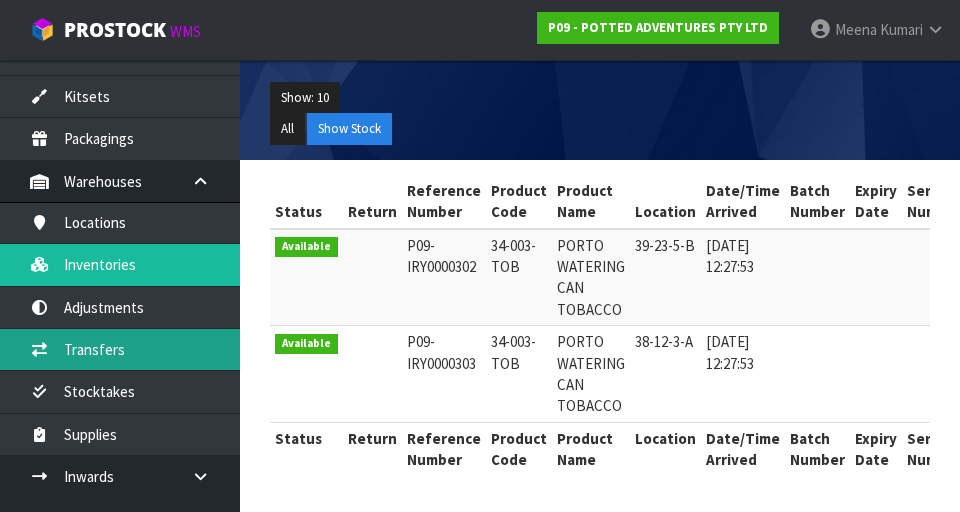 click on "Transfers" at bounding box center (120, 349) 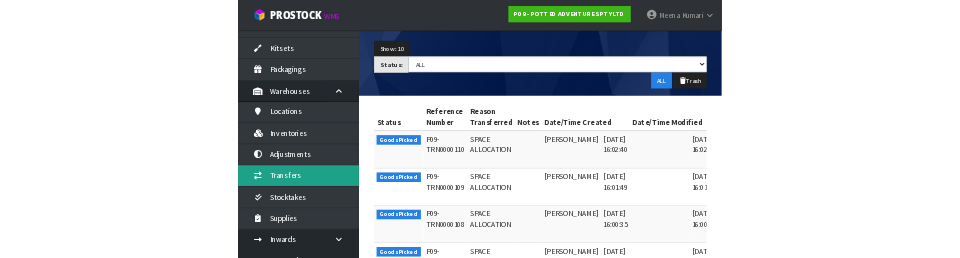 scroll, scrollTop: 0, scrollLeft: 0, axis: both 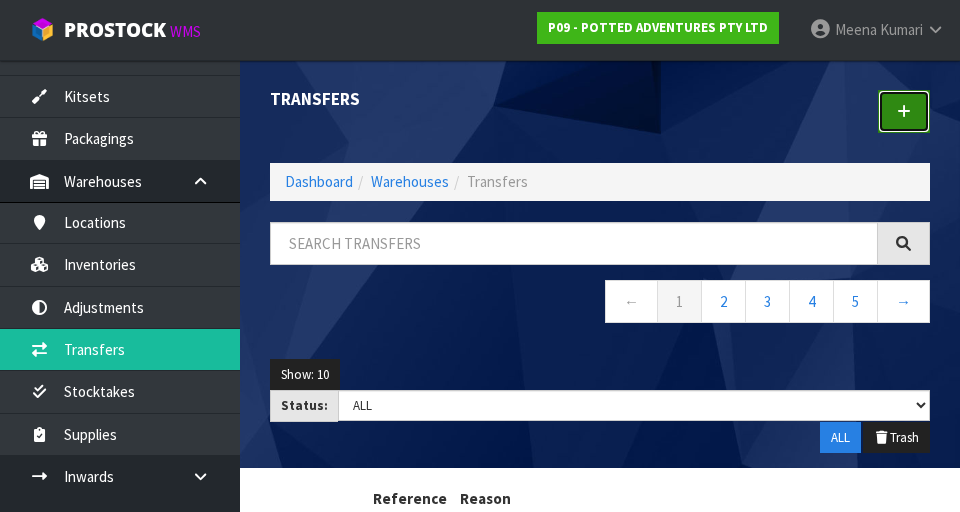 click at bounding box center [904, 111] 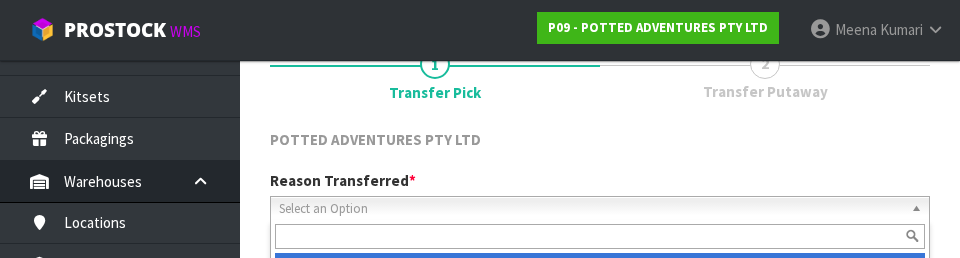 scroll, scrollTop: 276, scrollLeft: 0, axis: vertical 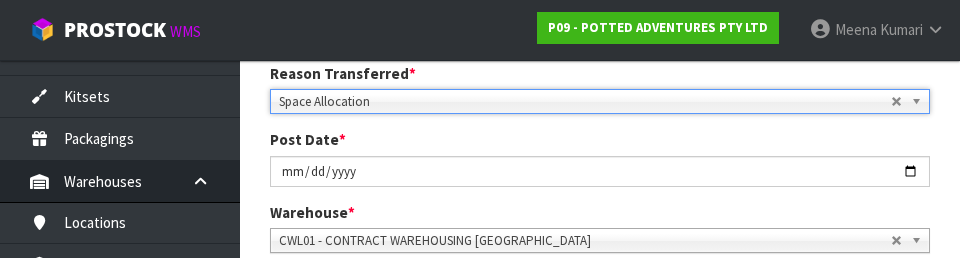 click on "1
Transfer Pick
2
Transfer Putaway
POTTED ADVENTURES PTY LTD
Reason Transferred  *
Space Allocation Damage Expired Stock Repair QA
Space Allocation
Space Allocation Damage Expired Stock Repair QA
Post Date  *
[DATE]
Warehouse  *
01 - CONTRACT WAREHOUSING MAIN 02 - CONTRACT WAREHOUSING NO 2 CHC - CWL [GEOGRAPHIC_DATA] WAIHEKE - SOLAR SHOP [GEOGRAPHIC_DATA] - CONTRACT WAREHOUSING [GEOGRAPHIC_DATA] - CONTRACT WAREHOUSING [DEMOGRAPHIC_DATA] RUBY CWL03 - CONTRACT WAREHOUSING NEILPARK
CWL01 - CONTRACT WAREHOUSING [GEOGRAPHIC_DATA]
Picks
#
Product	Code" at bounding box center [600, 294] 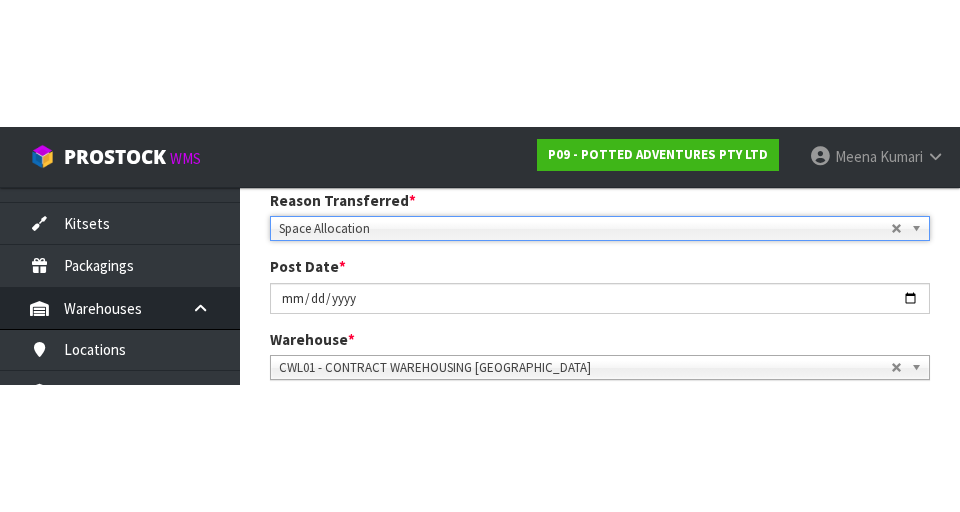 scroll, scrollTop: 285, scrollLeft: 0, axis: vertical 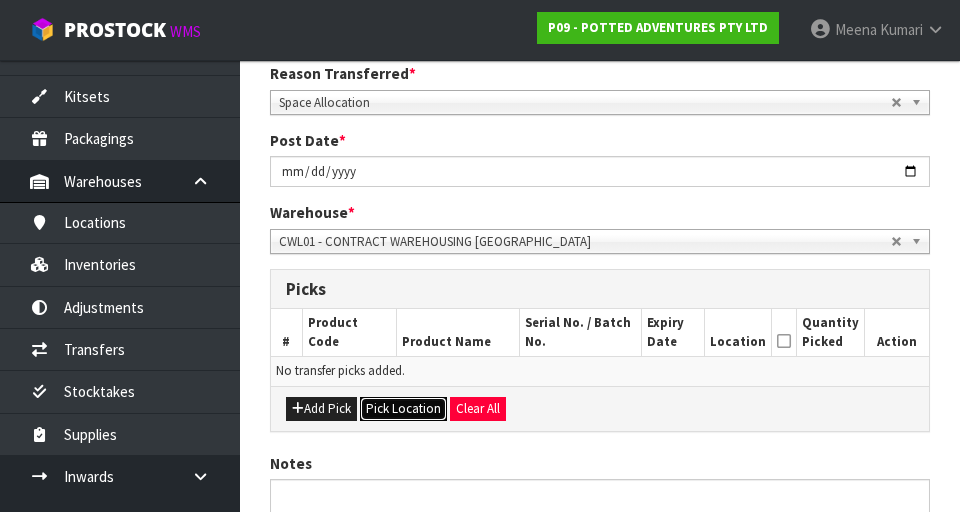 click on "Pick Location" at bounding box center [403, 409] 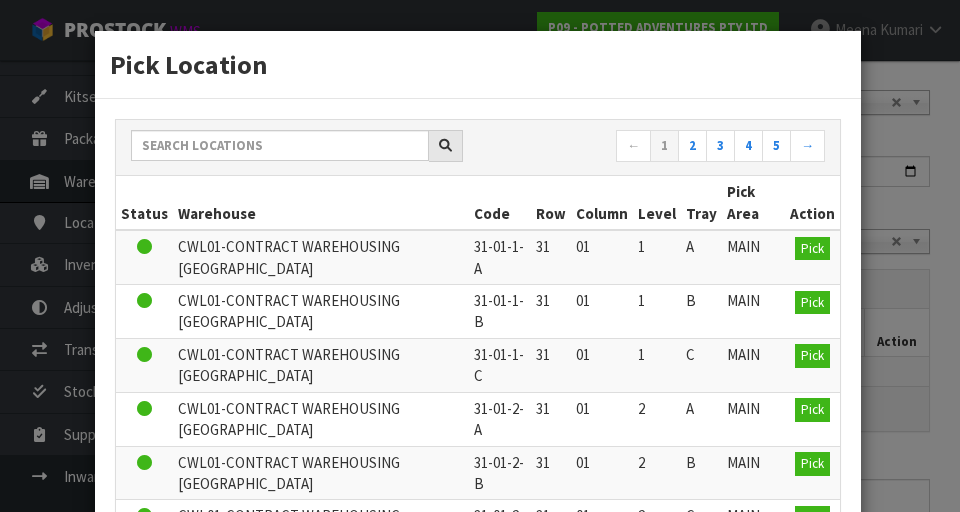 click on "Pick Location
←
1 2 3 4 5
→
Status
Warehouse
Code
Row
Column
Level
Tray
Pick Area
Action
CWL01-CONTRACT WAREHOUSING [GEOGRAPHIC_DATA]
31-01-1-A
31
01
1
A
MAIN
Pick
CWL01-CONTRACT WAREHOUSING [GEOGRAPHIC_DATA]
31-01-1-B
31
01
1
B
MAIN
Pick
CWL01-CONTRACT WAREHOUSING [GEOGRAPHIC_DATA]
31-01-1-C
31
01
1
C" at bounding box center [480, 256] 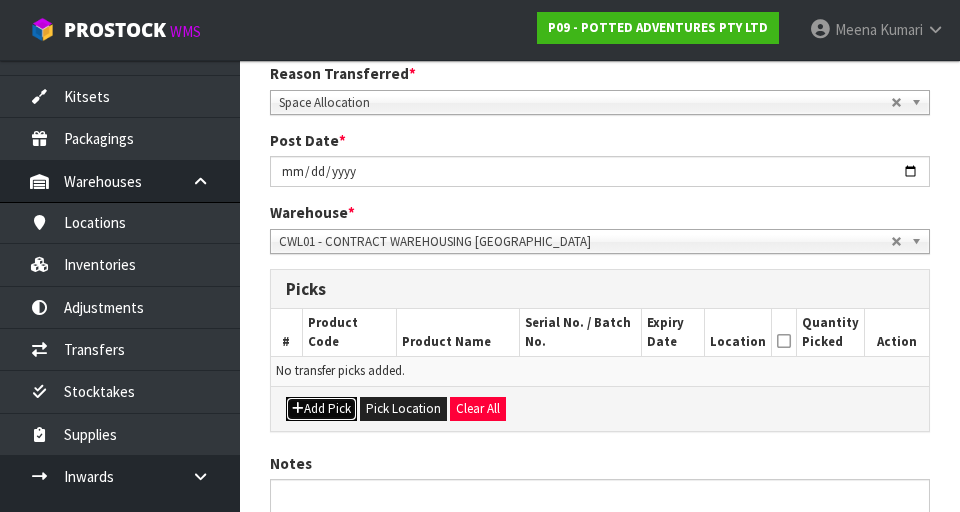 click on "Add Pick" at bounding box center (321, 409) 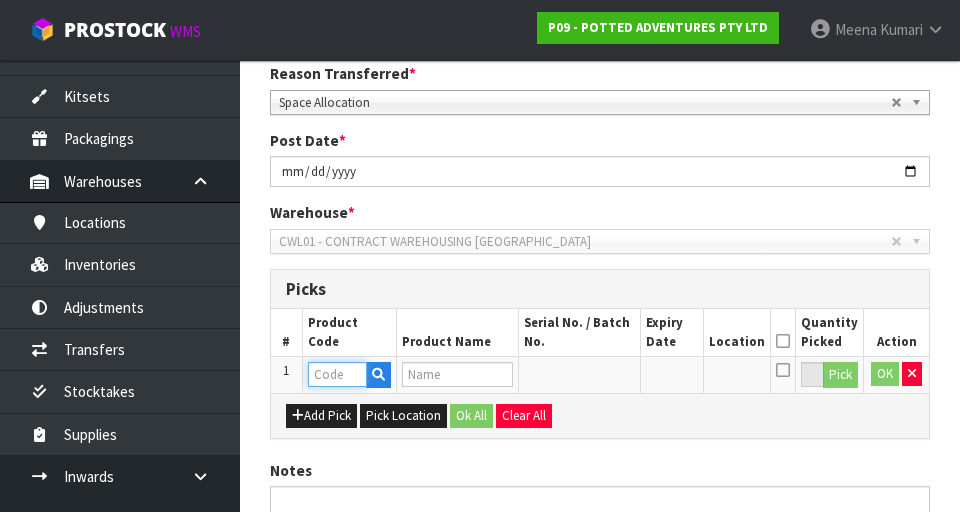 paste on "34-003-TOB" 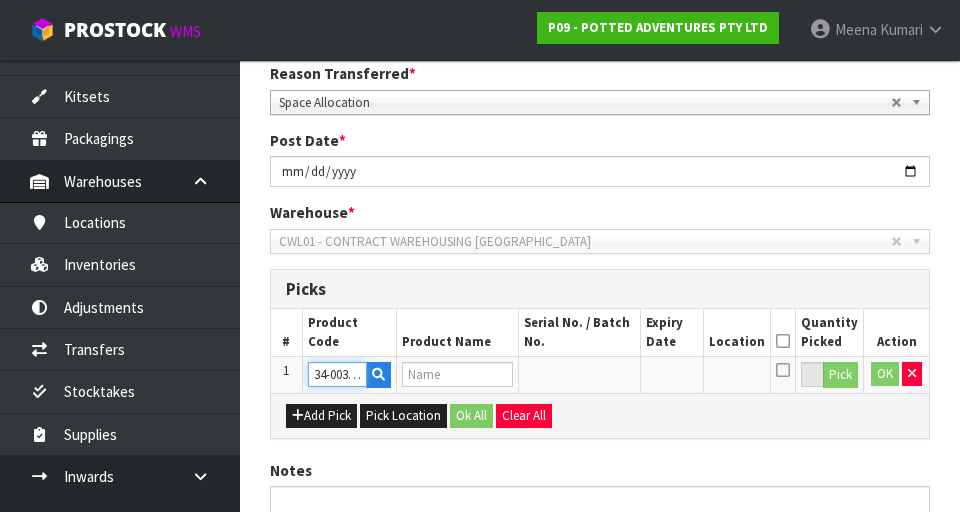 scroll, scrollTop: 0, scrollLeft: 14, axis: horizontal 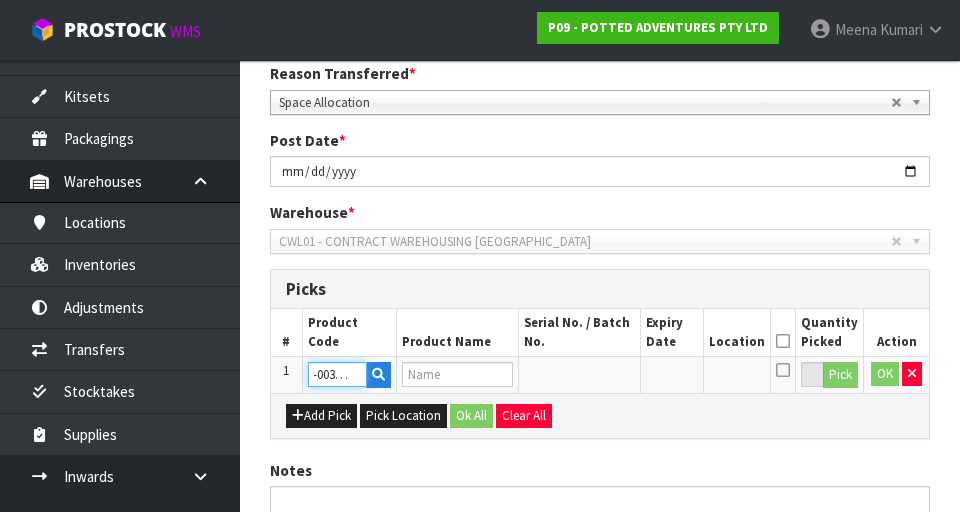 type on "PORTO WATERING CAN TOBACCO" 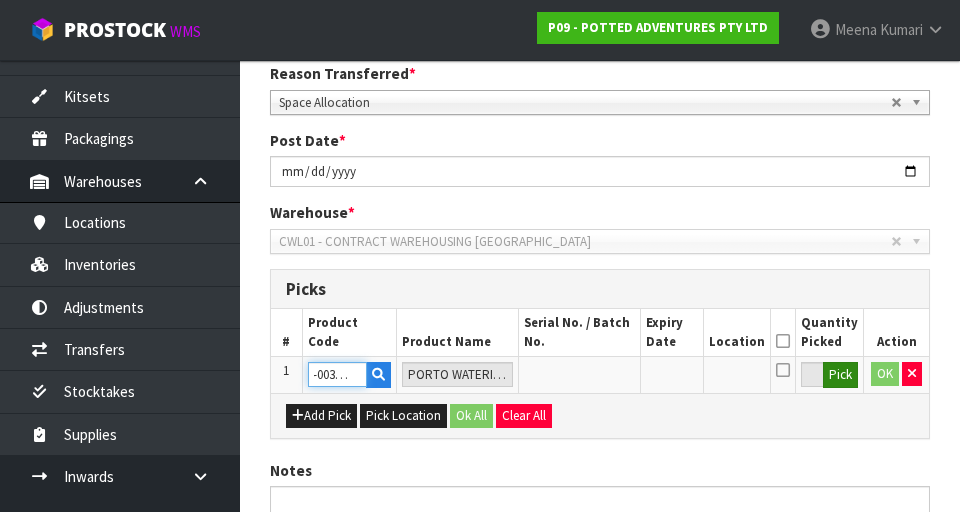 type on "34-003-TOB" 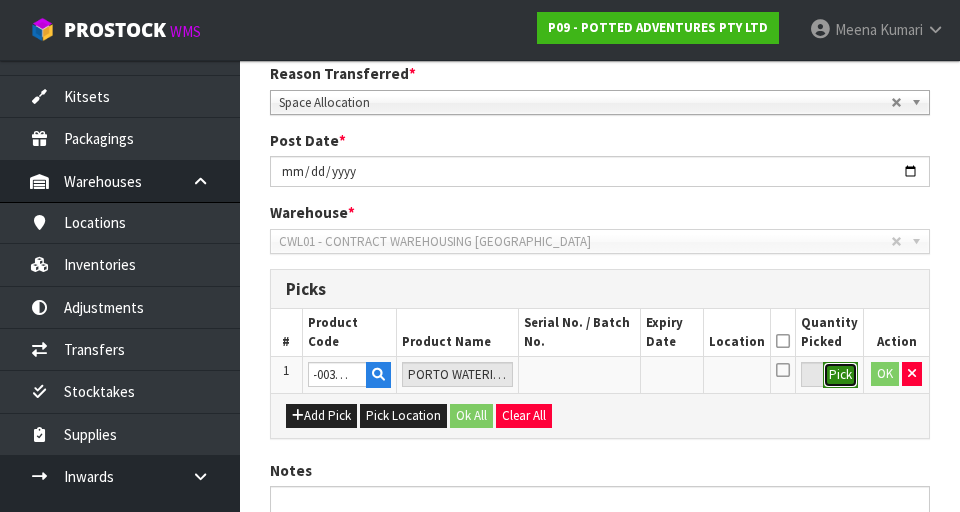 click on "Pick" at bounding box center (840, 375) 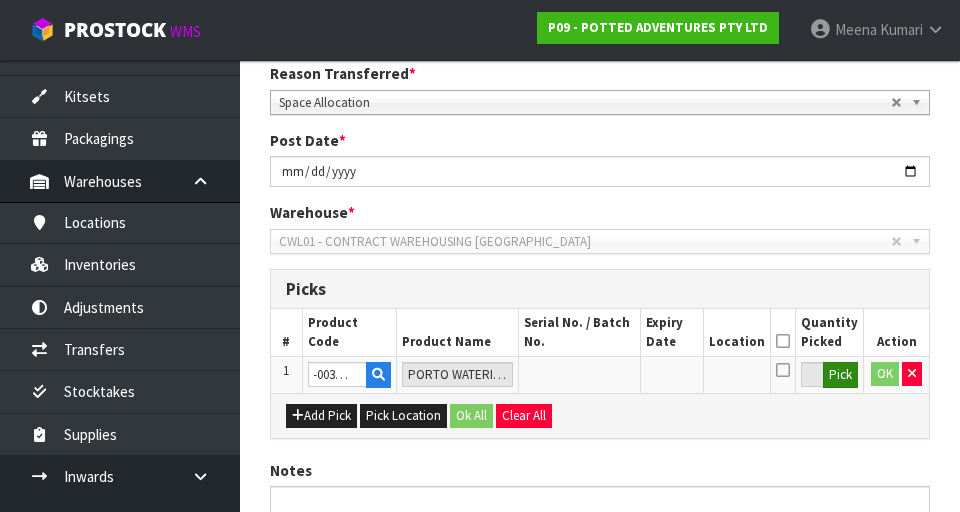 scroll, scrollTop: 0, scrollLeft: 0, axis: both 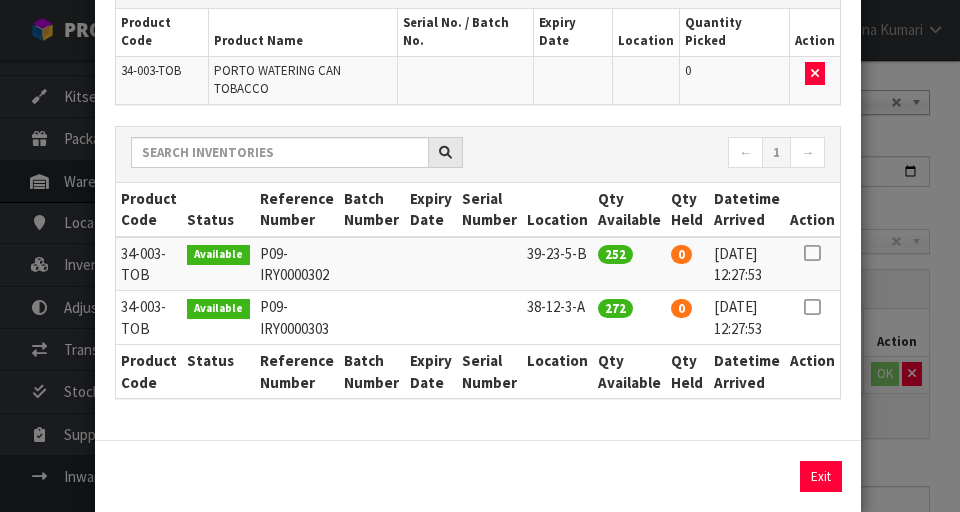click at bounding box center (812, 307) 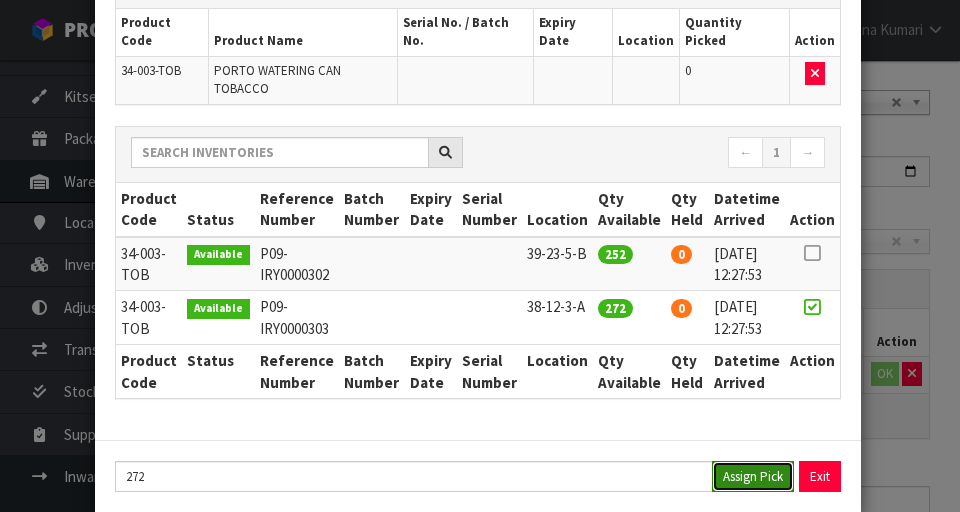 click on "Assign Pick" at bounding box center [753, 476] 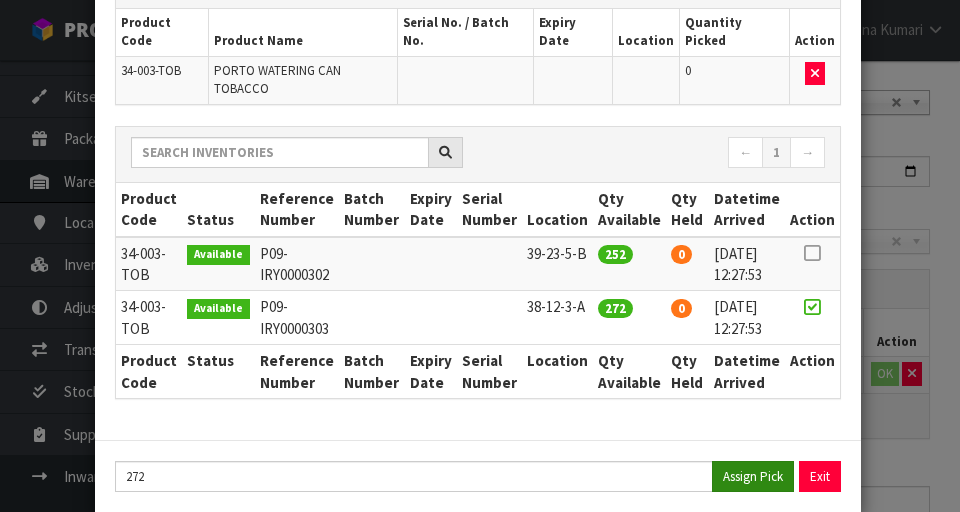 type on "272" 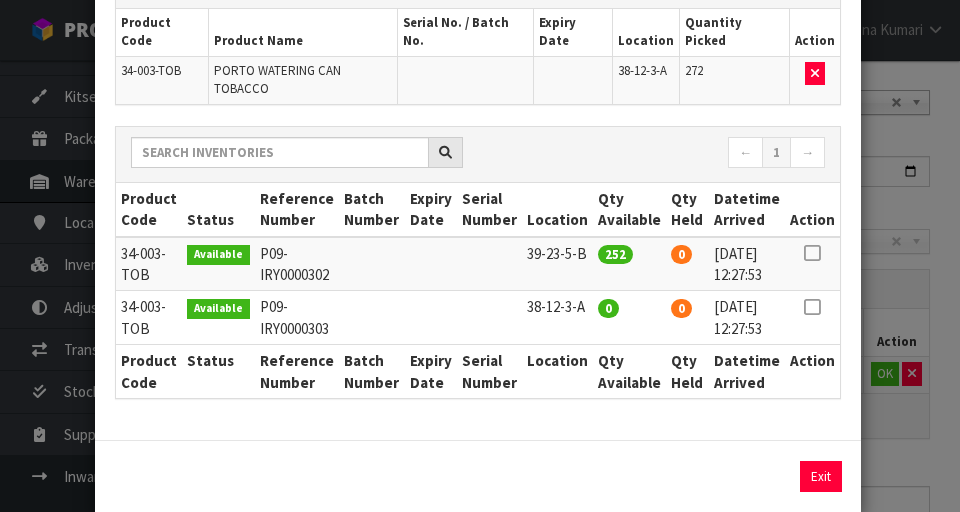 click on "Pick Line
Picks
Product Code
Product Name
Serial No. / Batch No.
Expiry Date
Location
Quantity Picked
Action
34-003-TOB
PORTO WATERING CAN TOBACCO
38-12-3-A
272
←
1
→
Product Code
Status
Reference Number
Batch Number
Expiry Date
Serial Number
Location
Qty Available
Qty Held
Datetime Arrived
Action
0" at bounding box center [480, 256] 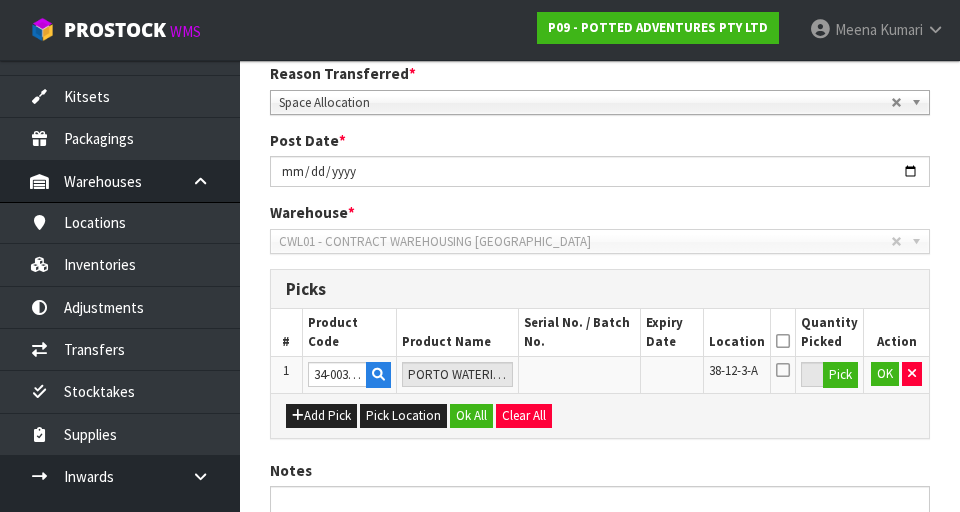 click on "Location" at bounding box center [737, 332] 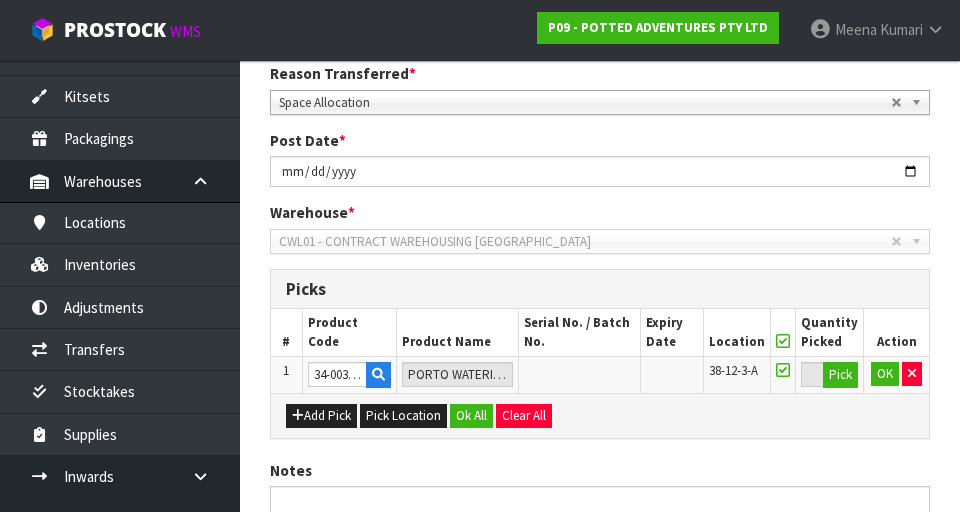 scroll, scrollTop: 456, scrollLeft: 0, axis: vertical 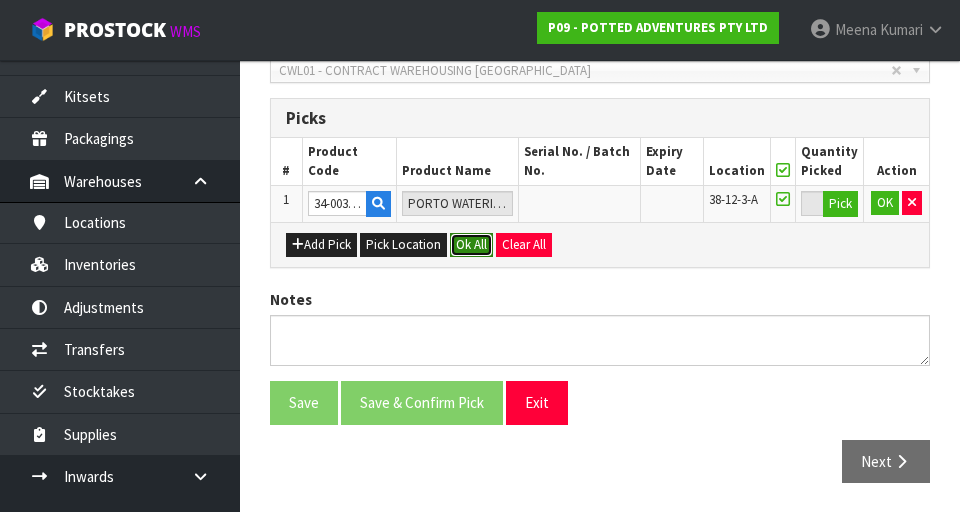 click on "Ok All" at bounding box center (471, 245) 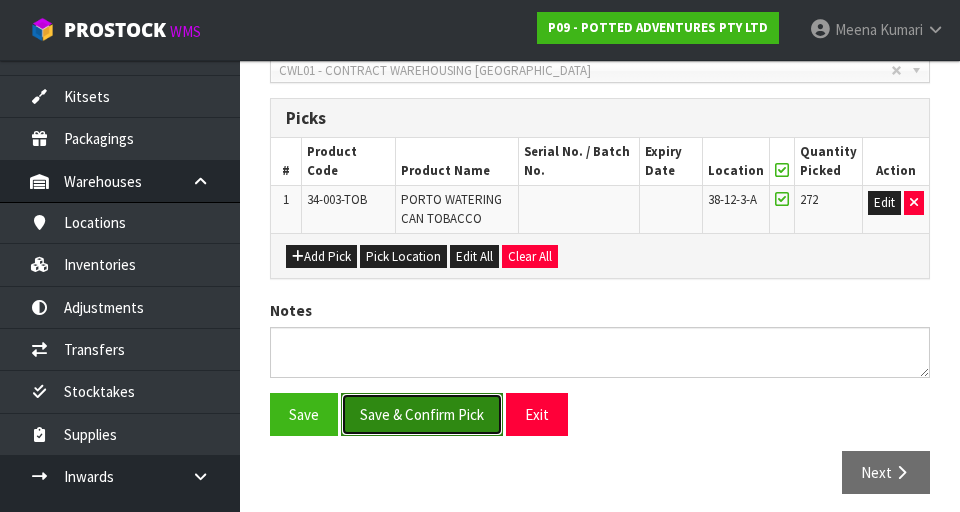 click on "Save & Confirm Pick" at bounding box center [422, 414] 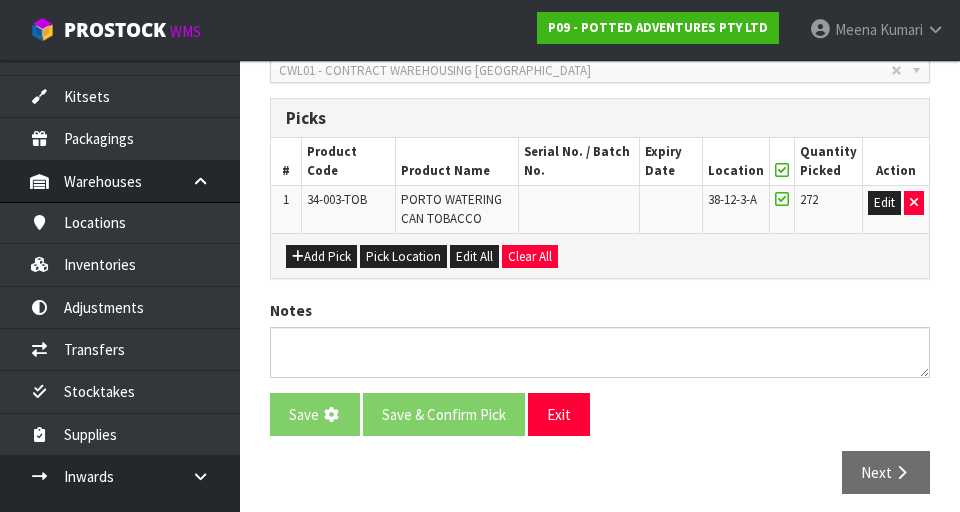 scroll, scrollTop: 0, scrollLeft: 0, axis: both 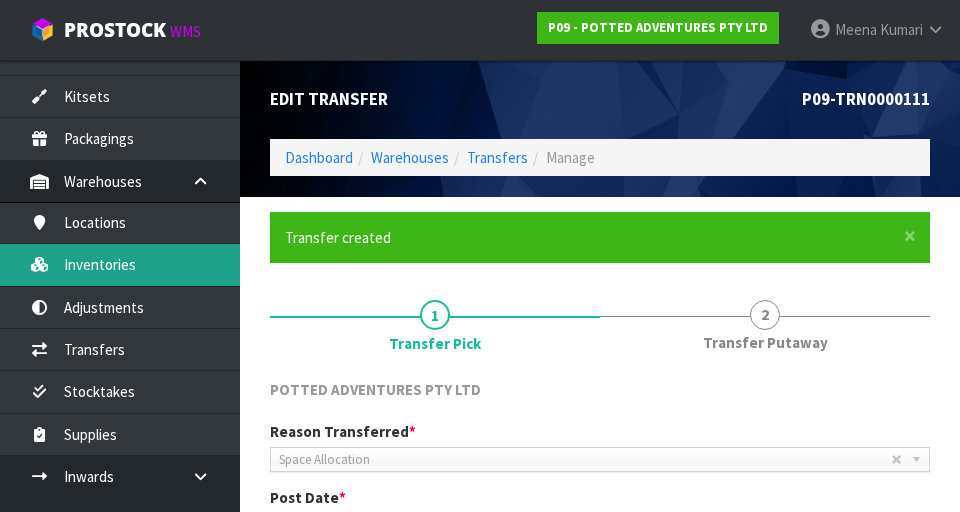 click on "Inventories" at bounding box center (120, 264) 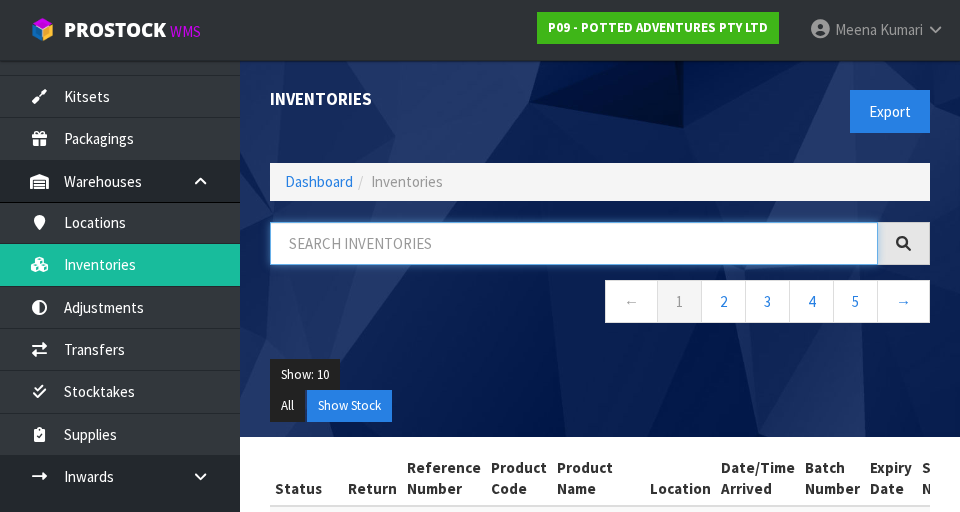 click at bounding box center [574, 243] 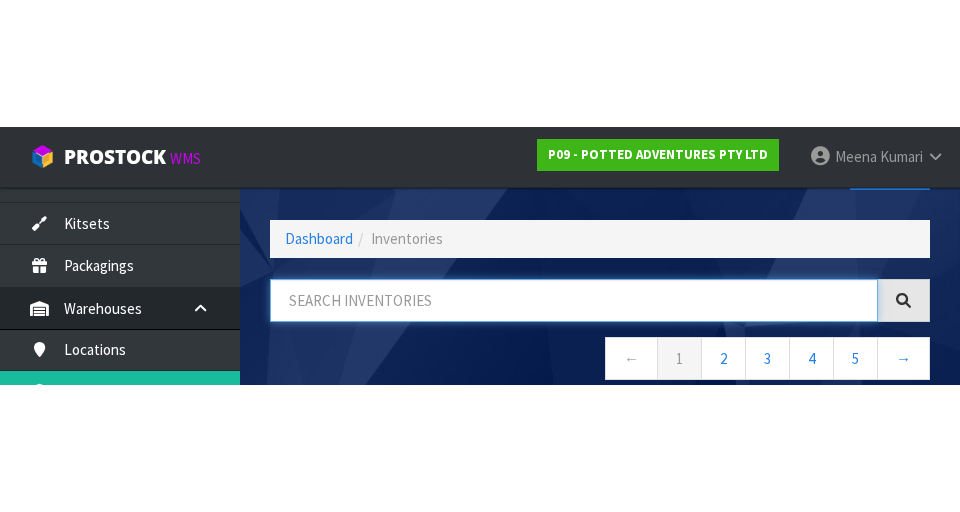 scroll, scrollTop: 114, scrollLeft: 0, axis: vertical 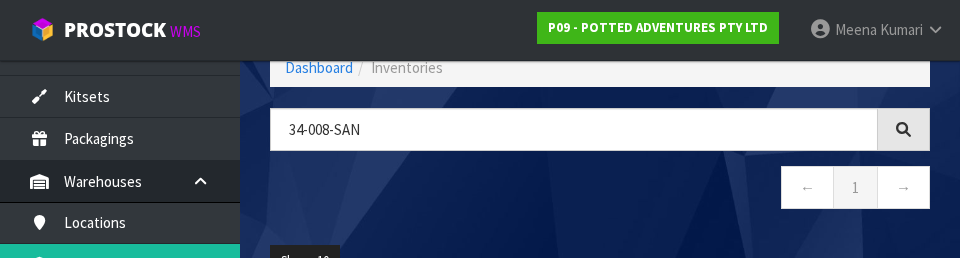 click on "←
1
→" at bounding box center (600, 190) 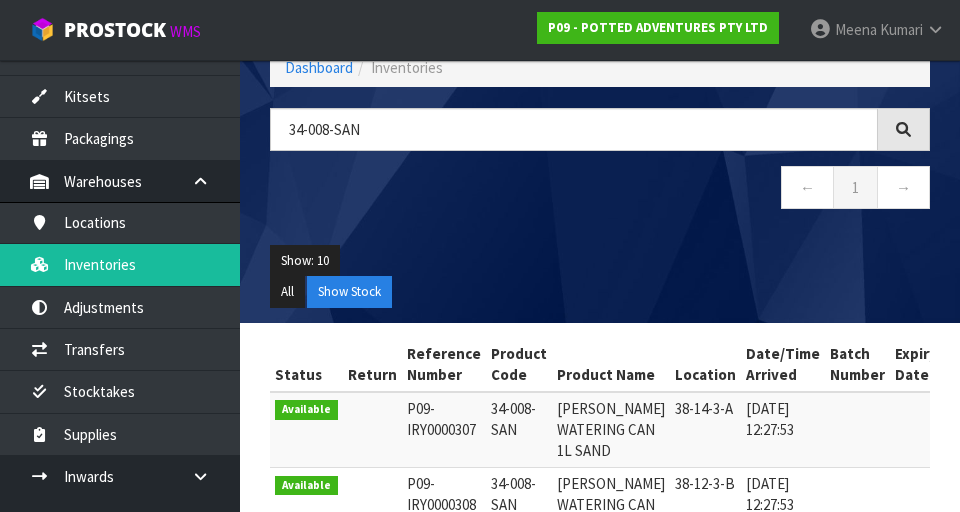 type on "34-008-SAN" 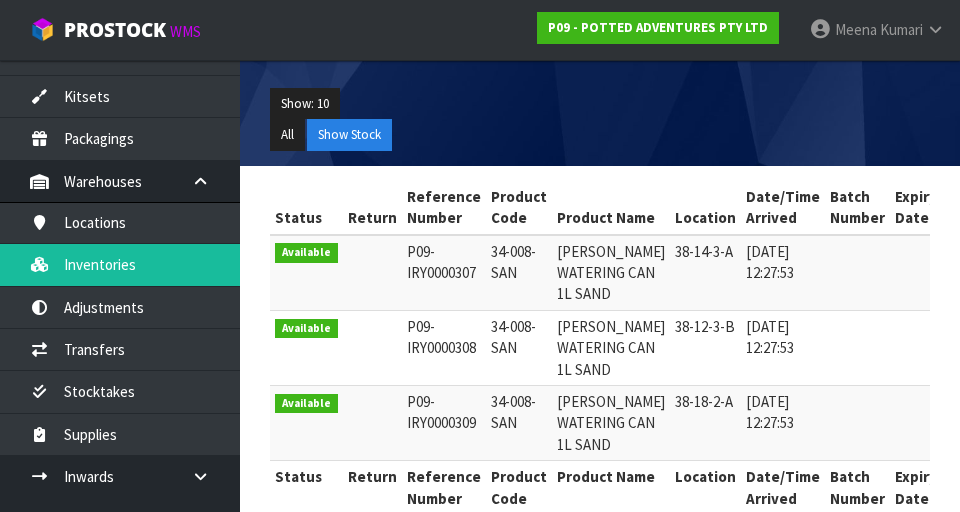 scroll, scrollTop: 286, scrollLeft: 0, axis: vertical 